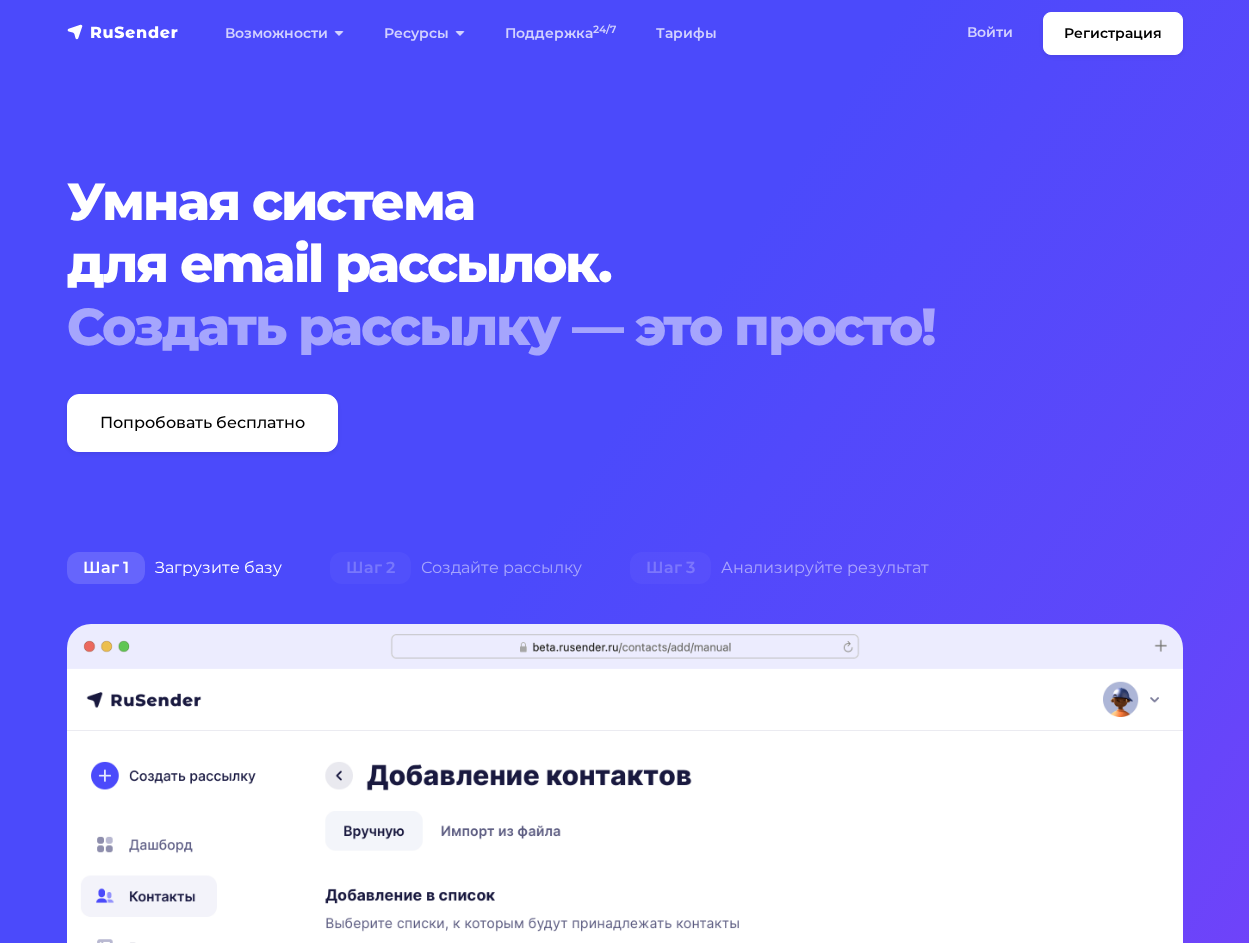 scroll, scrollTop: 0, scrollLeft: 0, axis: both 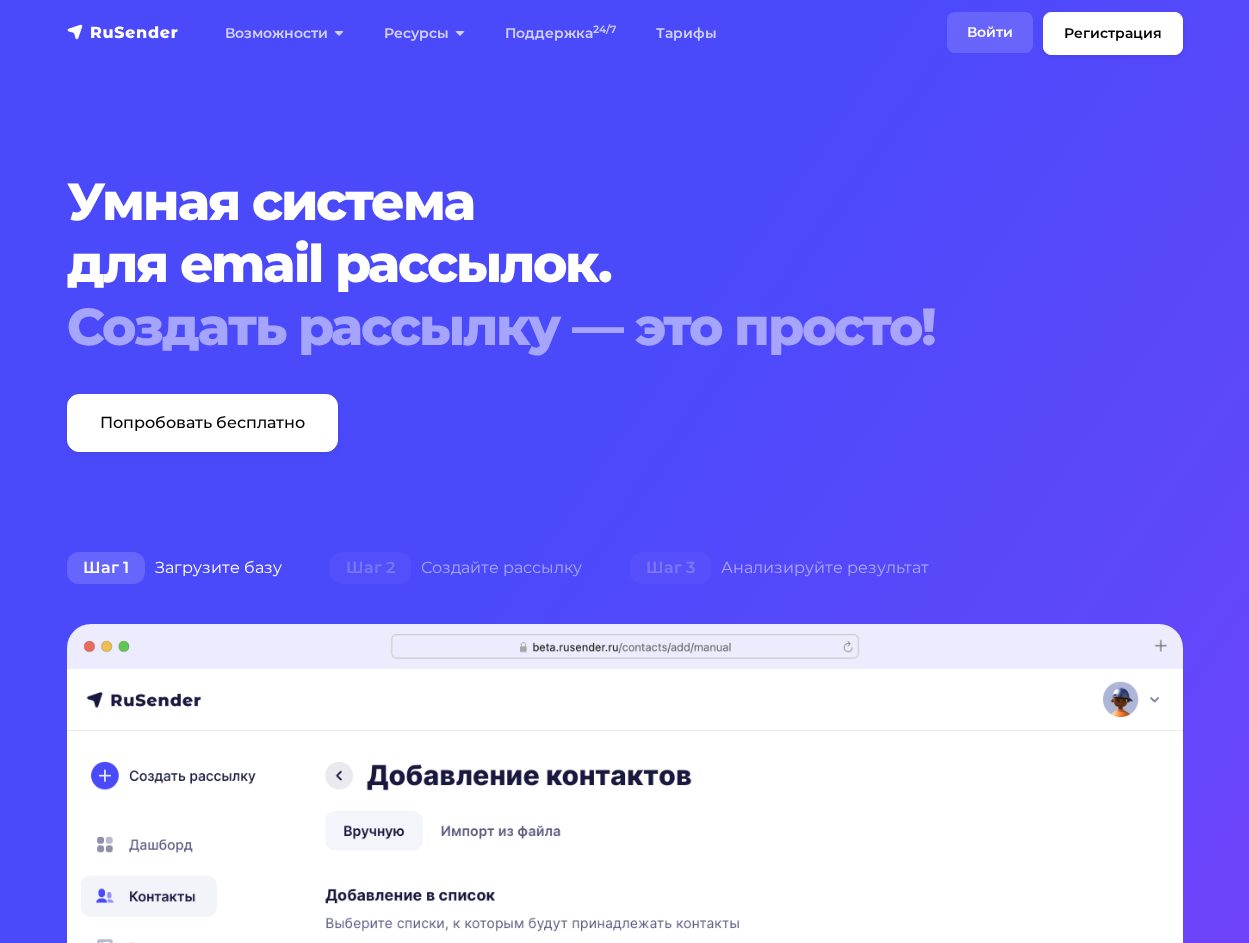 click on "Войти" at bounding box center (990, 32) 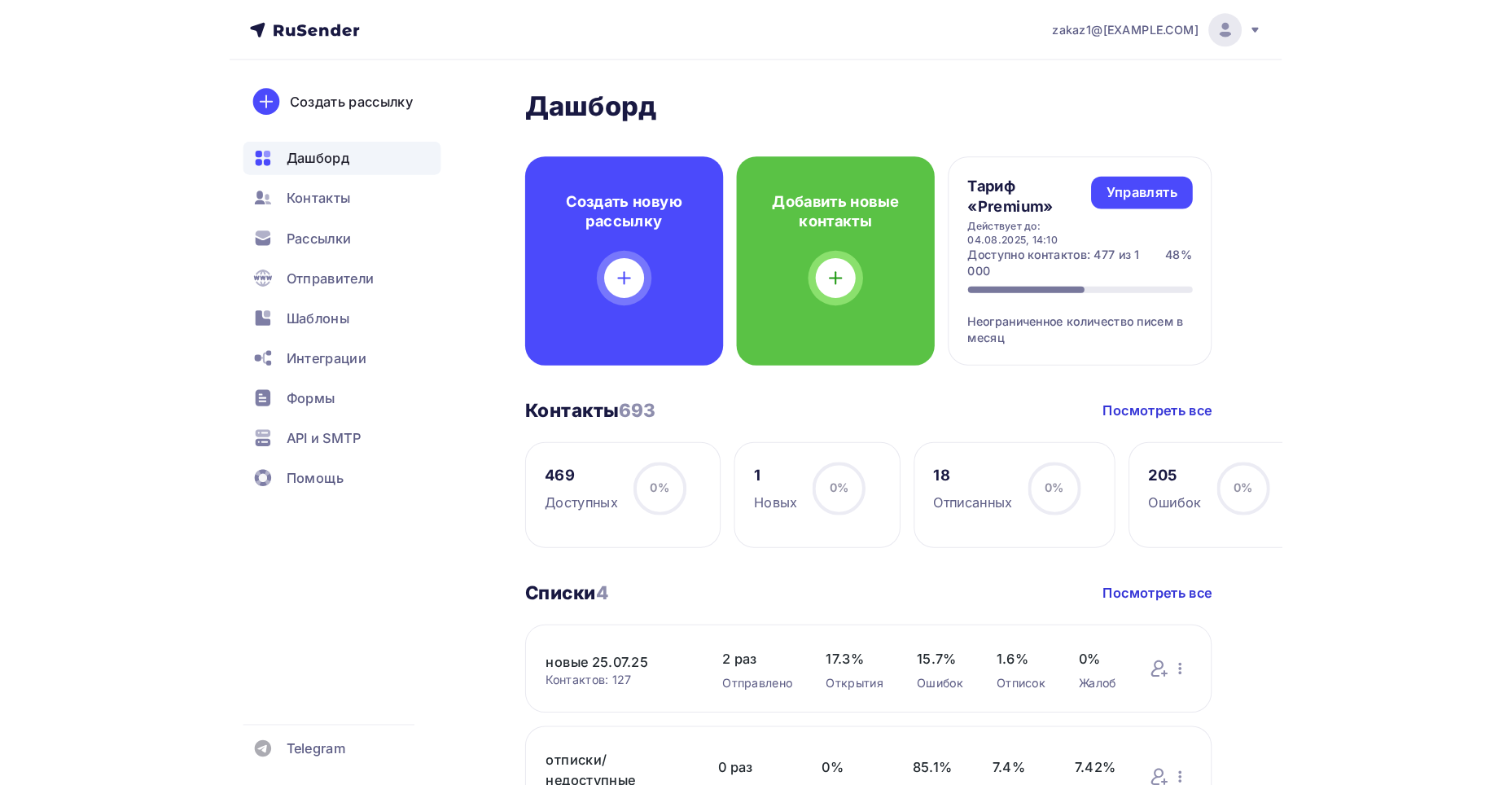 scroll, scrollTop: 0, scrollLeft: 0, axis: both 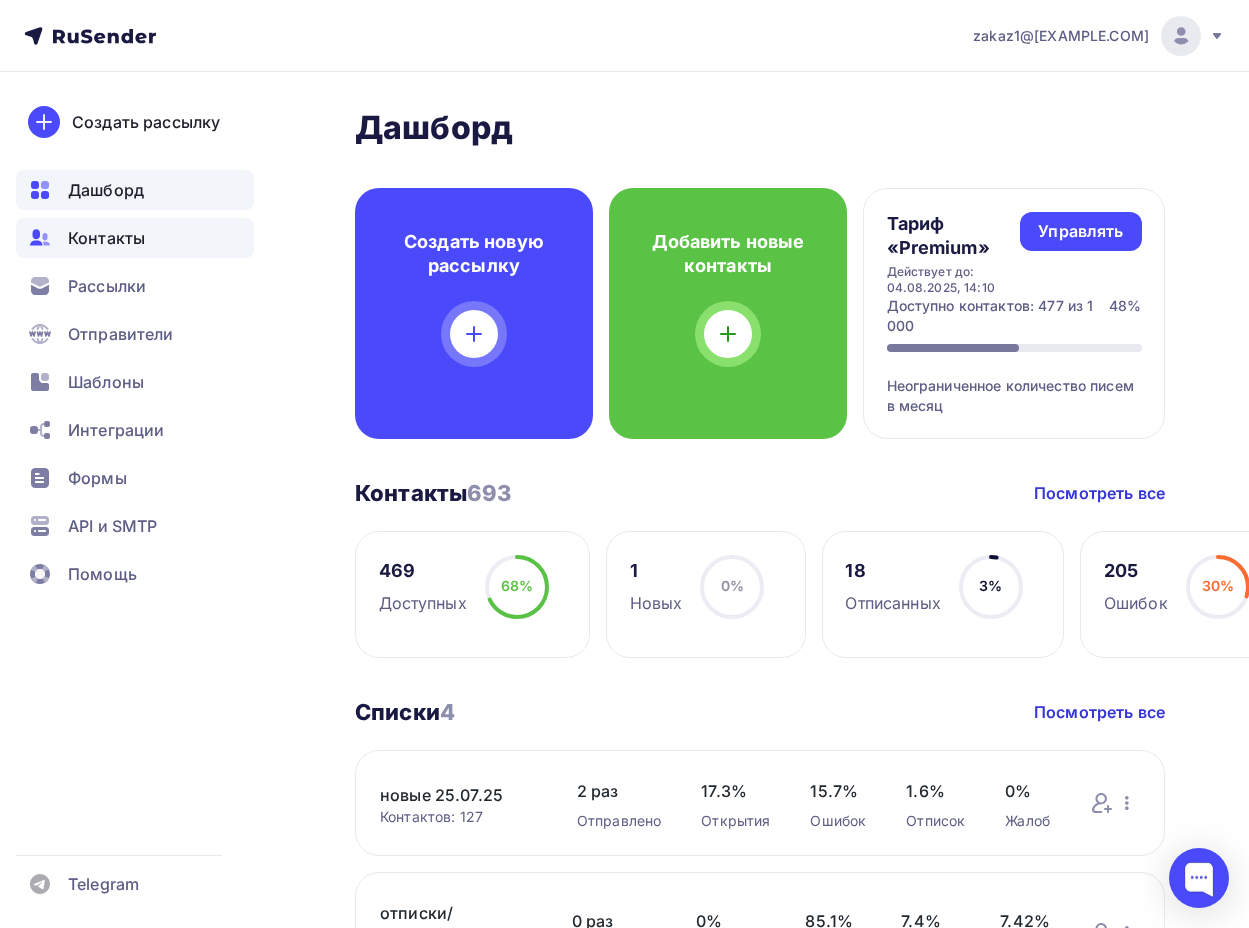 click on "Контакты" at bounding box center (106, 238) 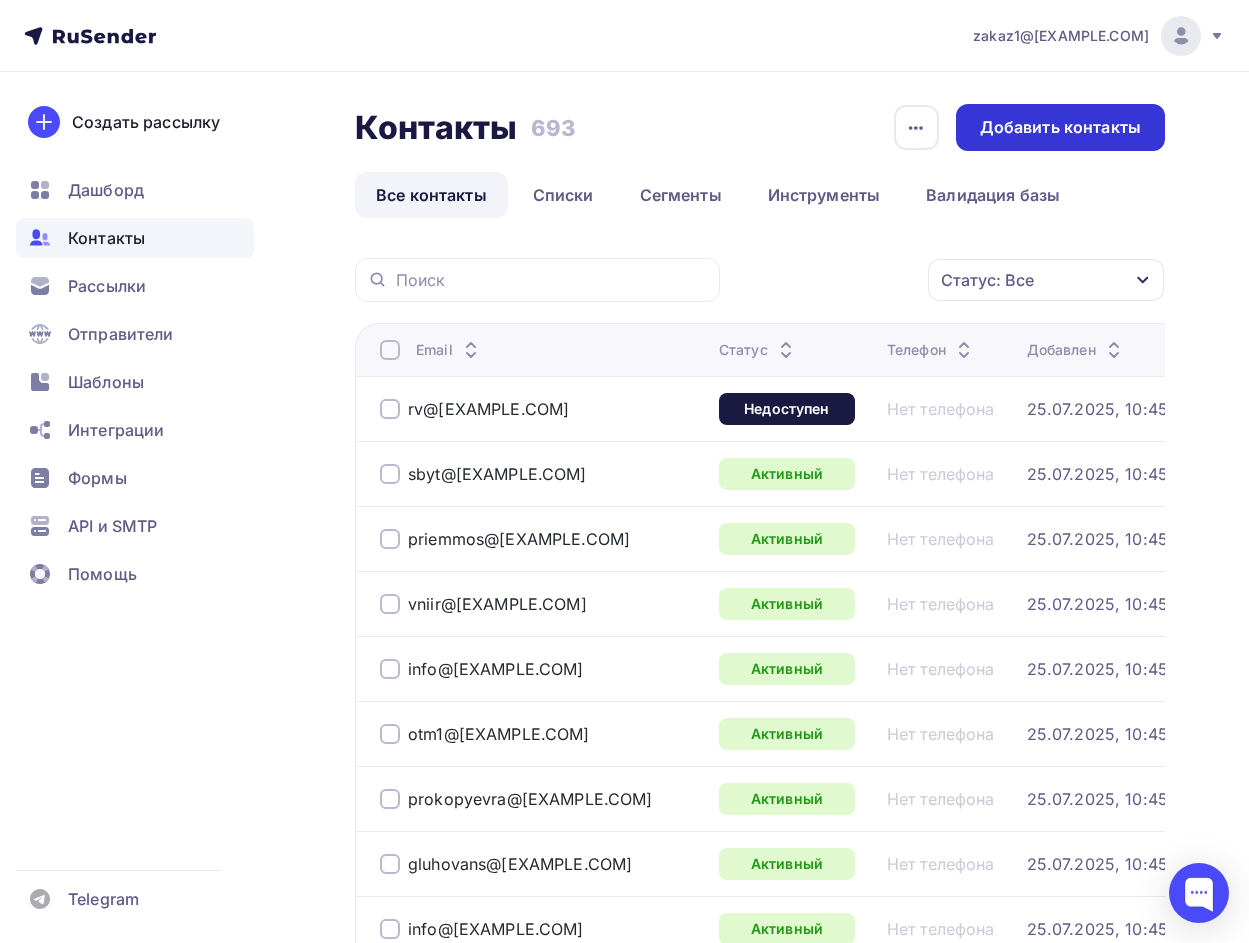 click on "Добавить контакты" at bounding box center (1060, 127) 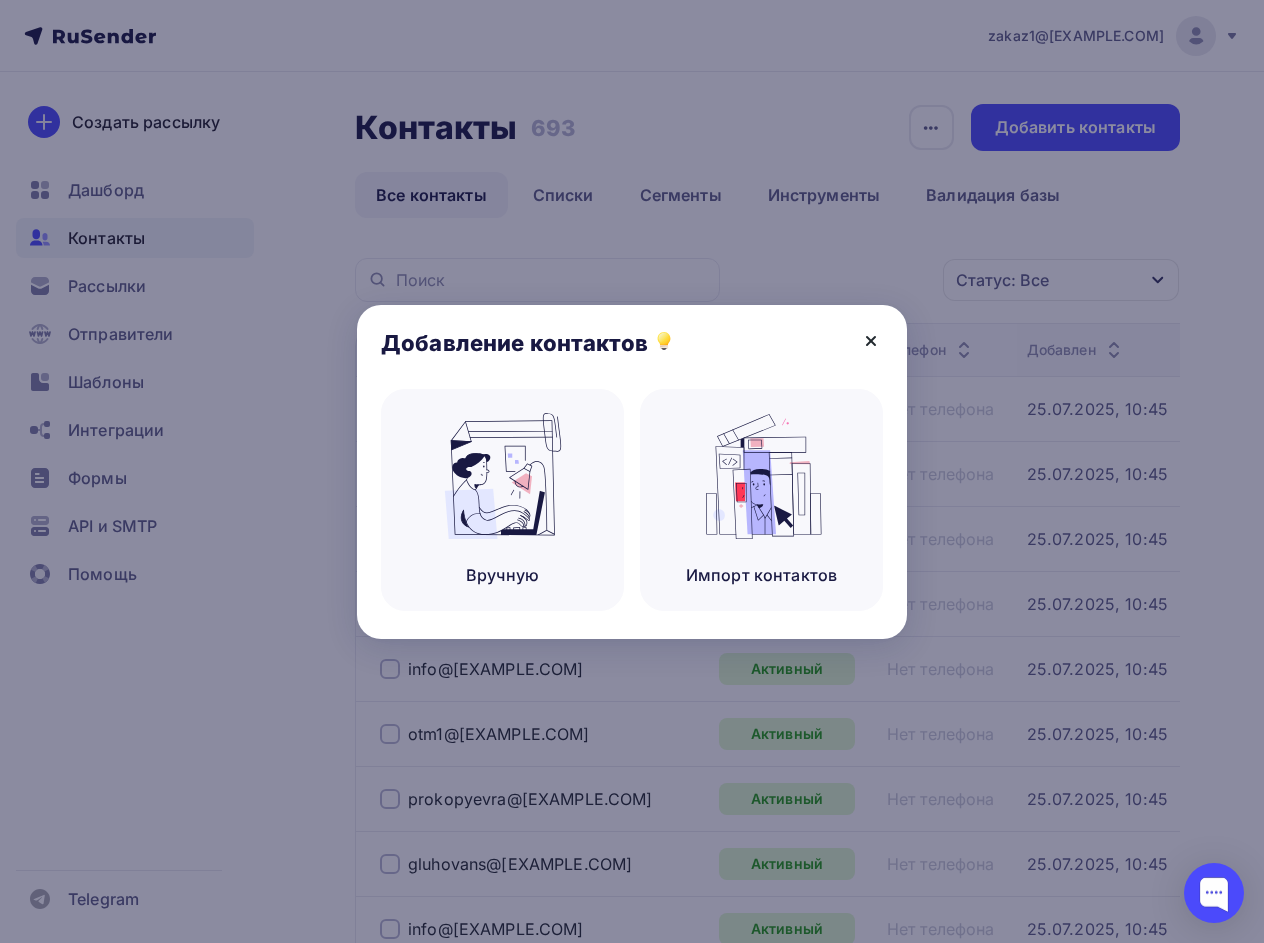 click 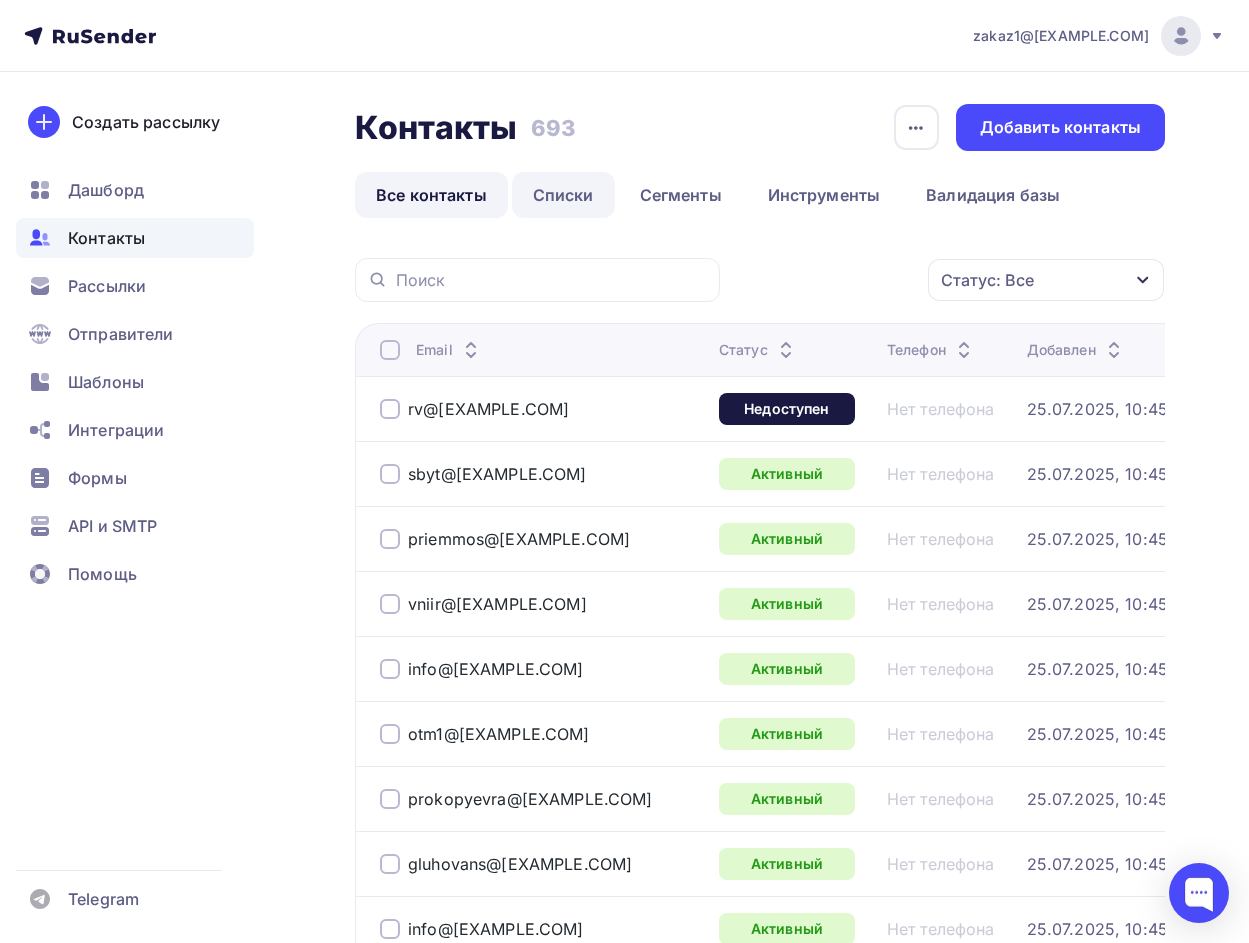 click on "Списки" at bounding box center (563, 195) 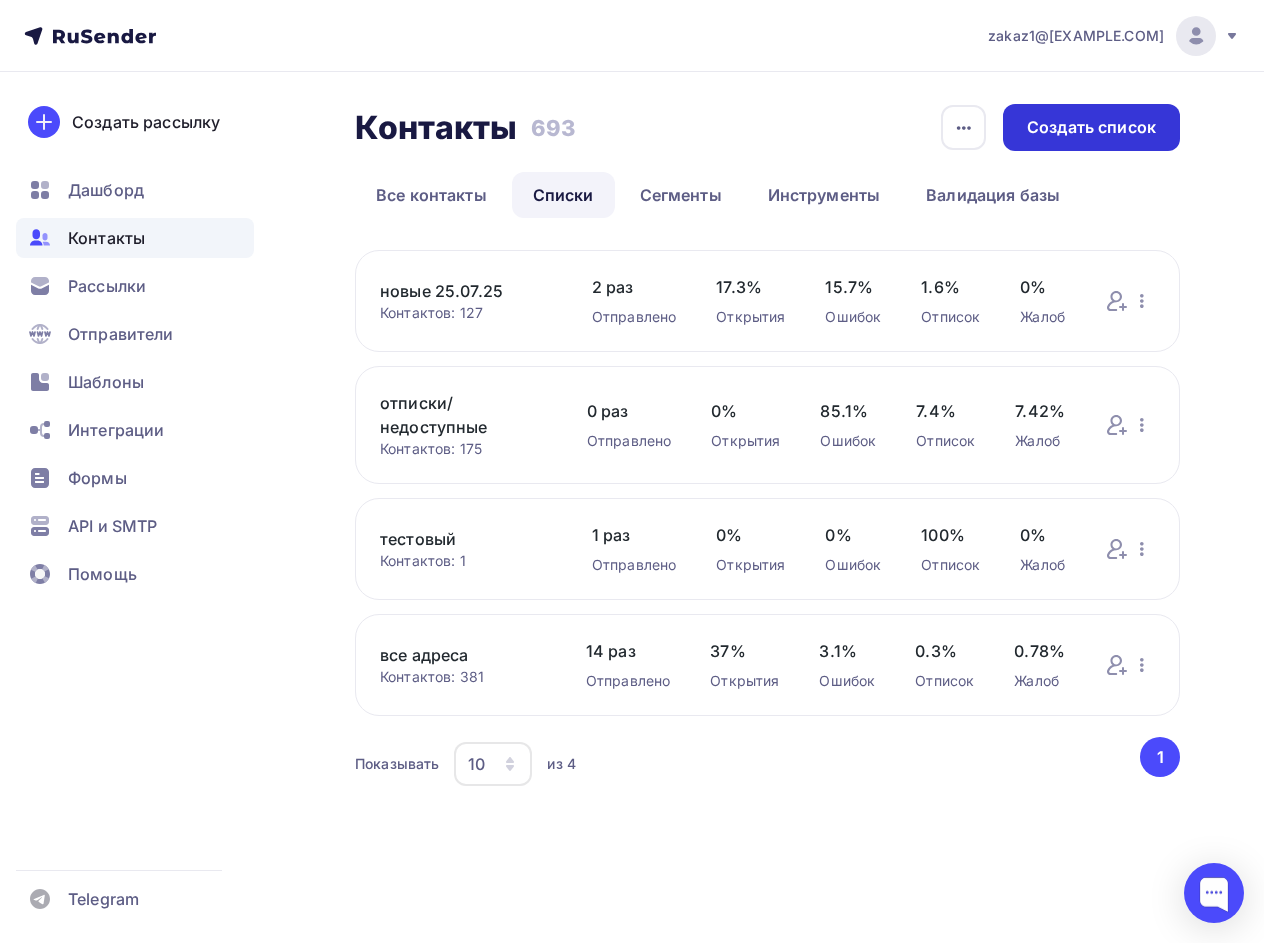 click on "Создать список" at bounding box center [1091, 127] 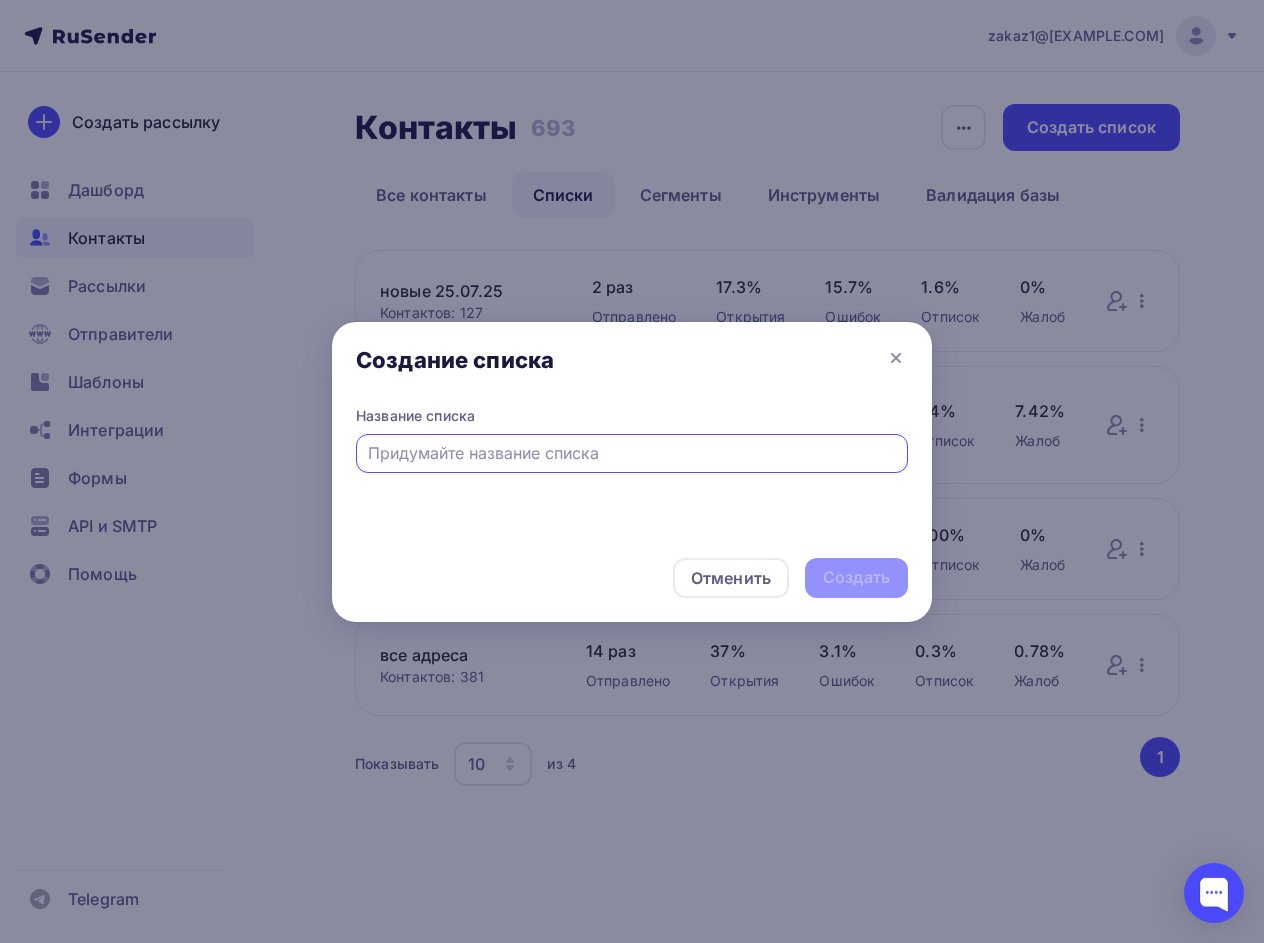 click at bounding box center (632, 453) 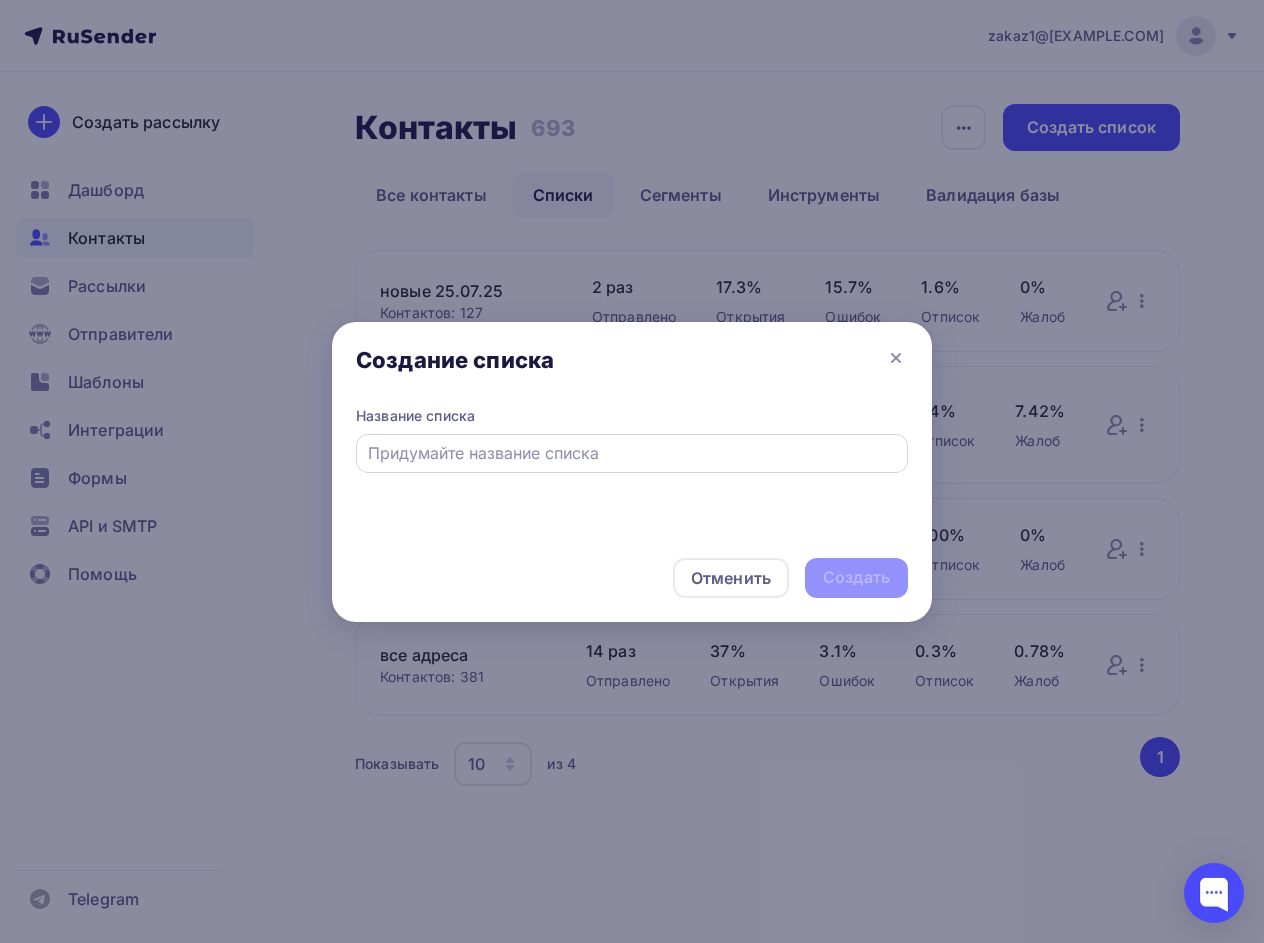 click at bounding box center [632, 453] 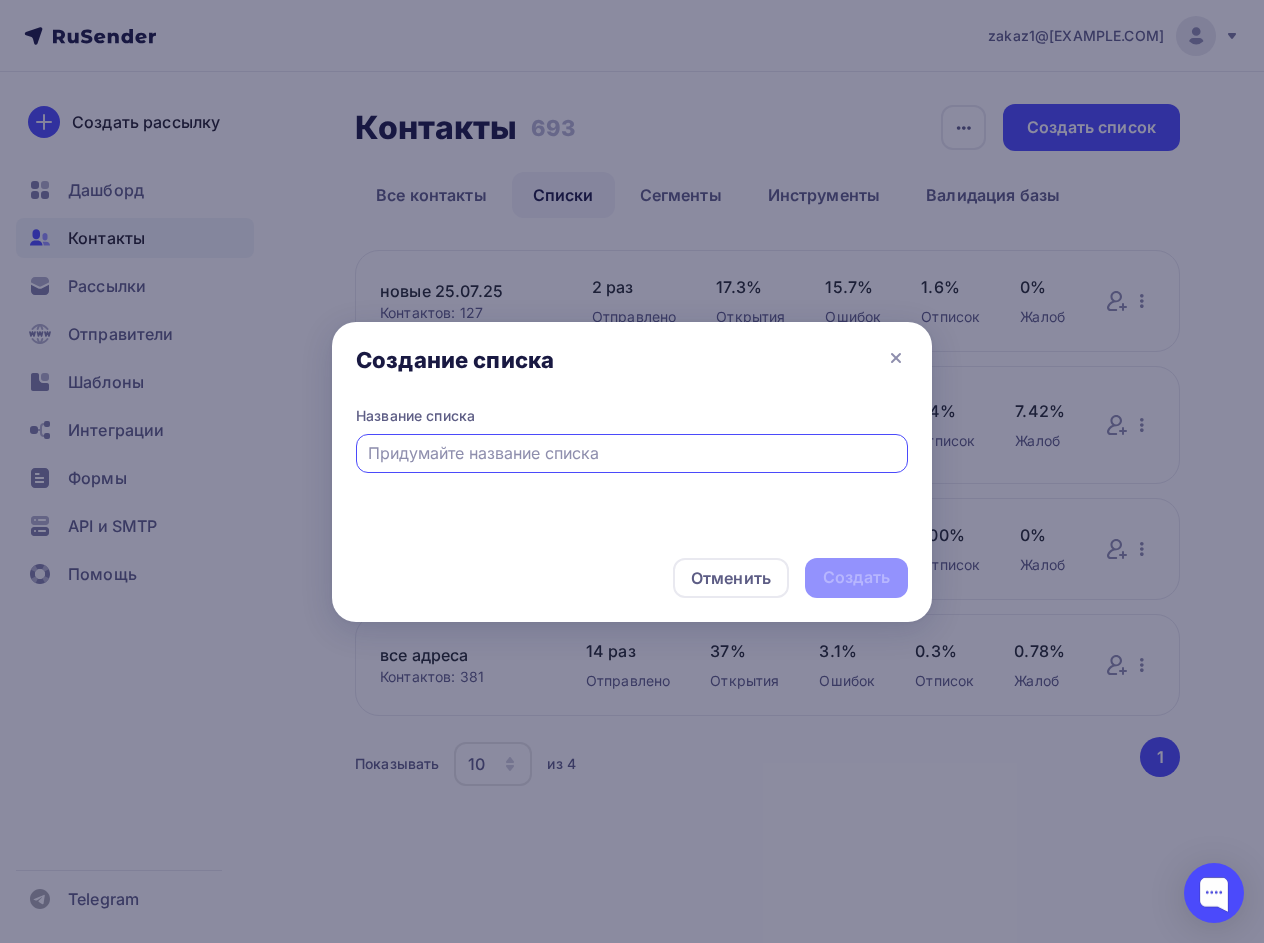 paste on "контакты 1.08.25" 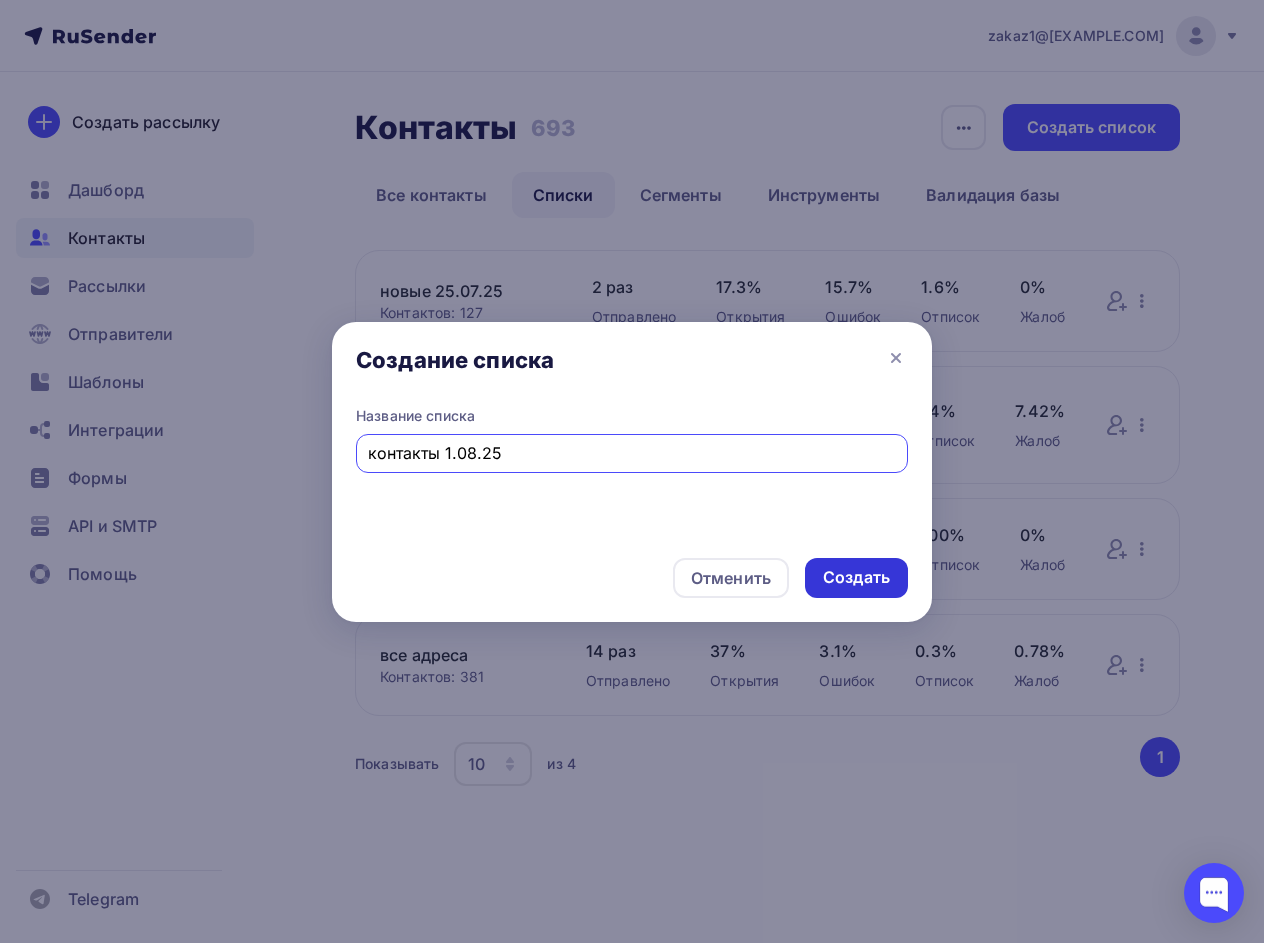 type on "контакты 1.08.25" 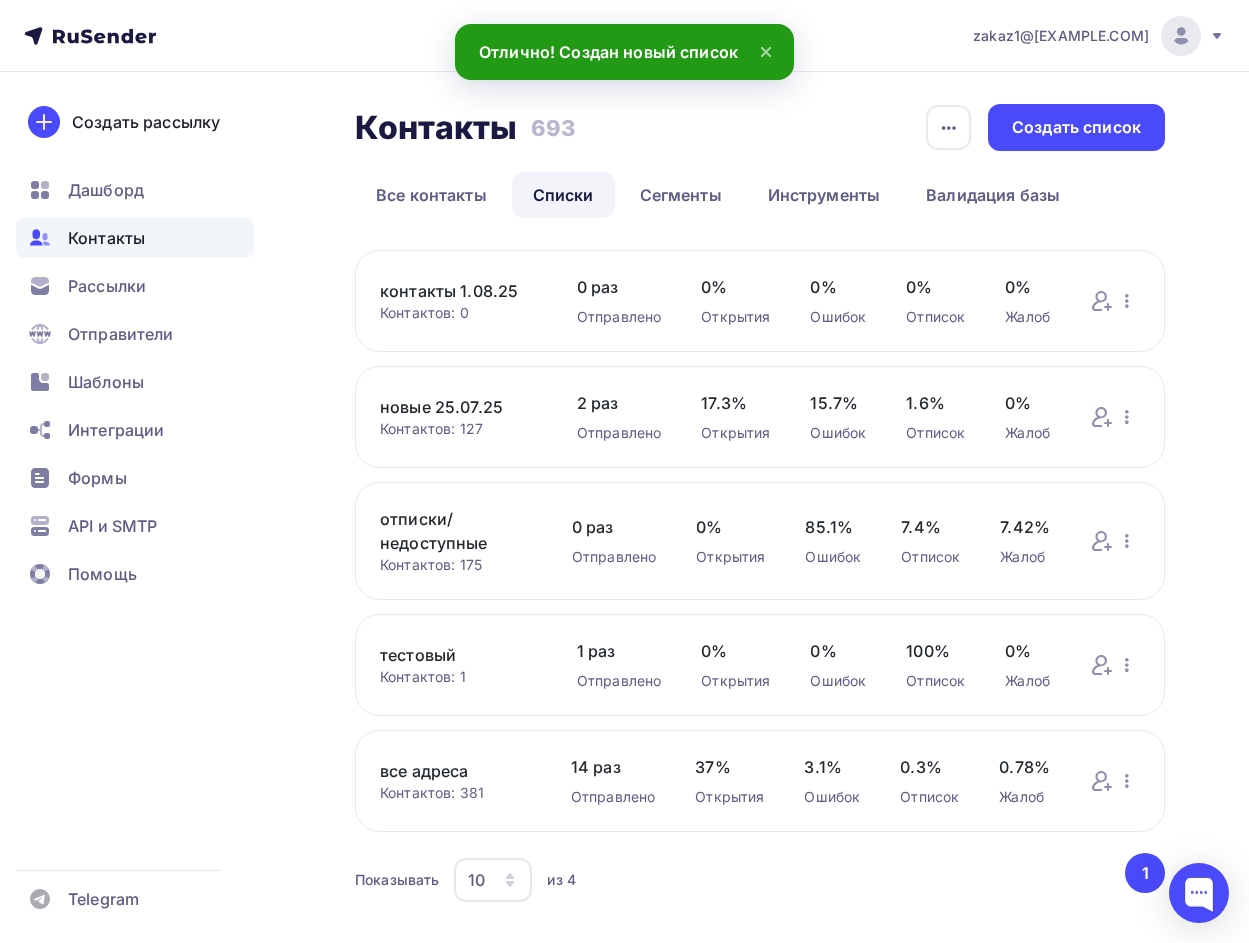 click on "контакты 1.08.25" at bounding box center (458, 291) 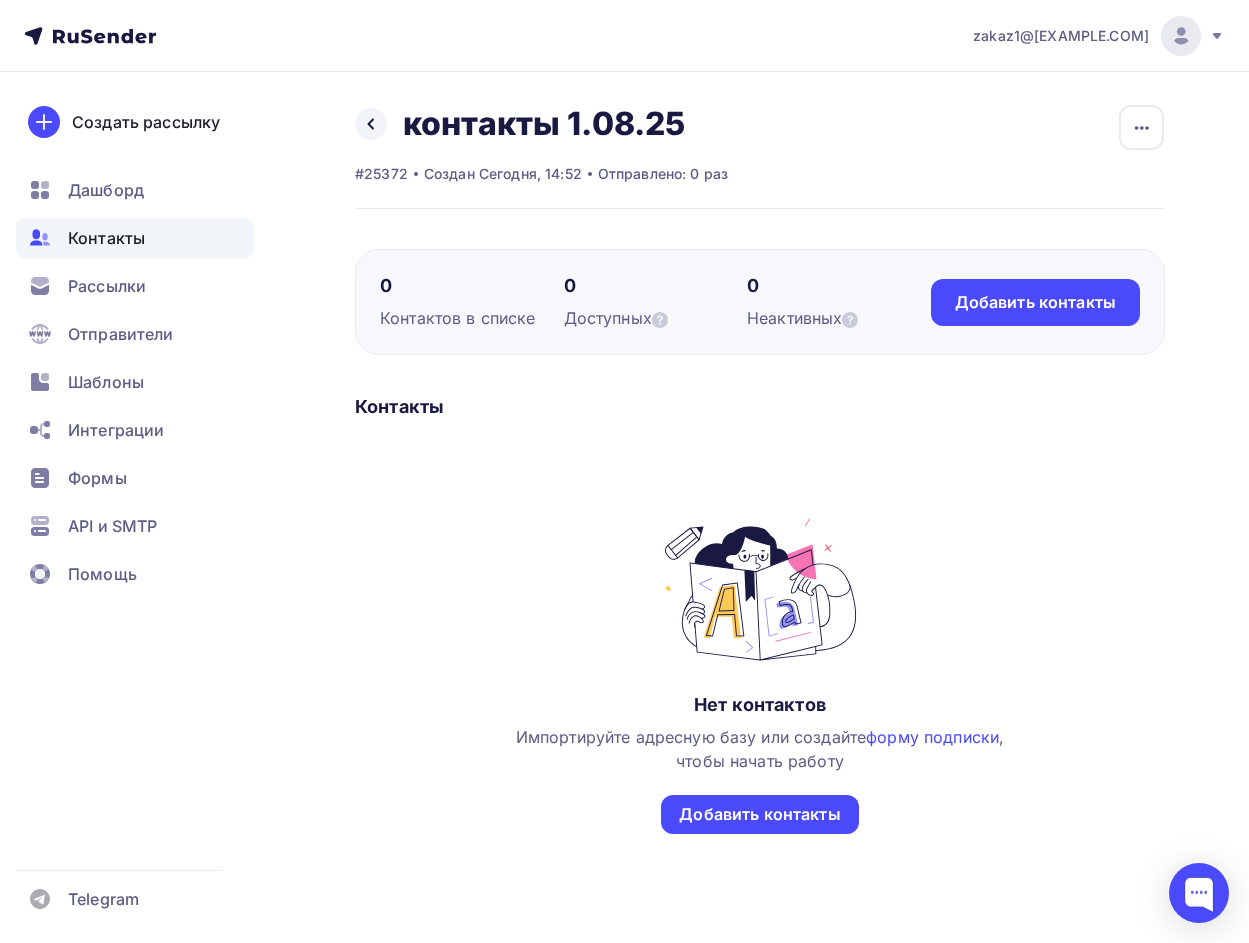 click on "0
Контактов в списке
0
Доступных
0
Неактивных
Добавить контакты
Добавить контакты" at bounding box center (760, 302) 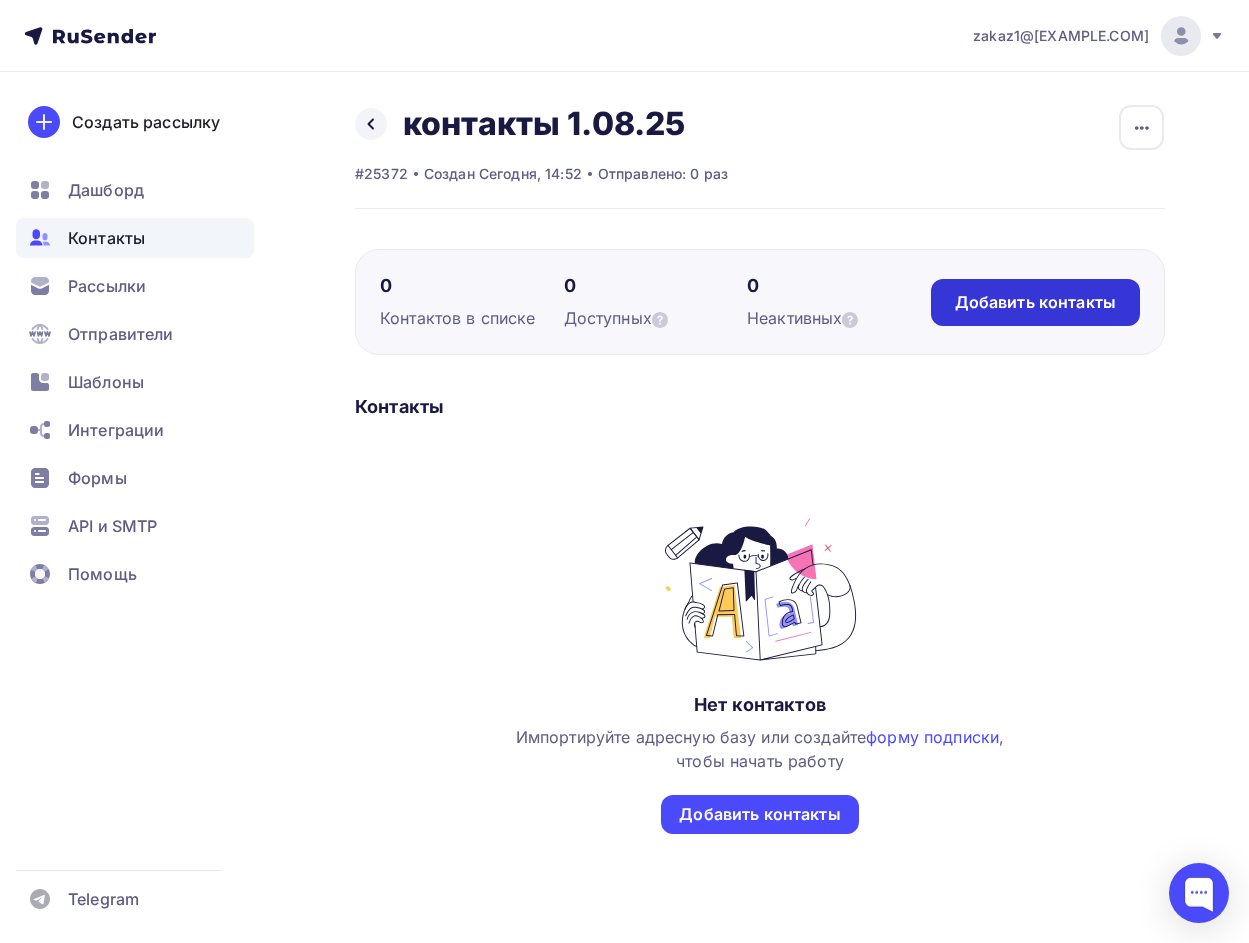 click on "Добавить контакты" at bounding box center [1035, 302] 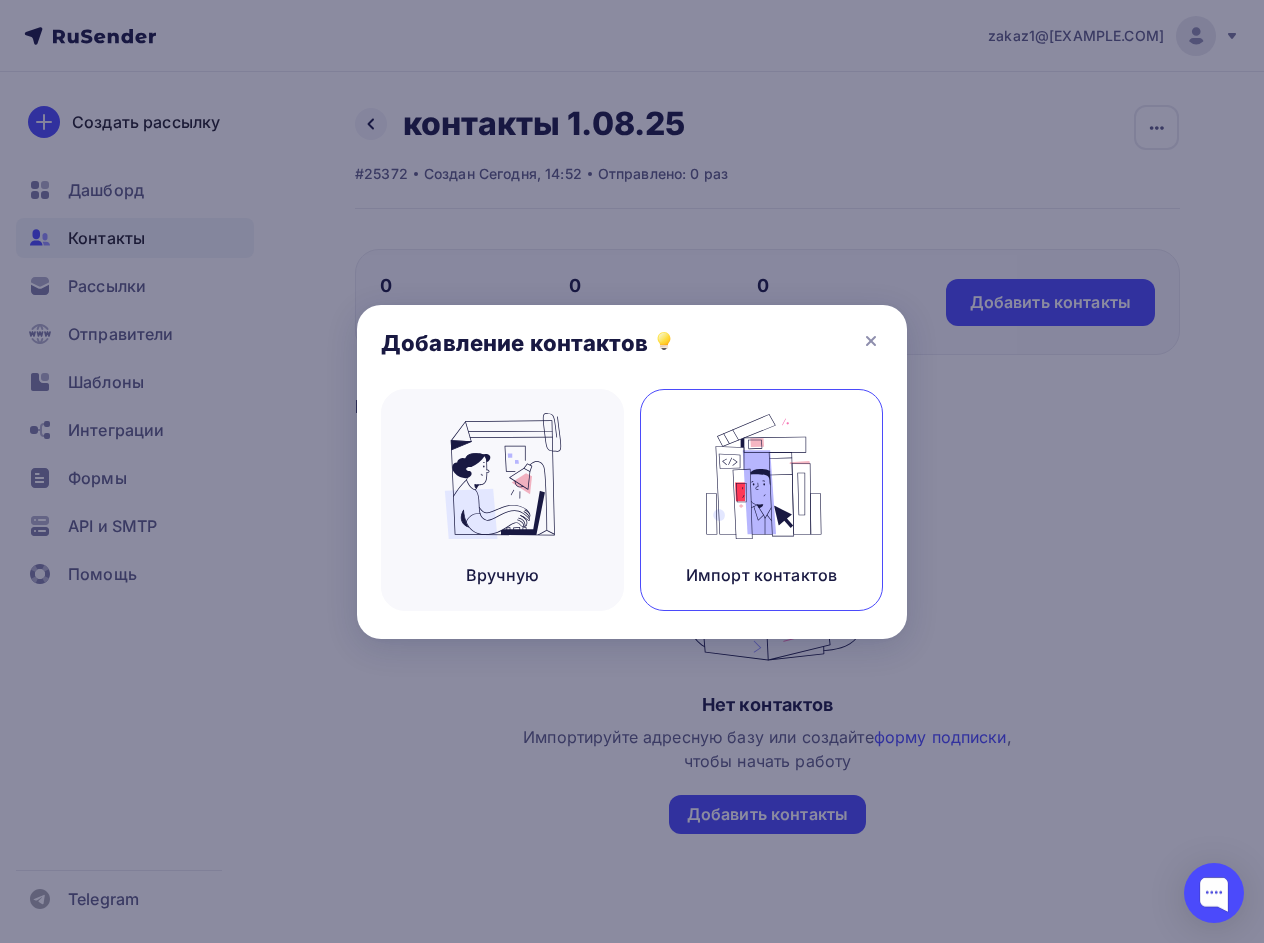 click at bounding box center (762, 476) 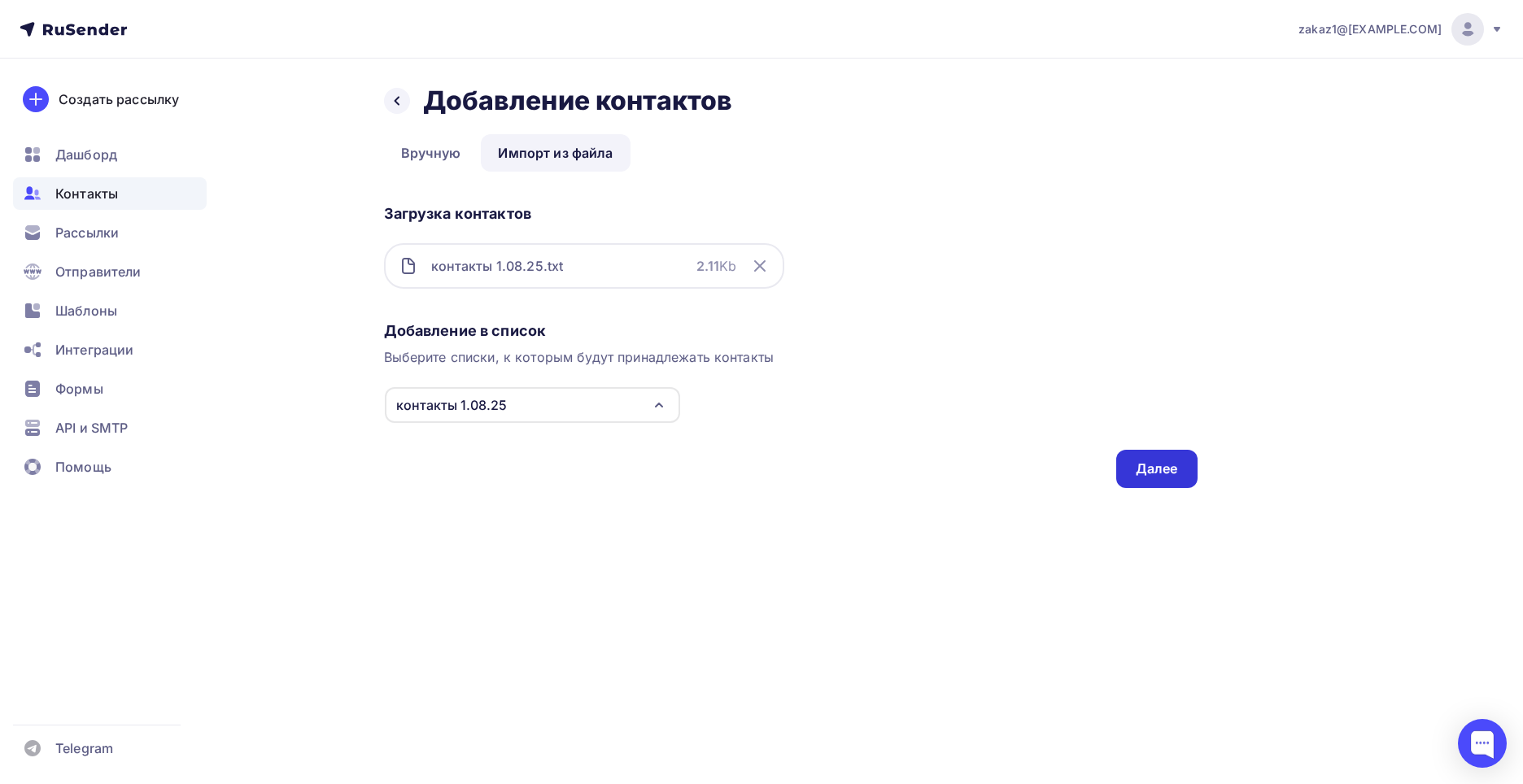 click on "Далее" at bounding box center [1157, 468] 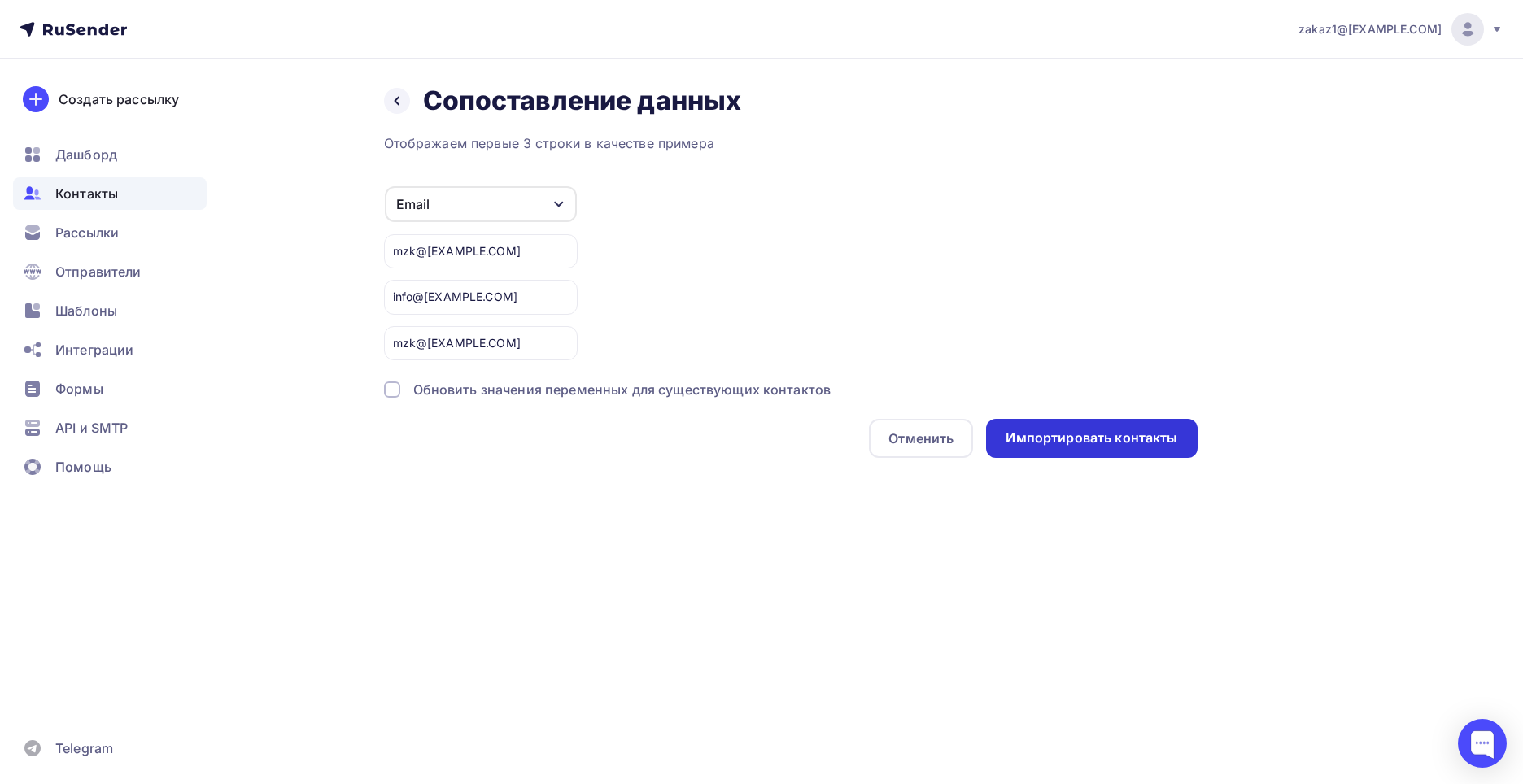 click on "Импортировать контакты" at bounding box center [1091, 438] 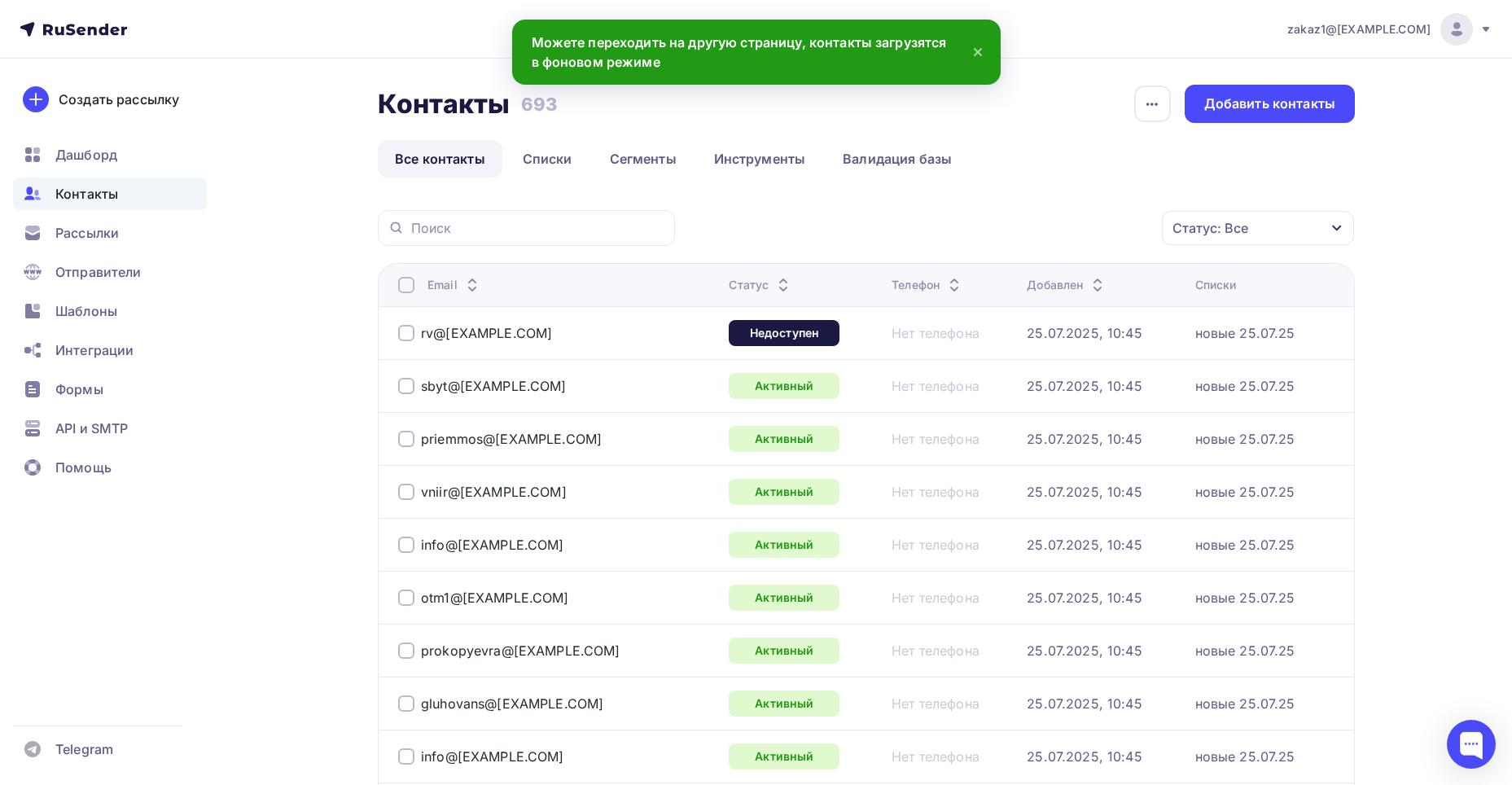 click 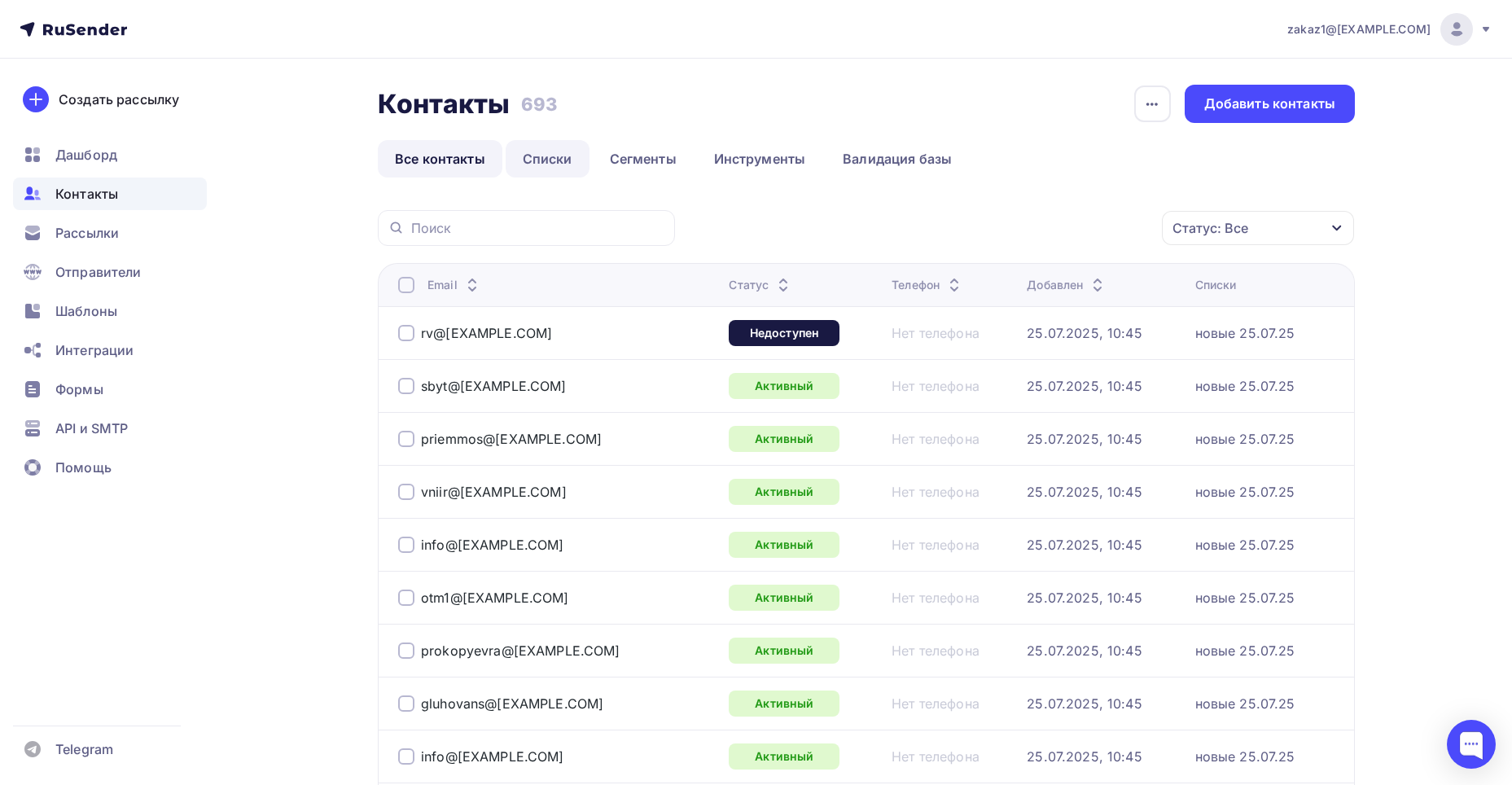 click on "Списки" at bounding box center (547, 159) 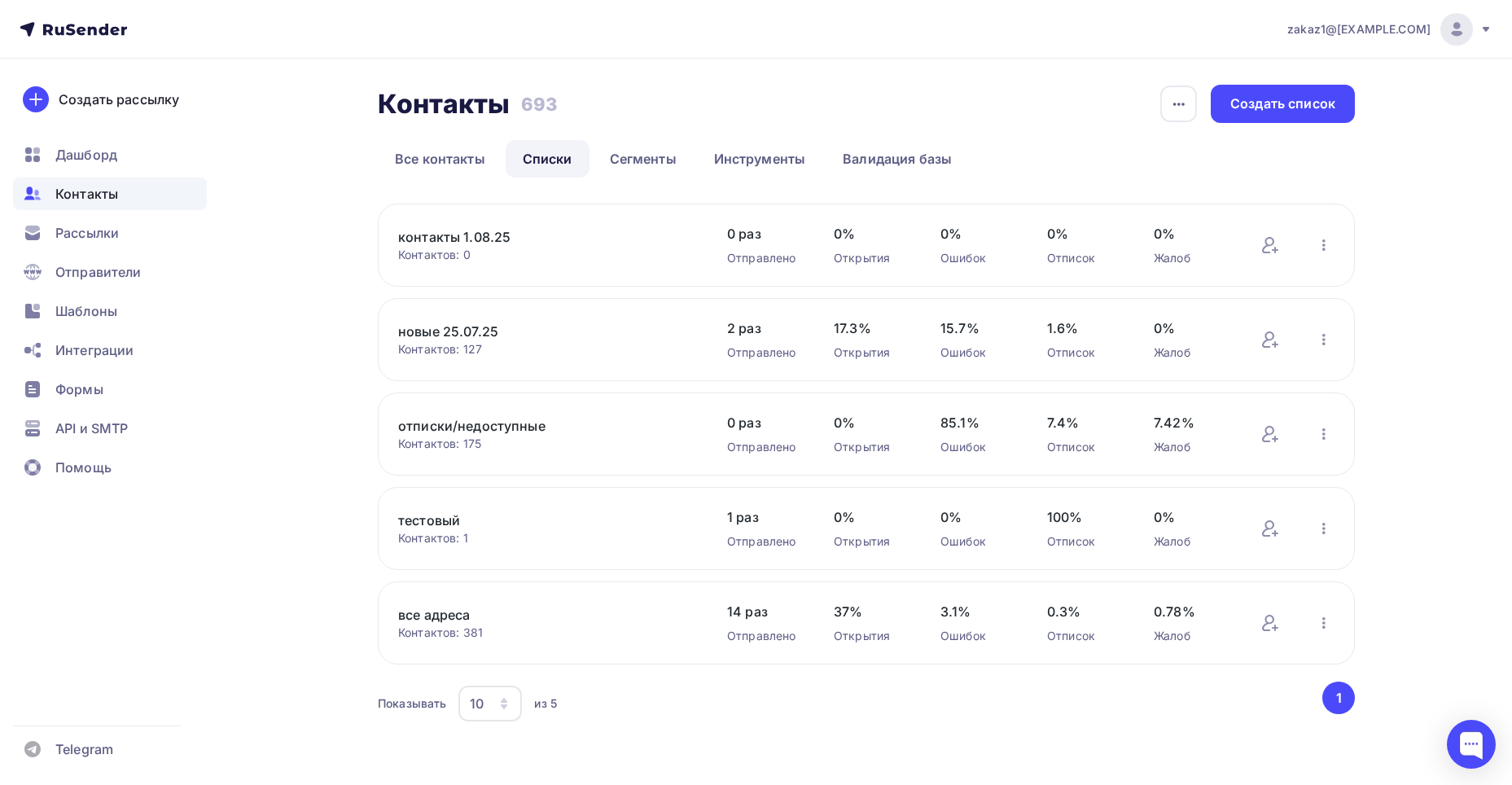 click on "все адреса
Контактов: 381
Добавить контакты
Переименовать список
Скачать список
Отписать адреса
Удалить
14 раз    Отправлено    37%    Открытия    3.1%    Ошибок    0.3%    Отписок    0.78%    Жалоб
Добавить контакты
Переименовать список
Скачать список
Отписать адреса
Удалить" at bounding box center (866, 623) 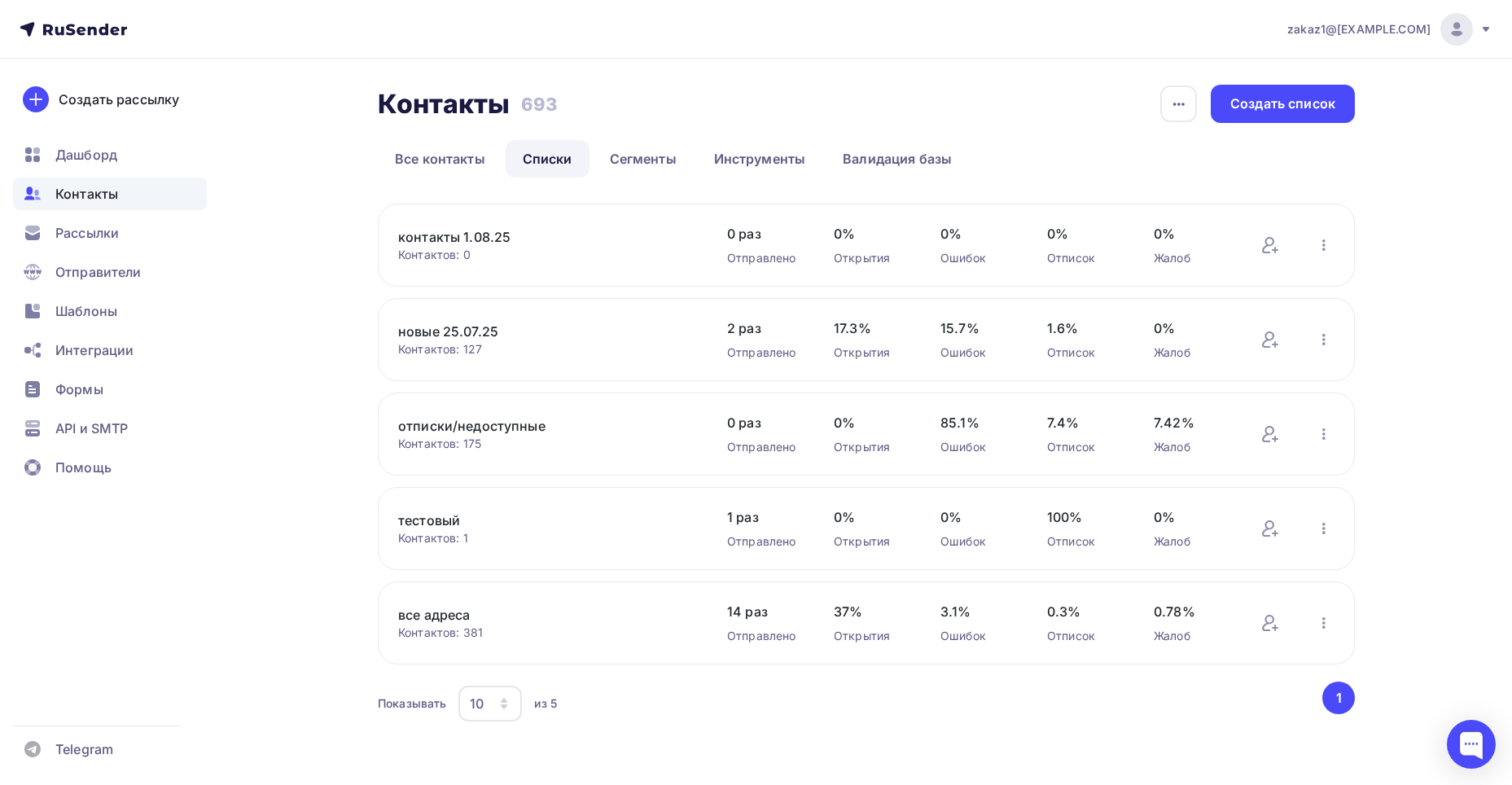 click on "новые 25.07.25" at bounding box center [537, 331] 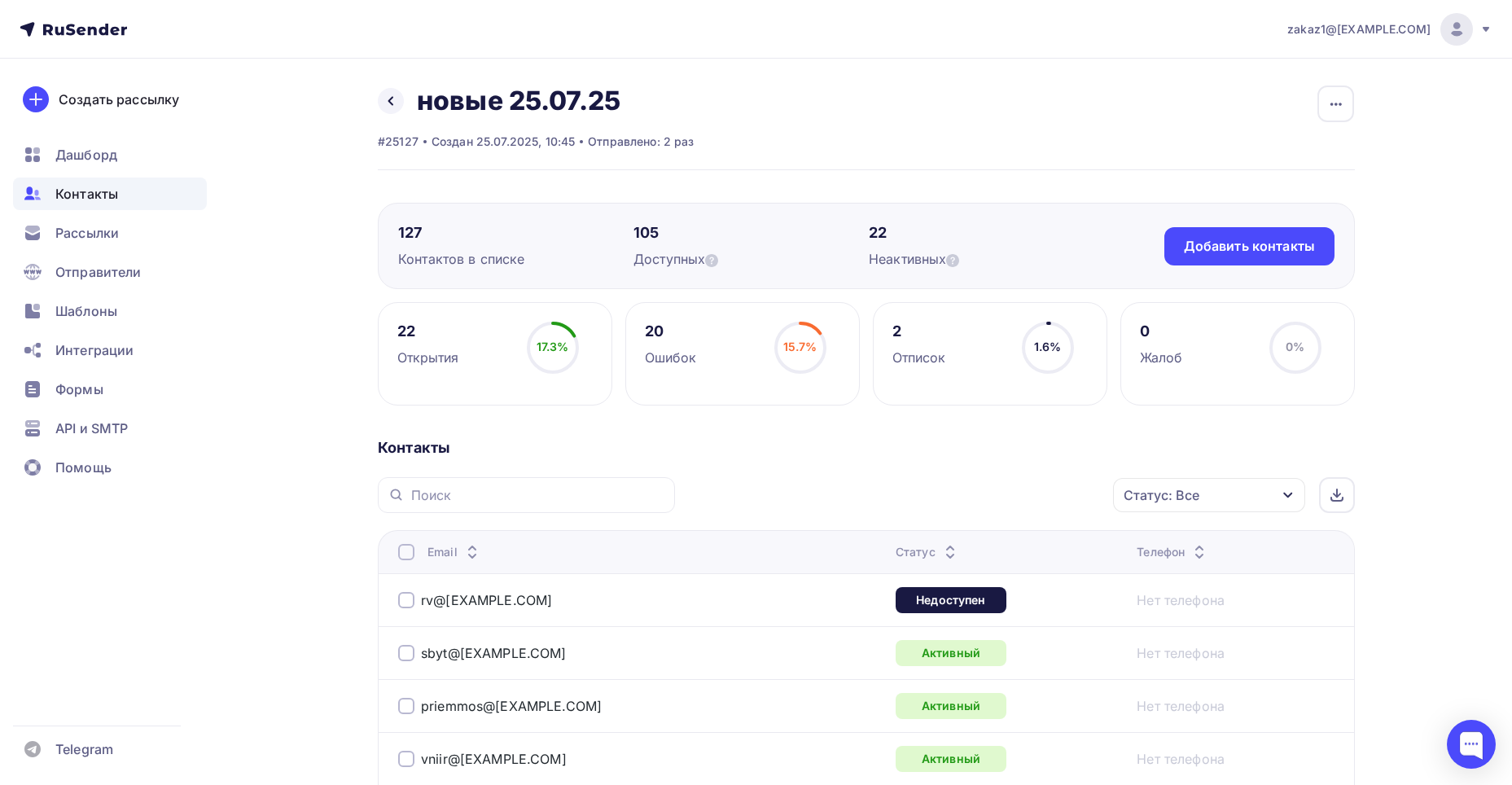 click at bounding box center (406, 552) 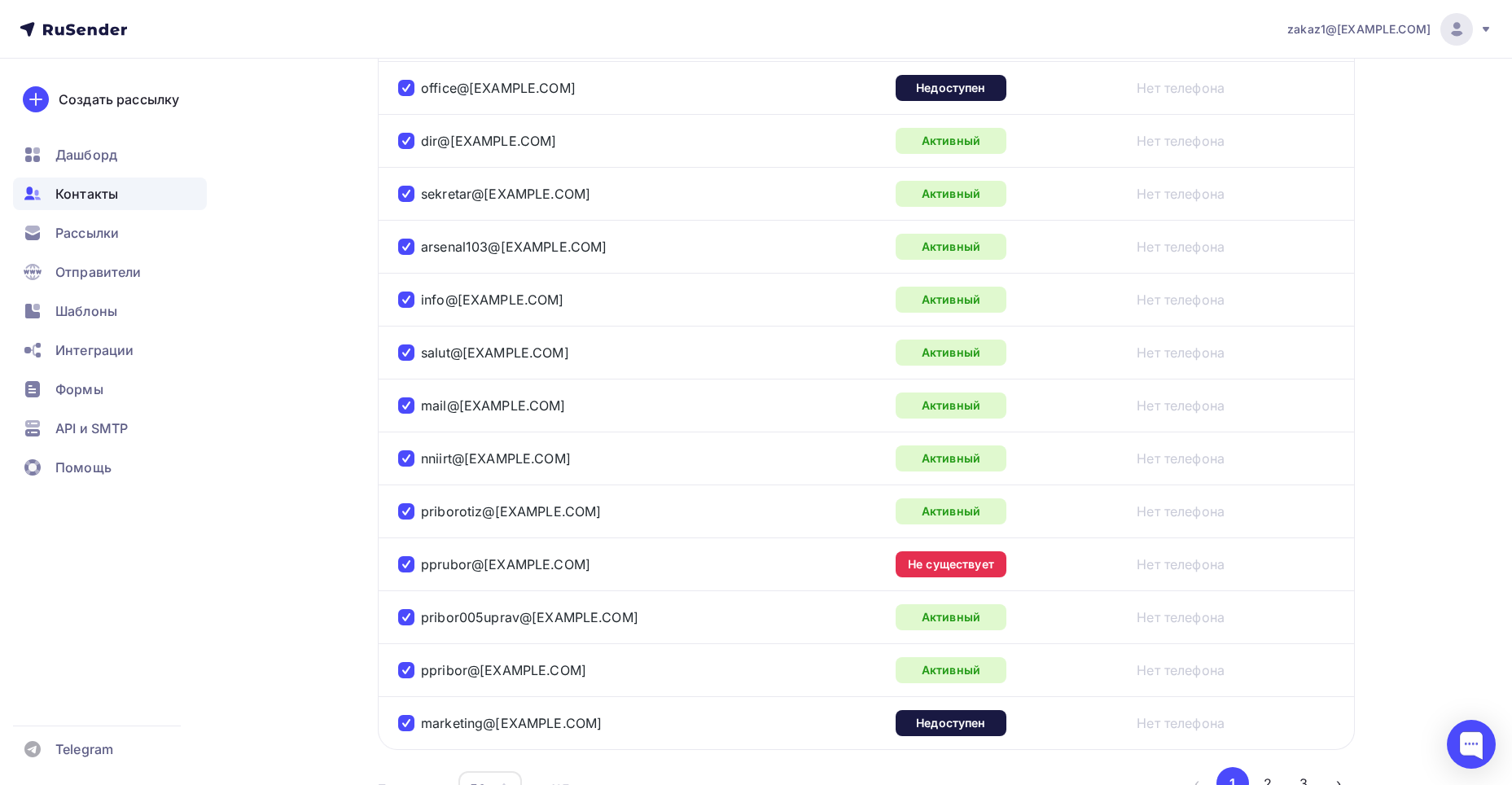 scroll, scrollTop: 2602, scrollLeft: 0, axis: vertical 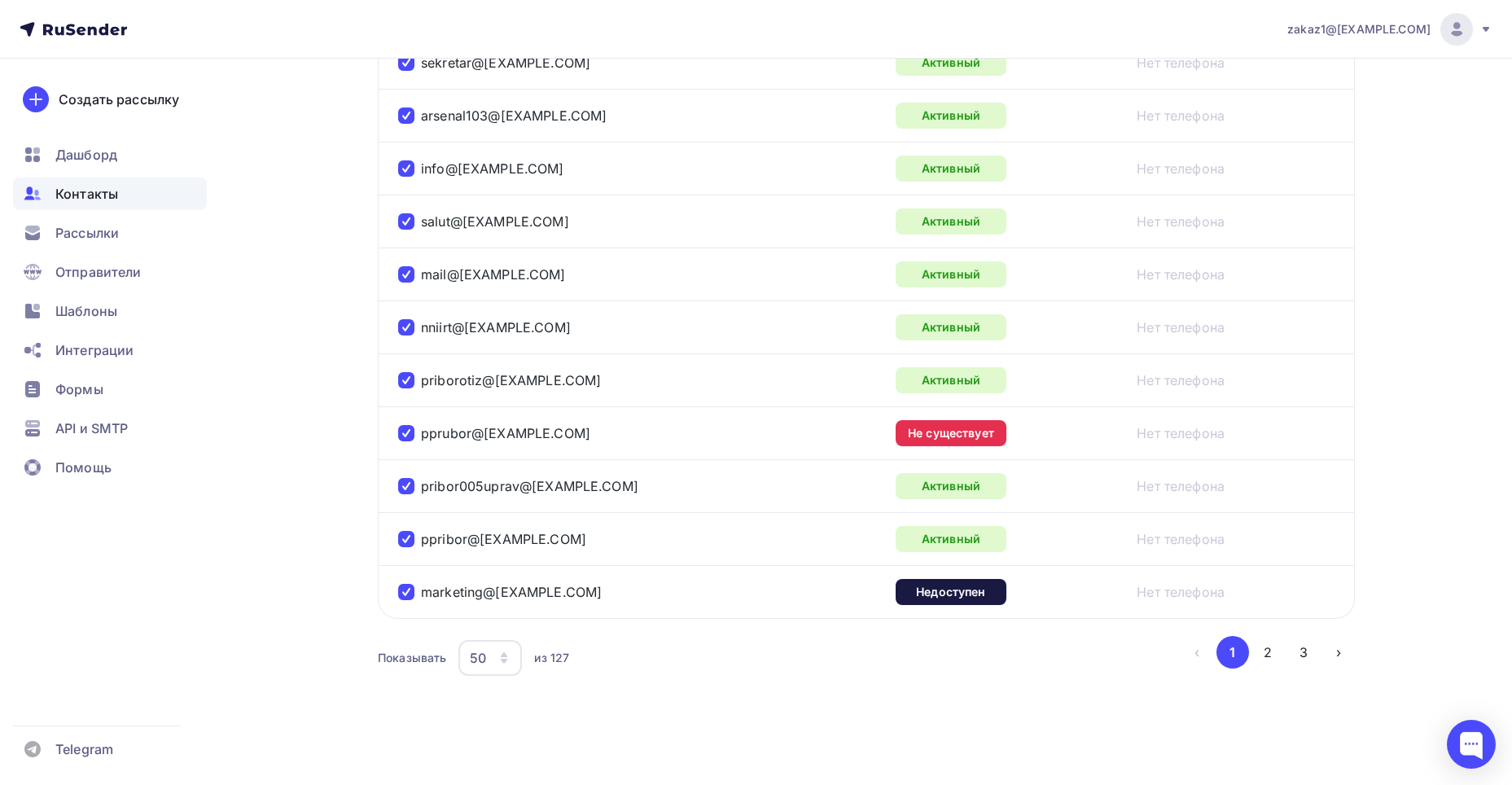 click on "50" at bounding box center (490, 658) 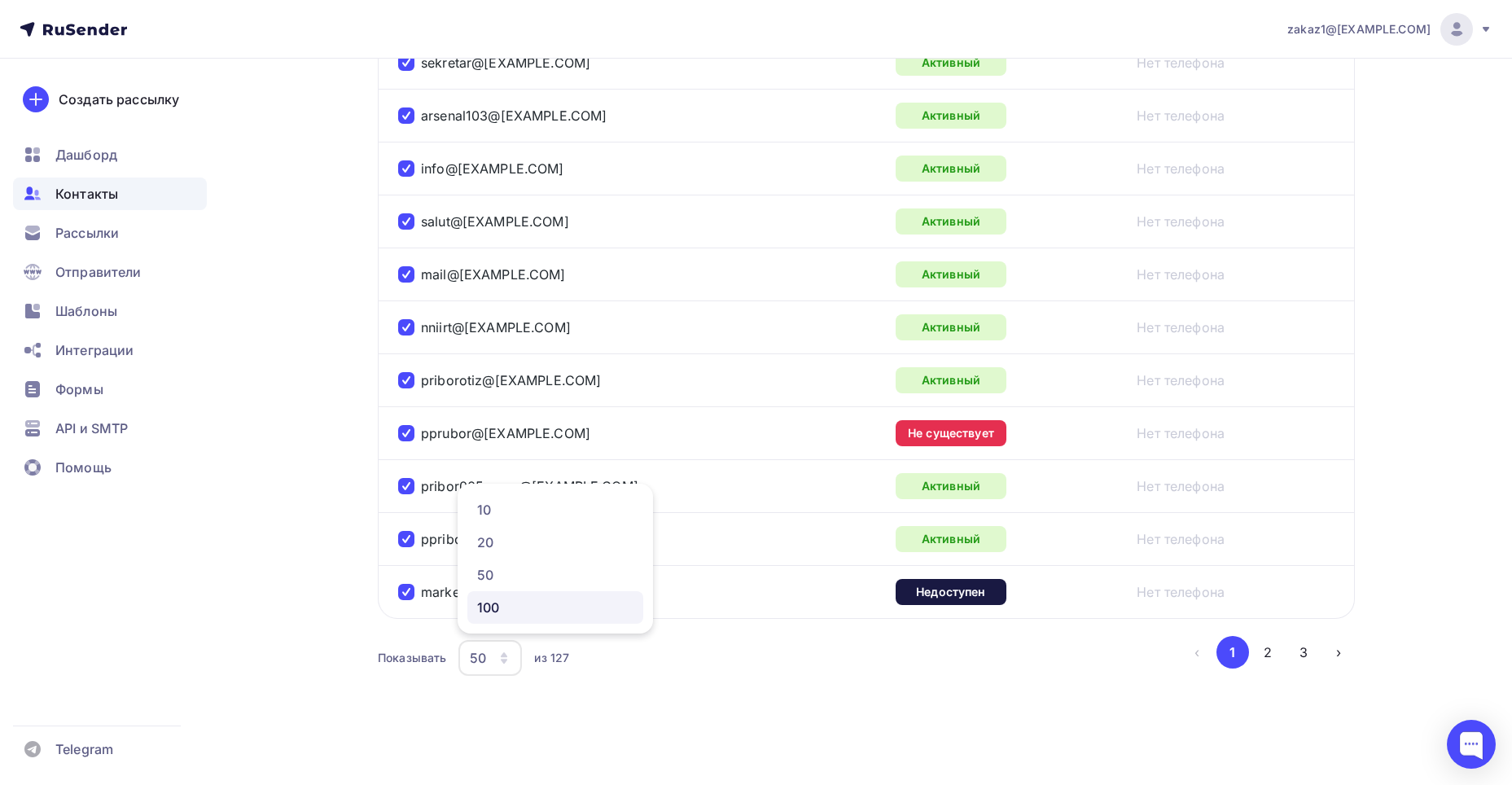click on "100" at bounding box center [555, 607] 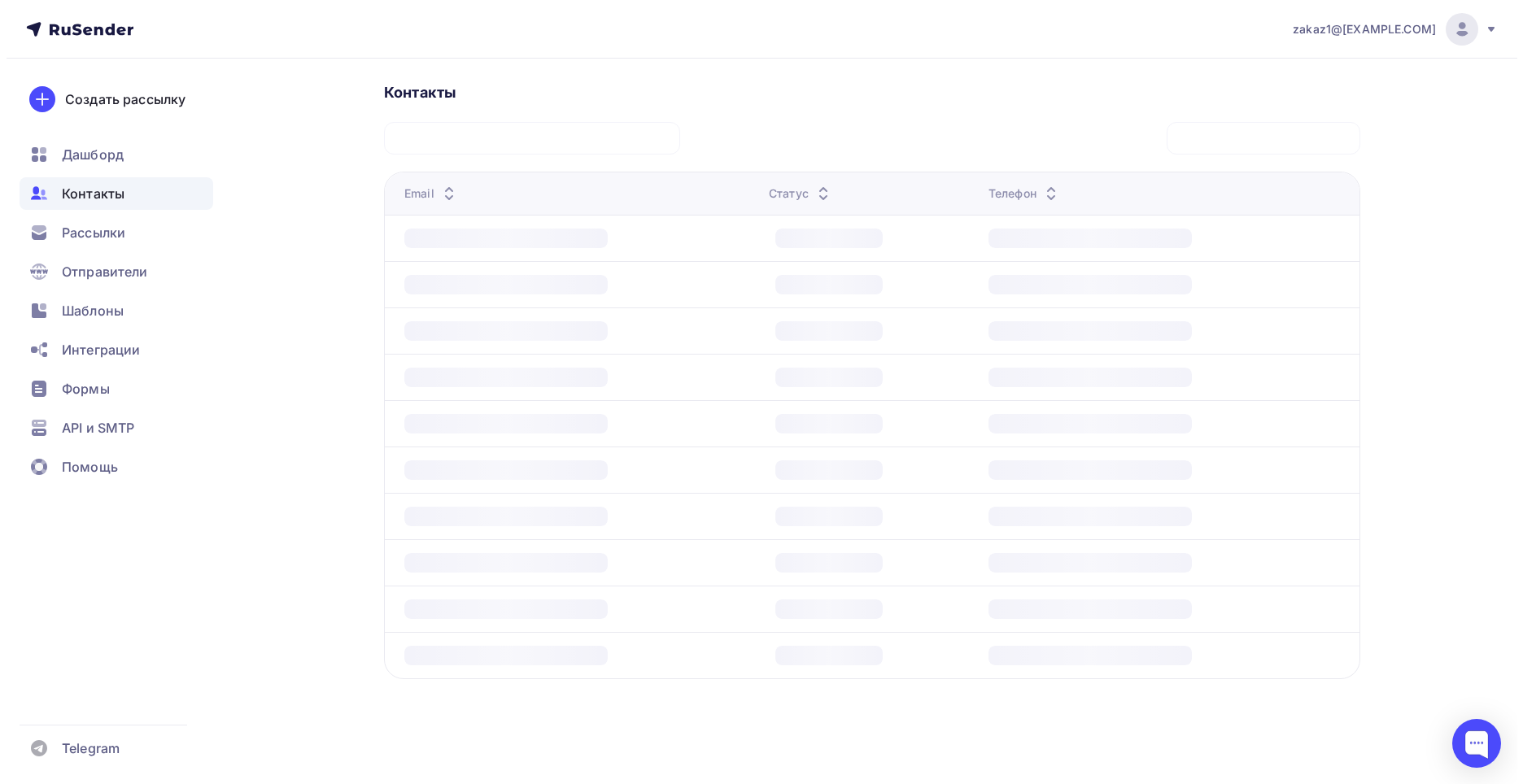 scroll, scrollTop: 355, scrollLeft: 0, axis: vertical 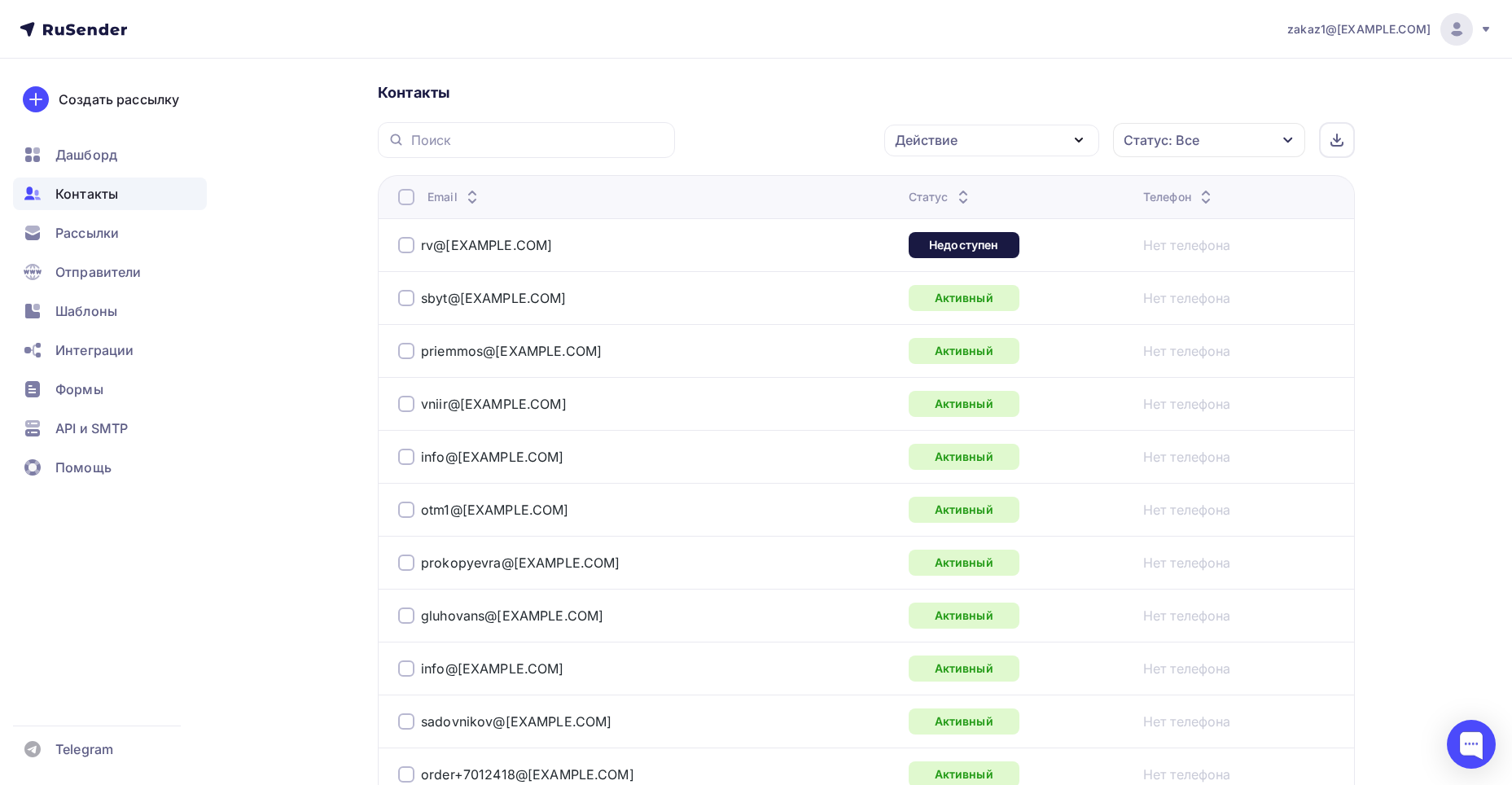 click on "Email" at bounding box center (640, 196) 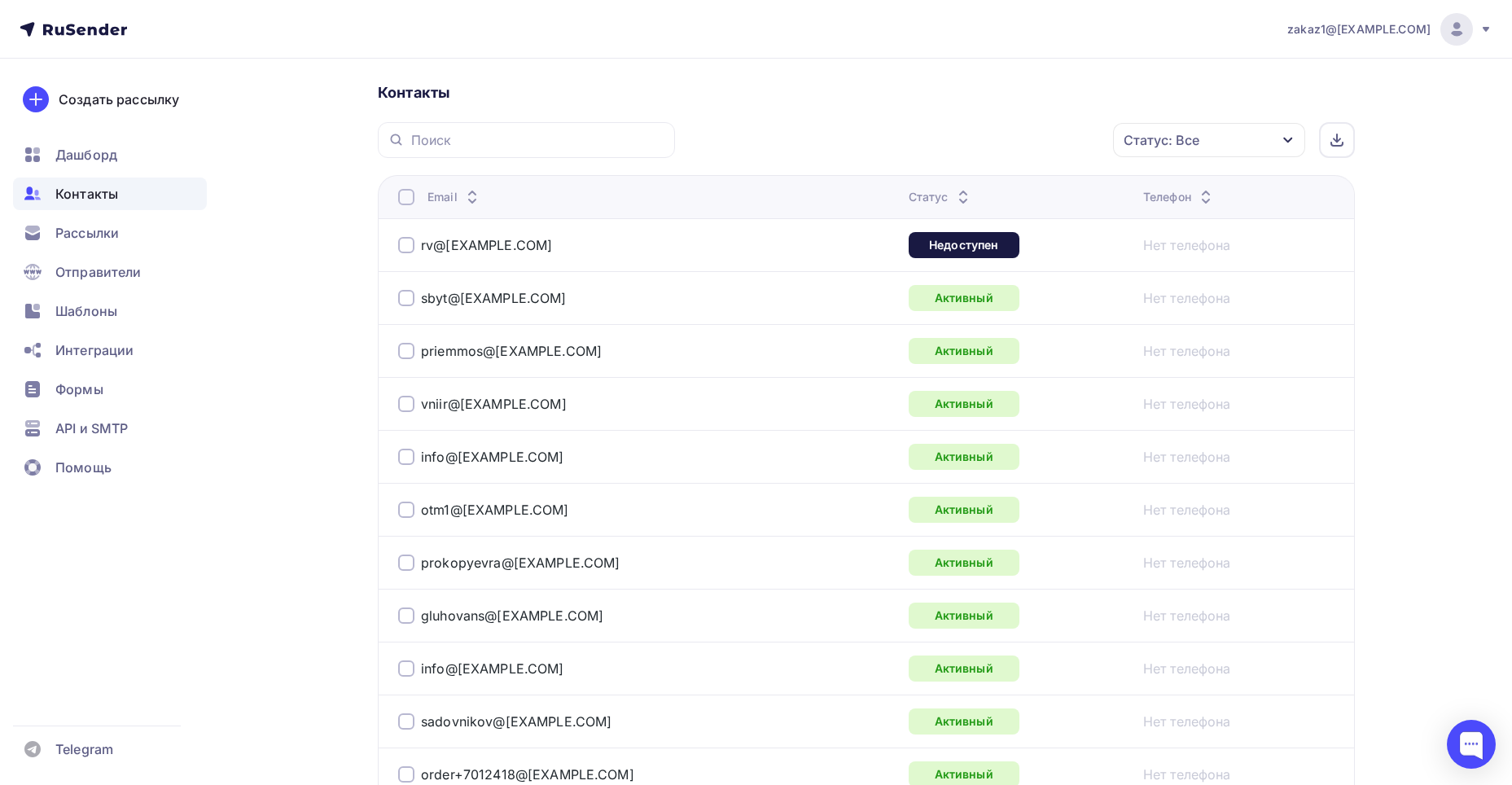 click at bounding box center (406, 197) 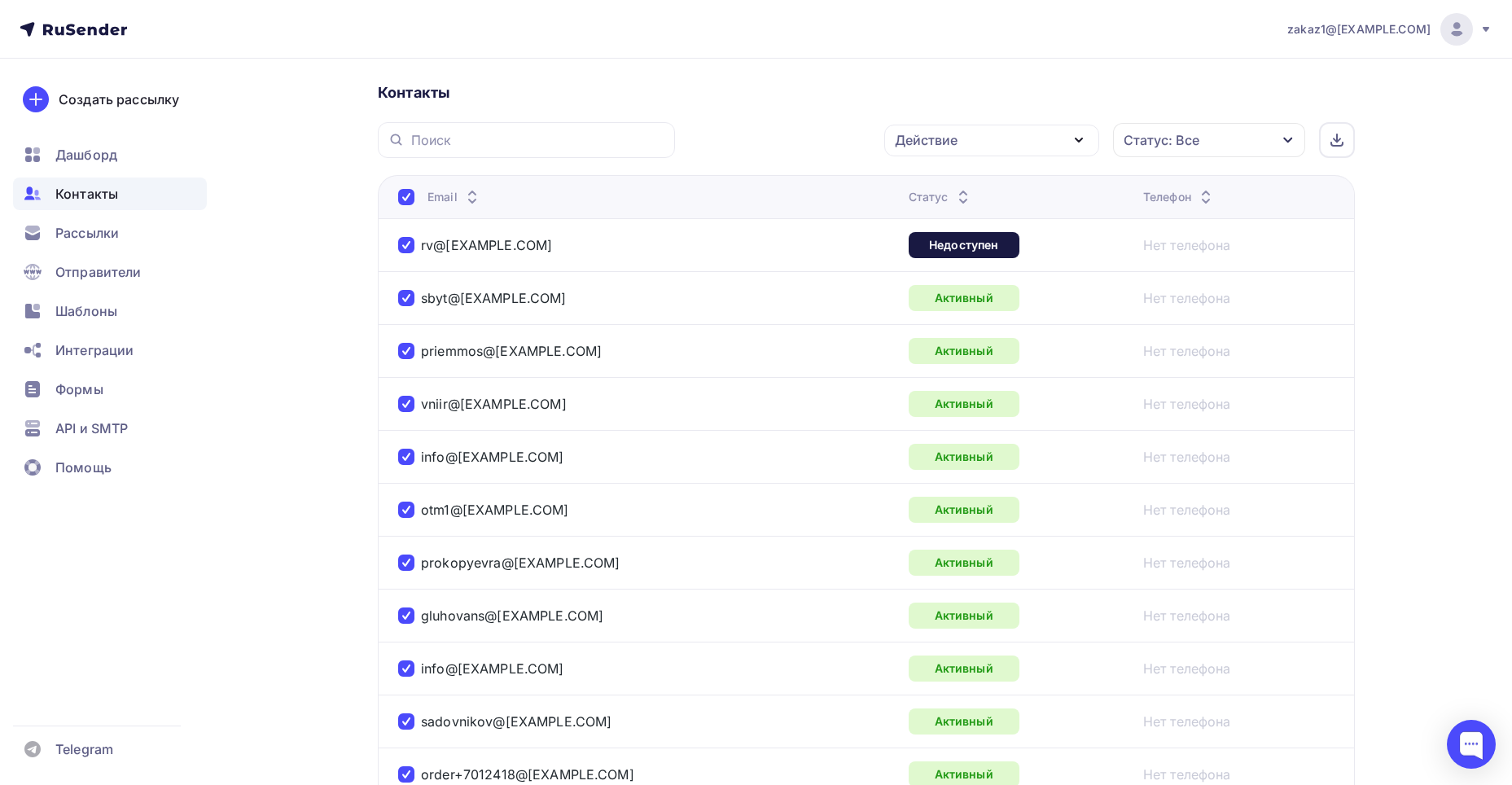click on "Действие" at bounding box center (992, 140) 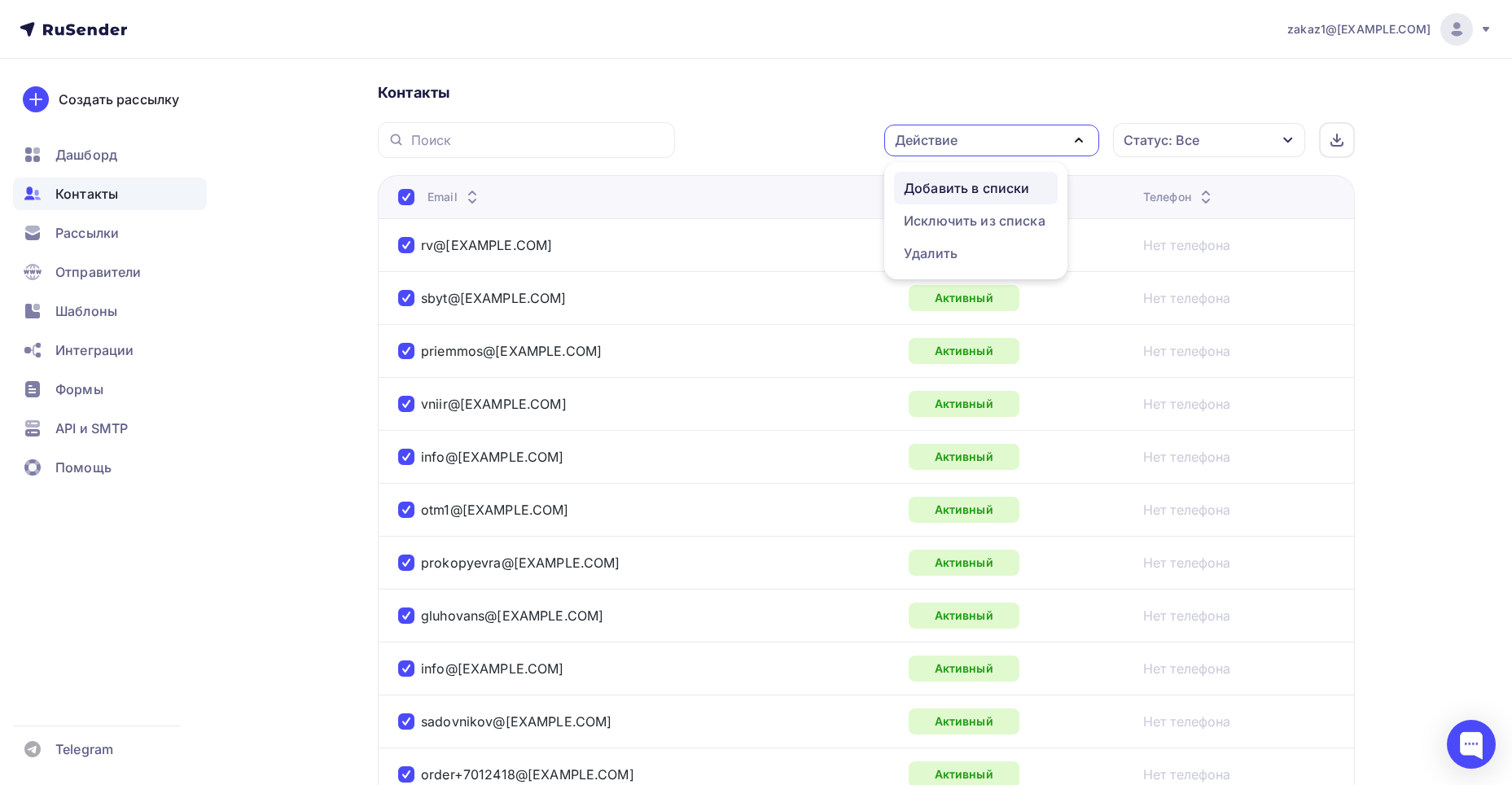 click on "Добавить в списки" at bounding box center [966, 188] 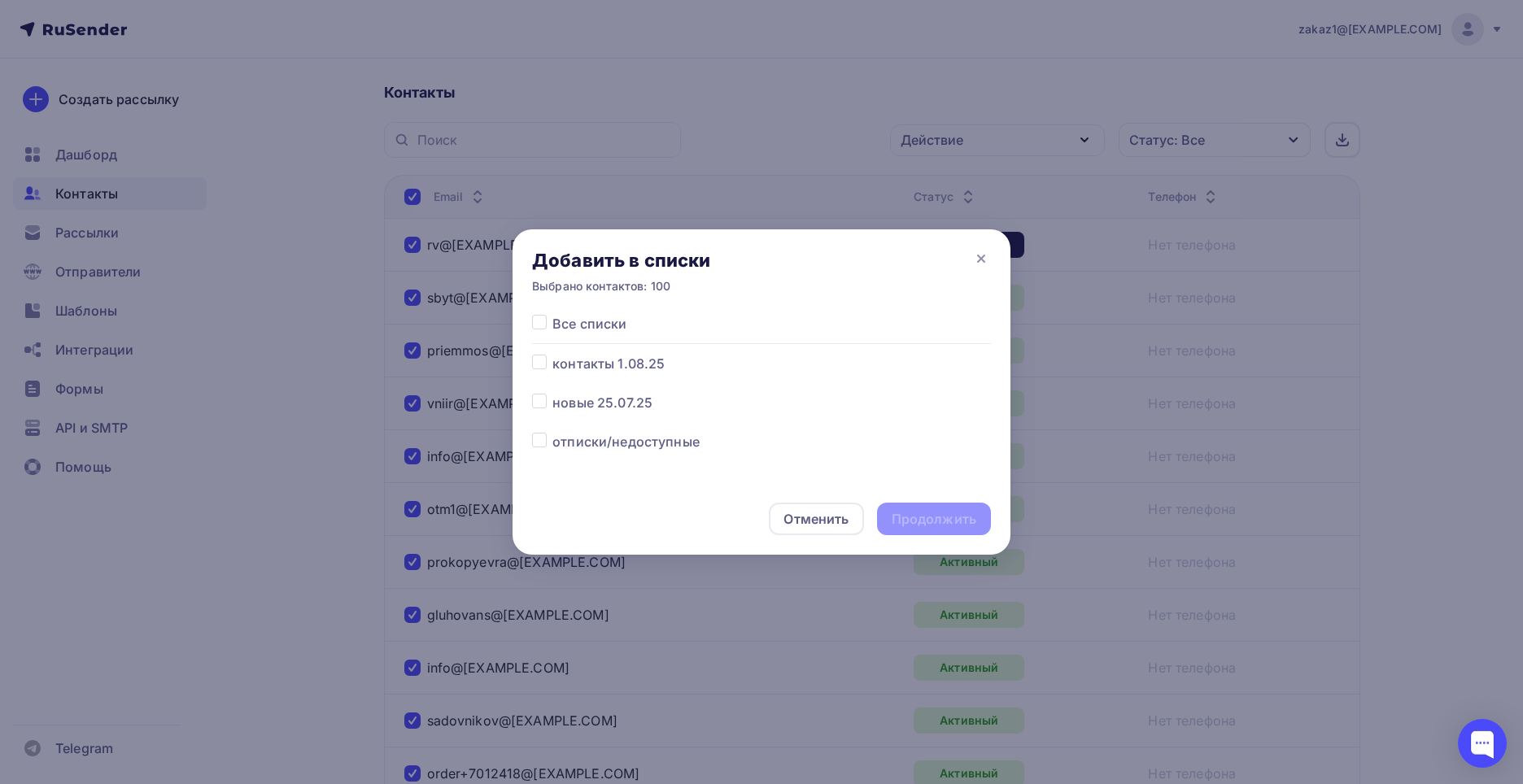 scroll, scrollTop: 89, scrollLeft: 0, axis: vertical 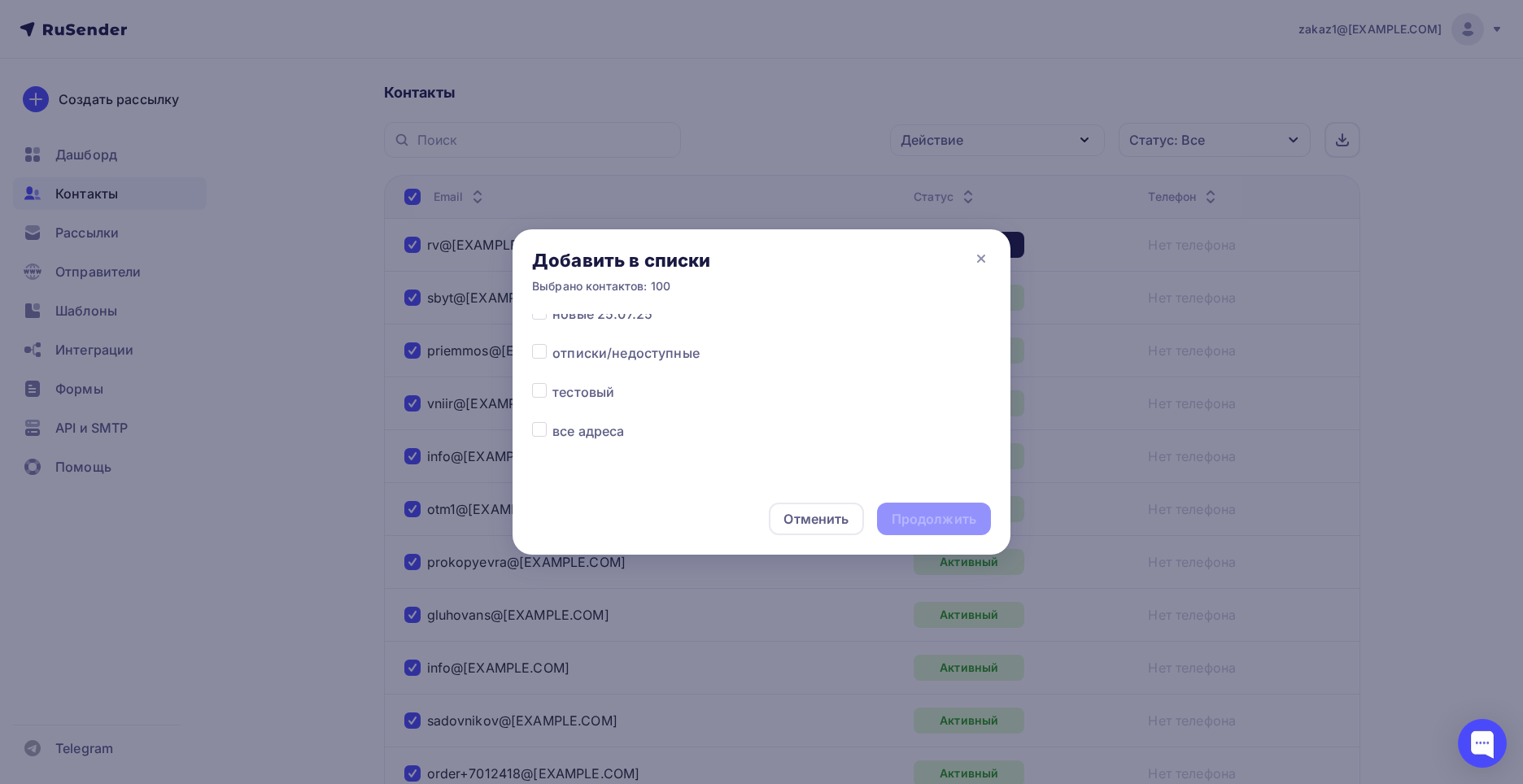 click at bounding box center (552, 421) 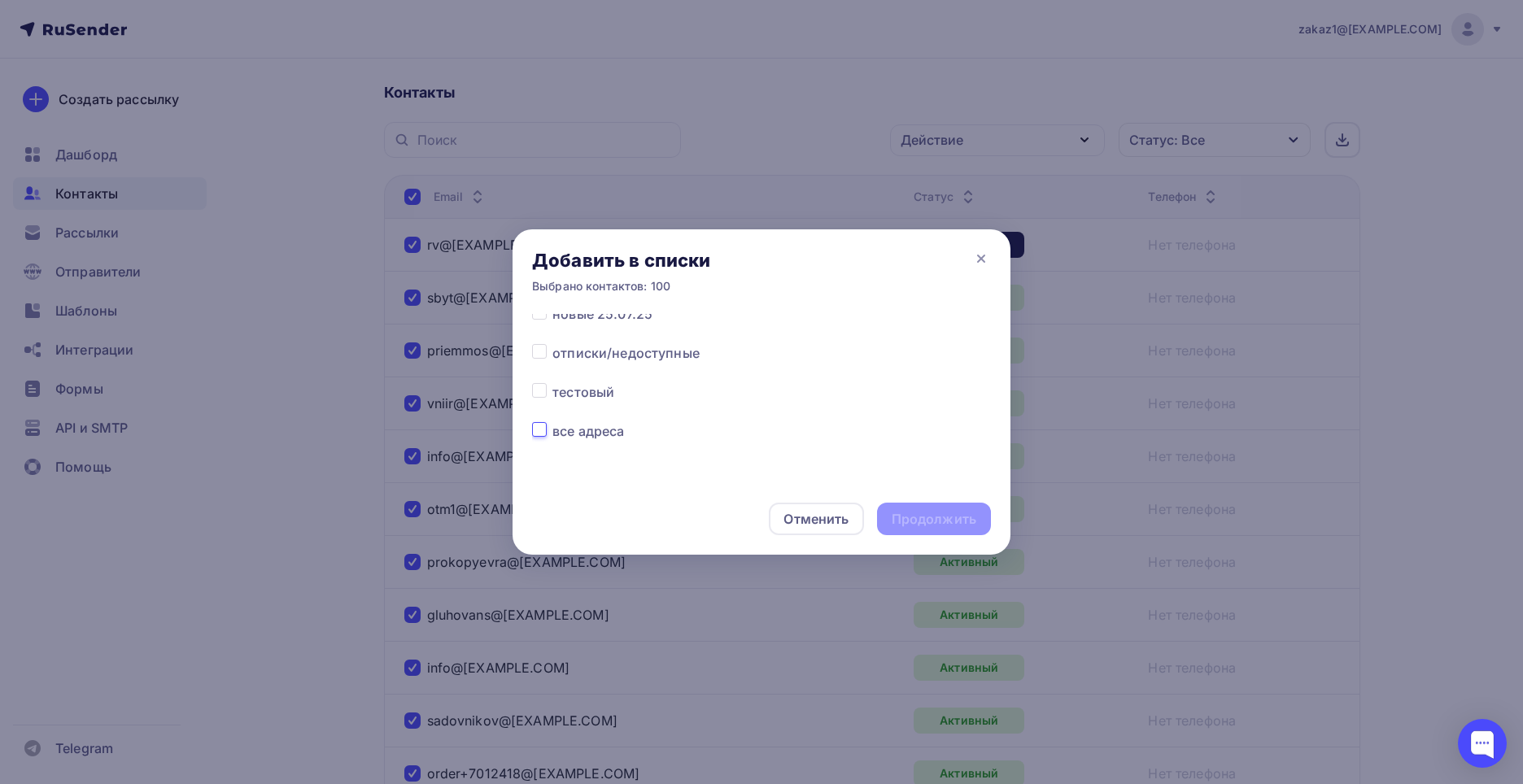 checkbox on "true" 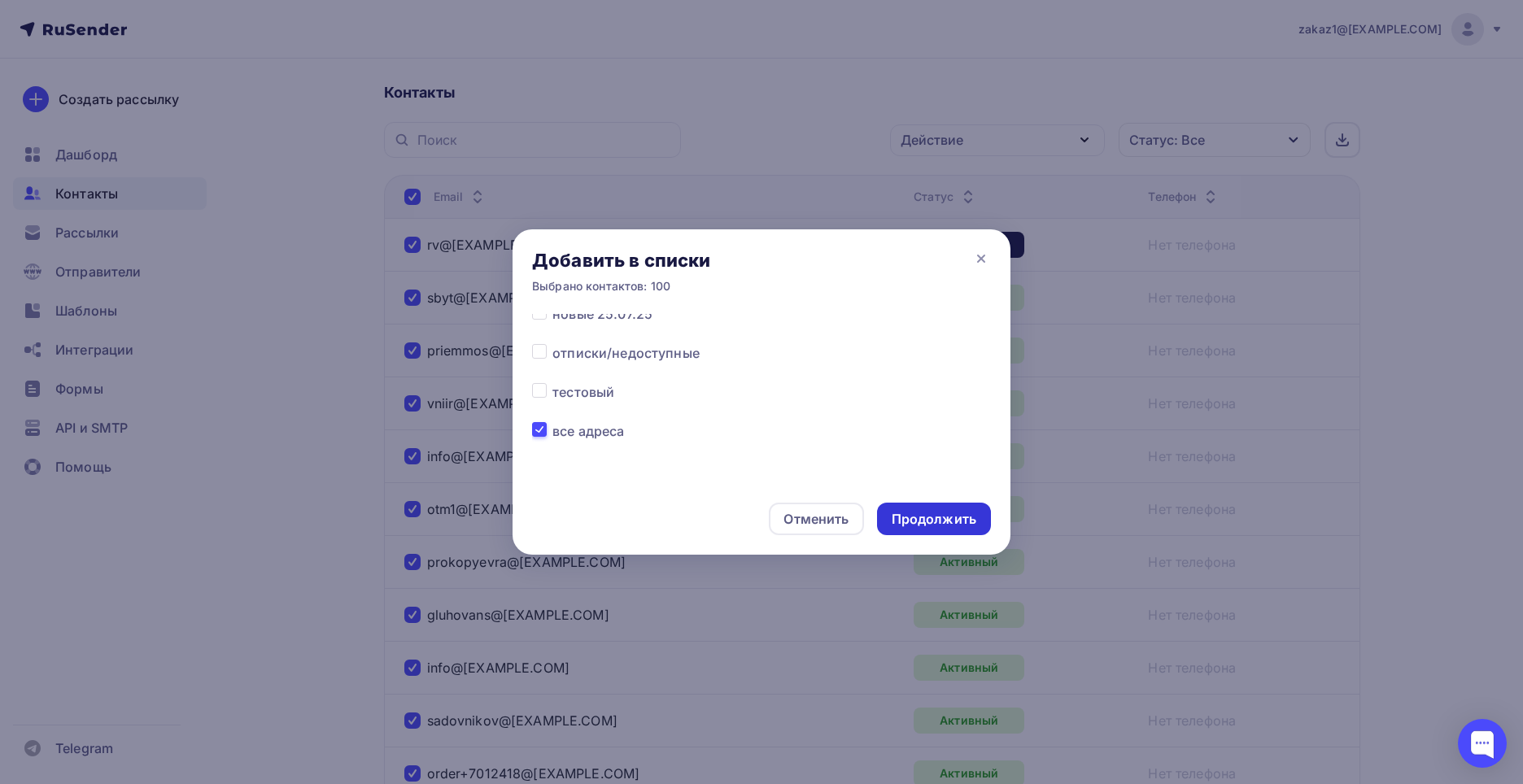 click on "Продолжить" at bounding box center (934, 519) 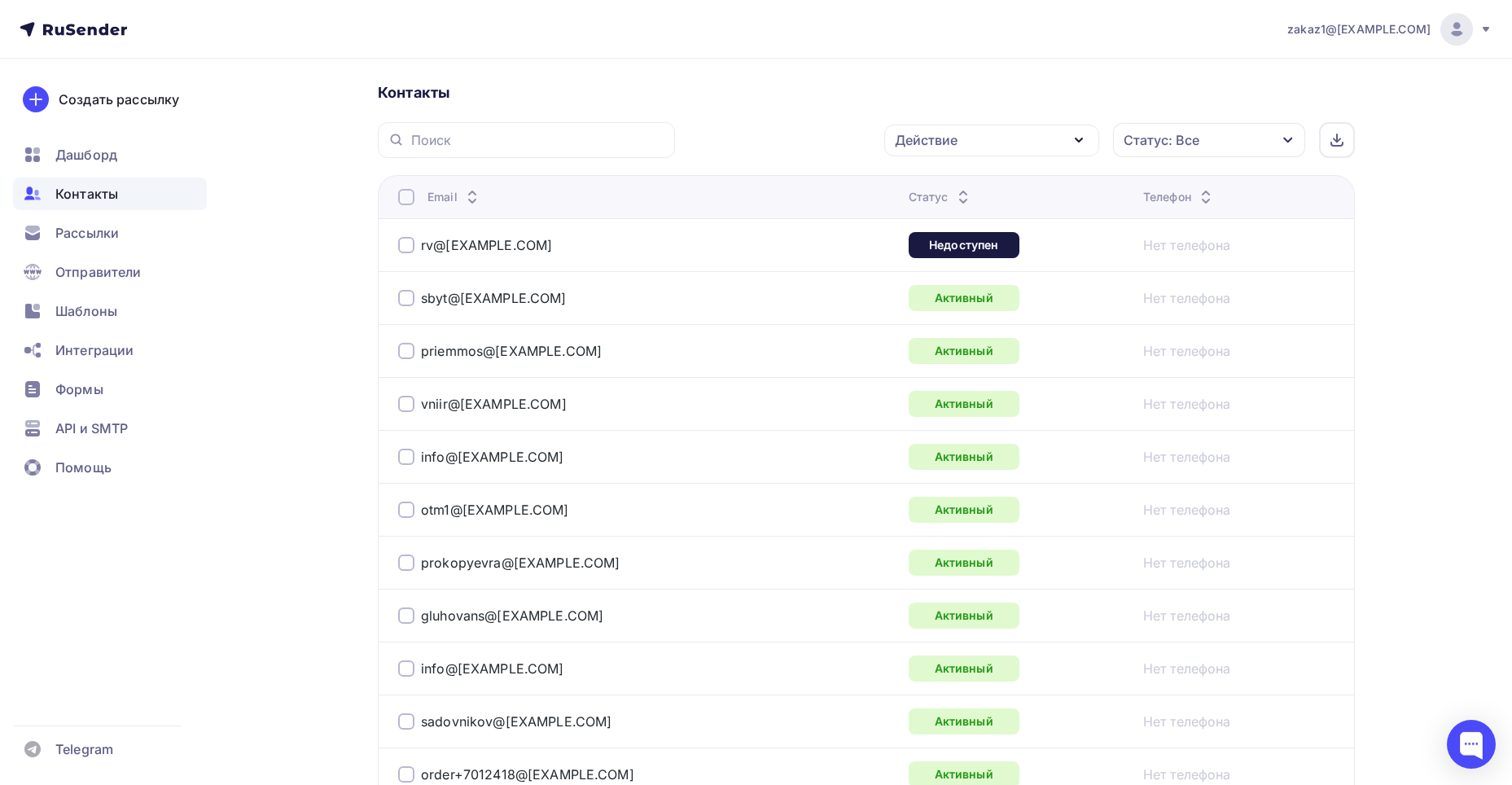 click at bounding box center (406, 197) 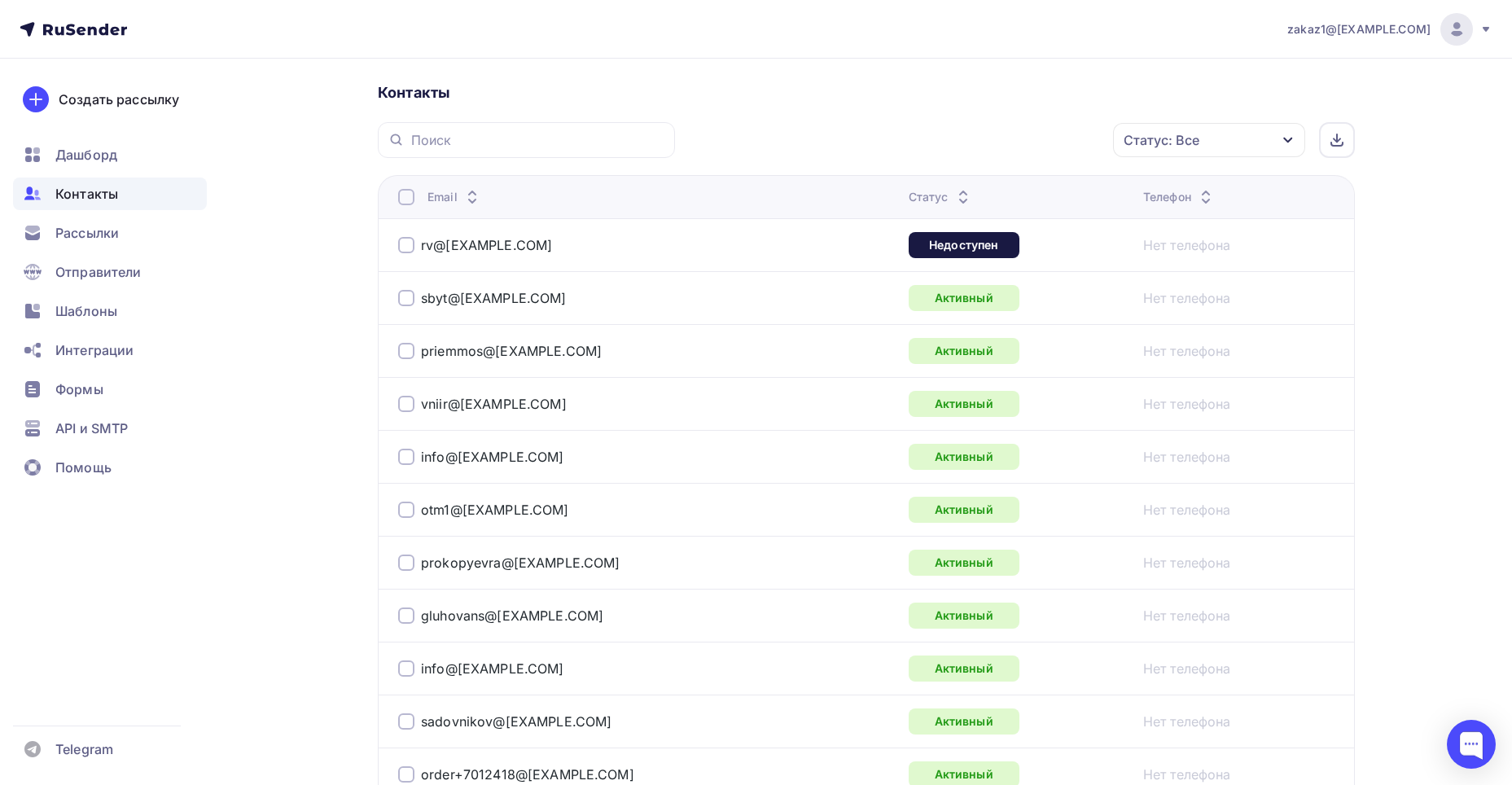 click at bounding box center [406, 197] 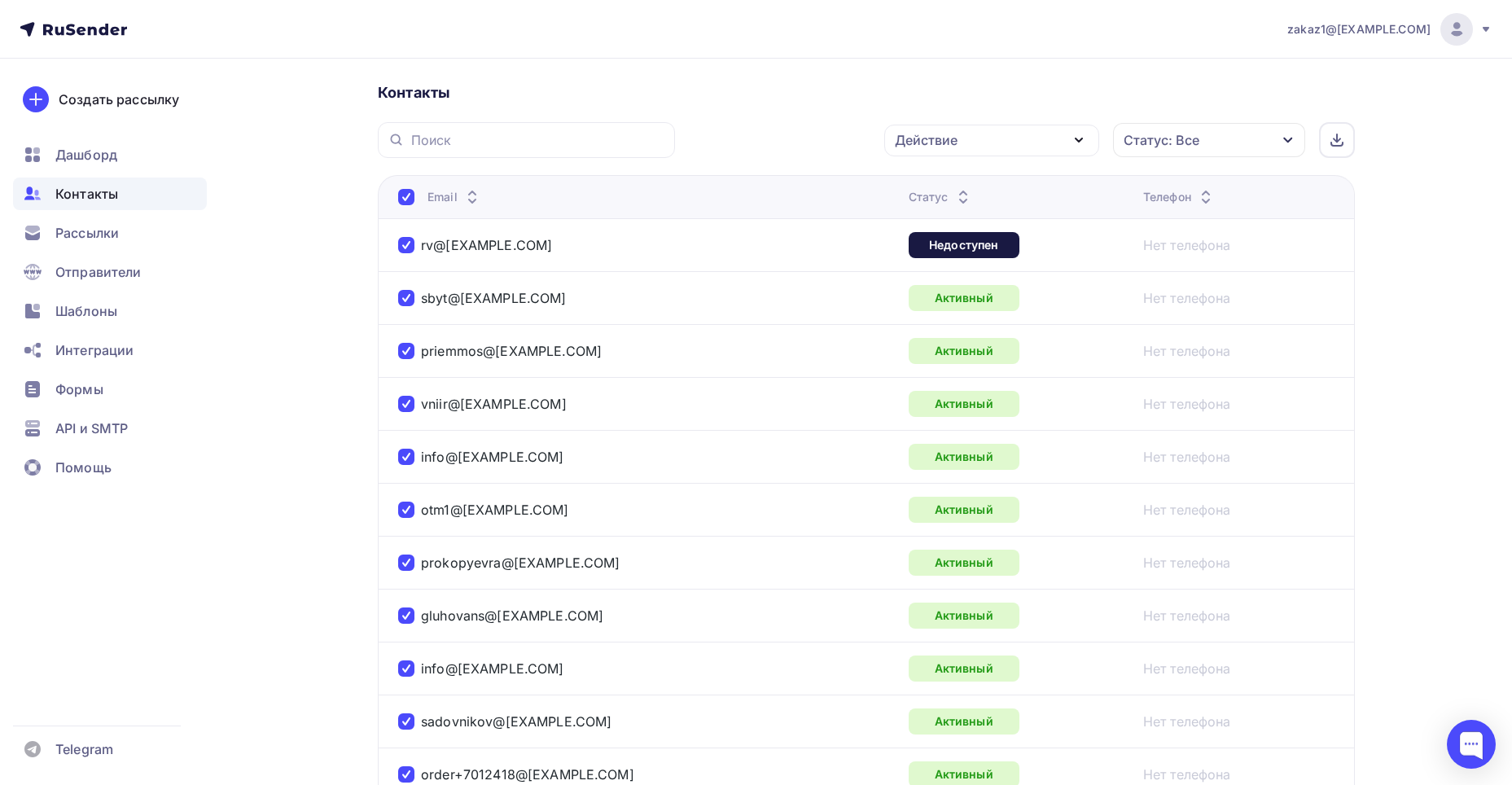 click on "Действие" at bounding box center [992, 140] 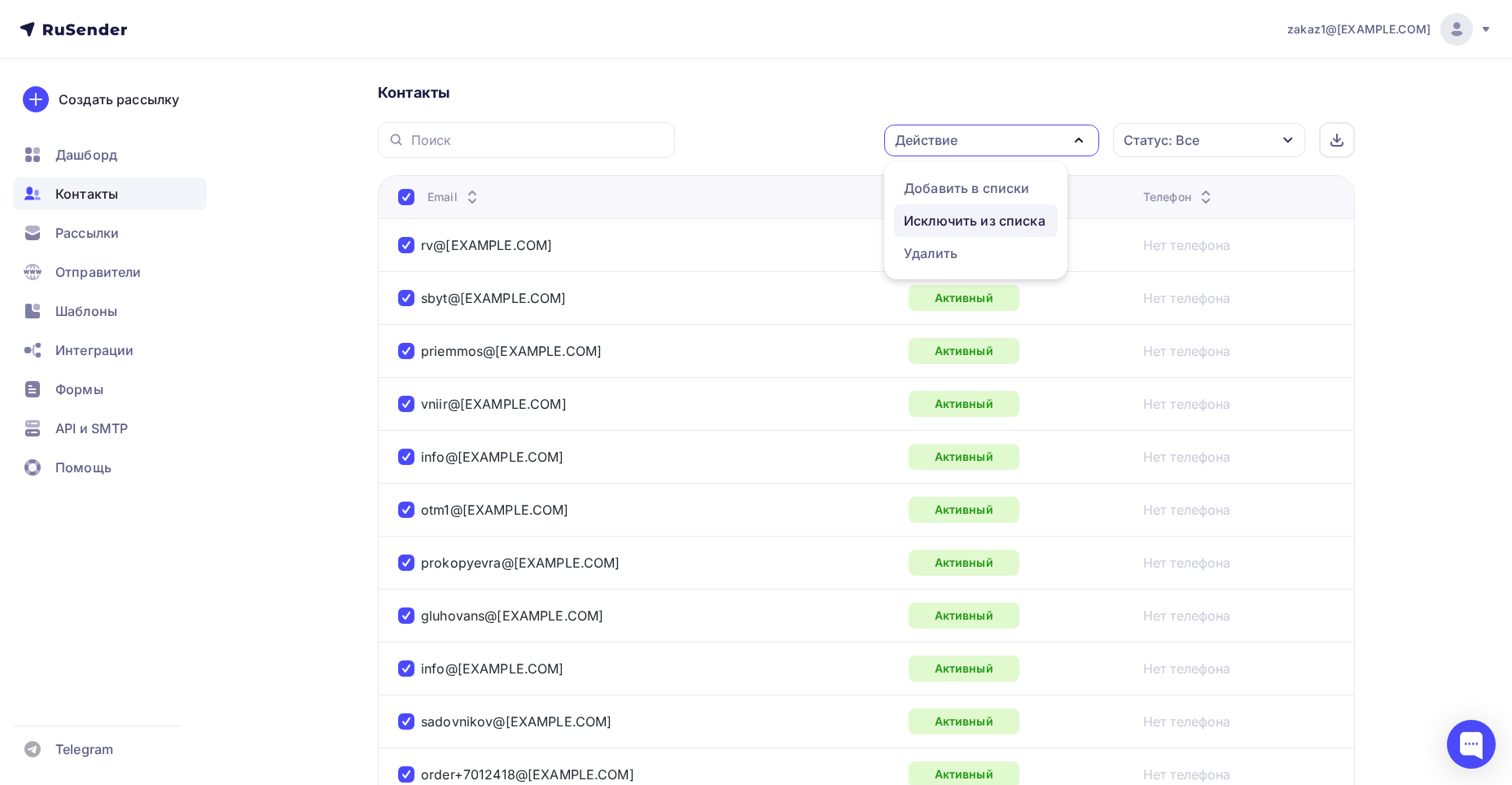 click on "Исключить из списка" at bounding box center (975, 221) 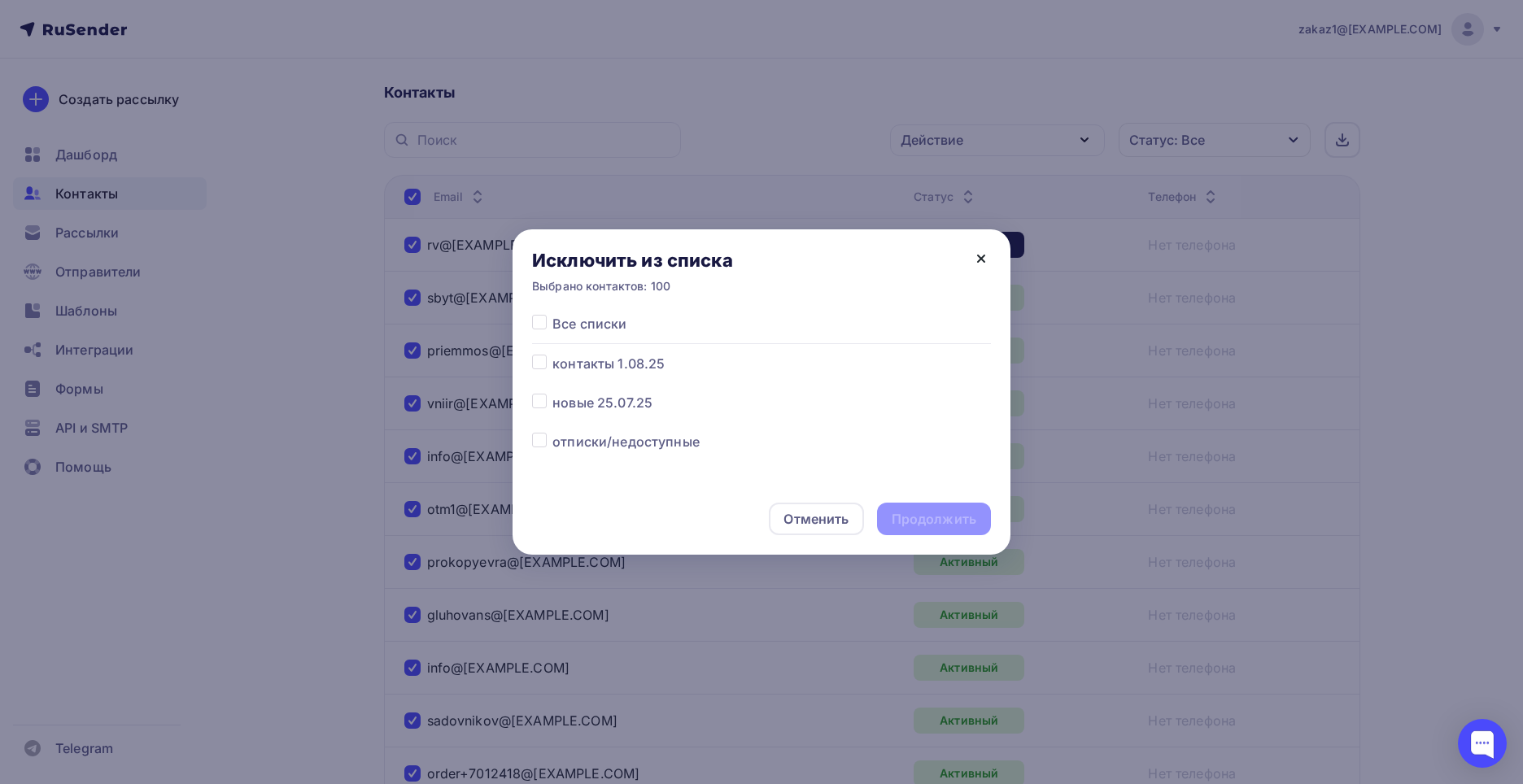 click 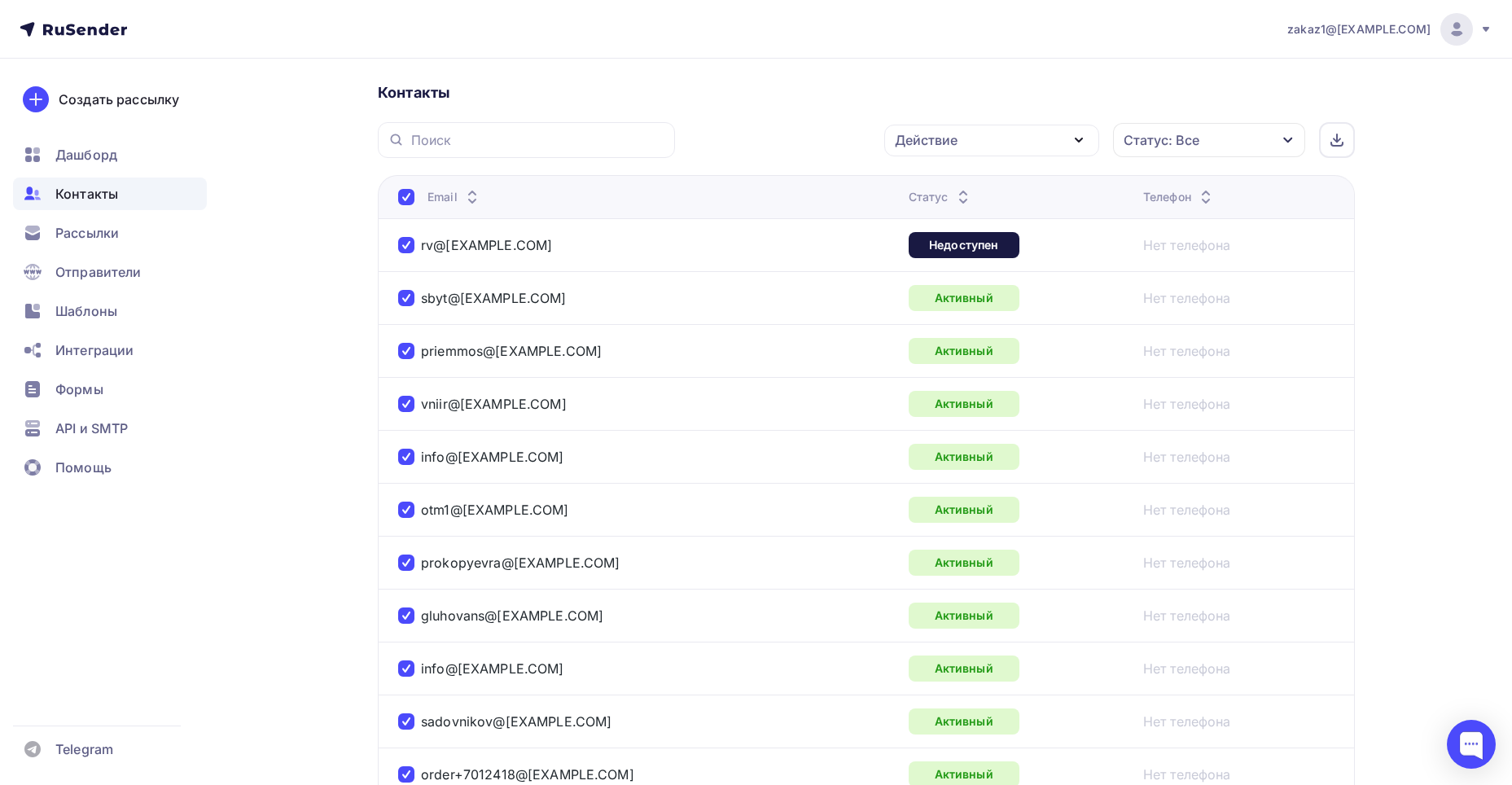 click at bounding box center (756, 392) 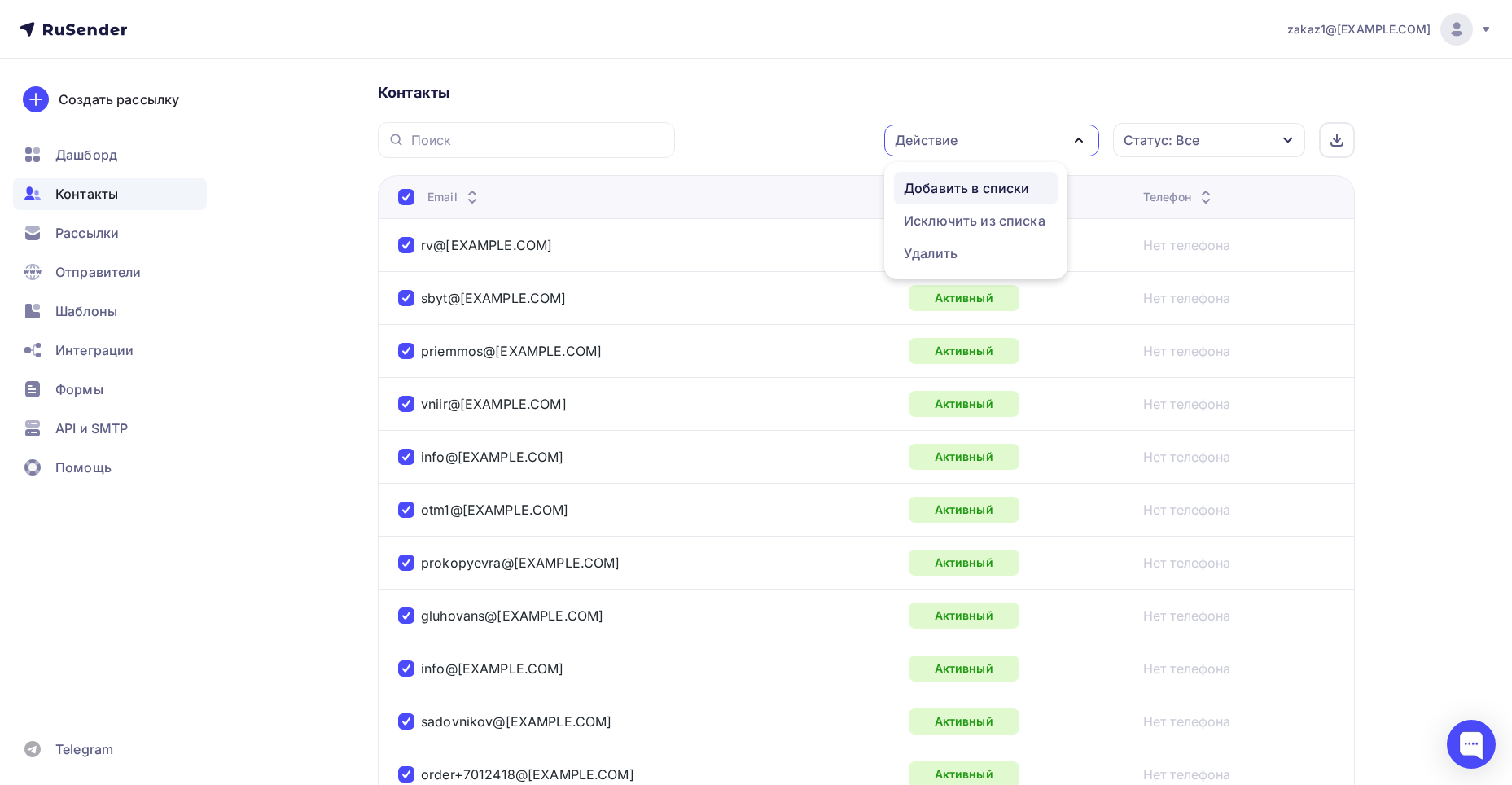 click on "Добавить в списки" at bounding box center (966, 188) 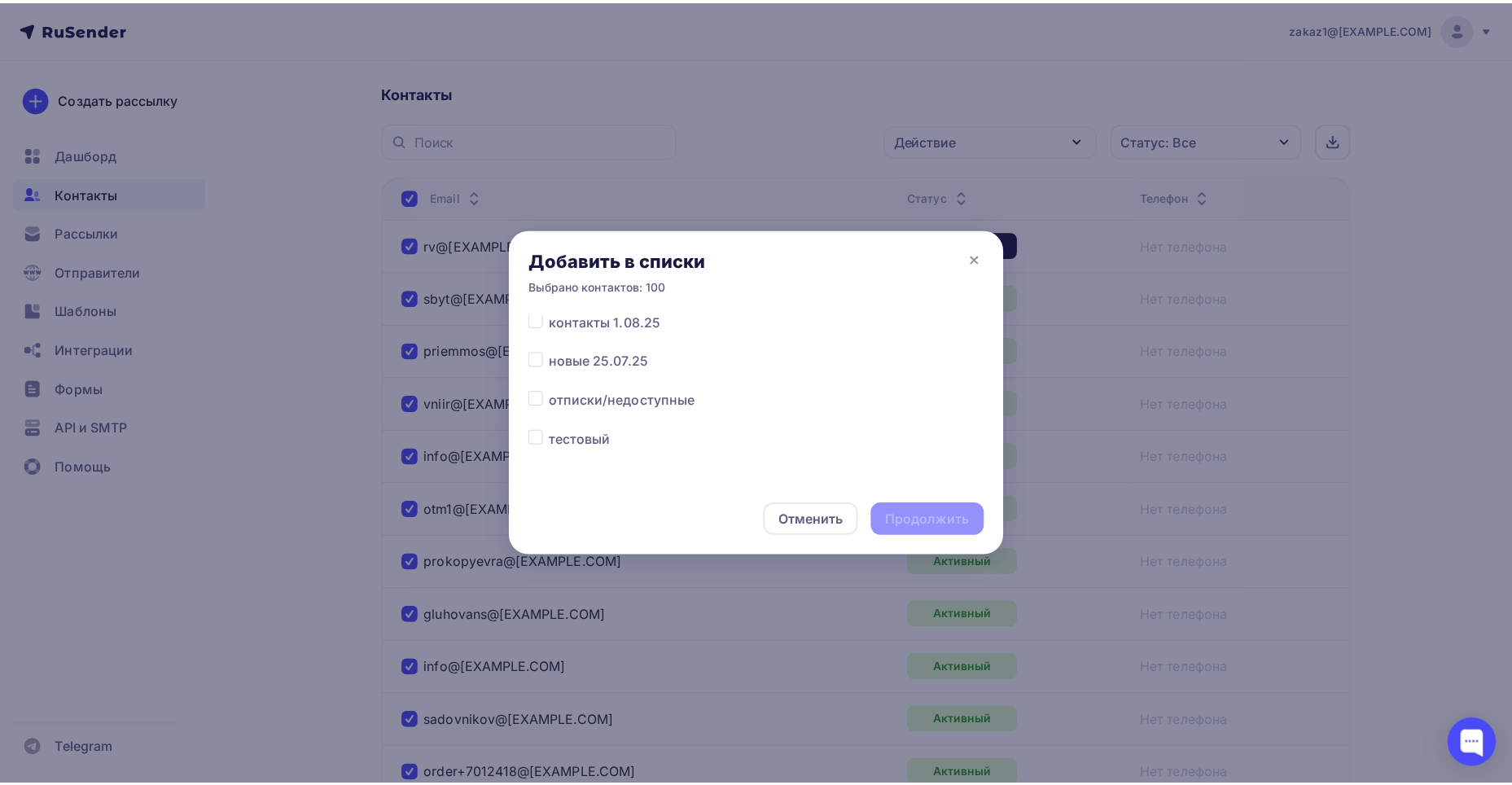 scroll, scrollTop: 89, scrollLeft: 0, axis: vertical 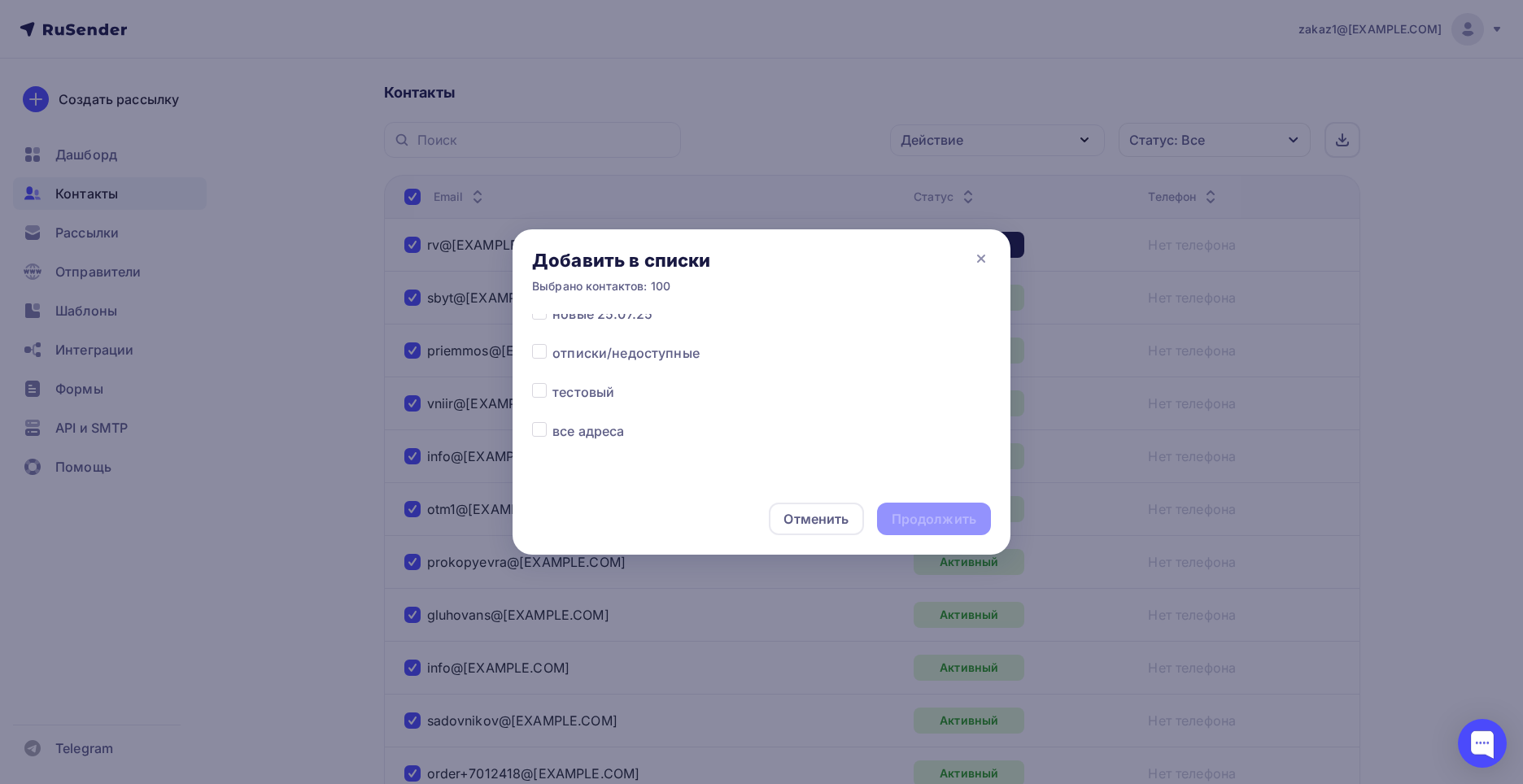 click on "Все списки       контакты 1.08.25   новые 25.07.25   отписки/недоступные   тестовый   все адреса" at bounding box center (762, 399) 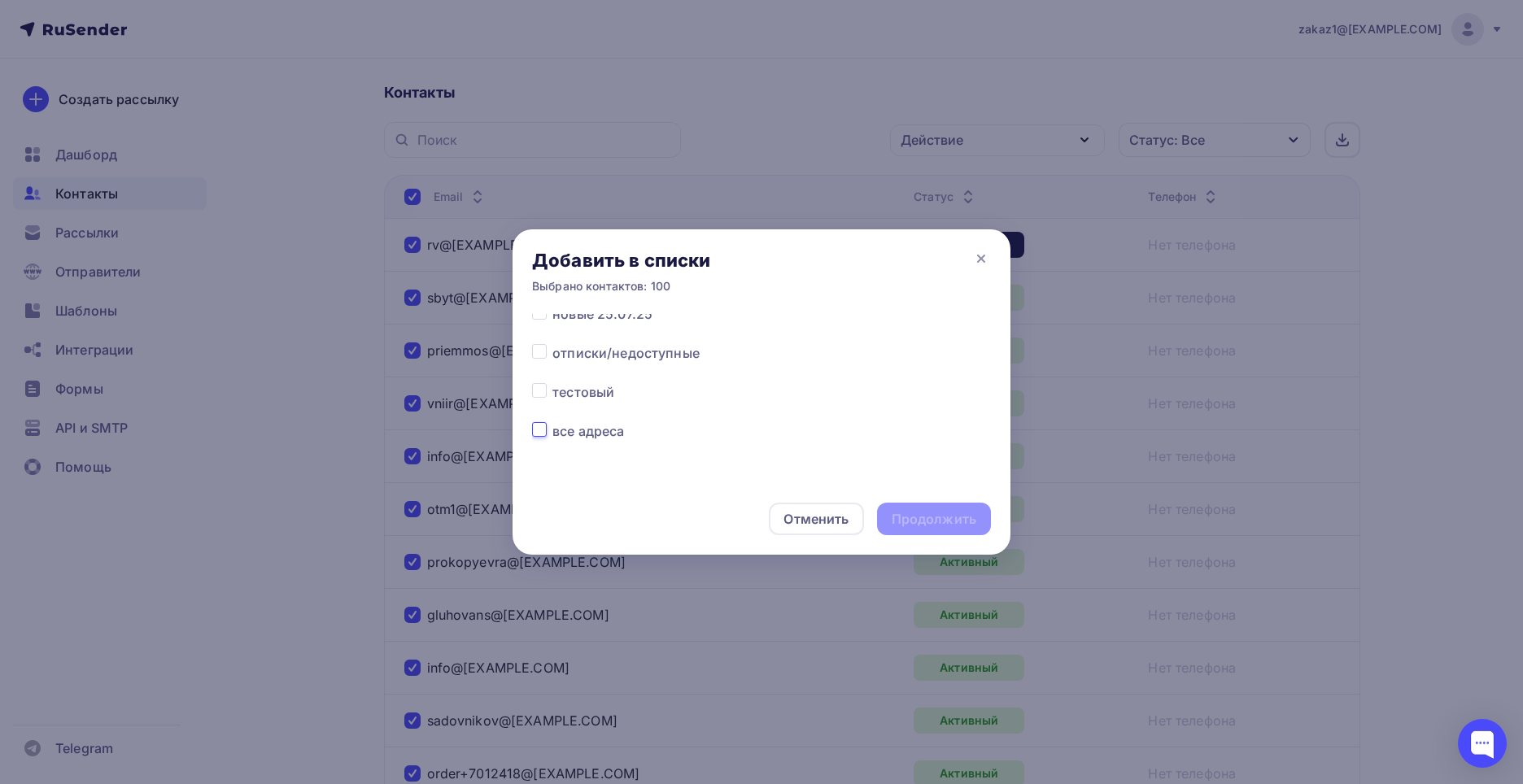 click at bounding box center (539, 429) 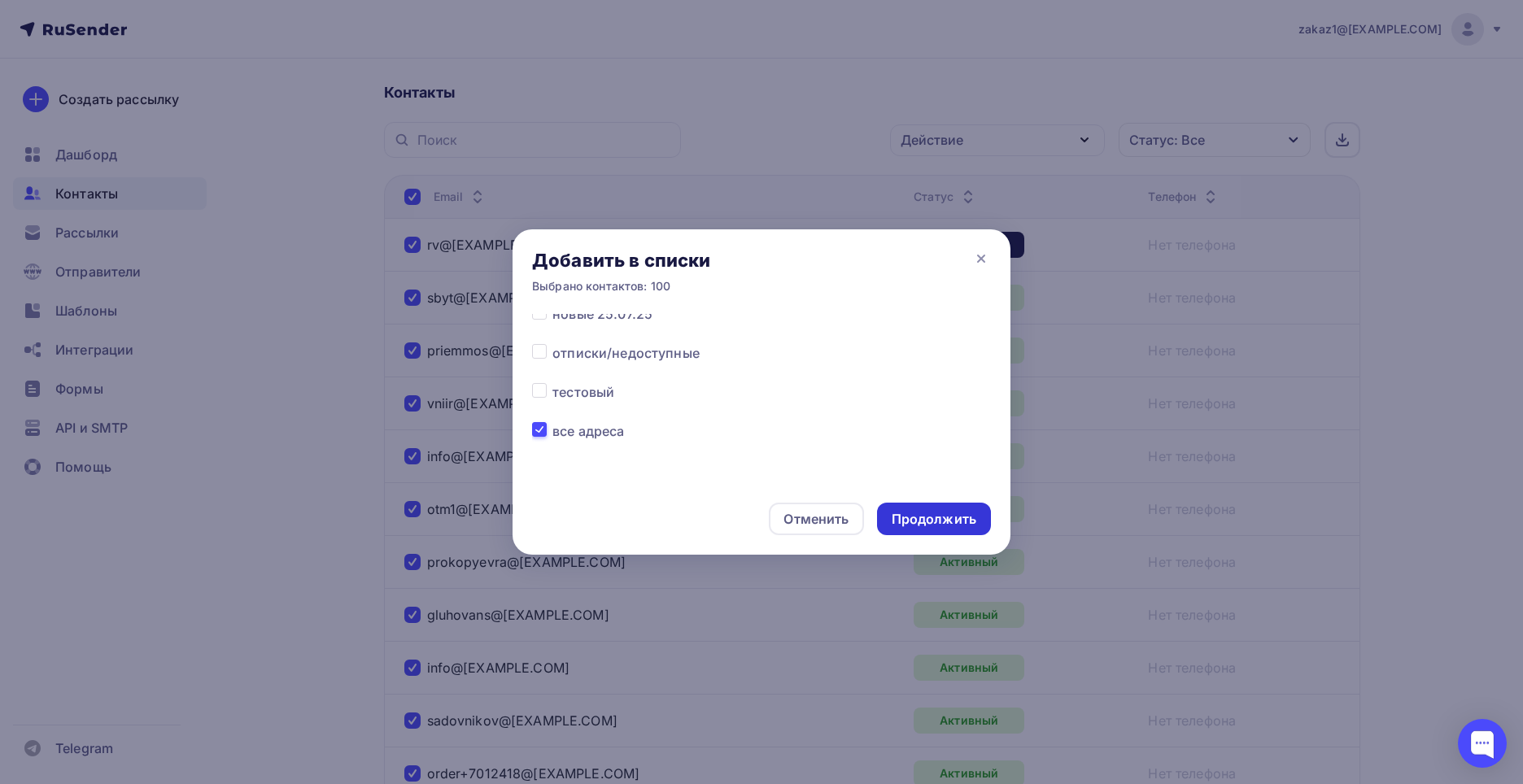 click on "Продолжить" at bounding box center [934, 519] 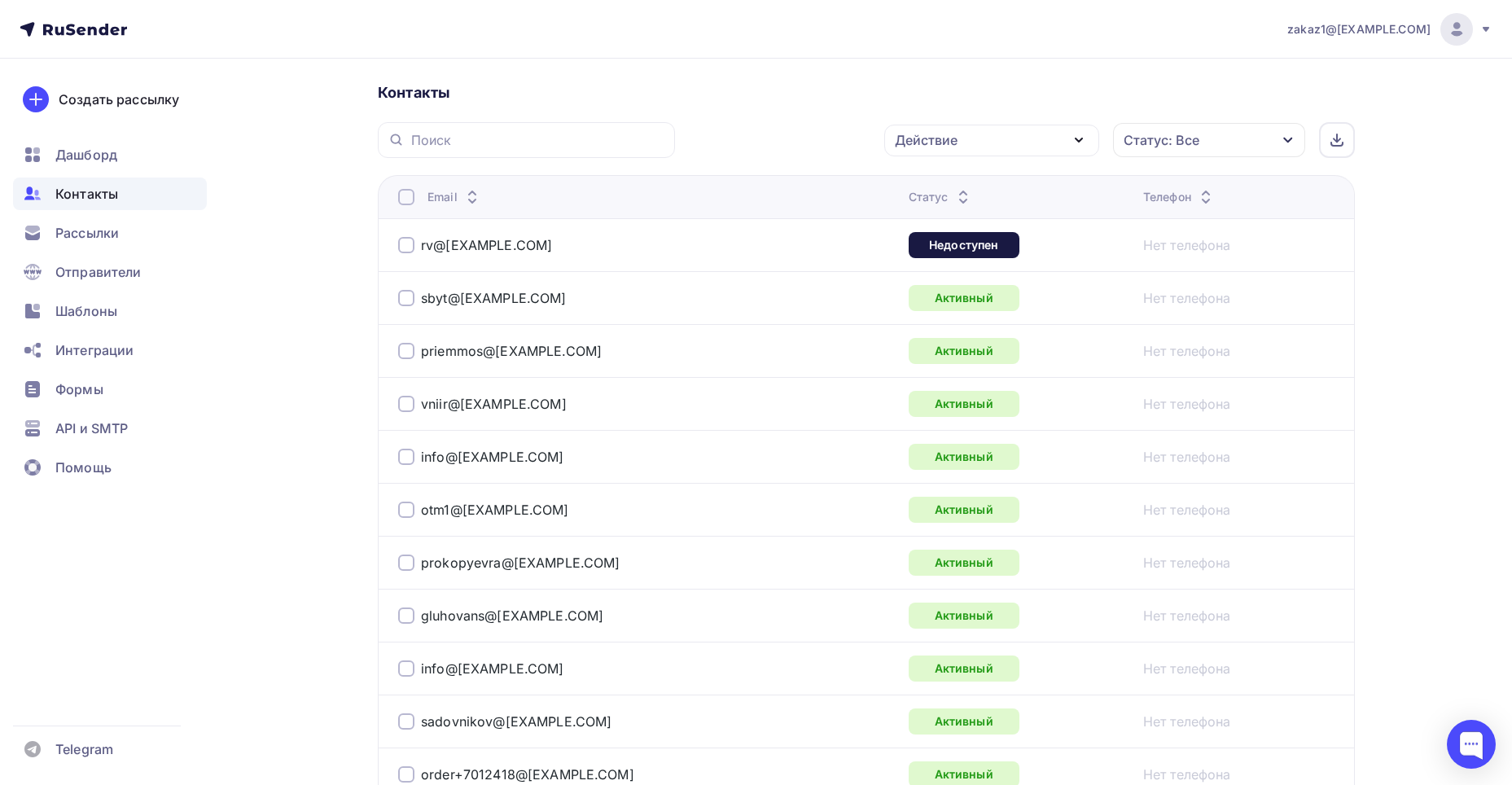 click at bounding box center [406, 197] 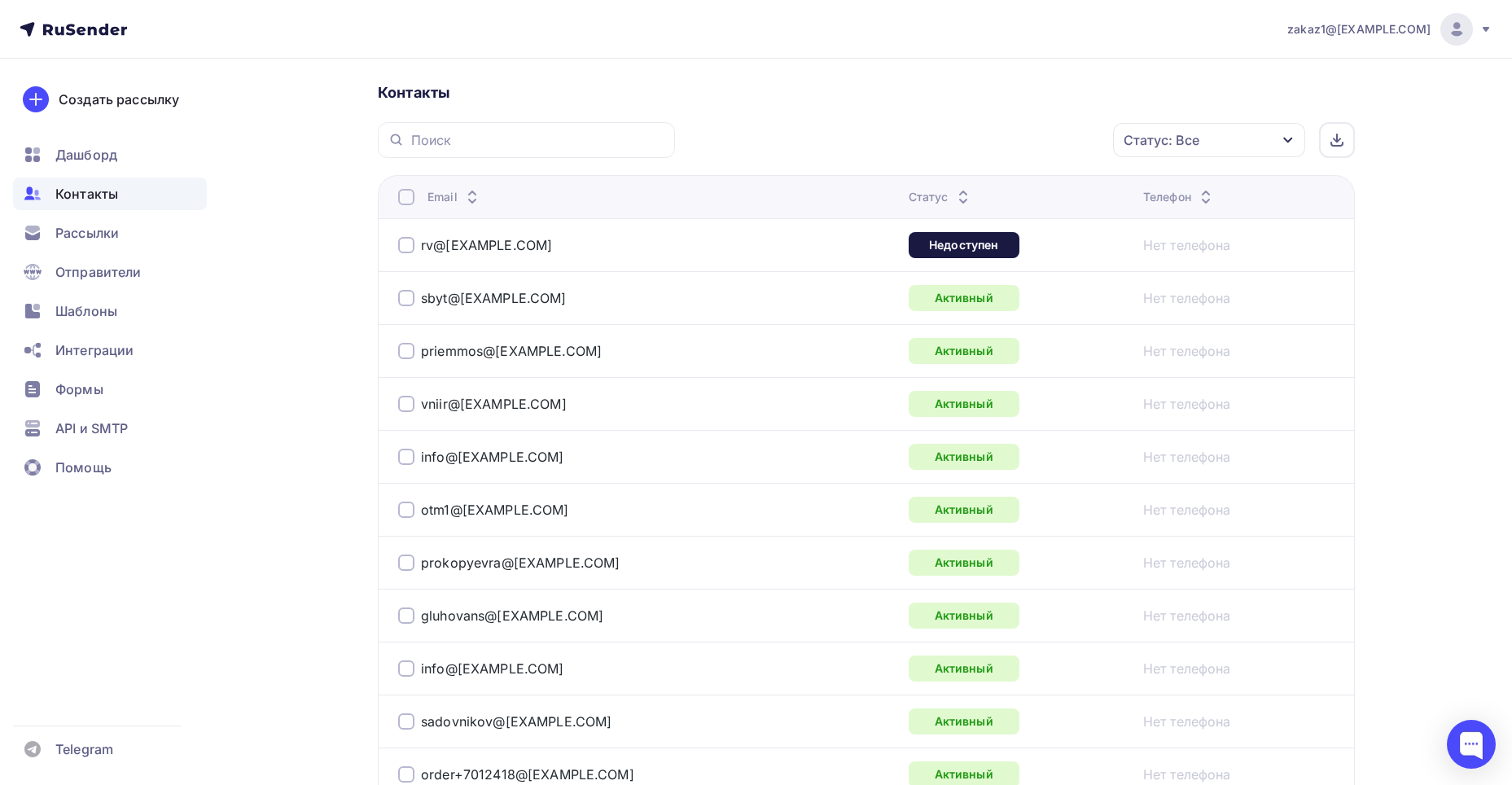 click at bounding box center [406, 197] 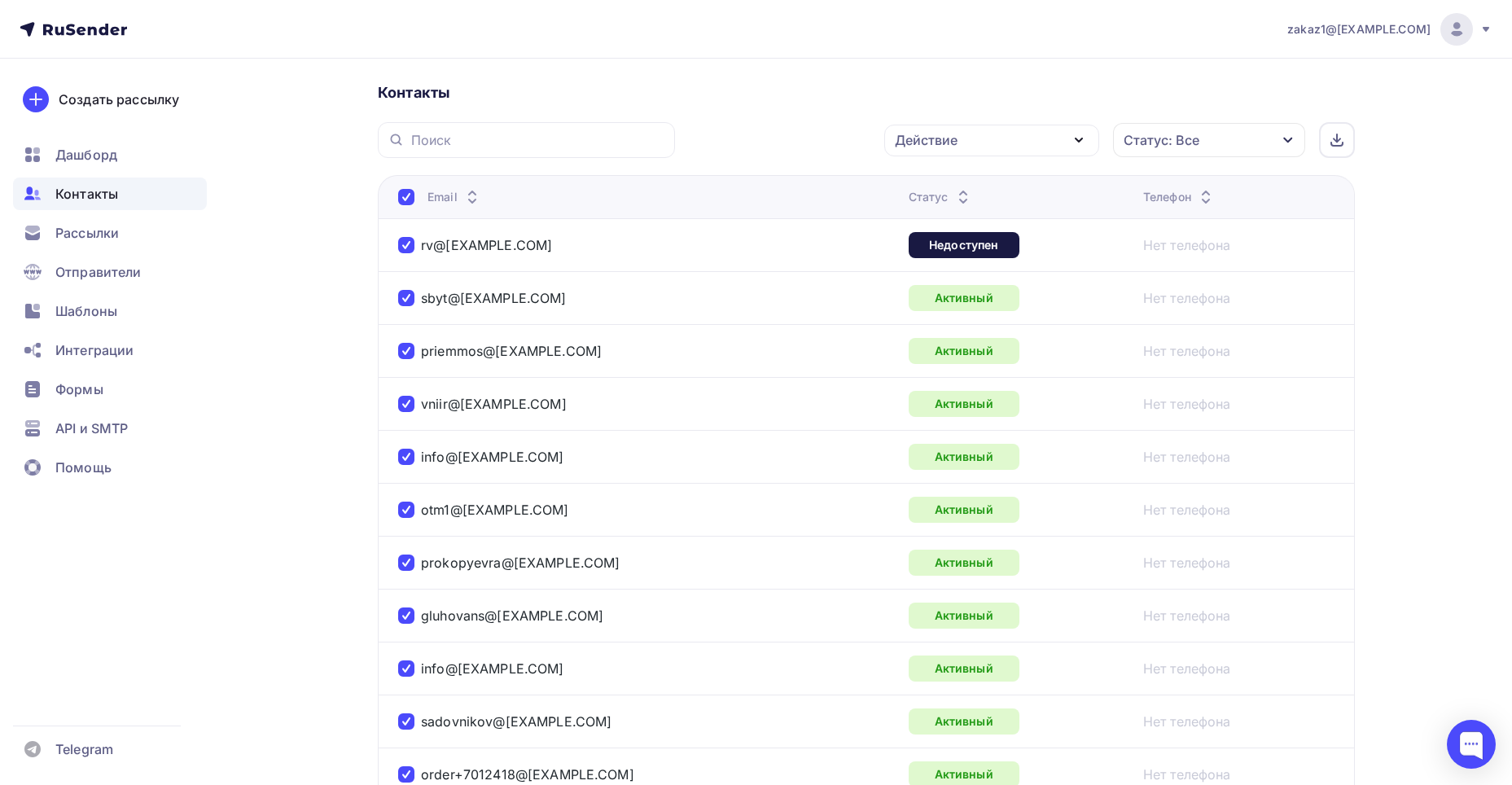 click on "Действие" at bounding box center [926, 140] 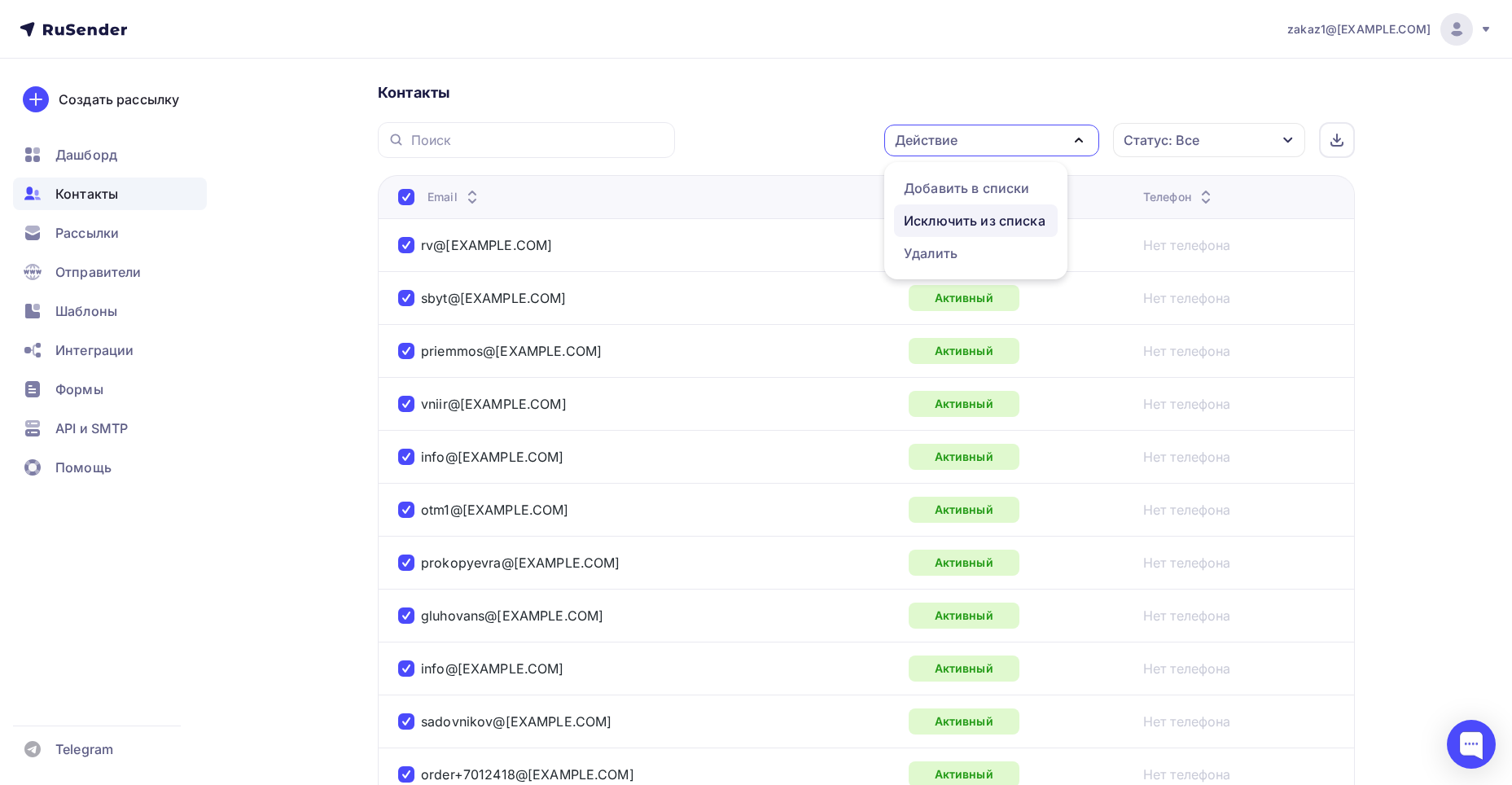 click on "Исключить из списка" at bounding box center (975, 221) 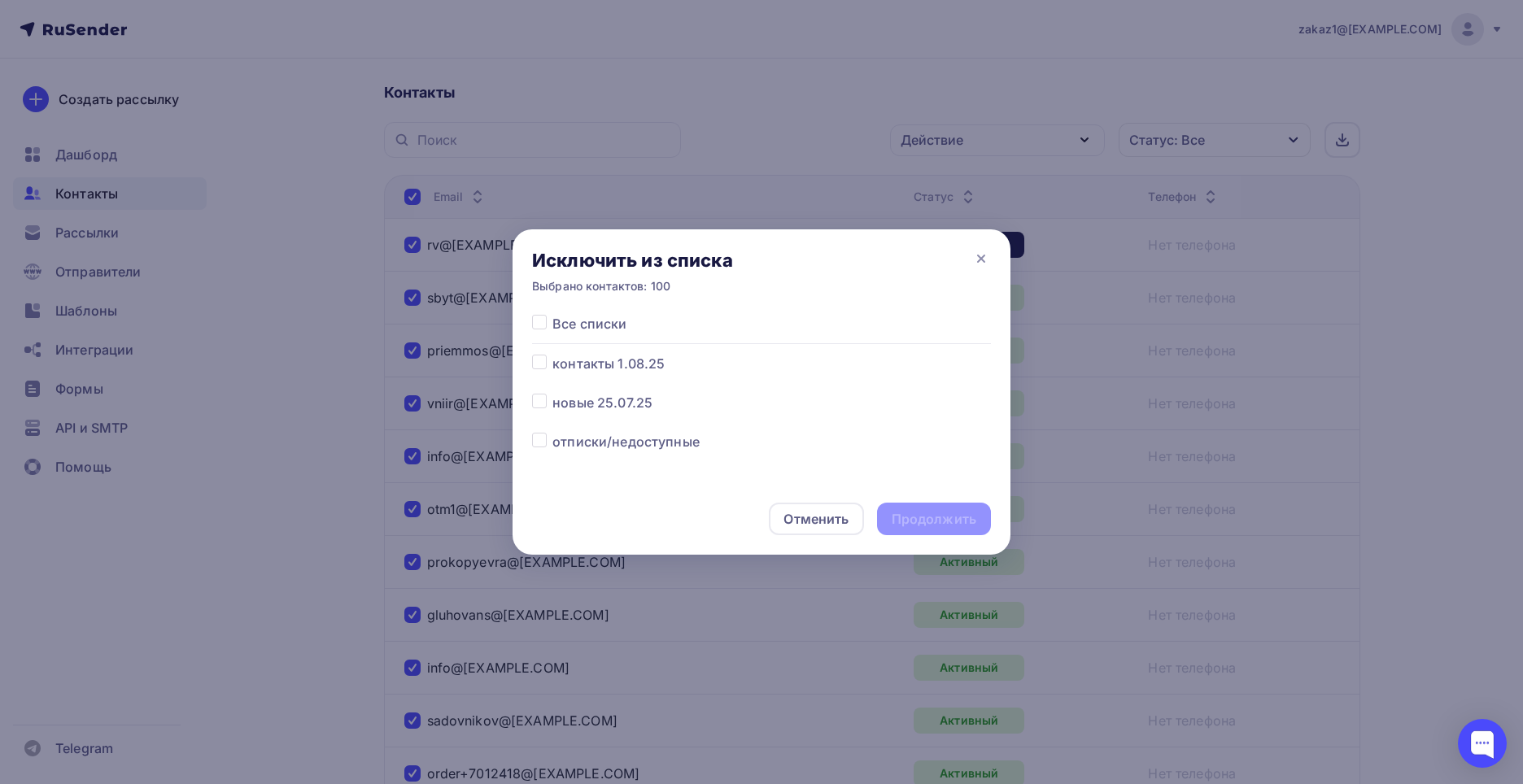 click at bounding box center [552, 393] 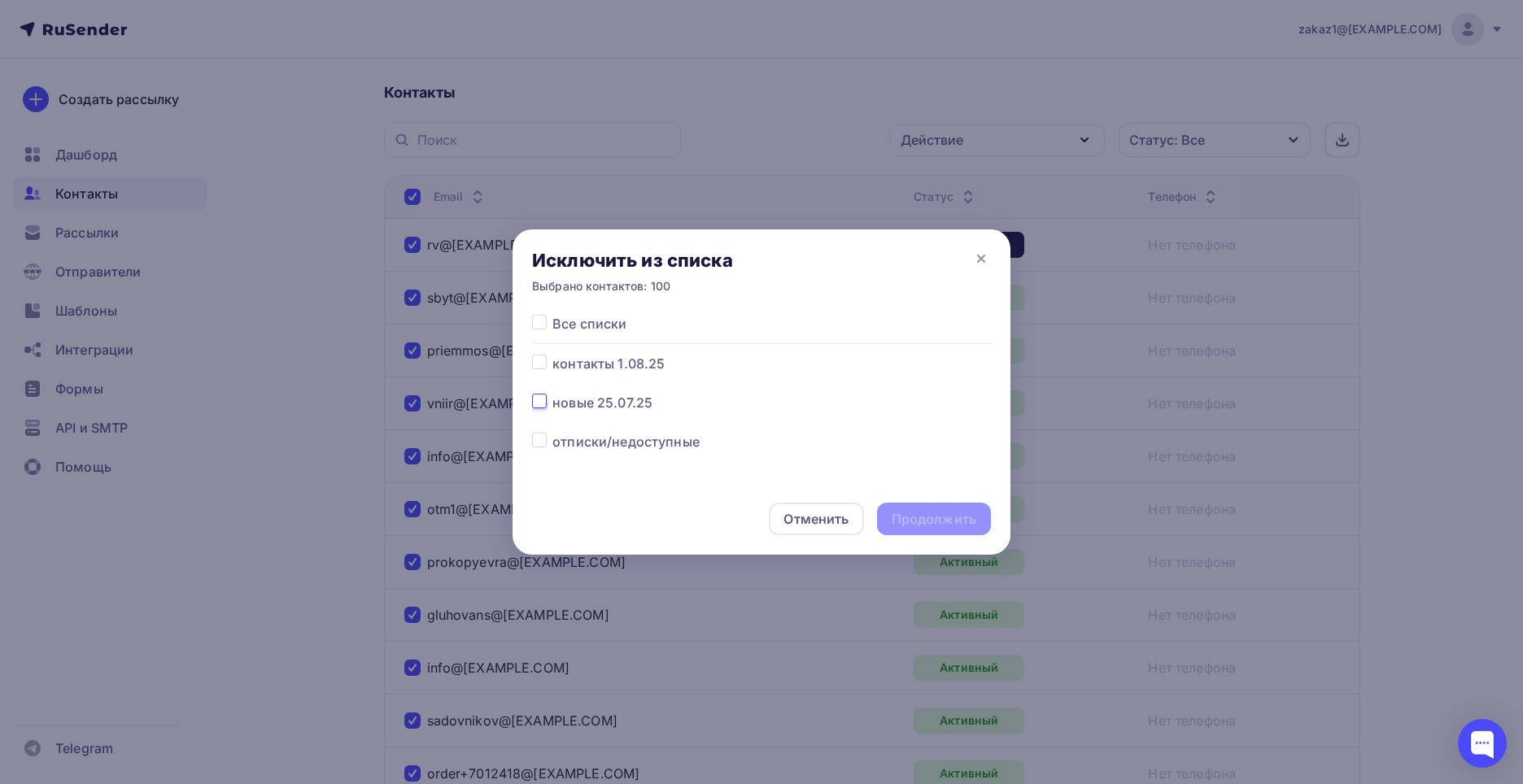 click at bounding box center [539, 400] 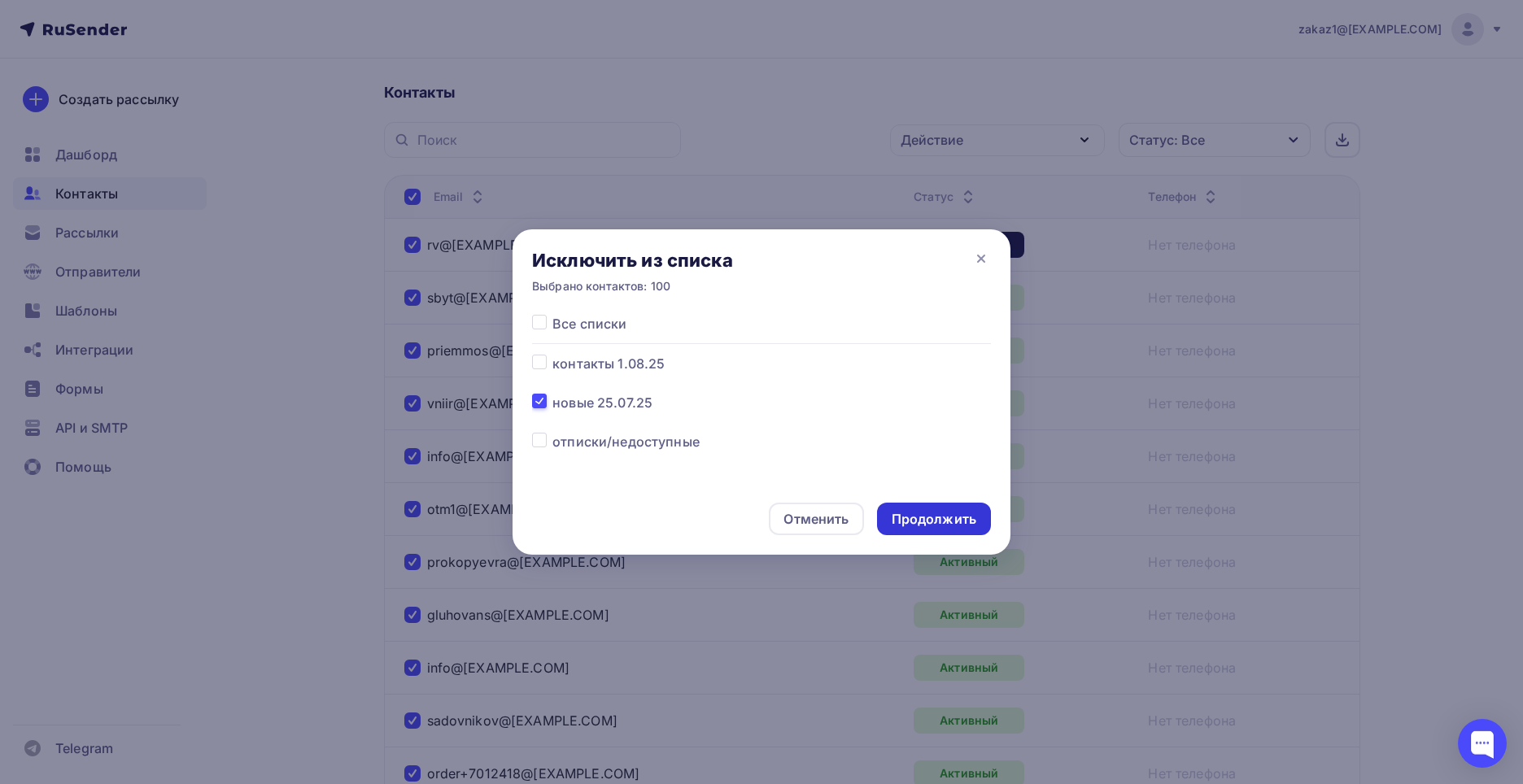 click on "Продолжить" at bounding box center (934, 519) 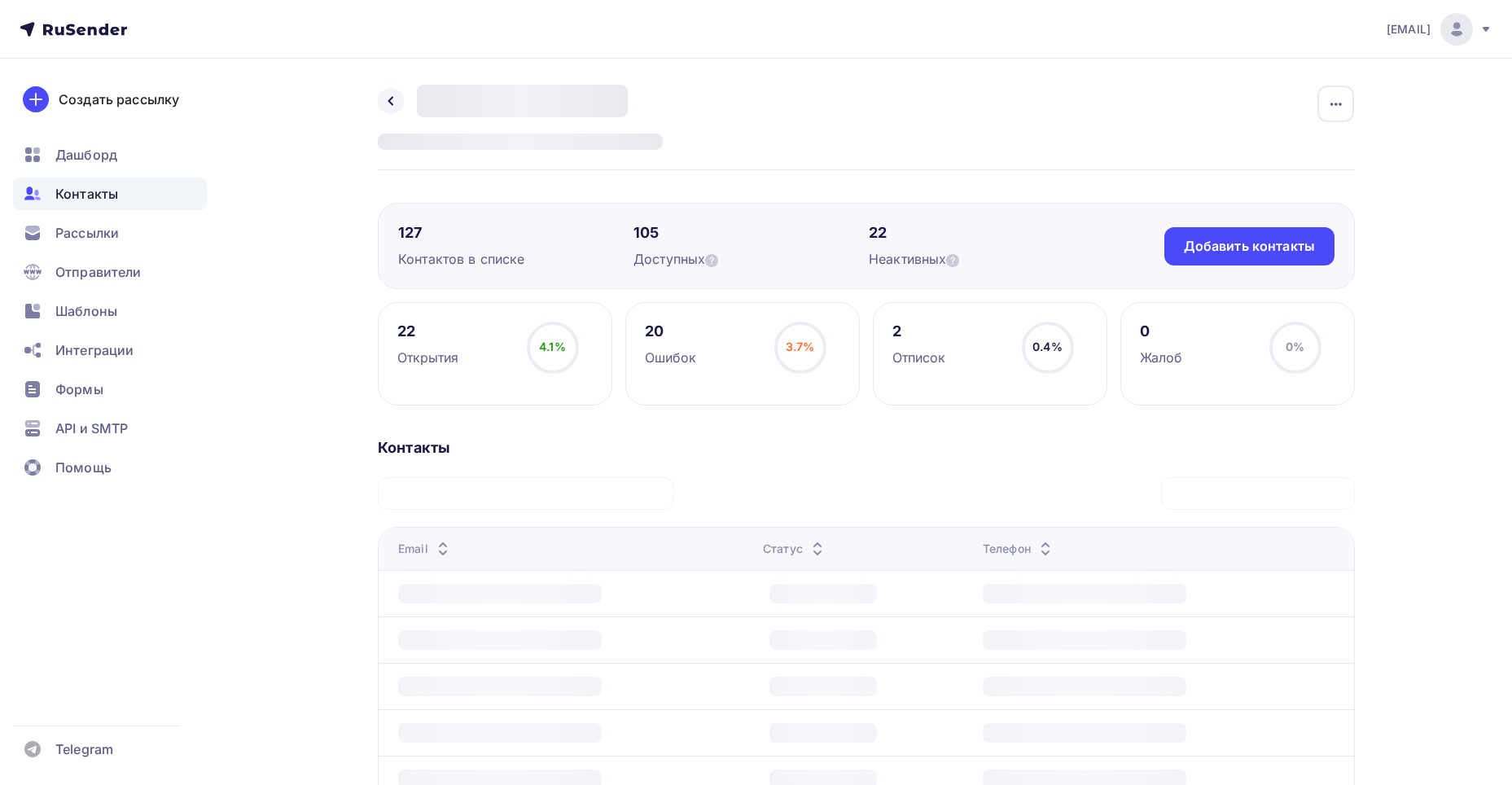 scroll, scrollTop: 0, scrollLeft: 0, axis: both 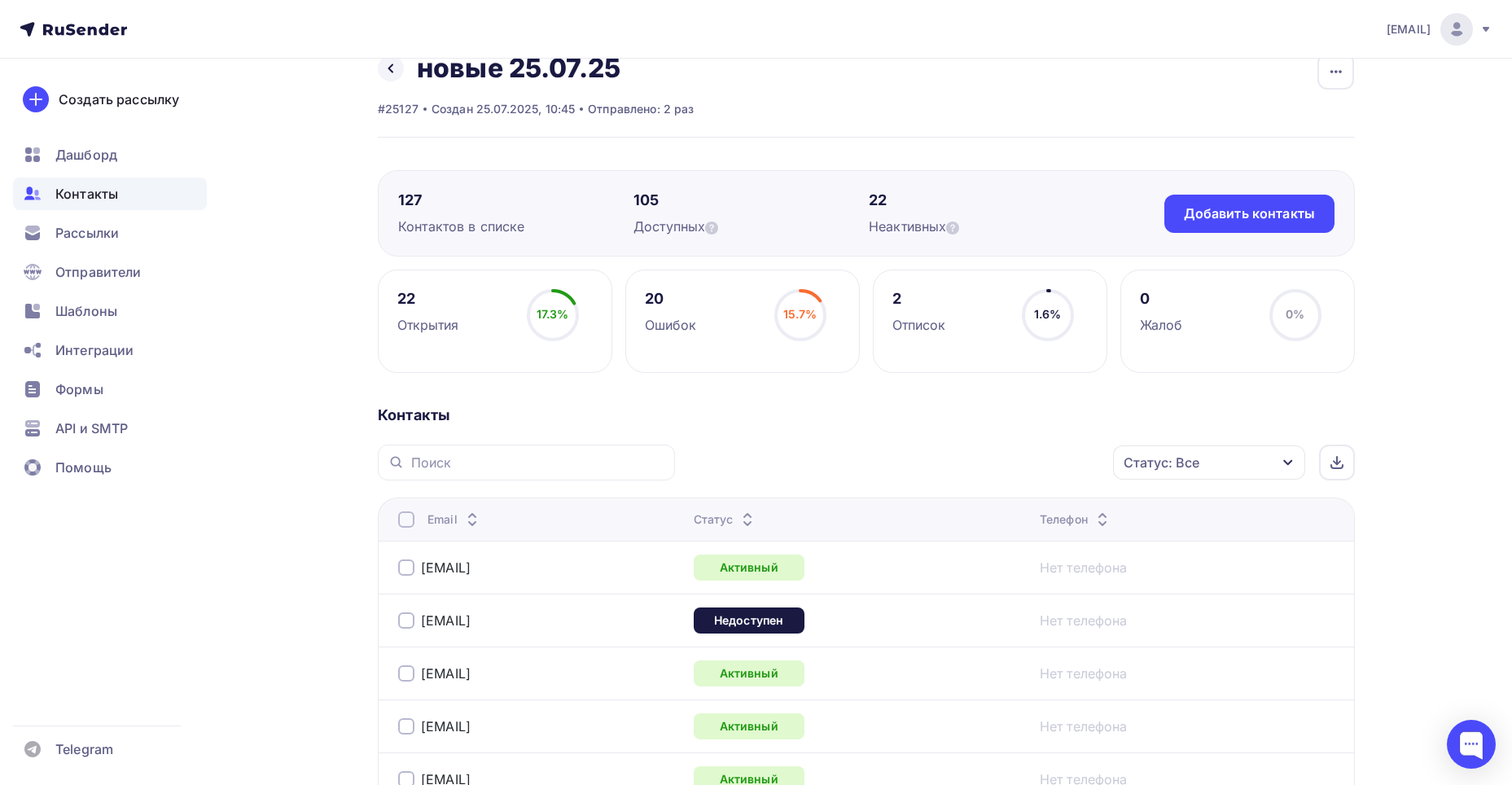 click at bounding box center (406, 520) 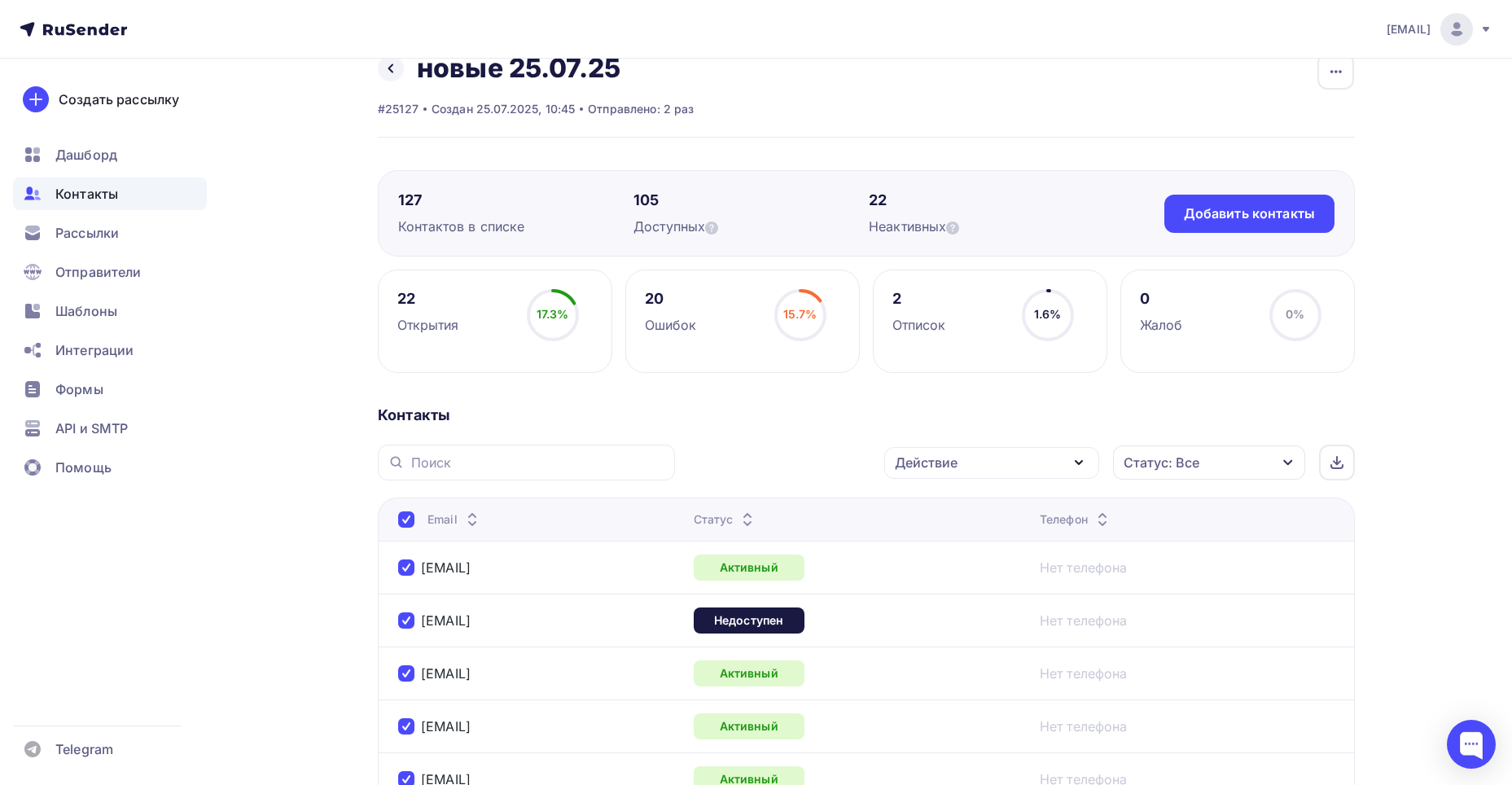 click on "Действие" at bounding box center [992, 463] 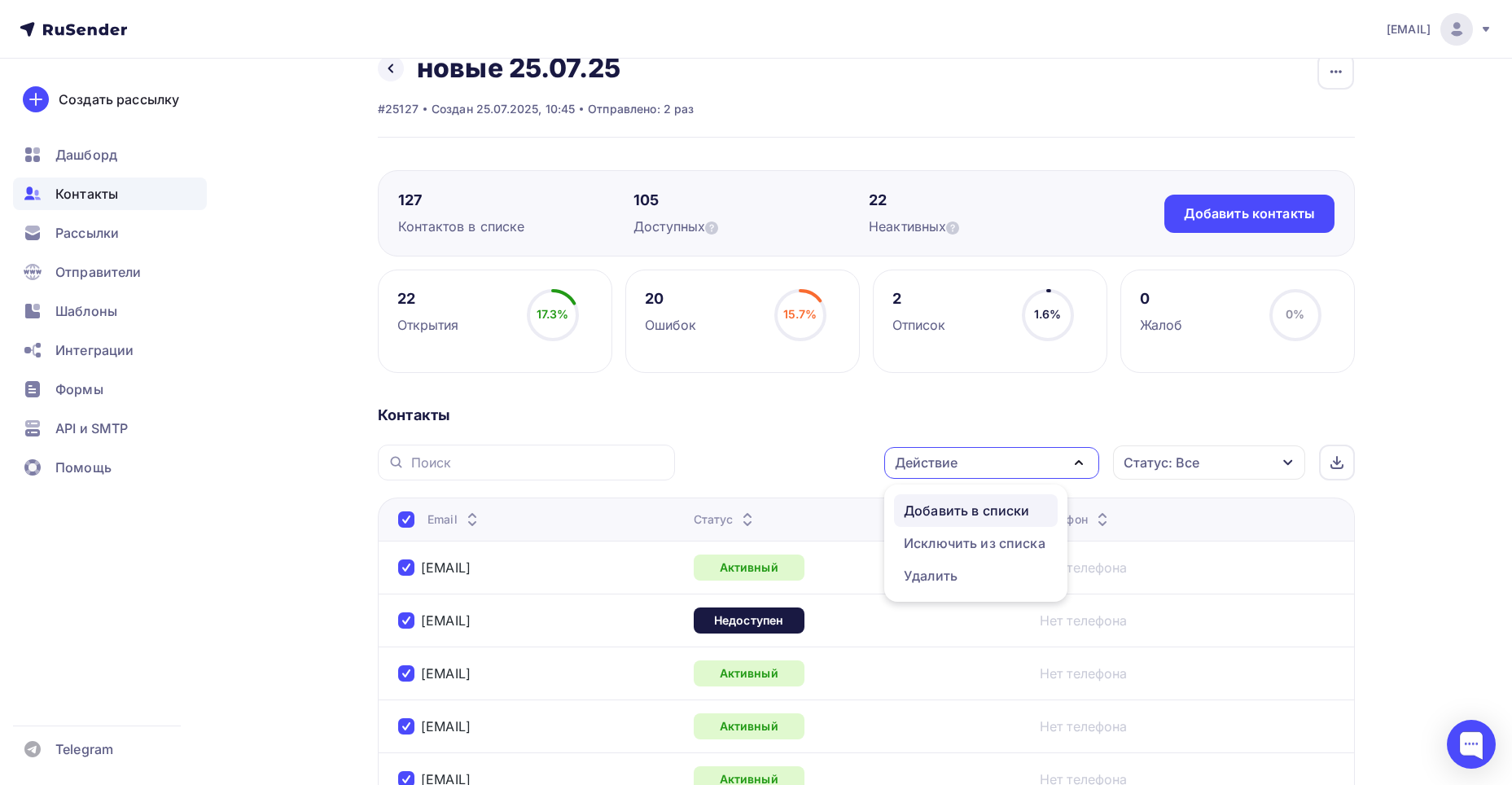 click on "Добавить в списки" at bounding box center [966, 511] 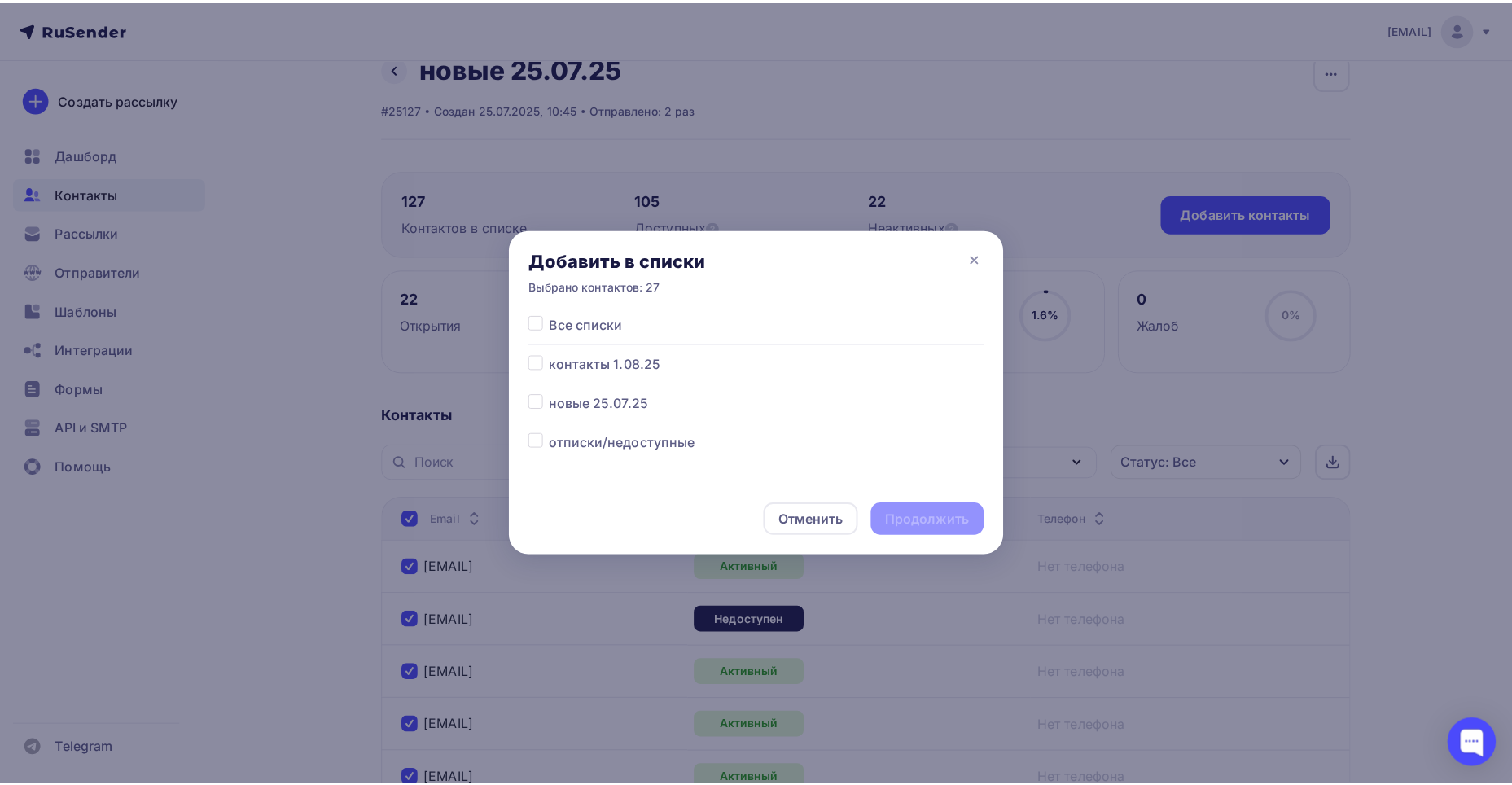 scroll, scrollTop: 89, scrollLeft: 0, axis: vertical 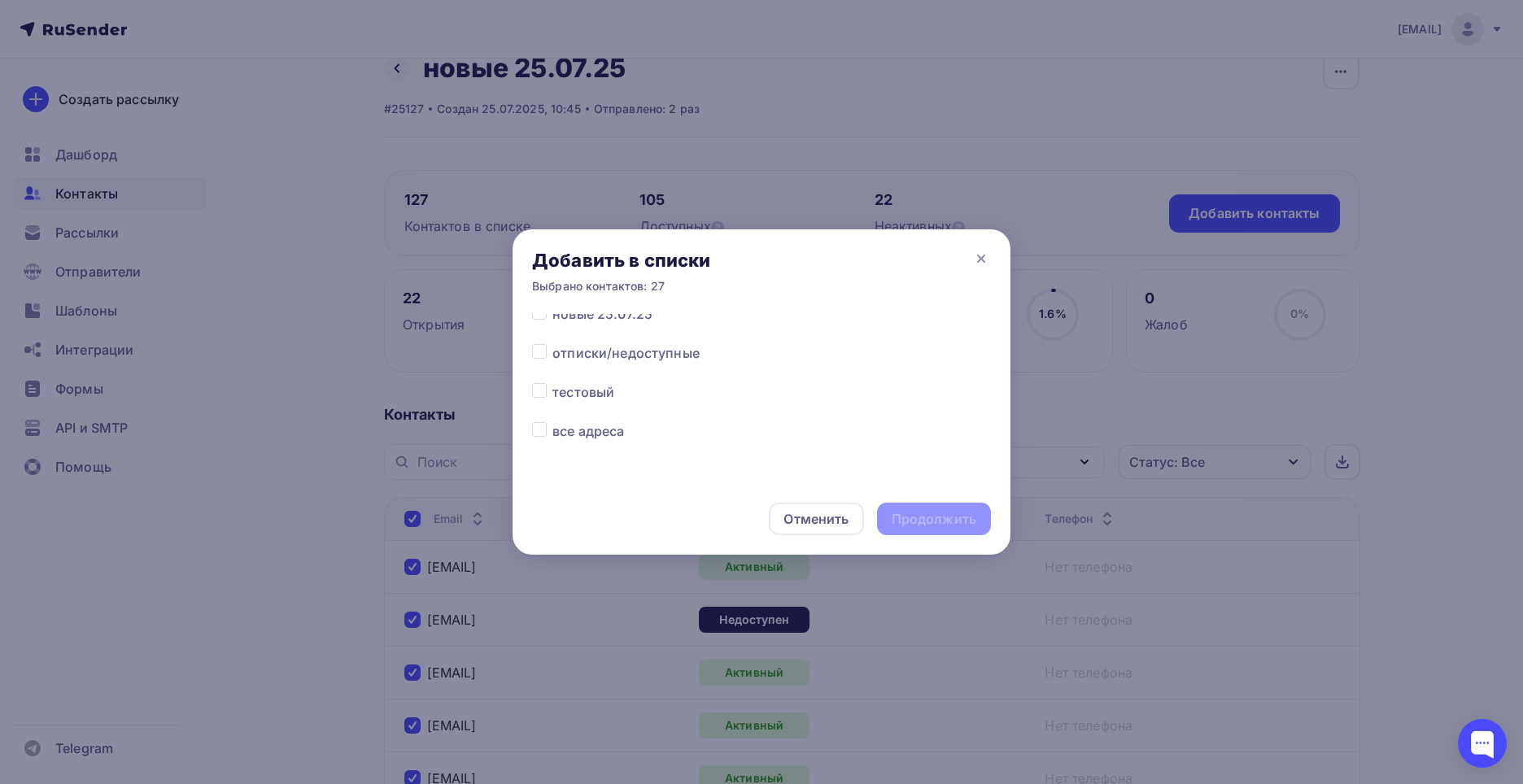 click at bounding box center [552, 421] 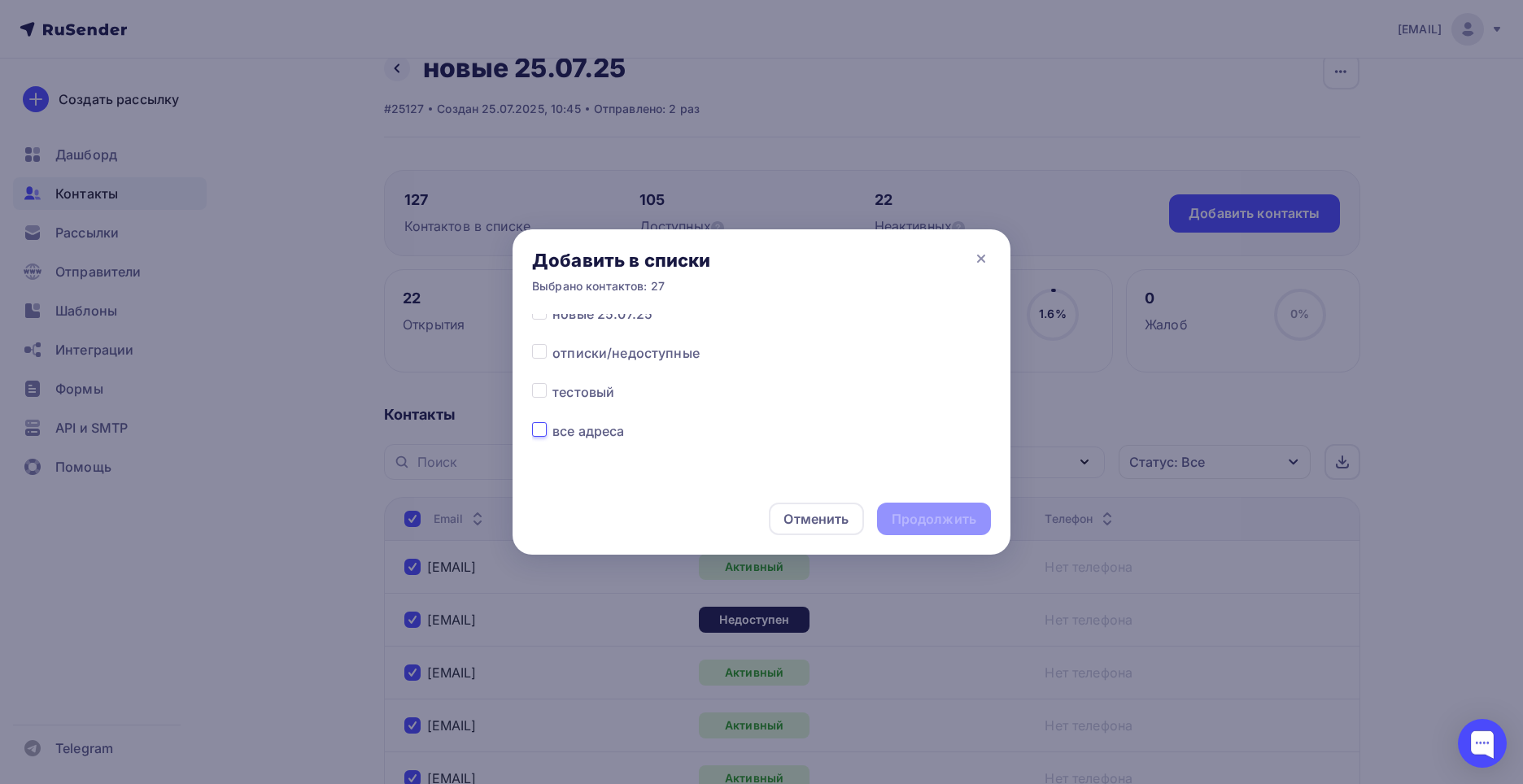 click at bounding box center [539, 429] 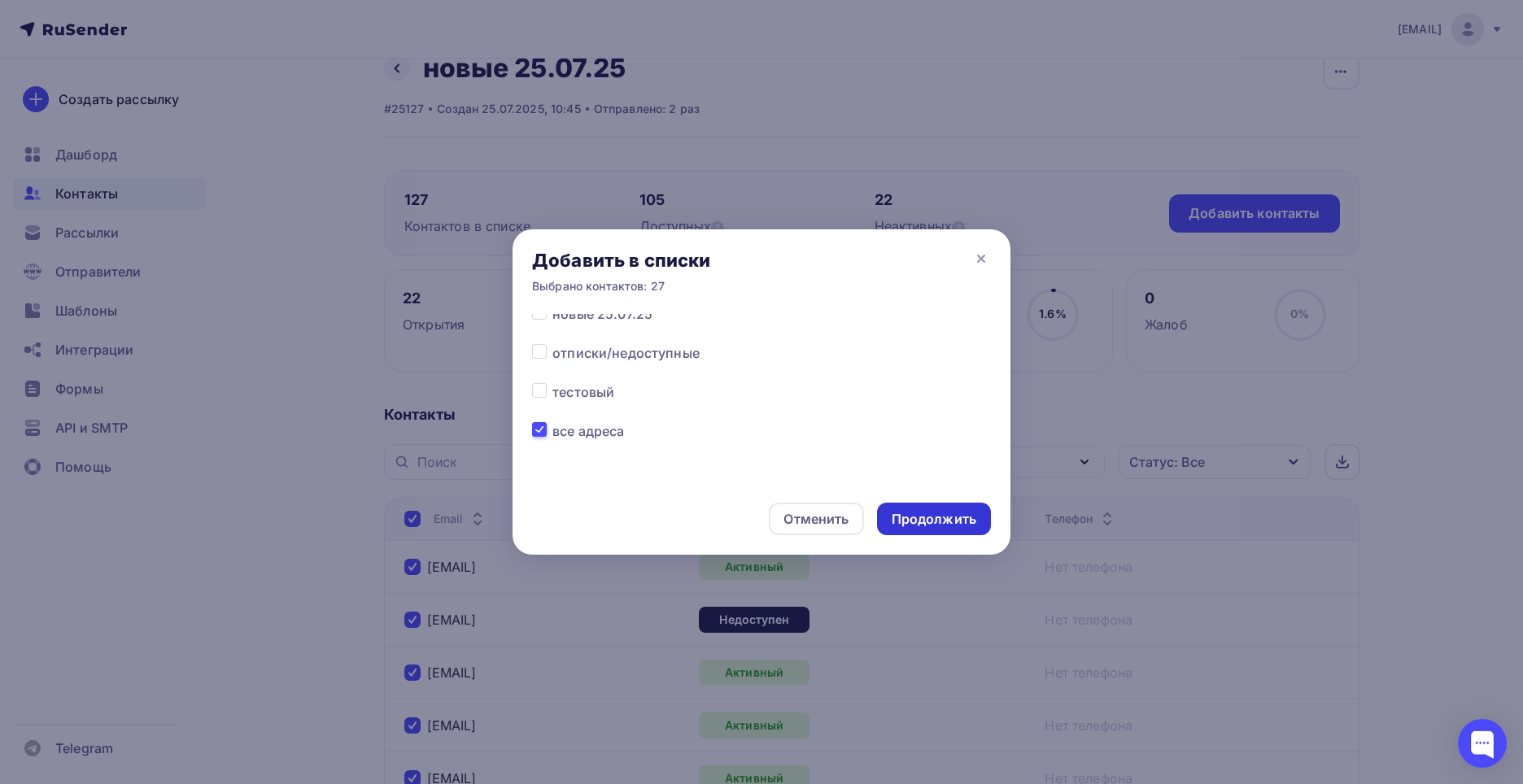 click on "Продолжить" at bounding box center [934, 519] 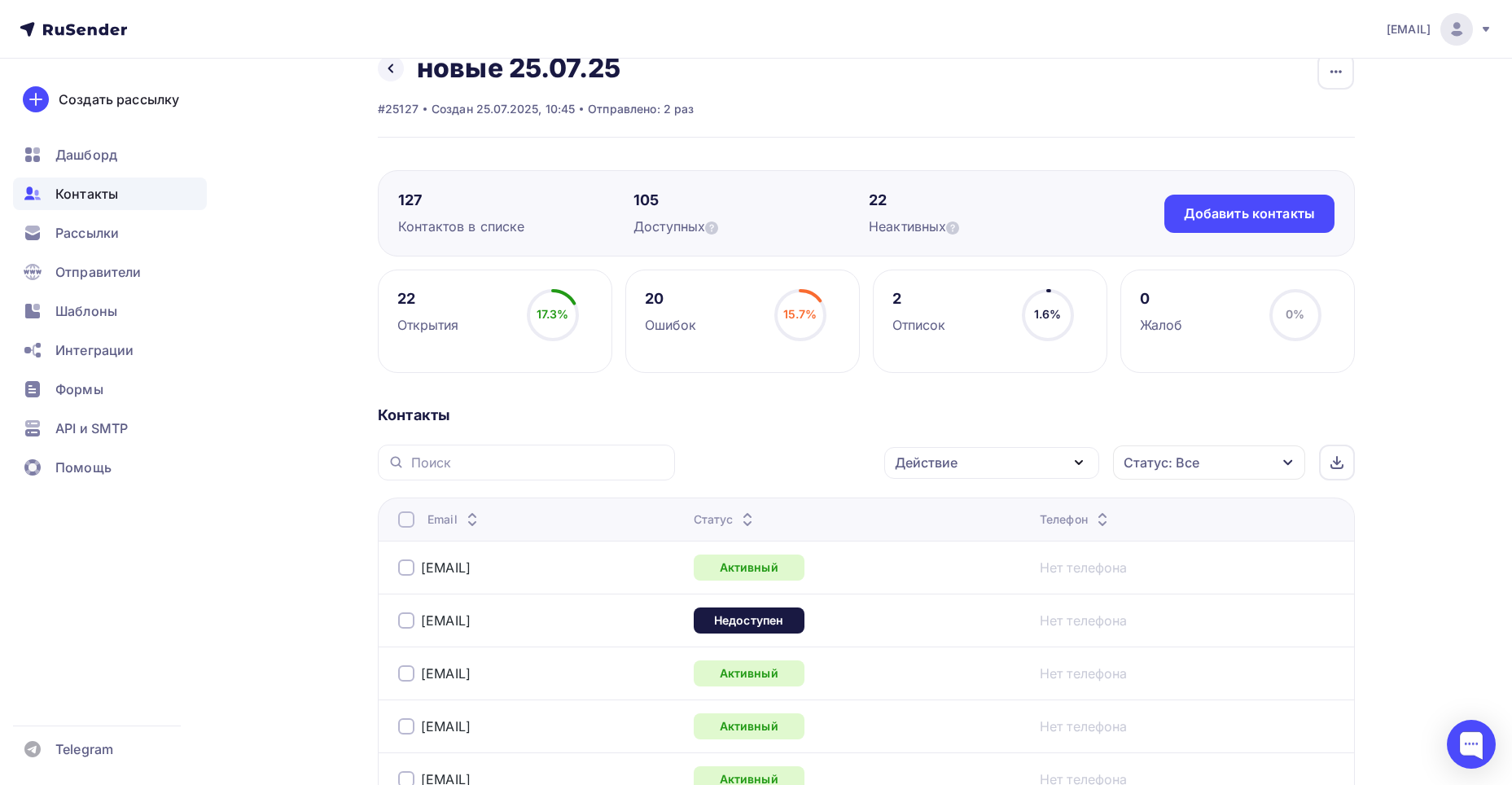 click at bounding box center (406, 520) 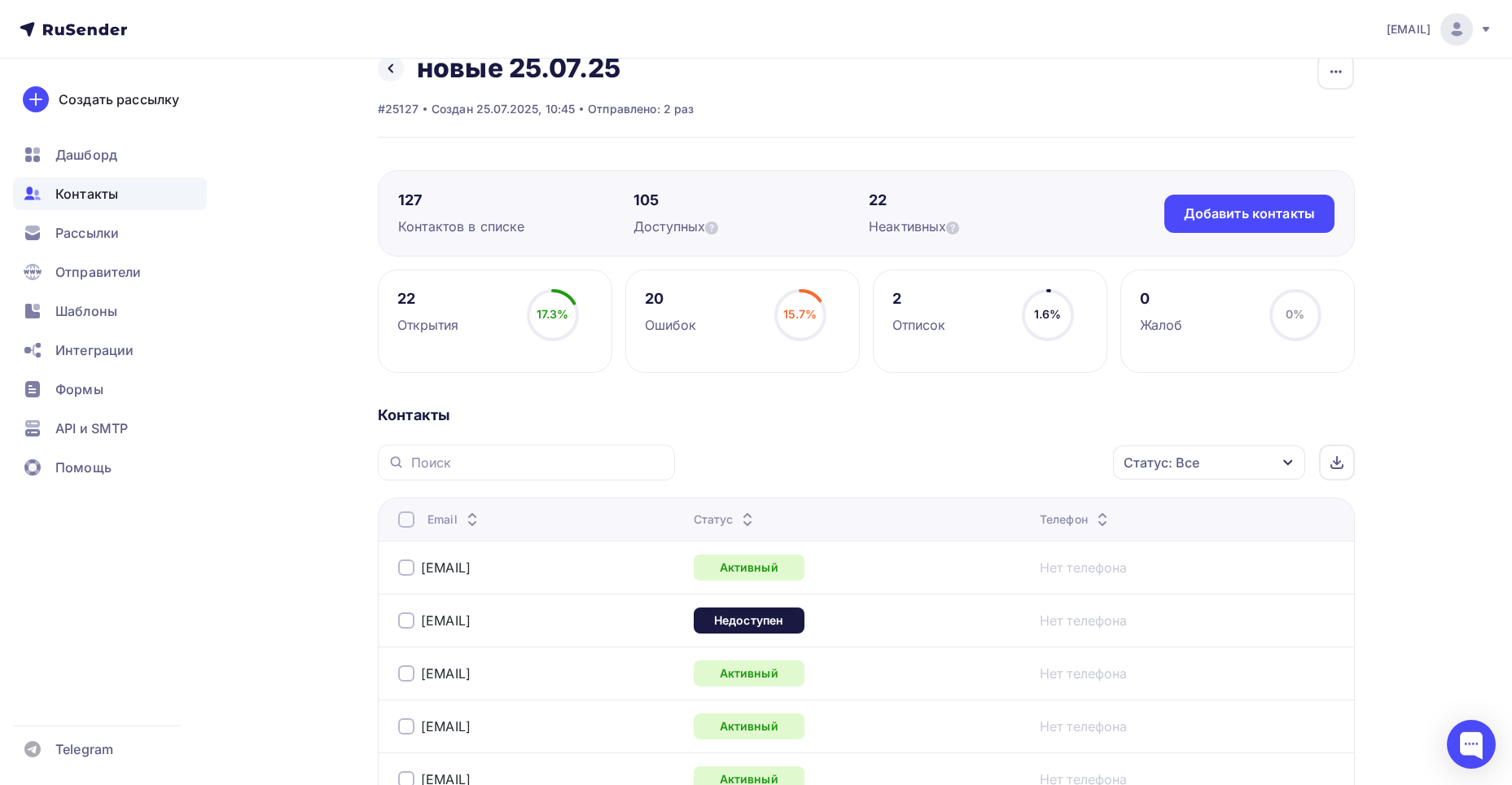 click at bounding box center (406, 520) 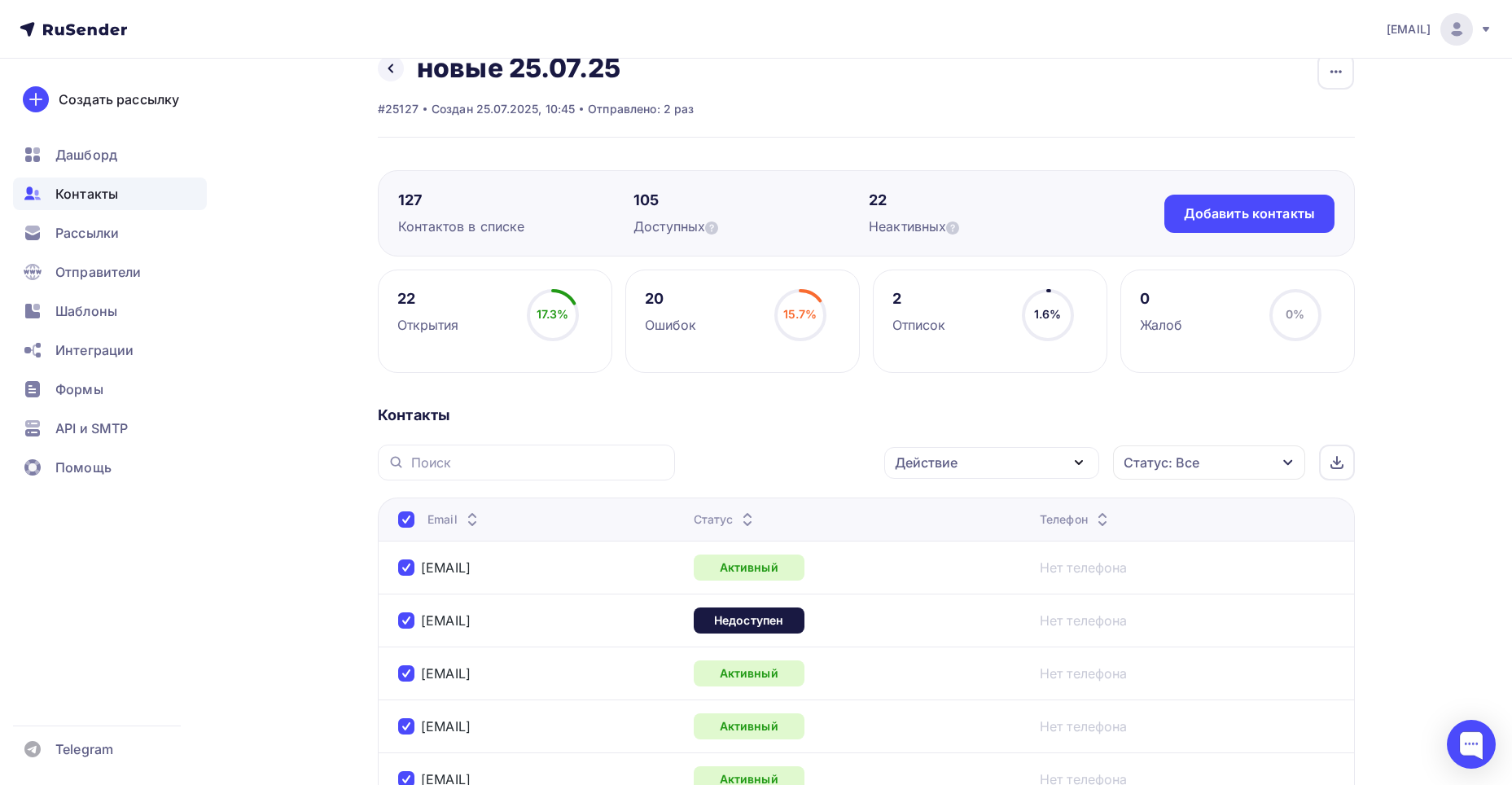 click on "Действие" at bounding box center [926, 463] 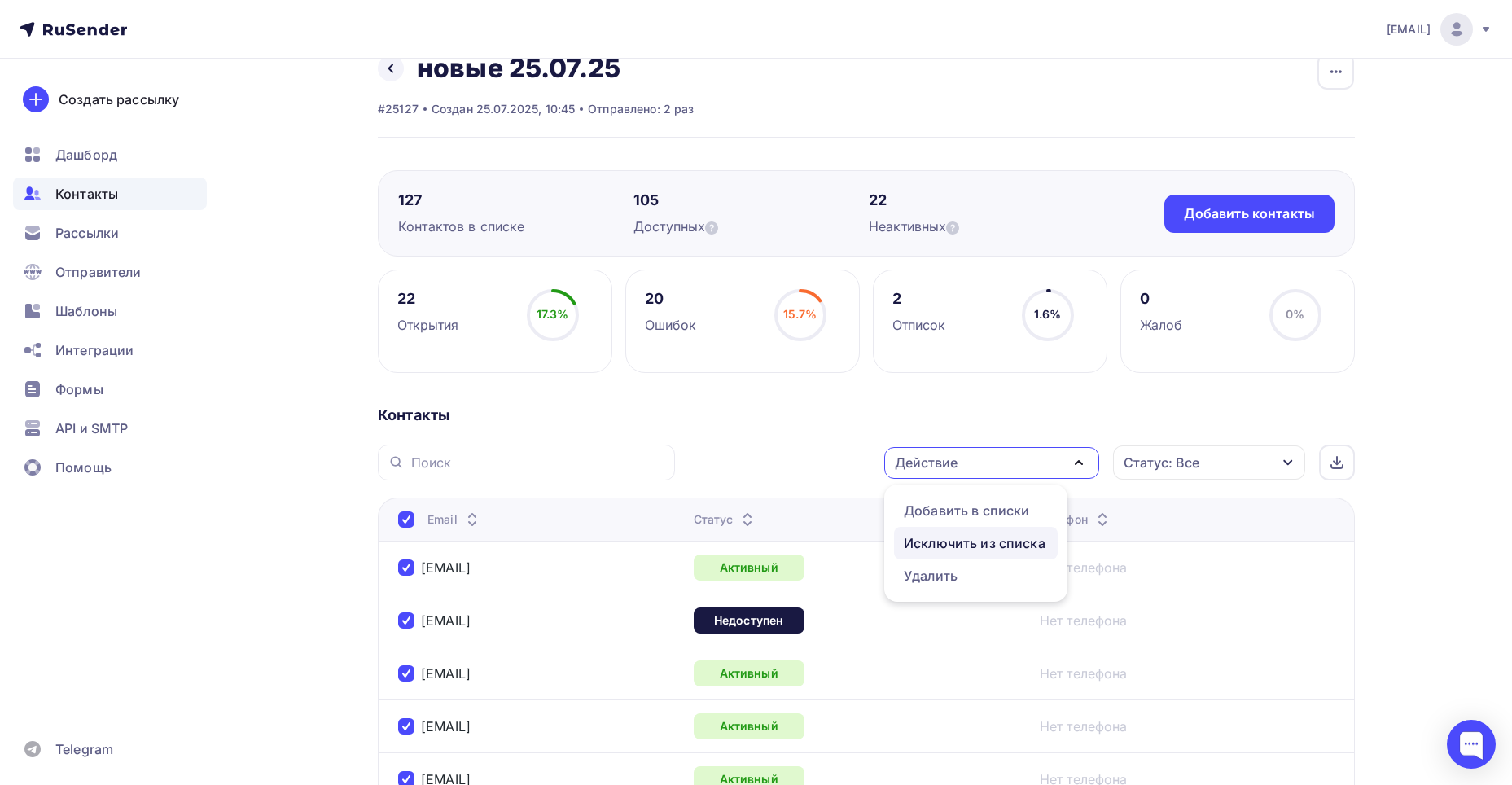 click on "Исключить из списка" at bounding box center (975, 543) 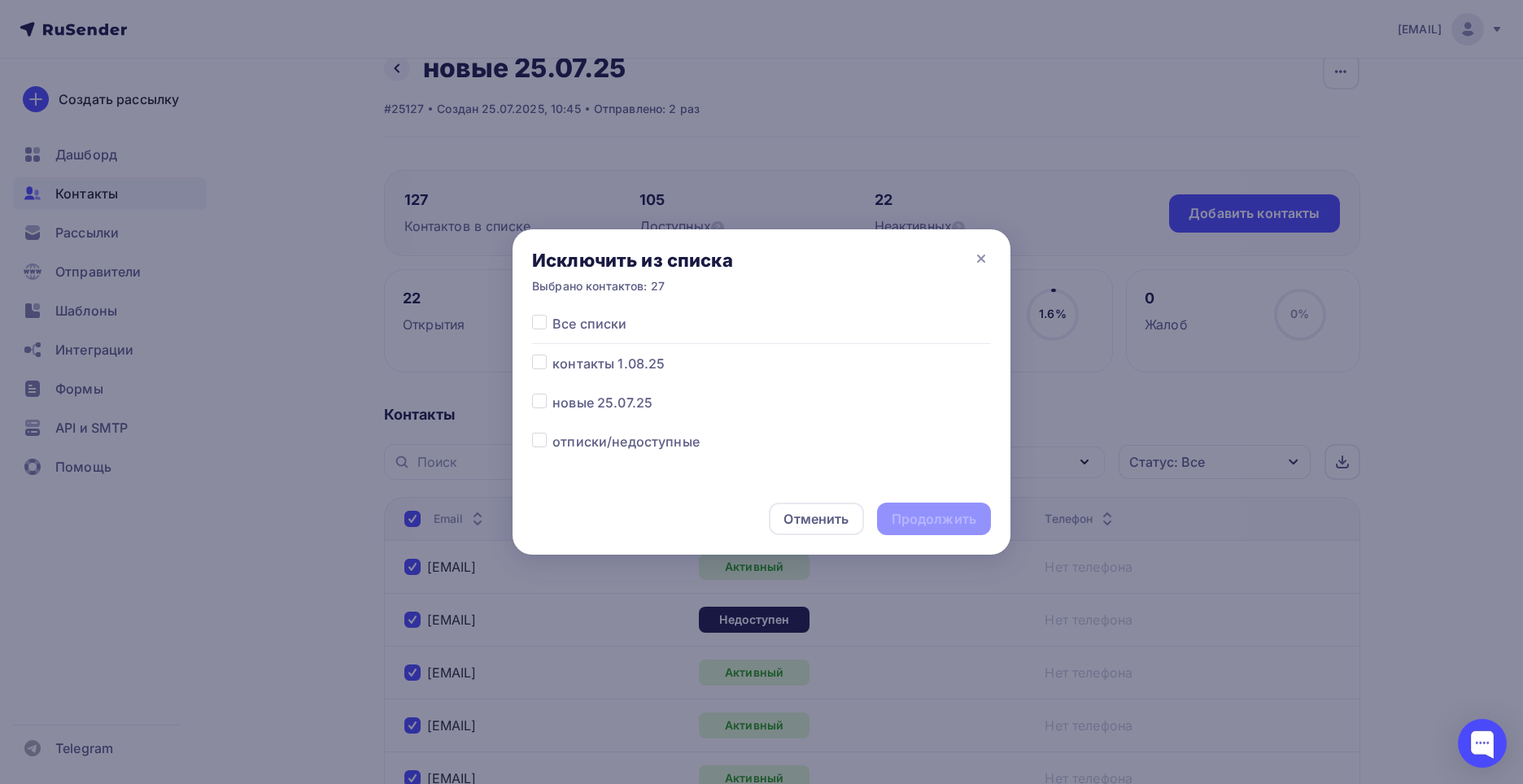 click at bounding box center [552, 393] 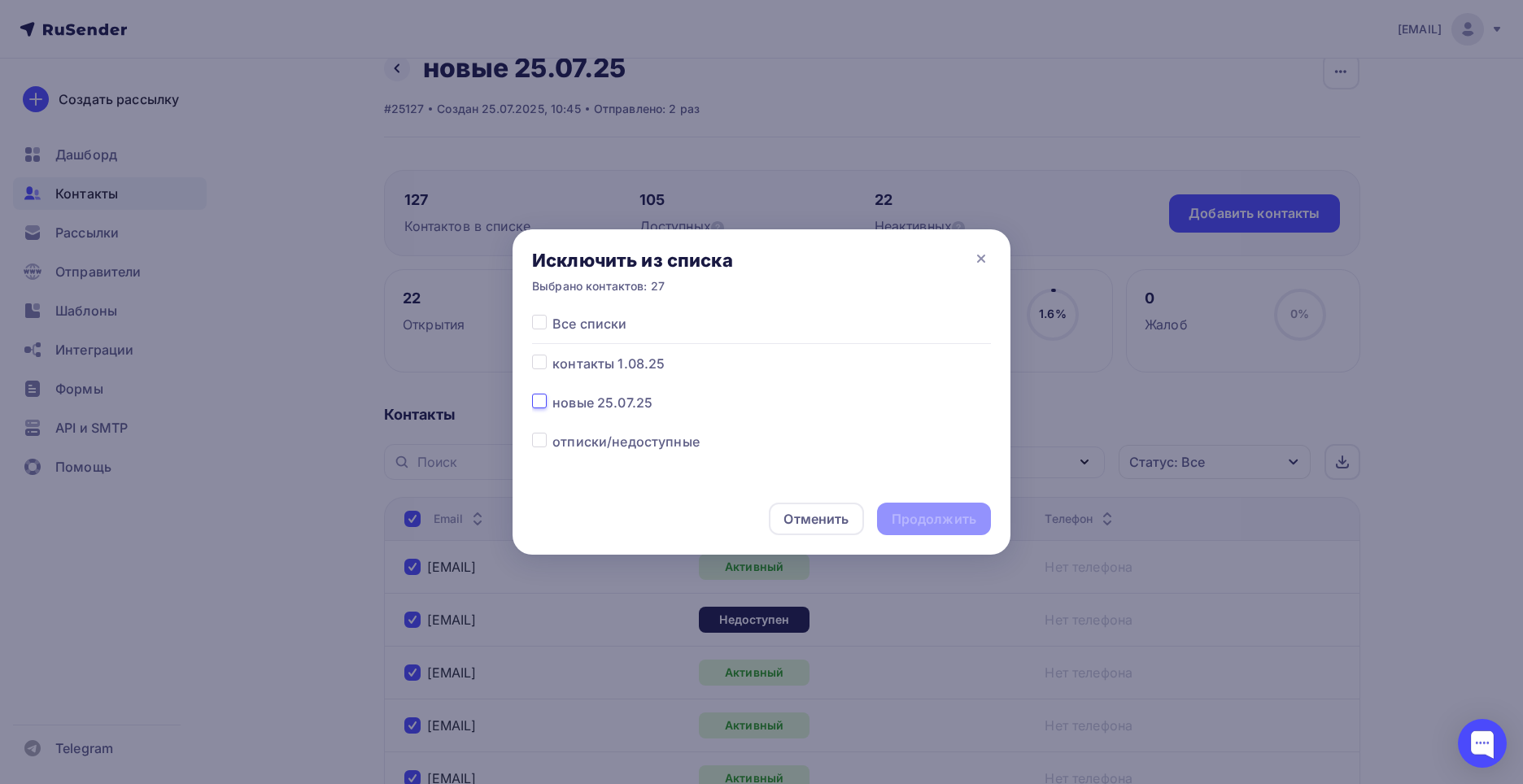 click at bounding box center (539, 400) 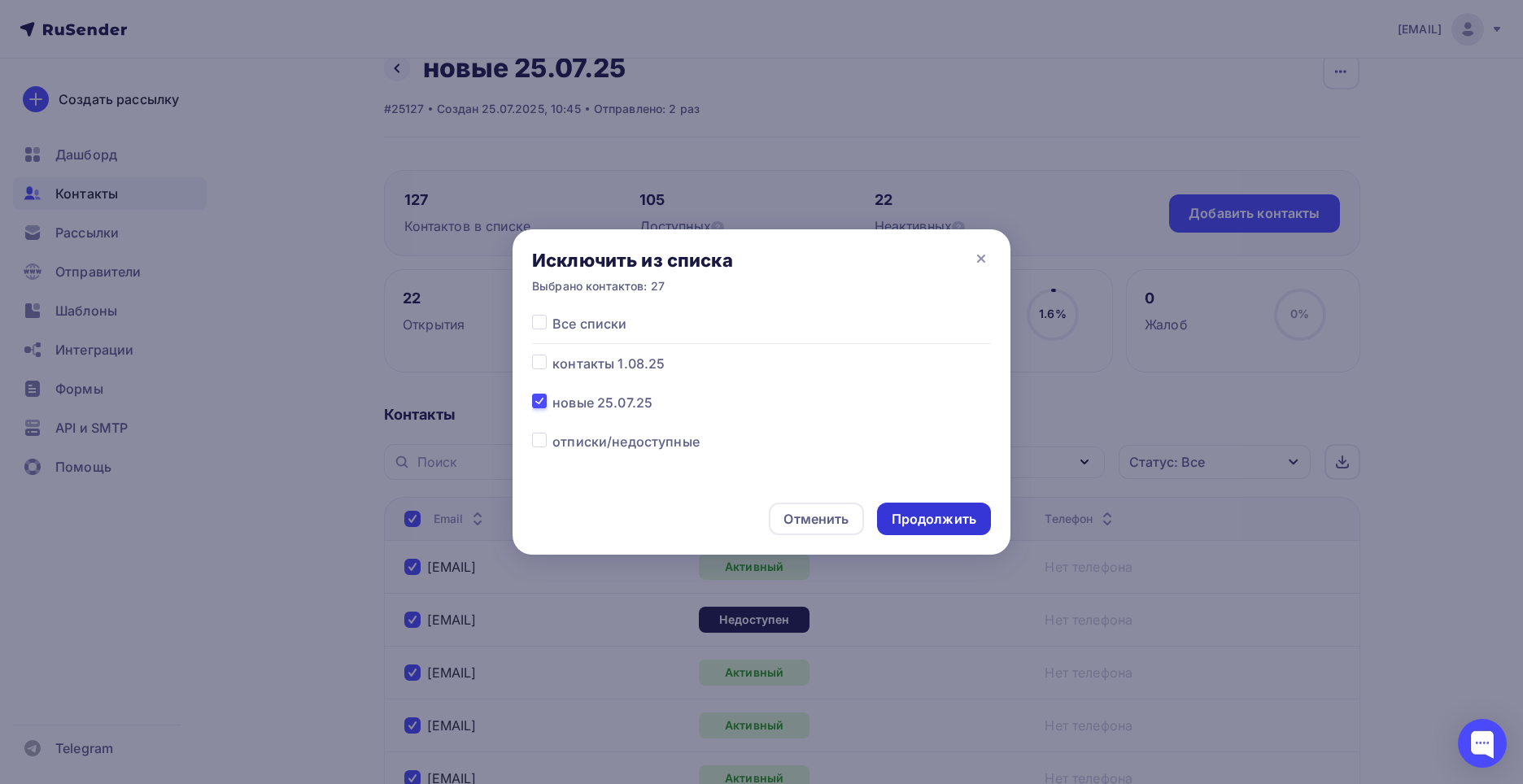 click on "Продолжить" at bounding box center [934, 519] 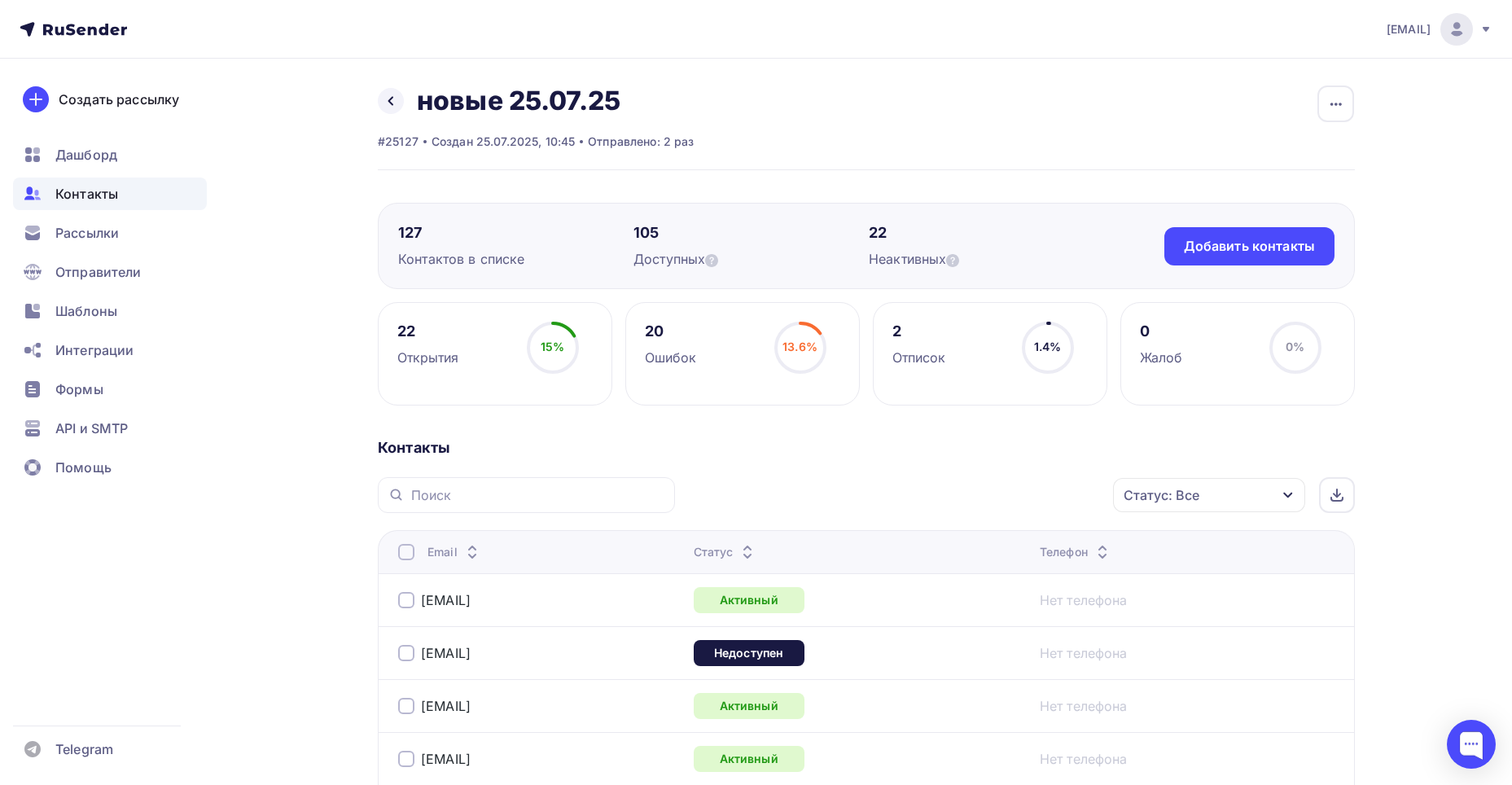 scroll, scrollTop: 0, scrollLeft: 0, axis: both 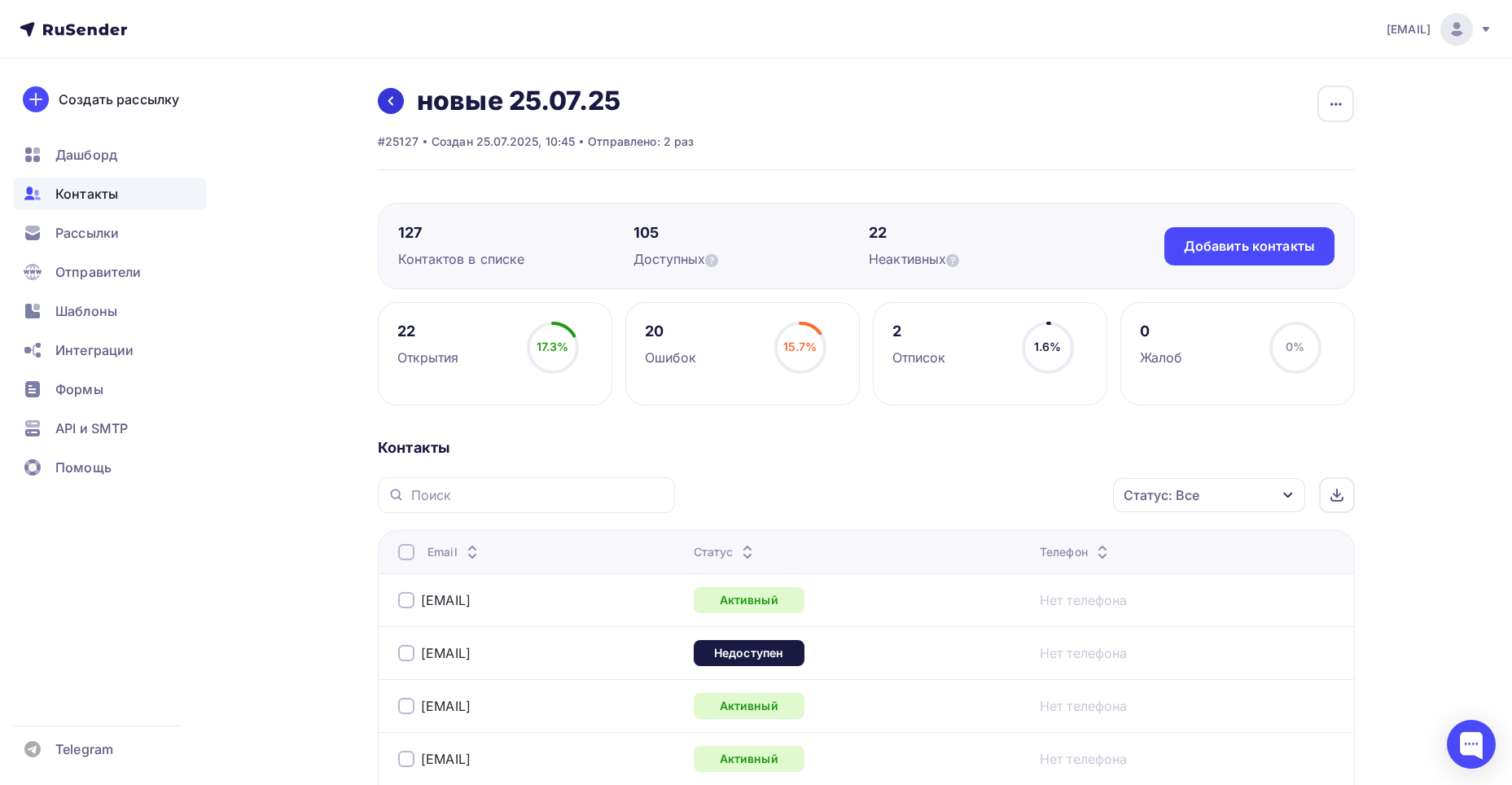 click 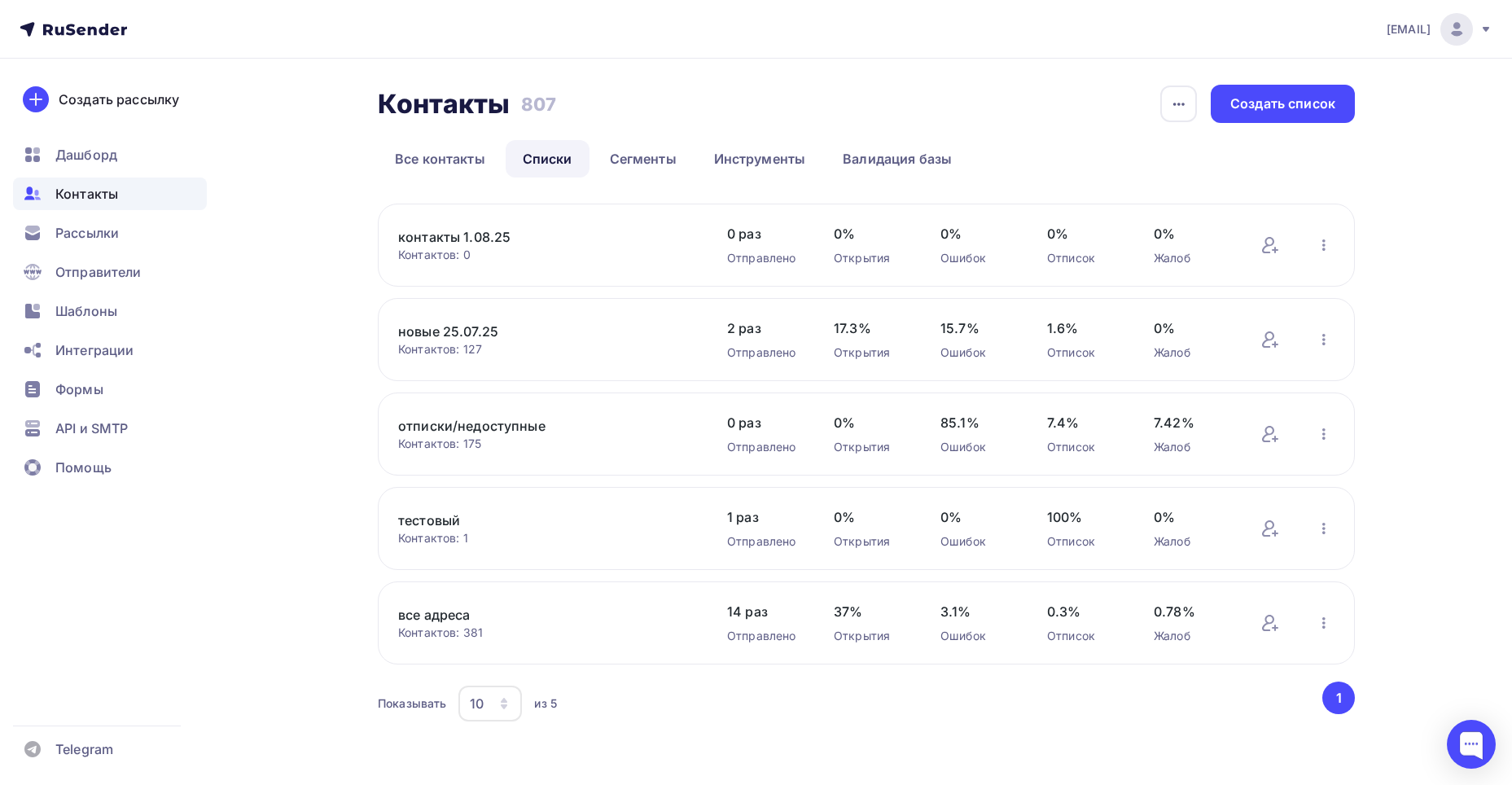 click on "контакты 1.08.25" at bounding box center (537, 237) 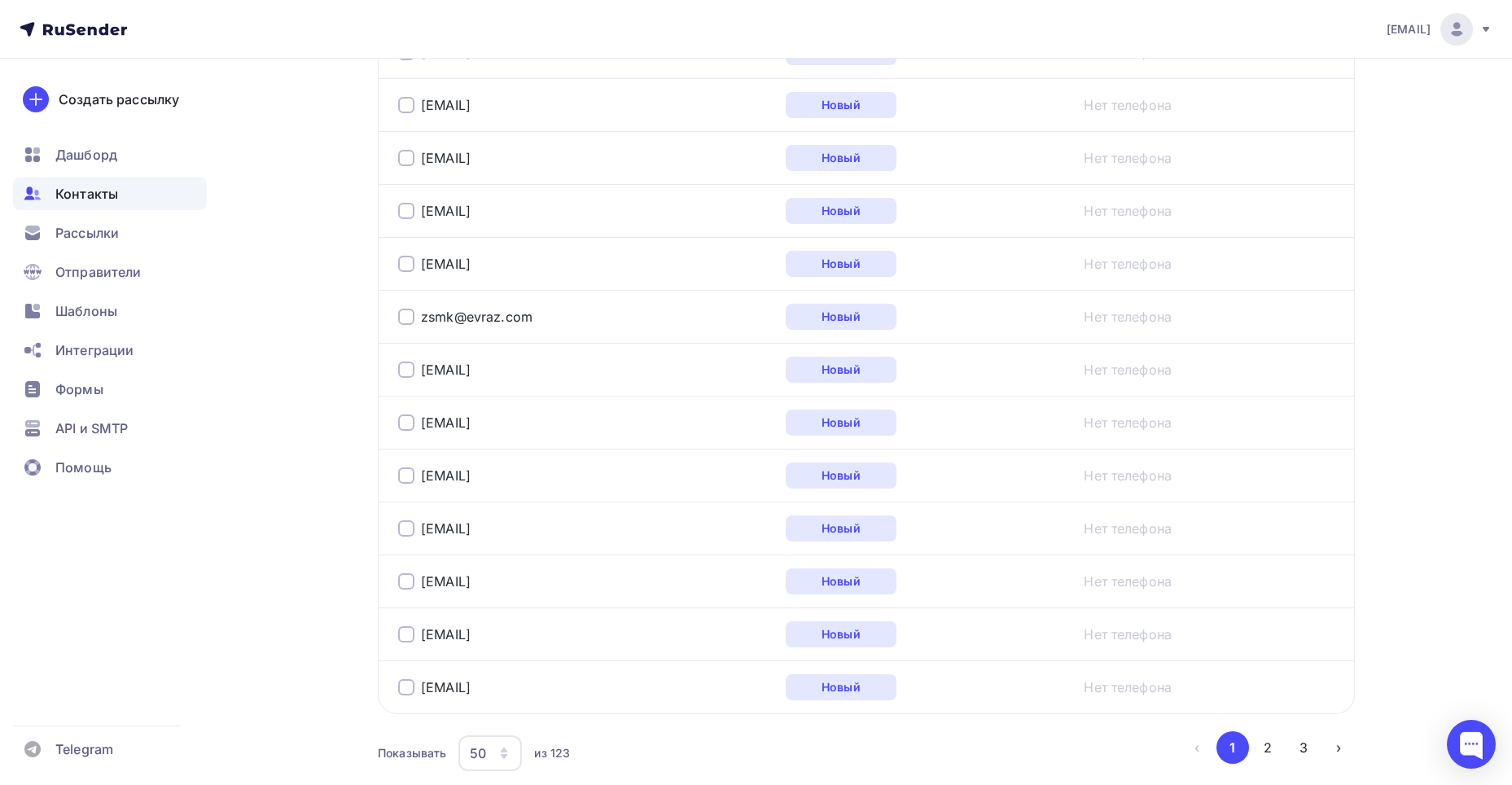 scroll, scrollTop: 2602, scrollLeft: 0, axis: vertical 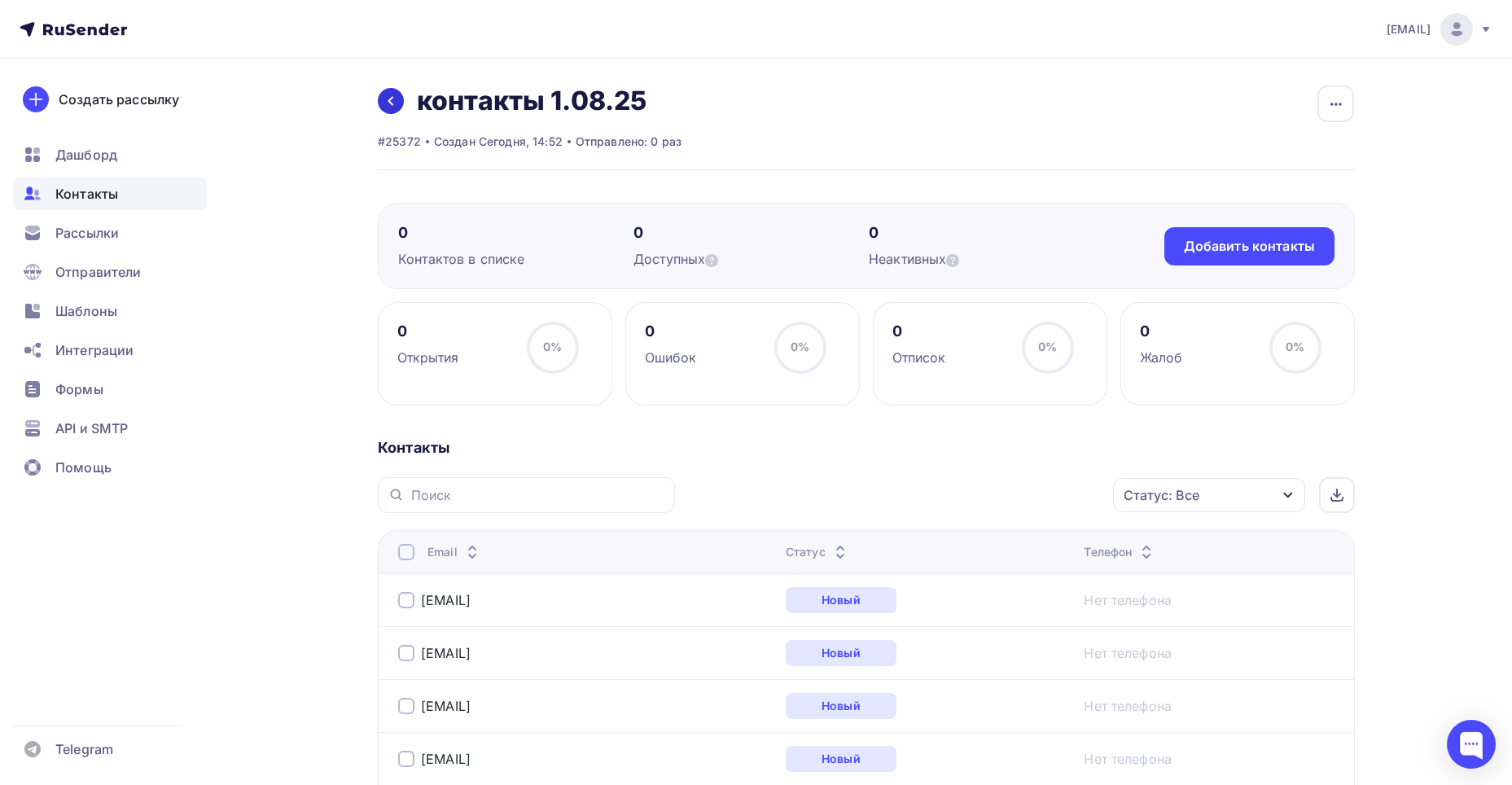 click 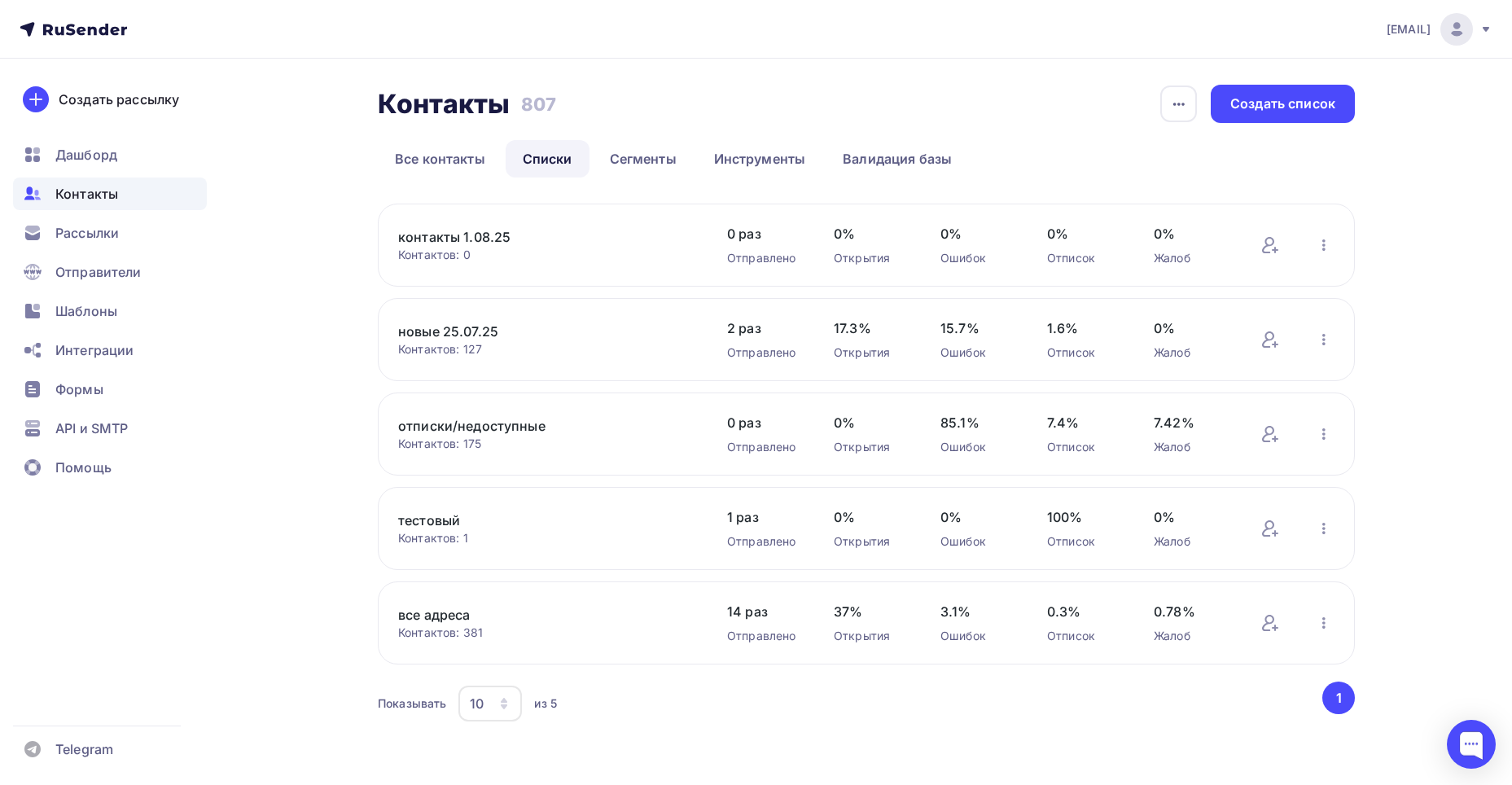 click on "новые 25.07.25" at bounding box center (537, 331) 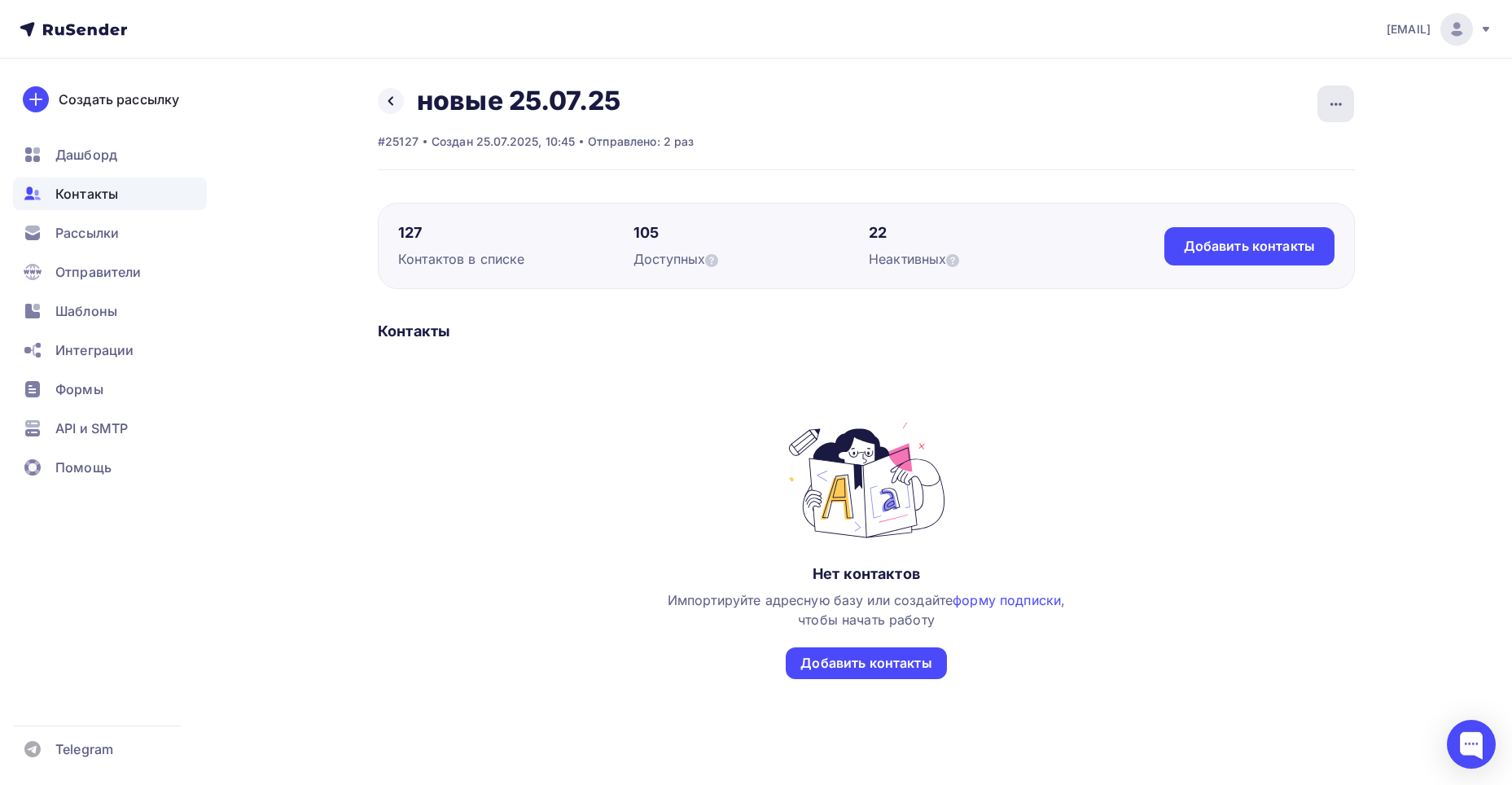 click 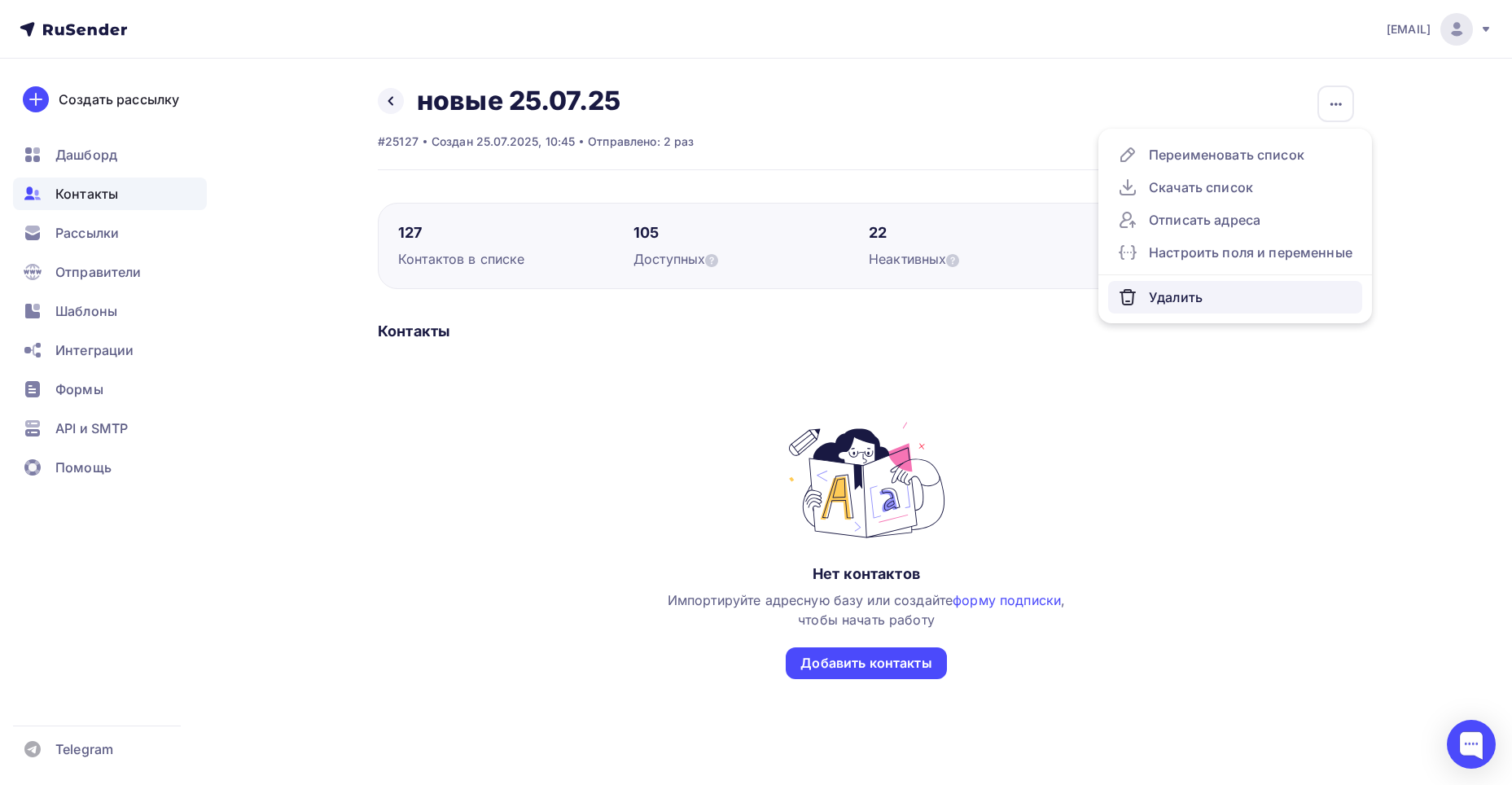 click on "Удалить" at bounding box center (1235, 297) 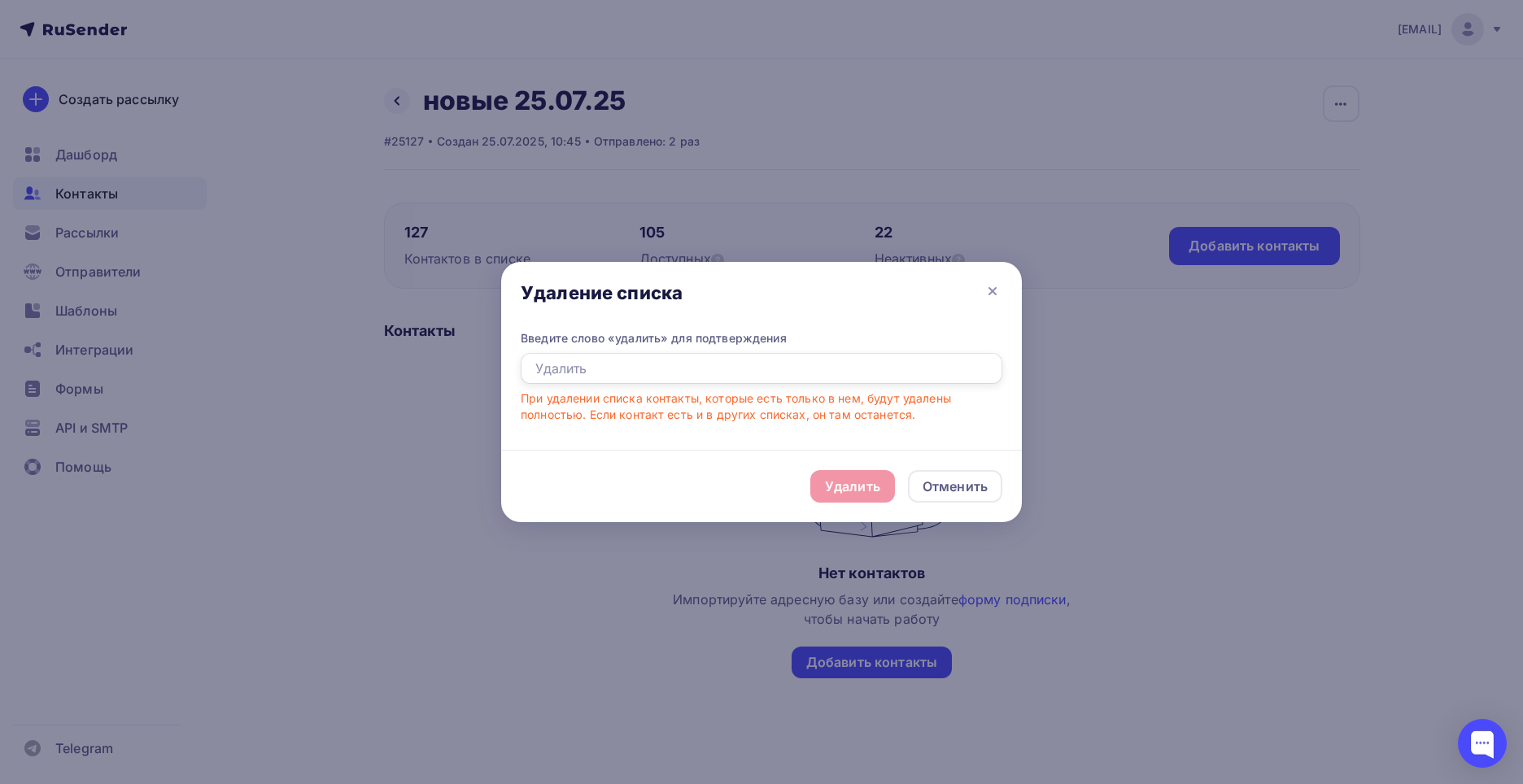 click at bounding box center [762, 368] 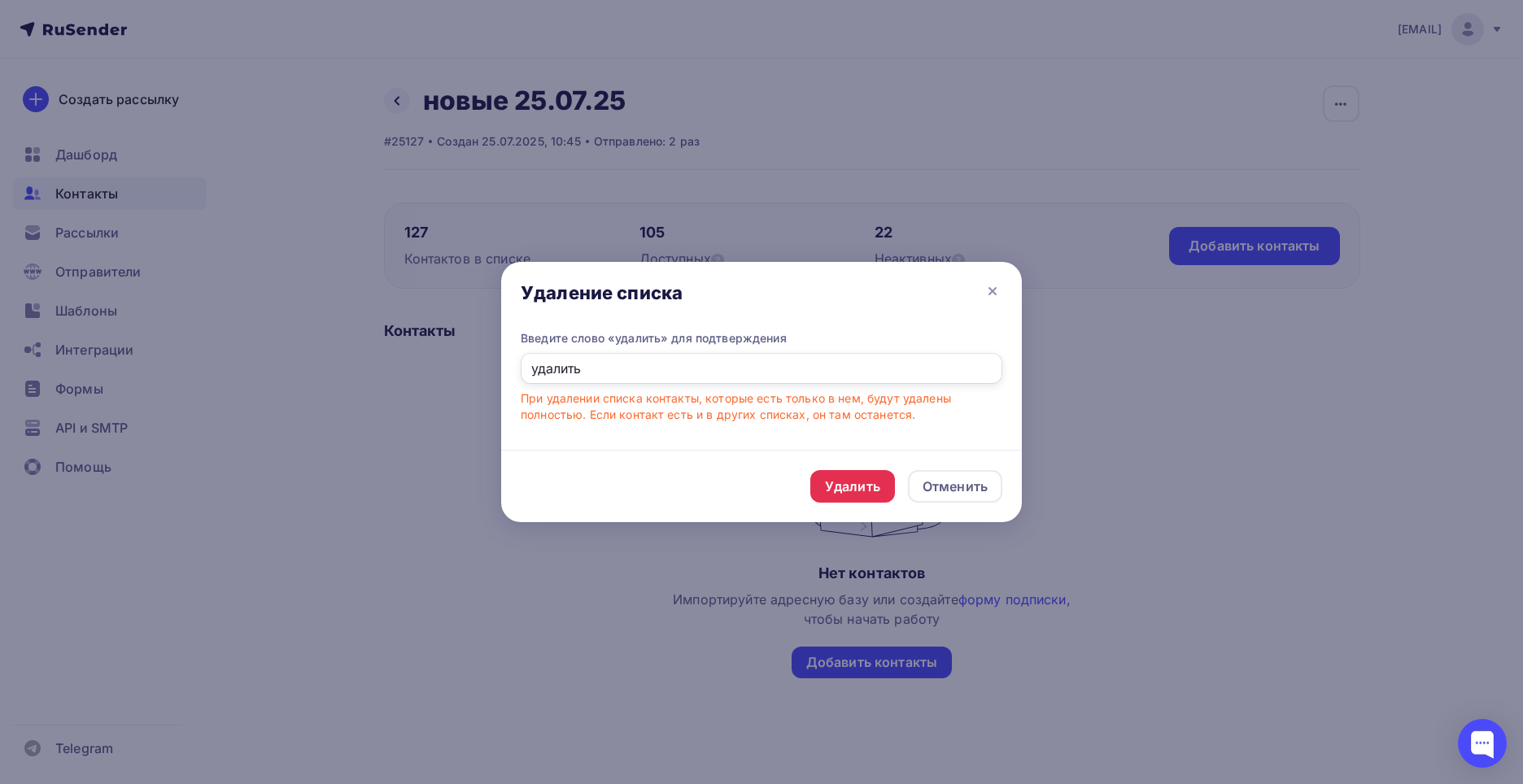 type on "удалить" 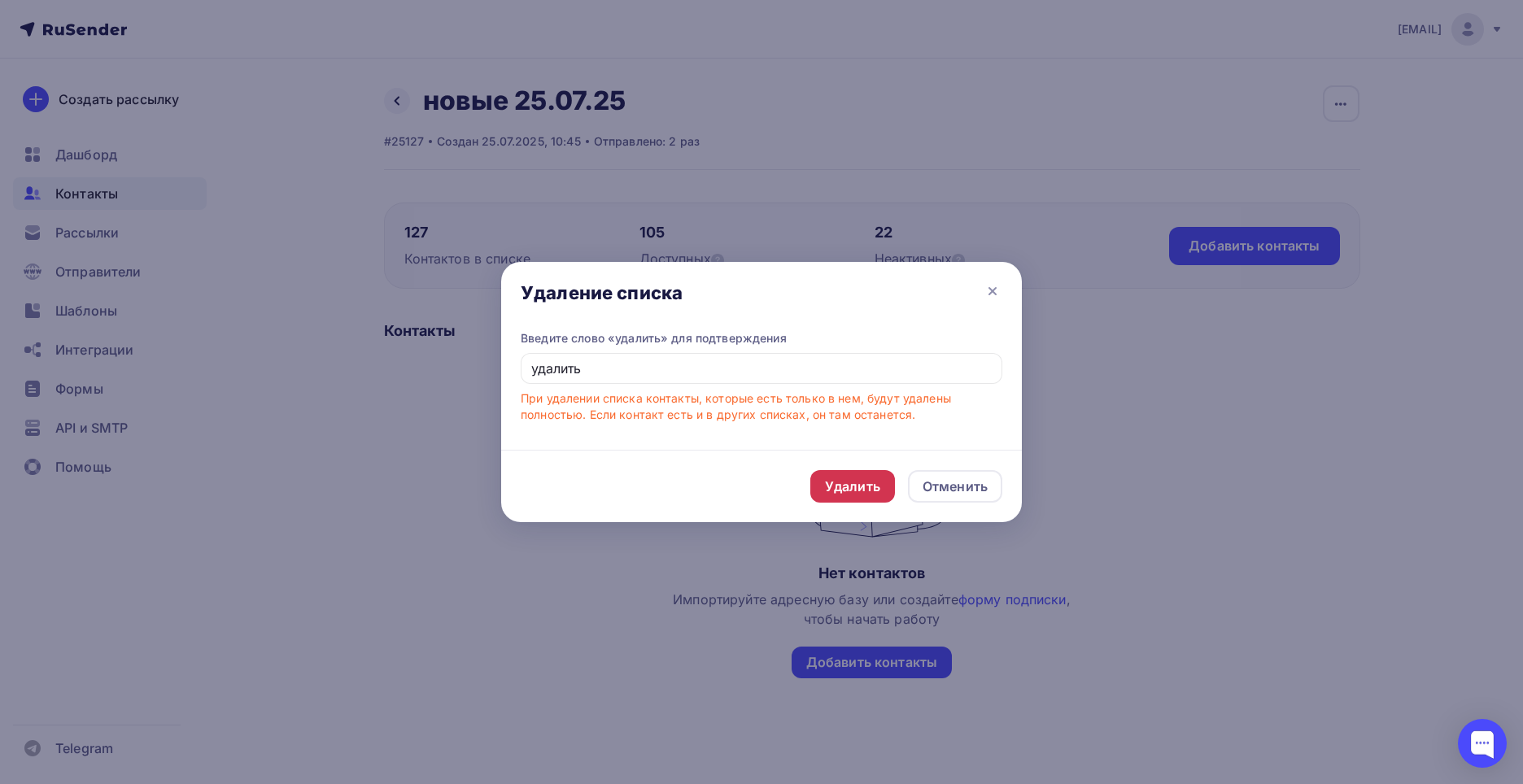click on "Удалить" at bounding box center (853, 486) 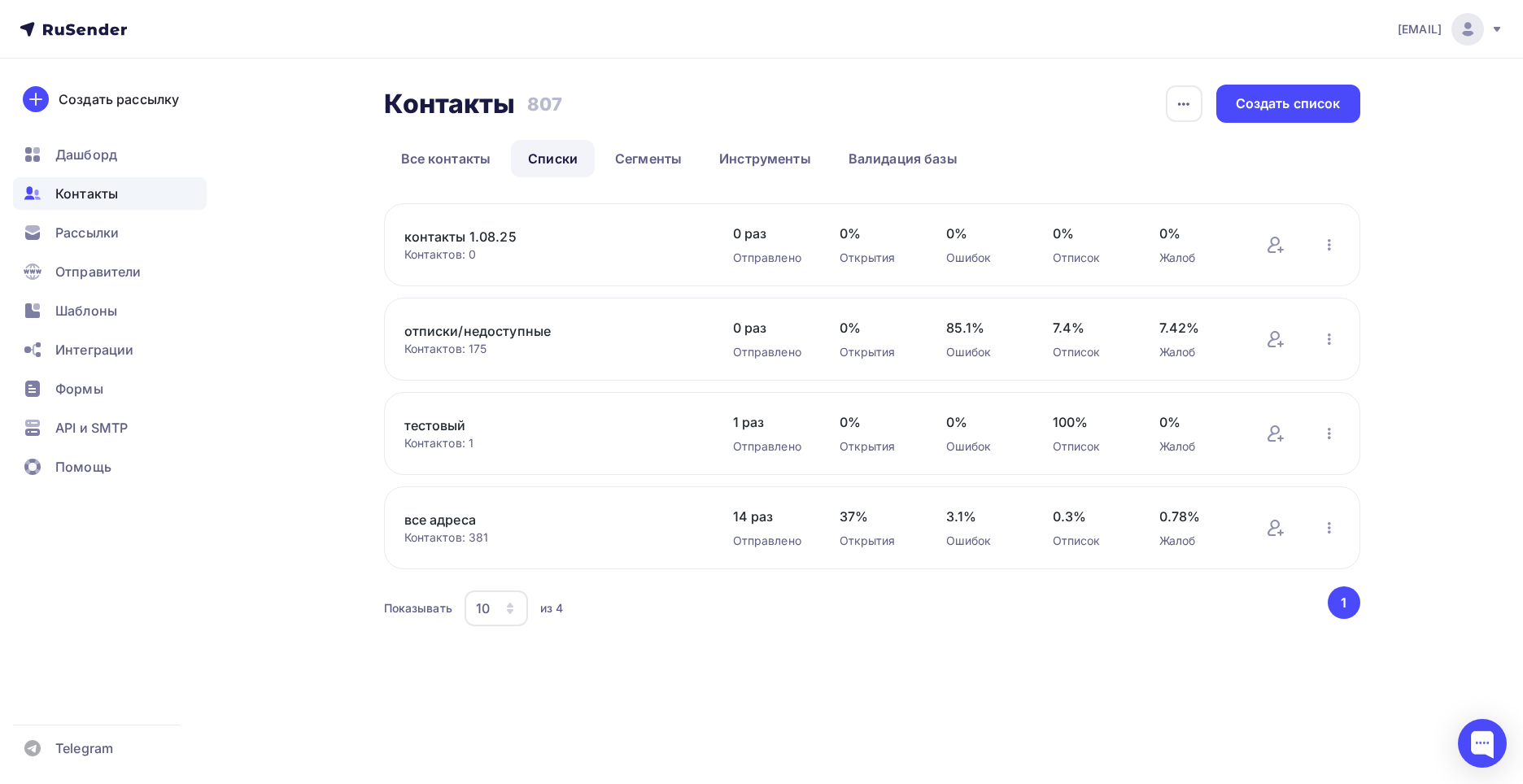 click on "все адреса" at bounding box center (543, 520) 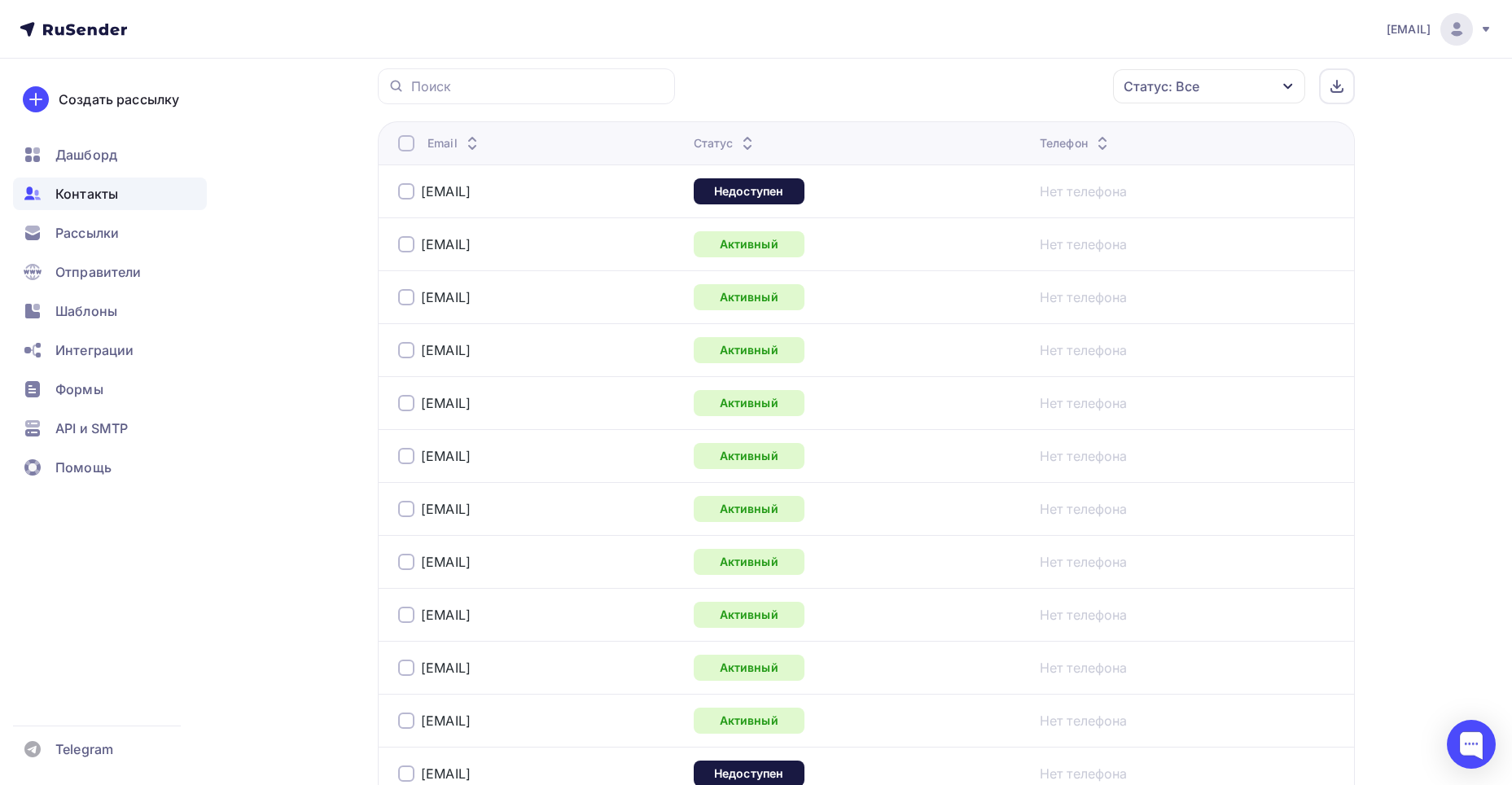 scroll, scrollTop: 296, scrollLeft: 0, axis: vertical 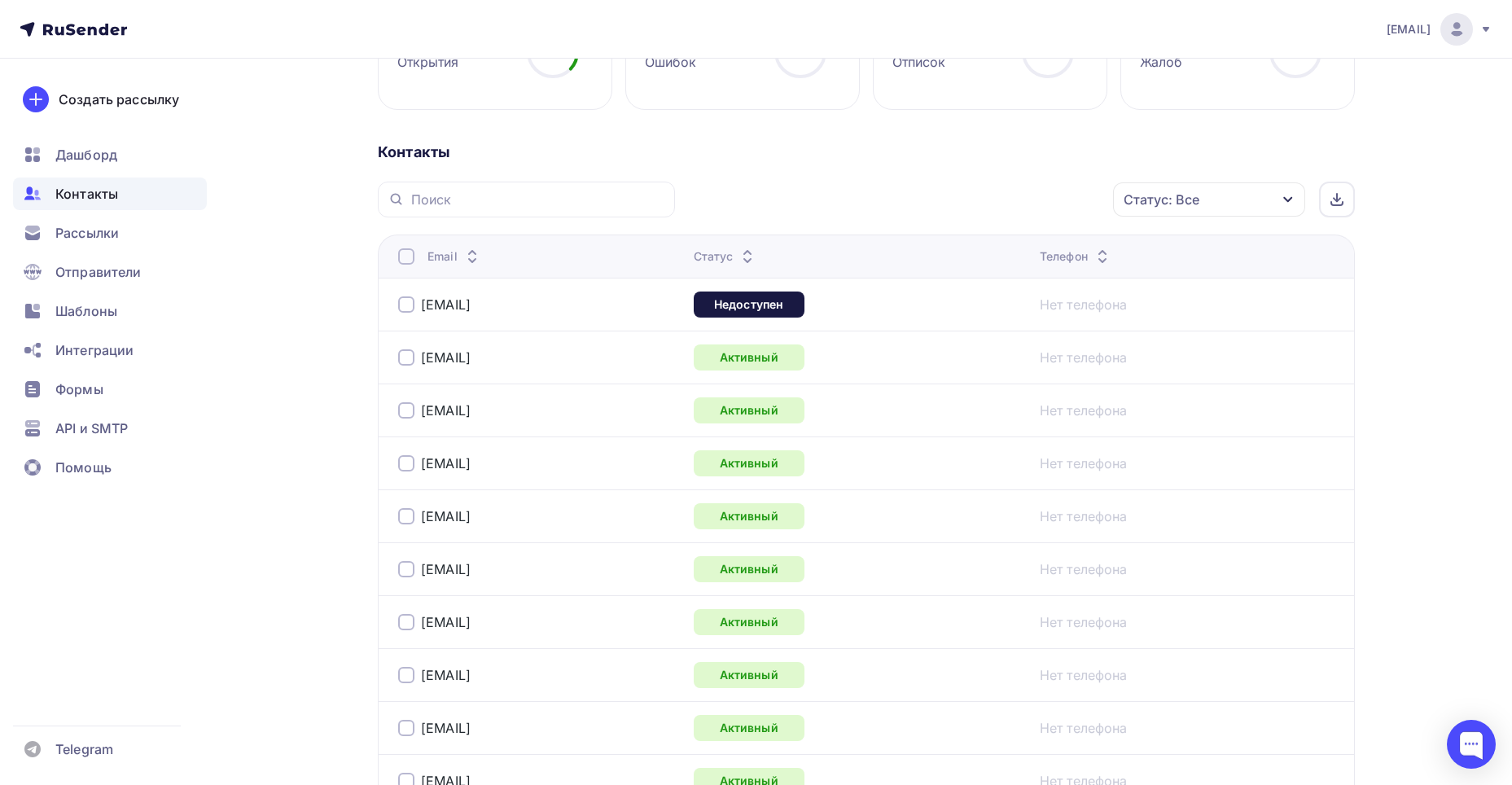 click on "Статус: Все" at bounding box center (1161, 200) 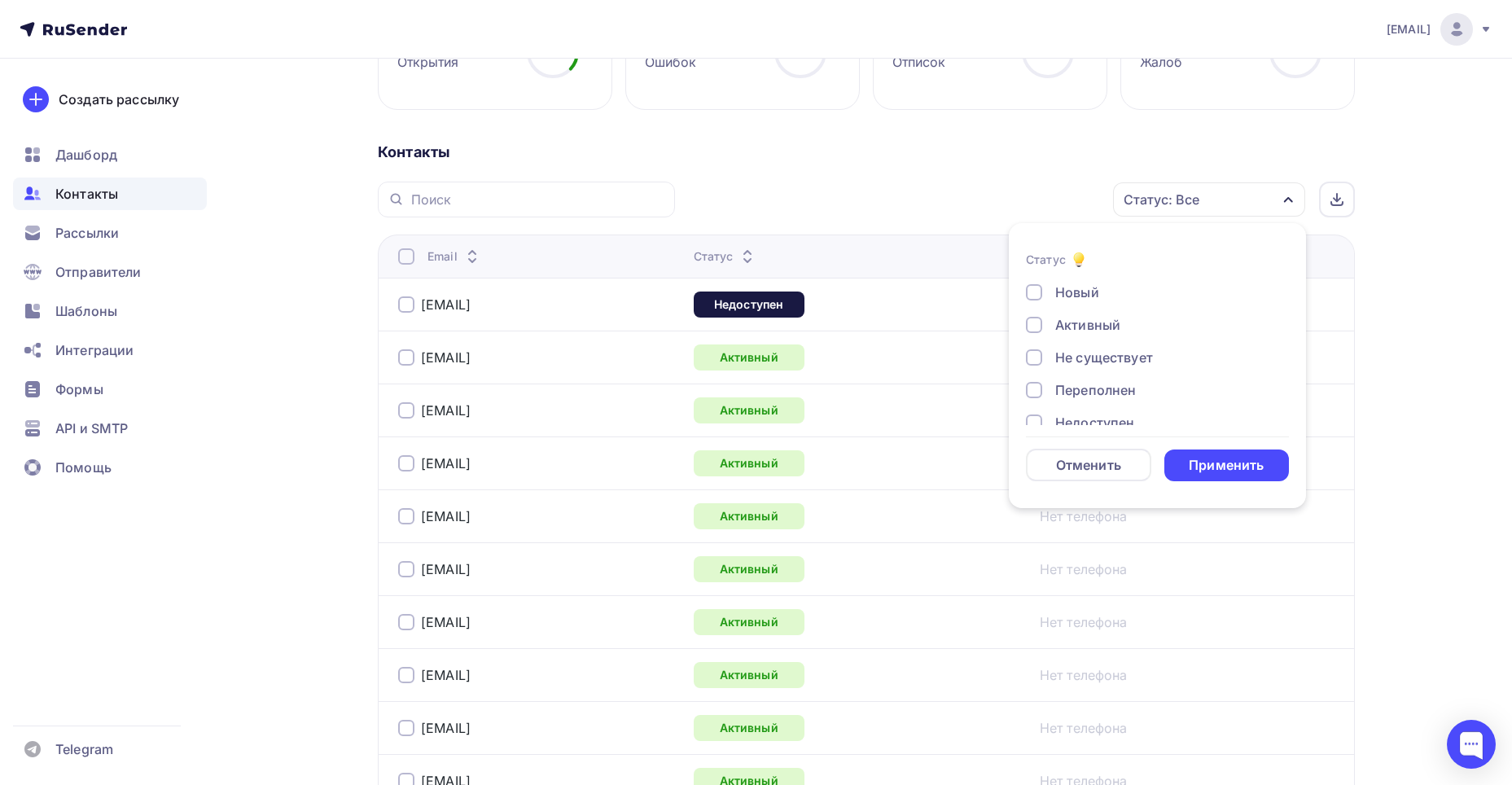 click on "Не существует" at bounding box center (1104, 357) 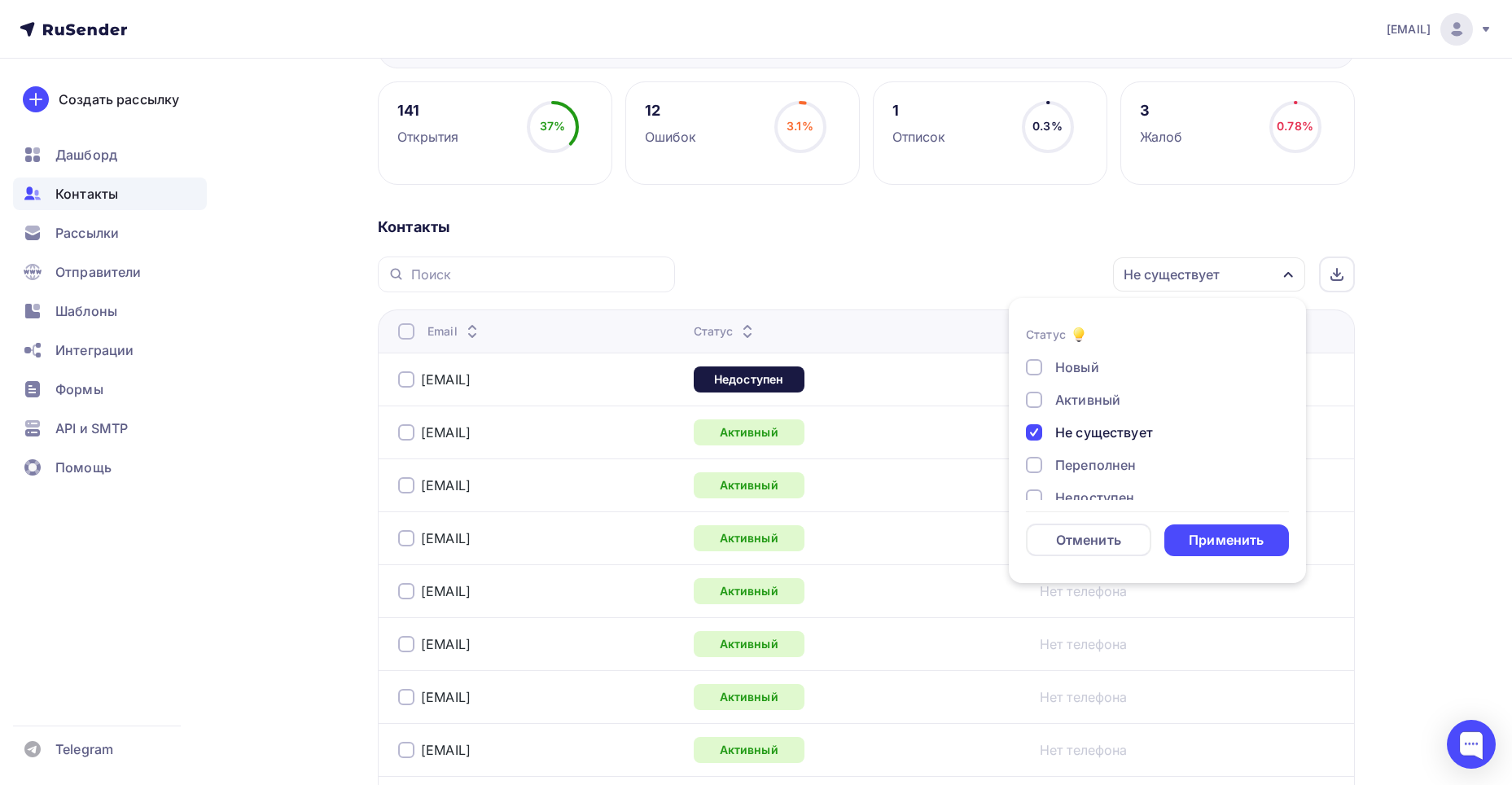 scroll, scrollTop: 214, scrollLeft: 0, axis: vertical 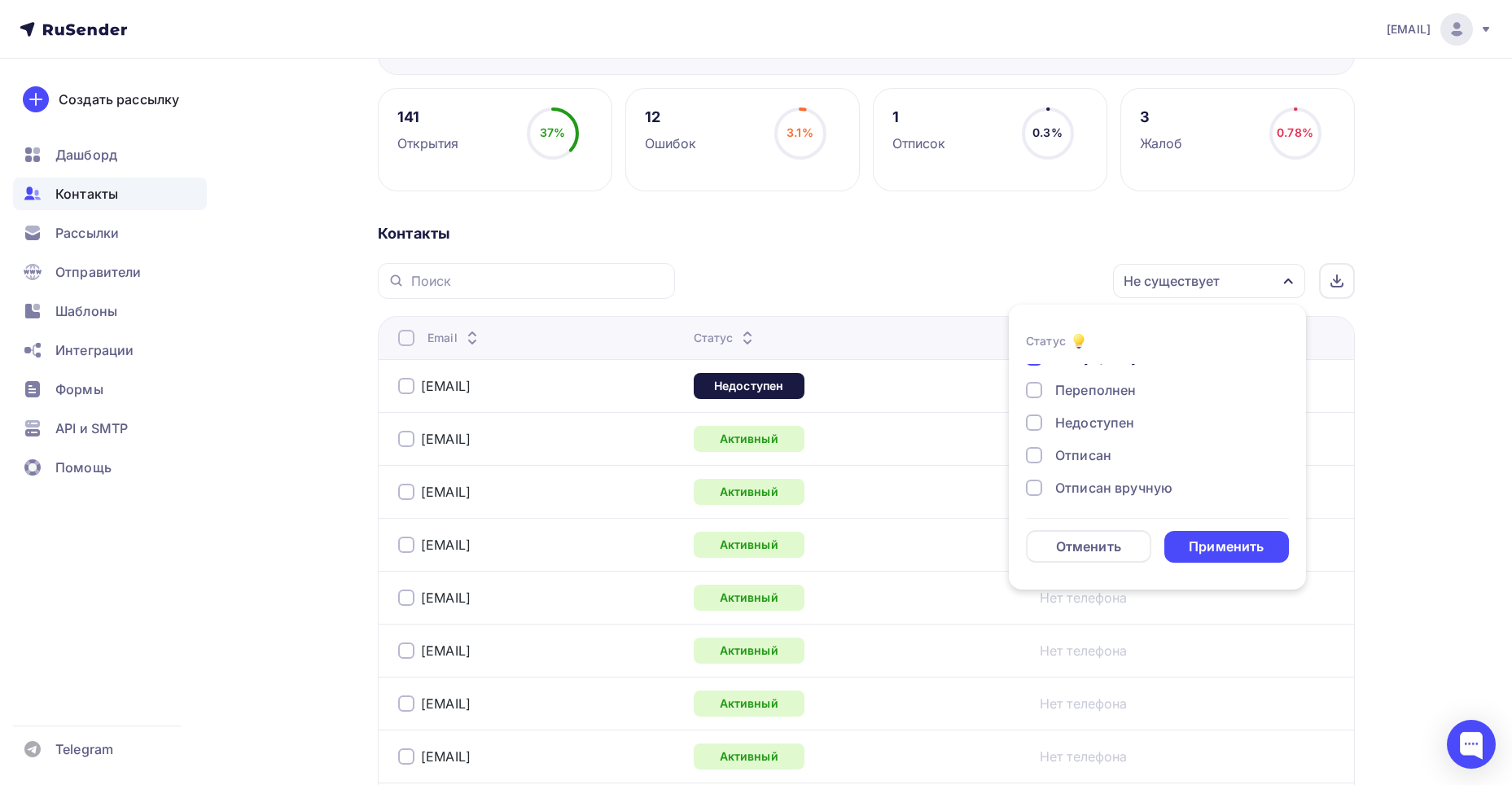 click on "Новый
Активный
Не существует
Переполнен
Недоступен
Отписан
Отписан вручную
Жалоба" at bounding box center [1157, 406] 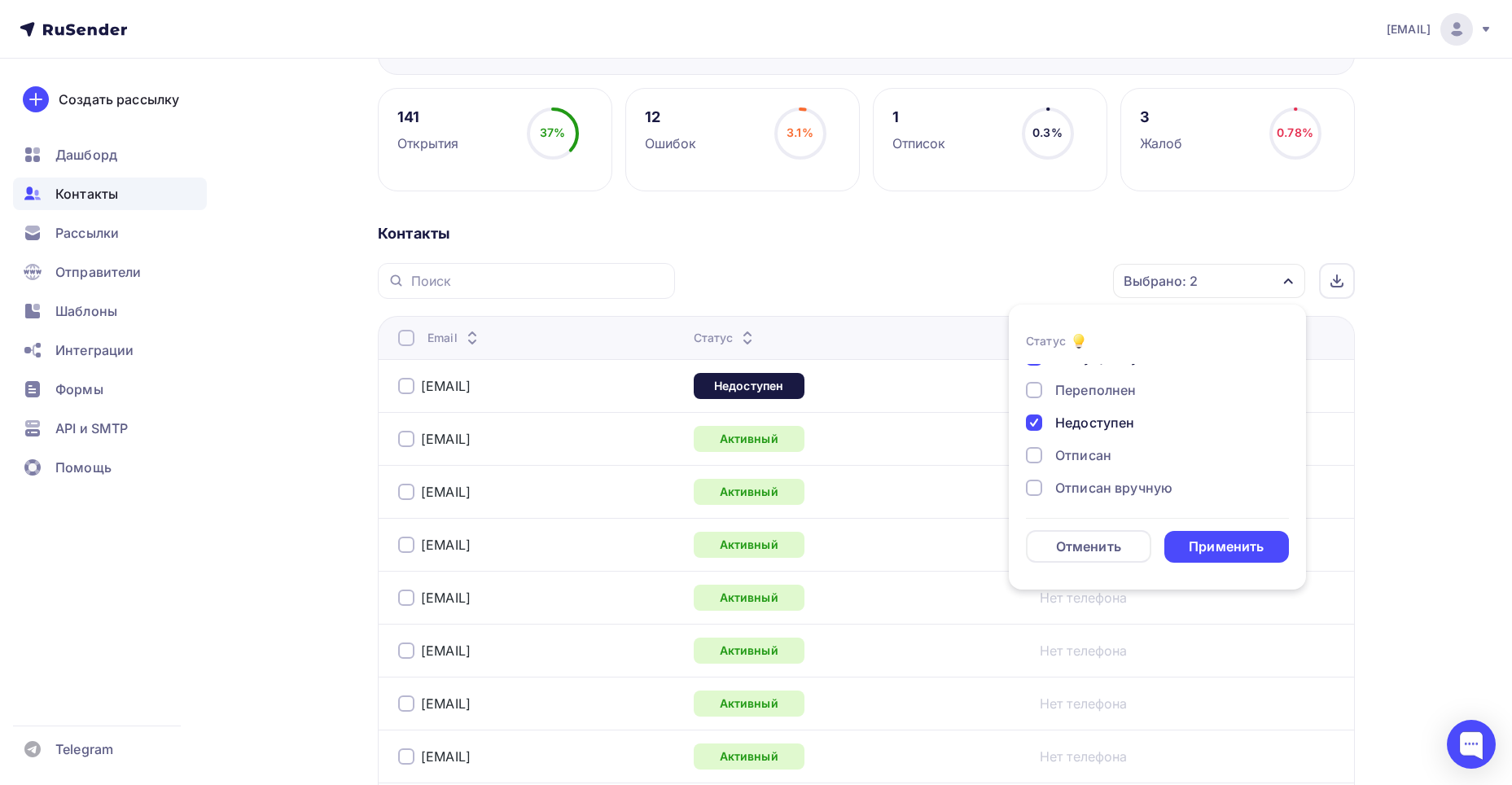click on "Отписан" at bounding box center [1083, 455] 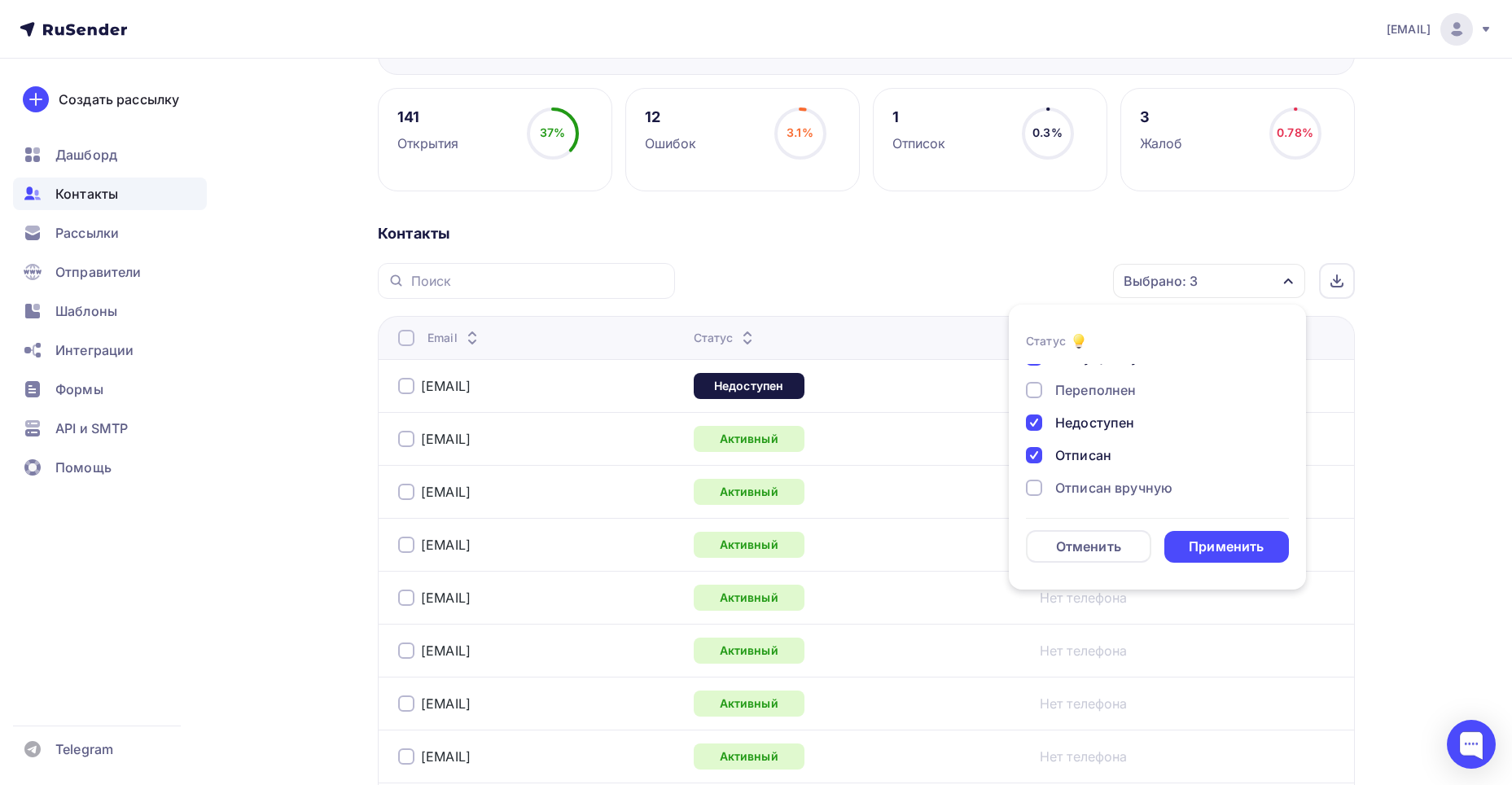 click on "Отписан вручную" at bounding box center [1114, 488] 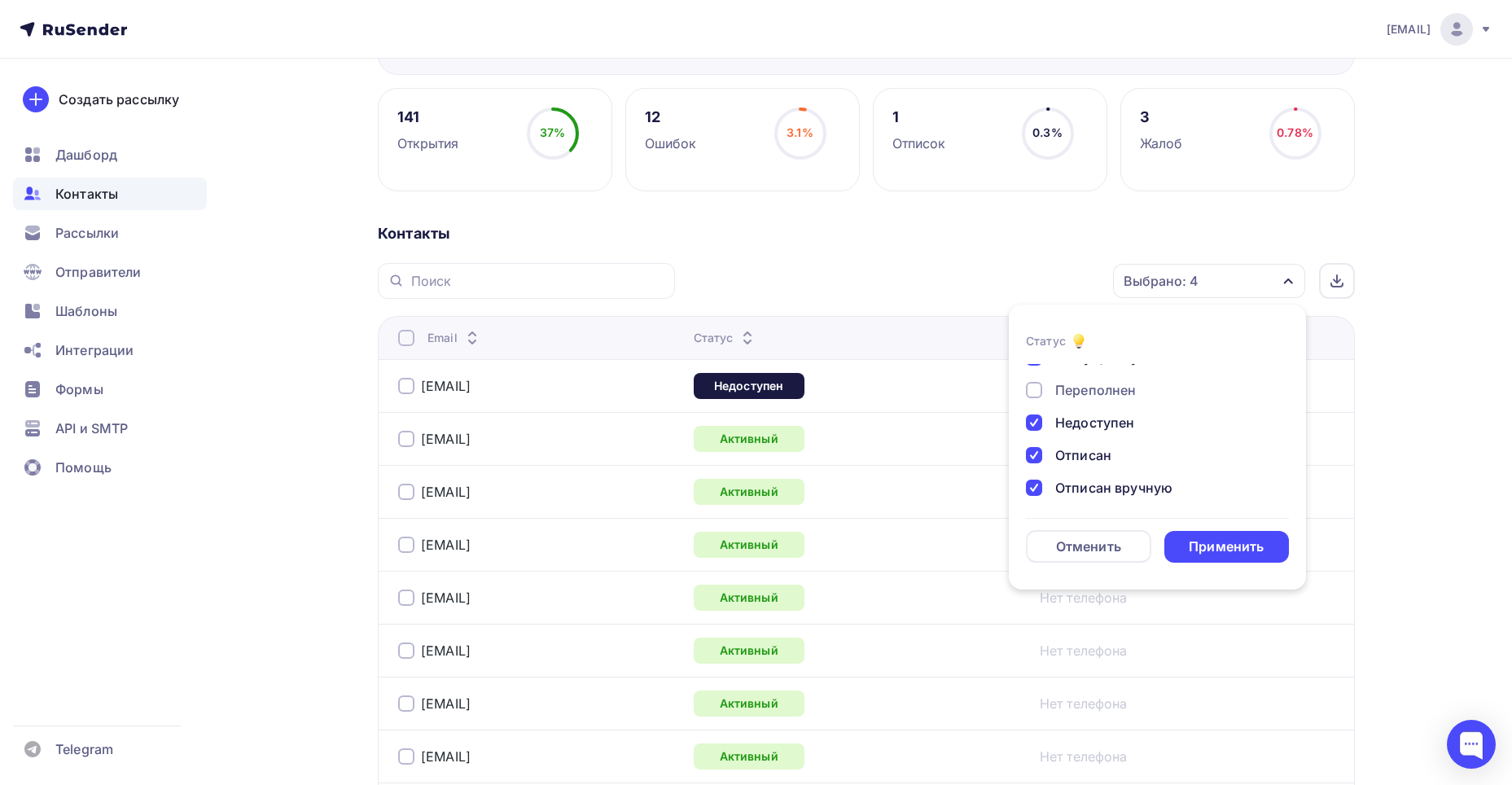 scroll, scrollTop: 118, scrollLeft: 0, axis: vertical 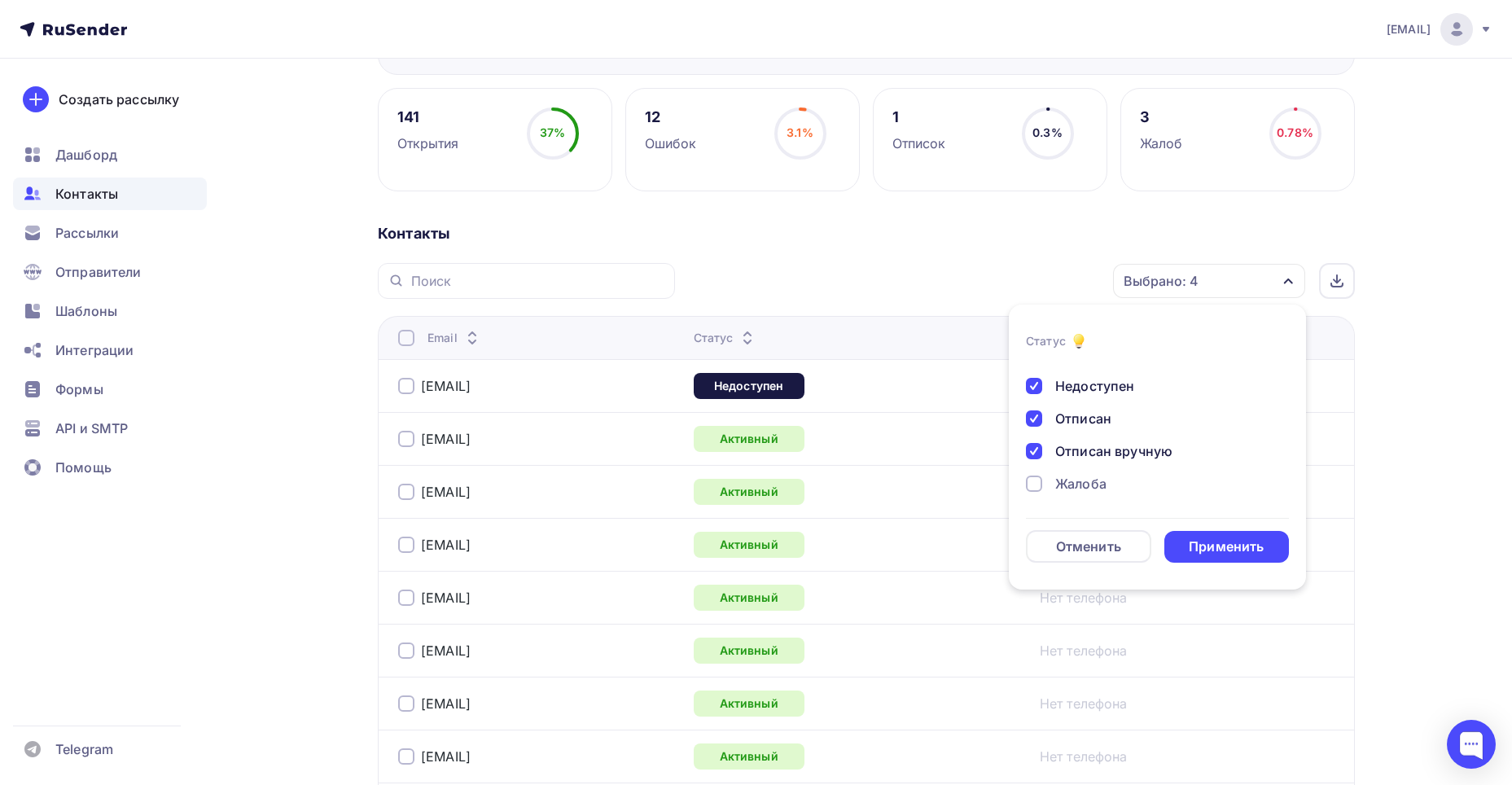click on "Жалоба" at bounding box center [1080, 484] 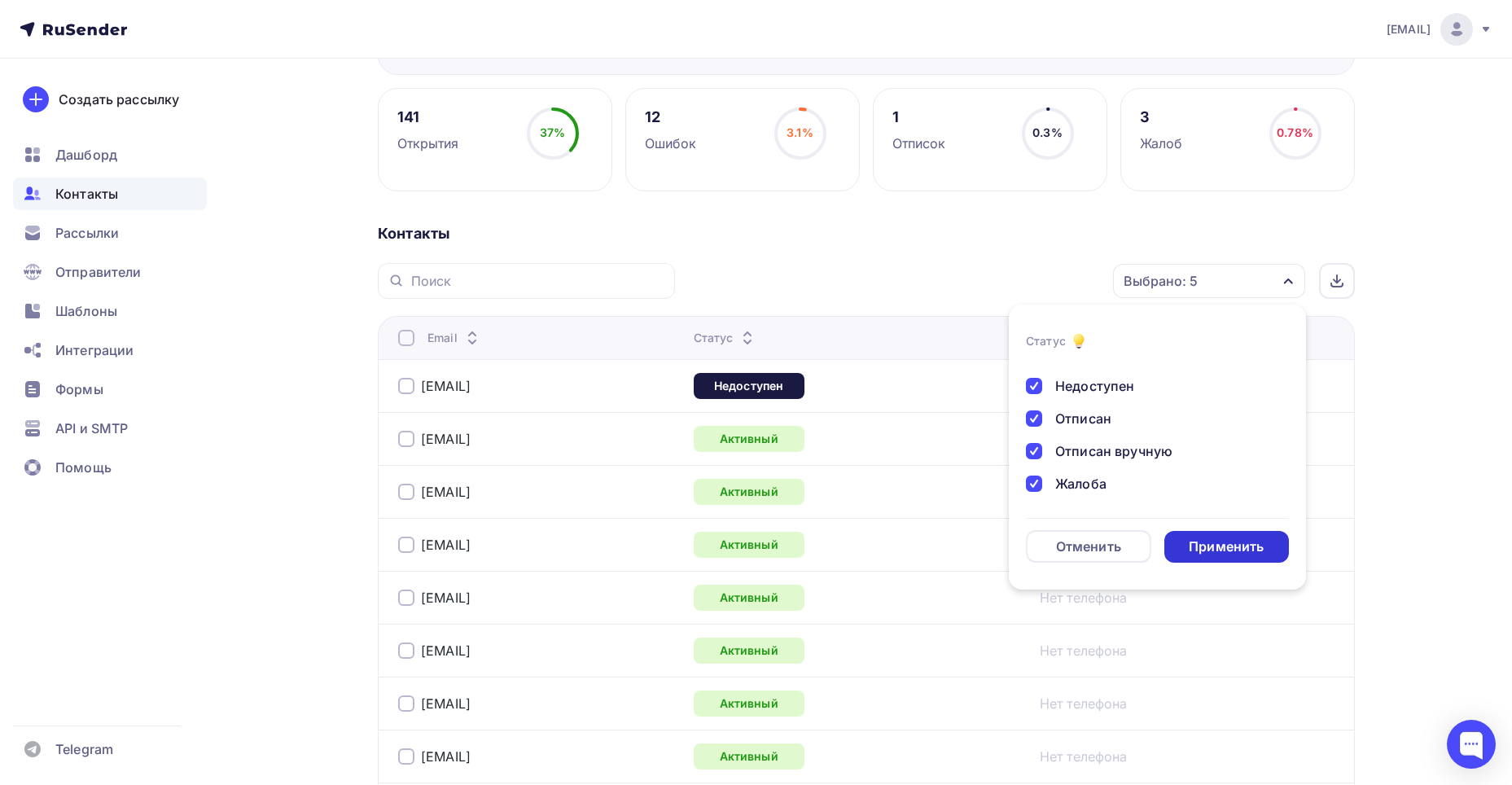 click on "Применить" at bounding box center [1226, 546] 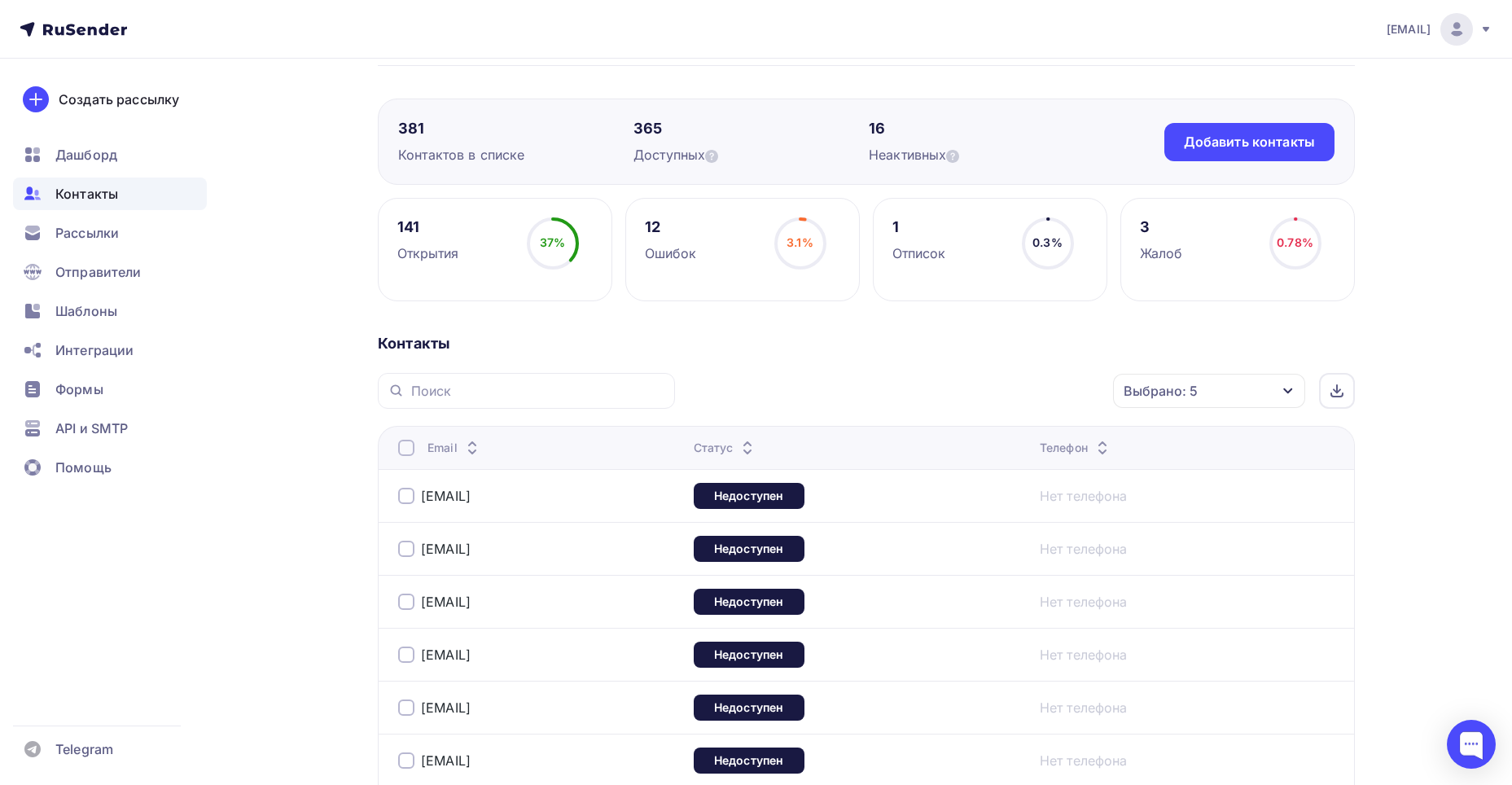 scroll, scrollTop: 0, scrollLeft: 0, axis: both 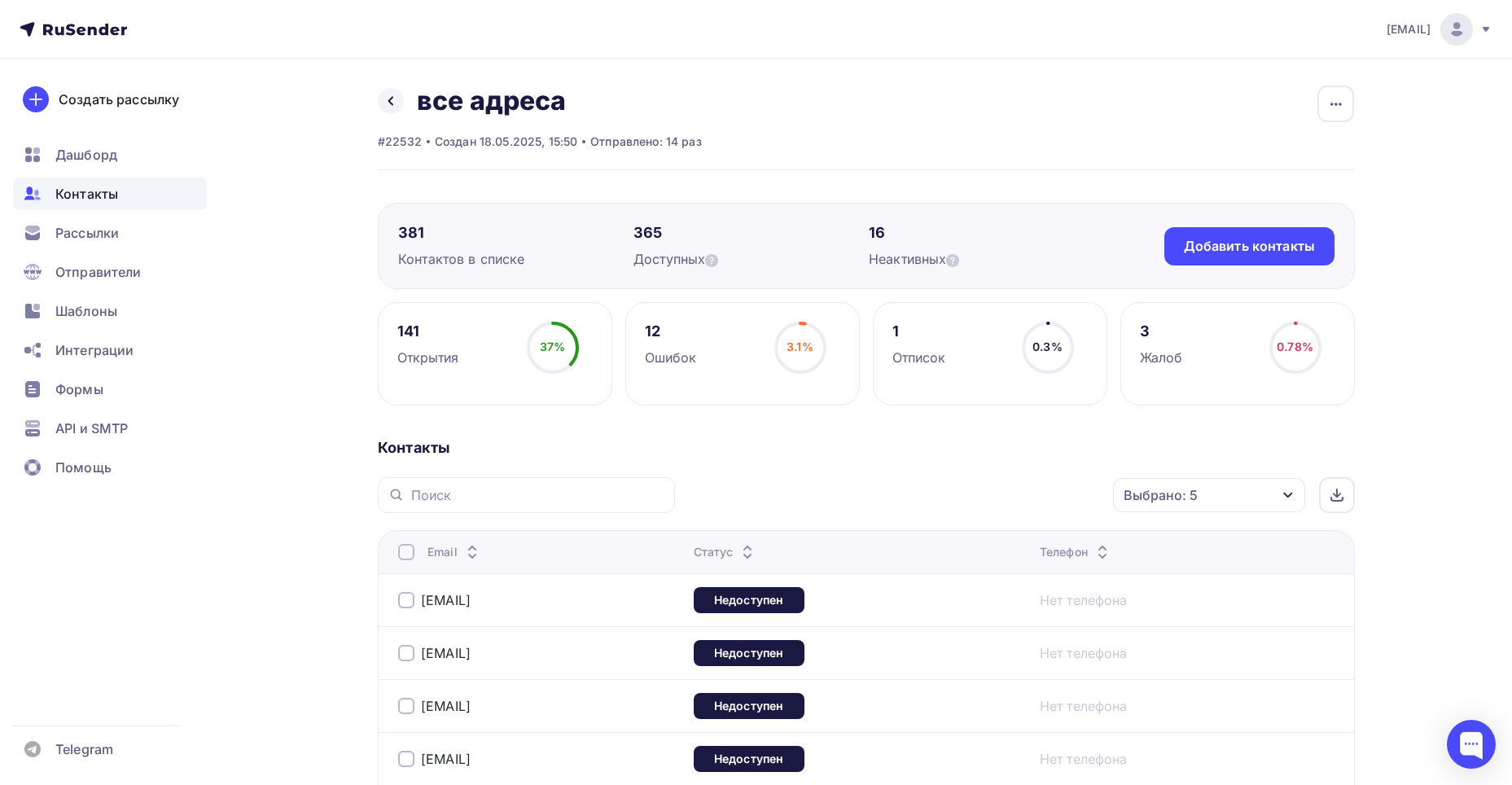 click on "Выбрано: 5" at bounding box center [1209, 495] 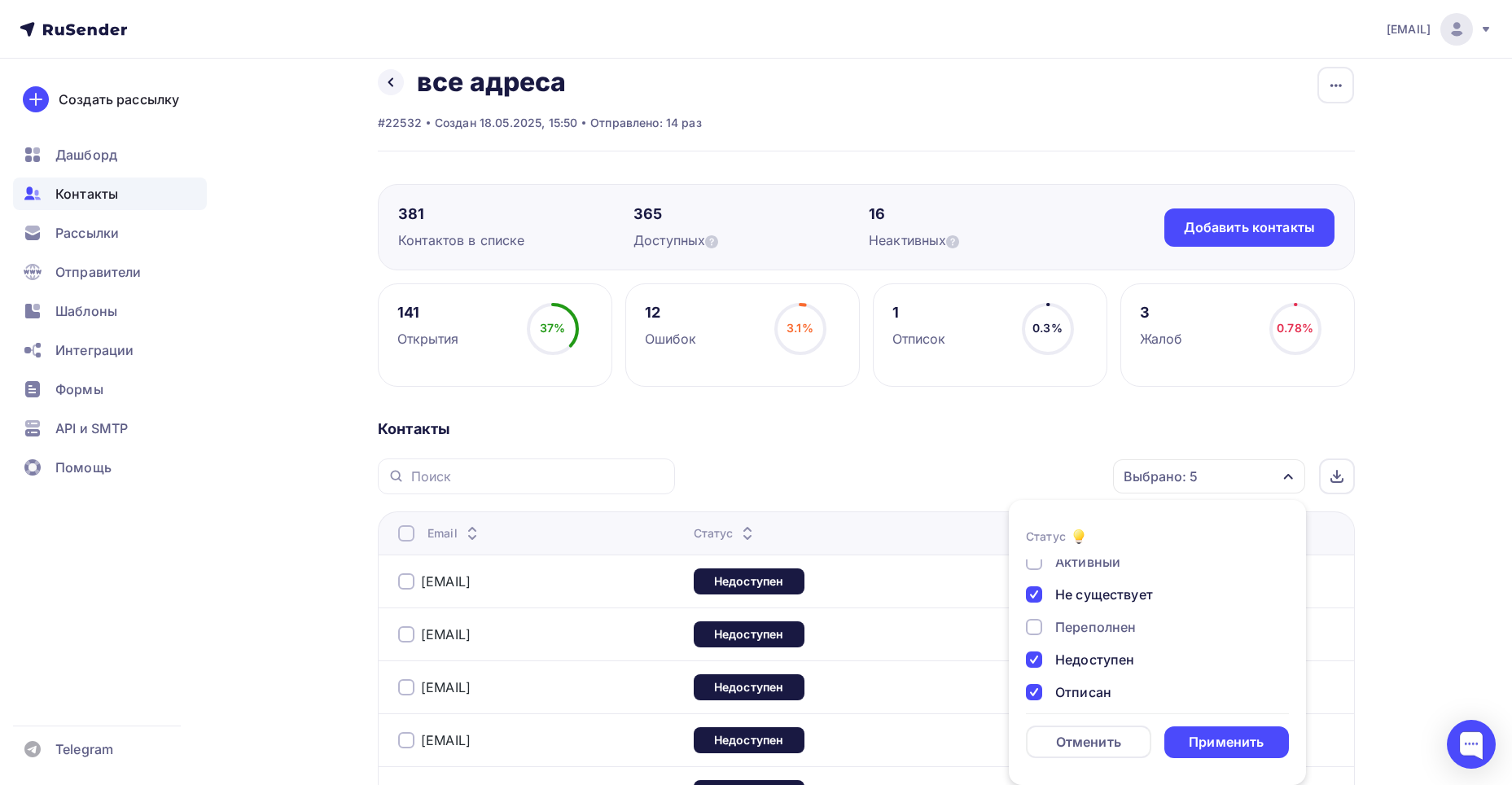 scroll, scrollTop: 0, scrollLeft: 0, axis: both 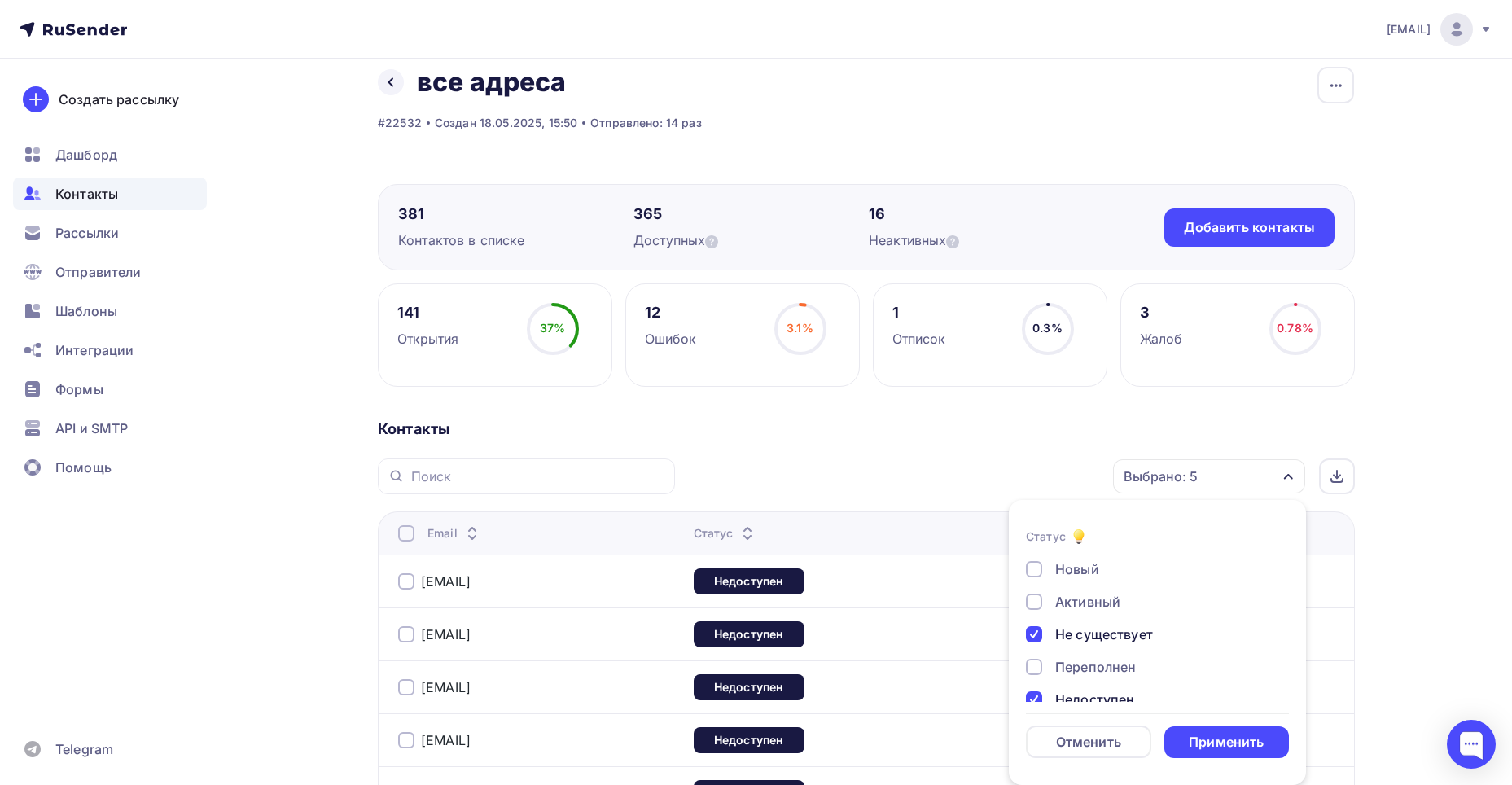 click on "zakaz1@yarkonmet.ru             Аккаунт         Тарифы       Выйти
Создать рассылку
Дашборд
Контакты
Рассылки
Отправители
Шаблоны
Интеграции
Формы
API и SMTP
Помощь
Telegram
Аккаунт         Тарифы                   Помощь       Выйти       Назад         все адреса
Переименовать список
Скачать список
Отписать адреса
Удалить" at bounding box center [756, 1357] 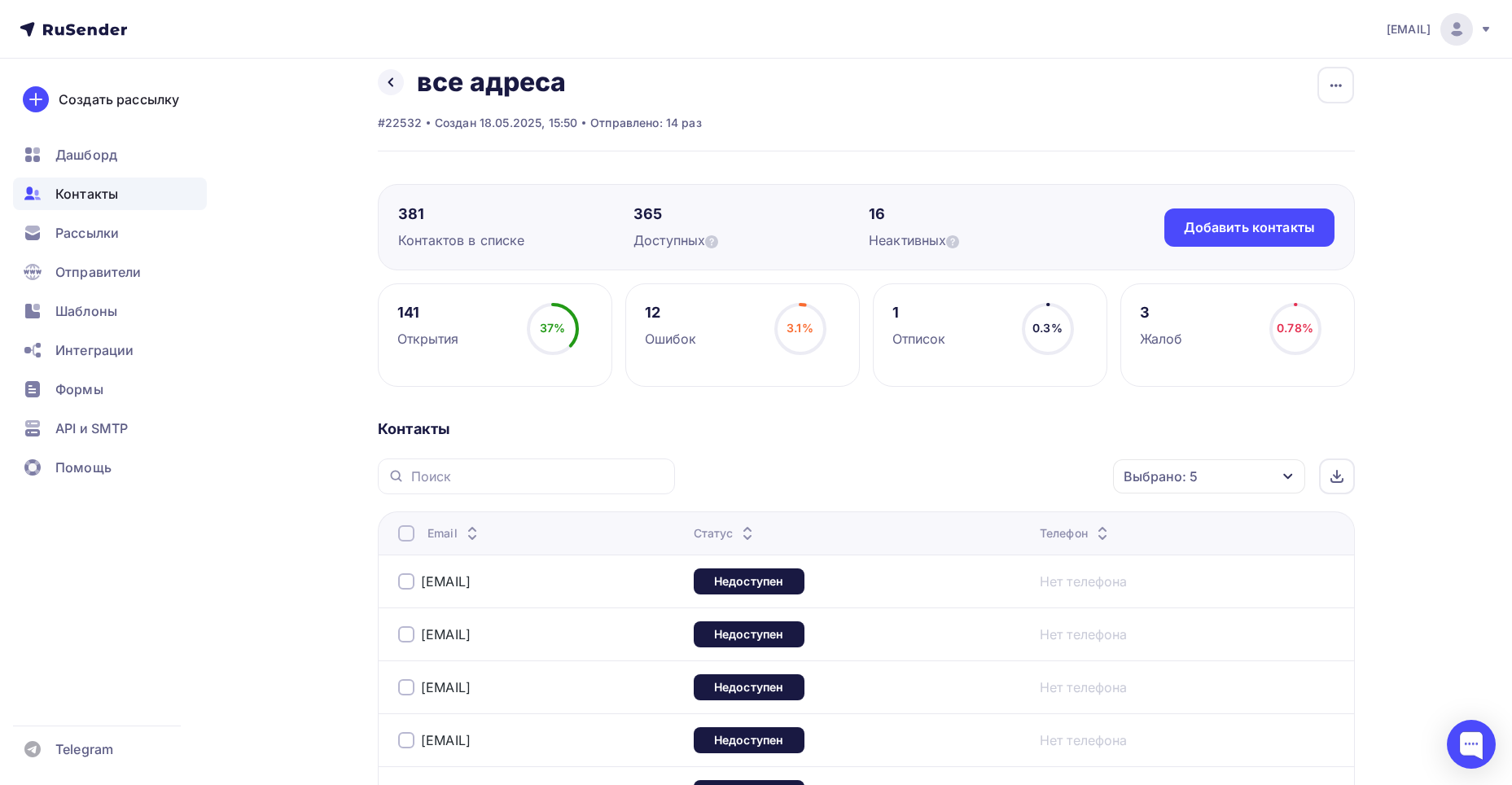 click at bounding box center [406, 533] 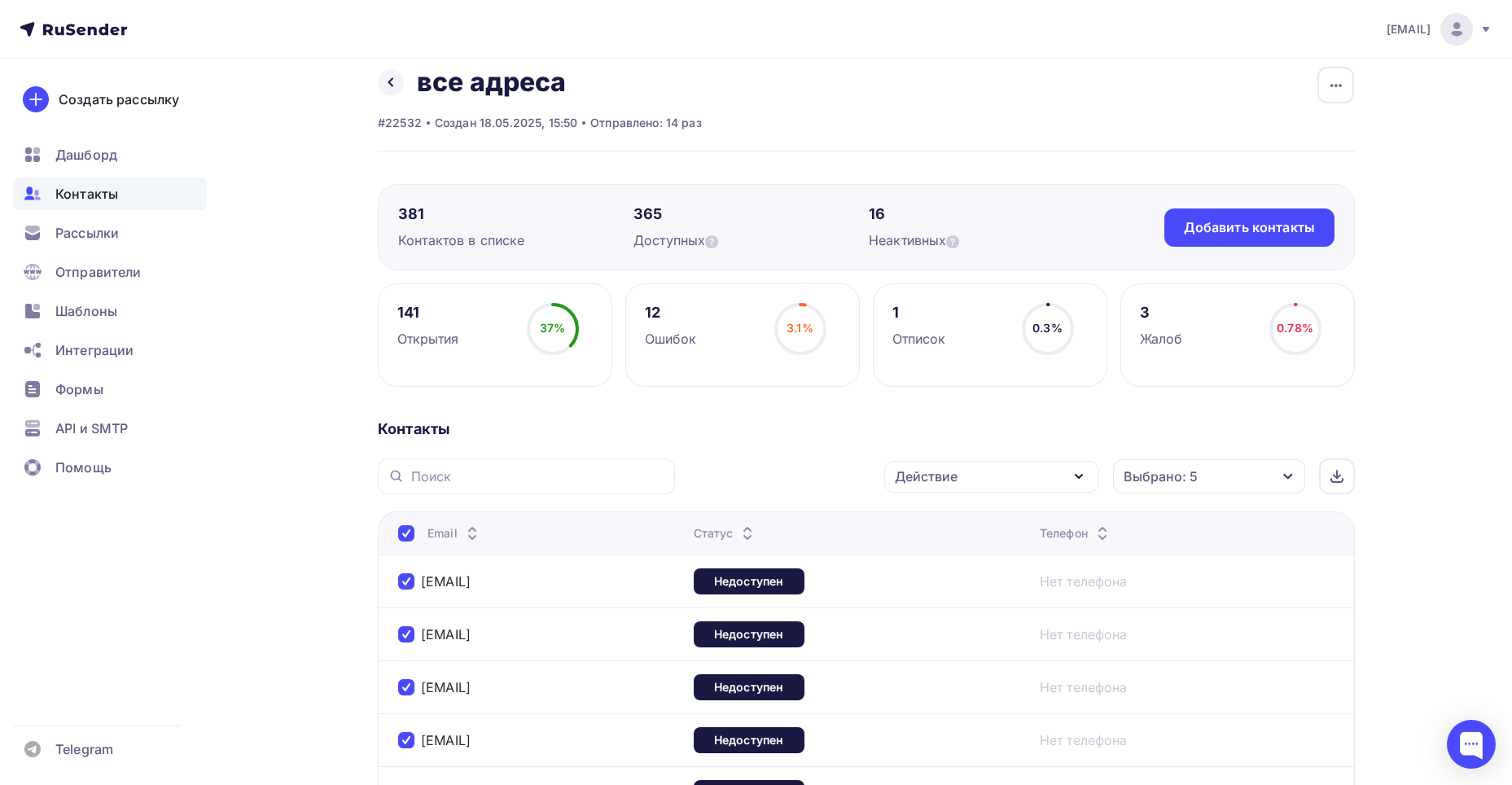 click on "Действие" at bounding box center (992, 476) 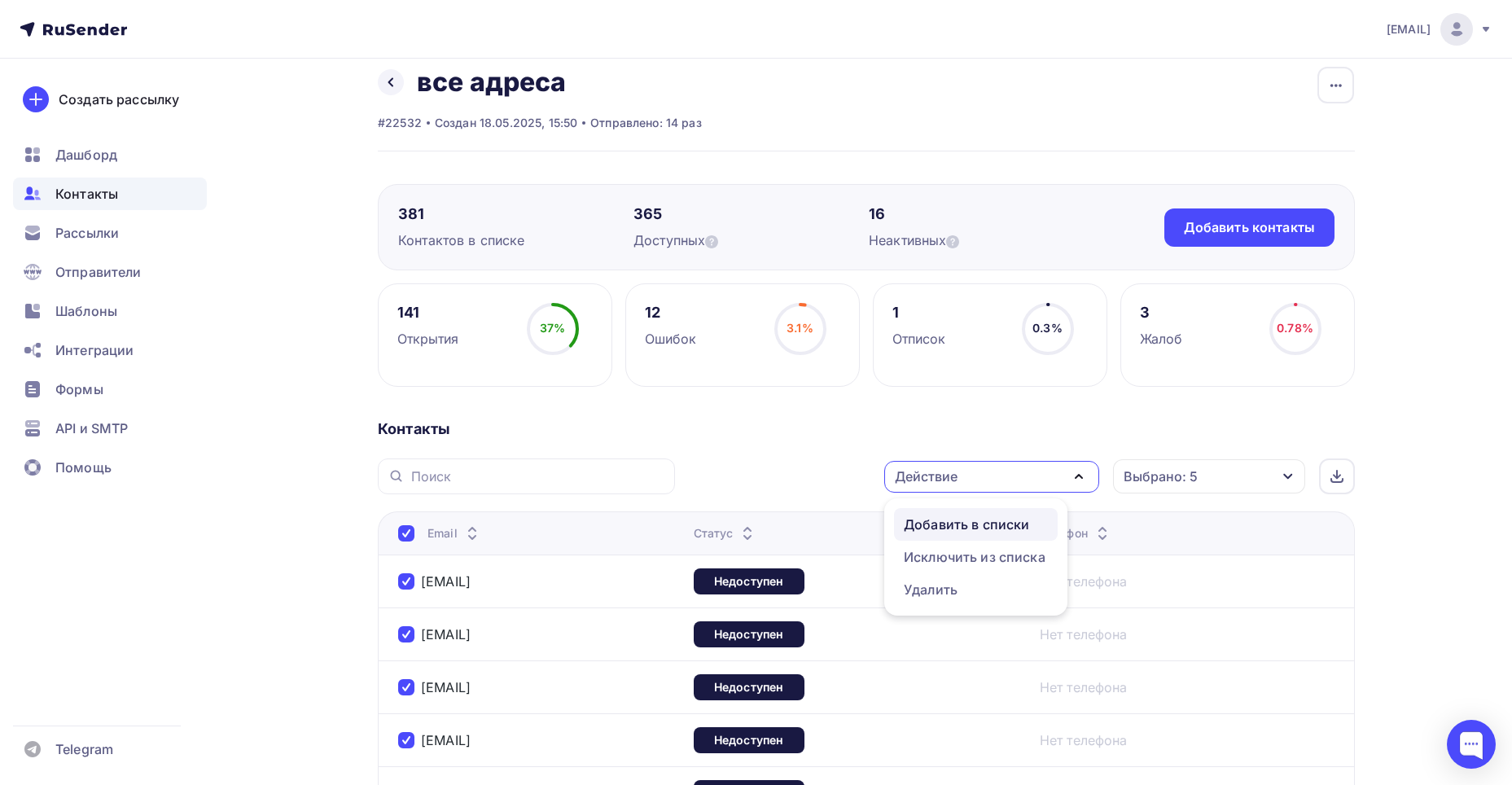 click on "Добавить в списки" at bounding box center [966, 524] 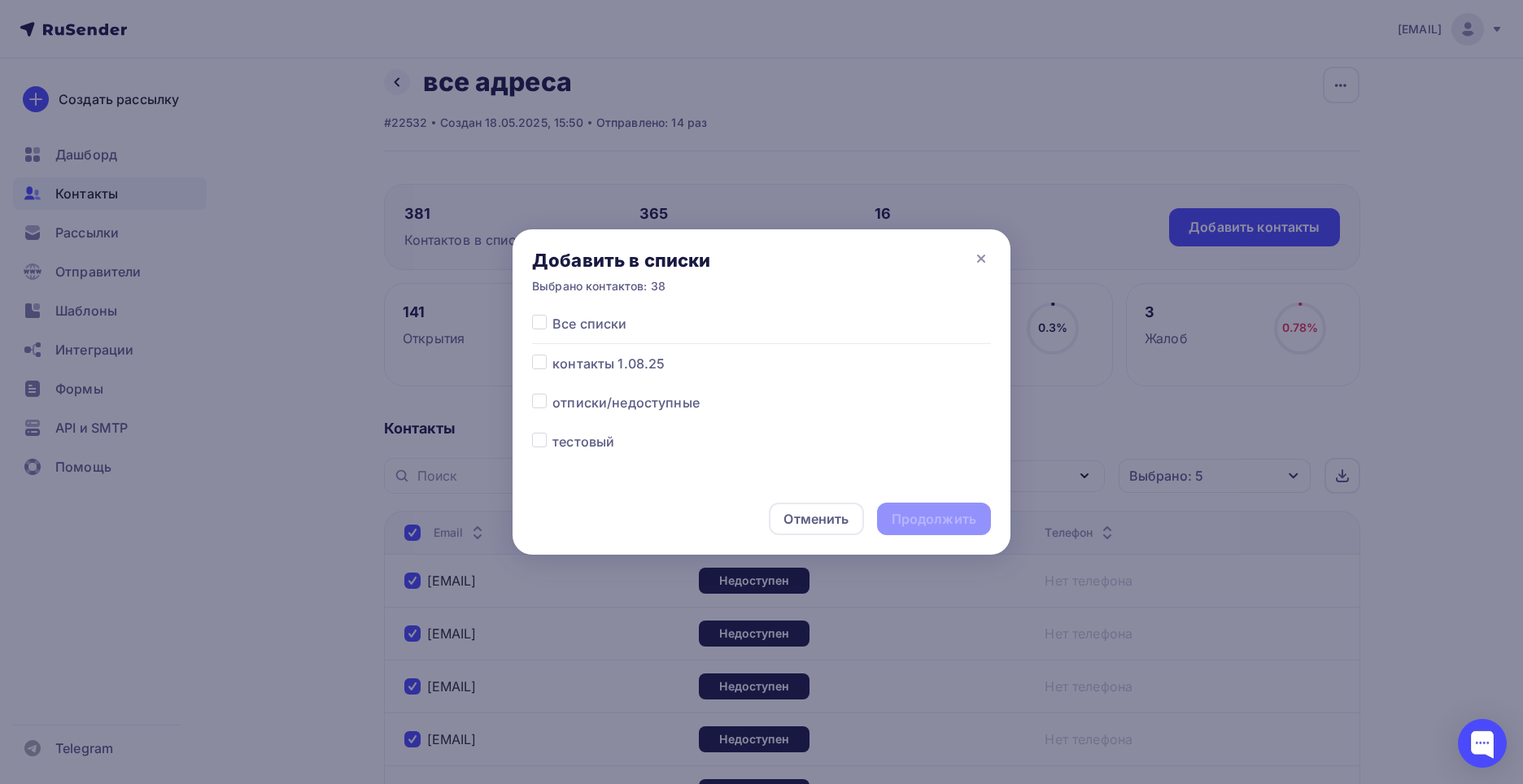 click at bounding box center (552, 393) 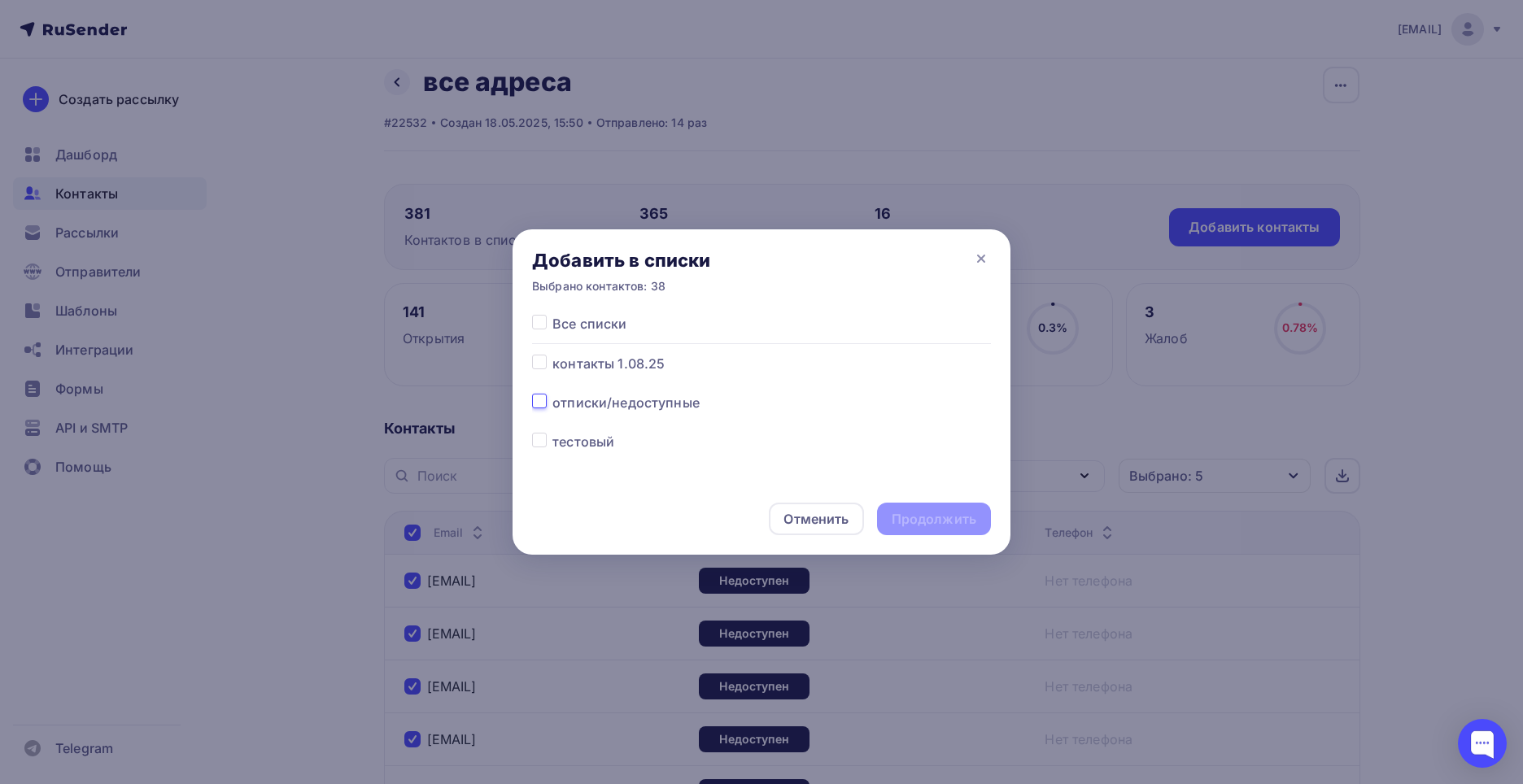 click at bounding box center (539, 400) 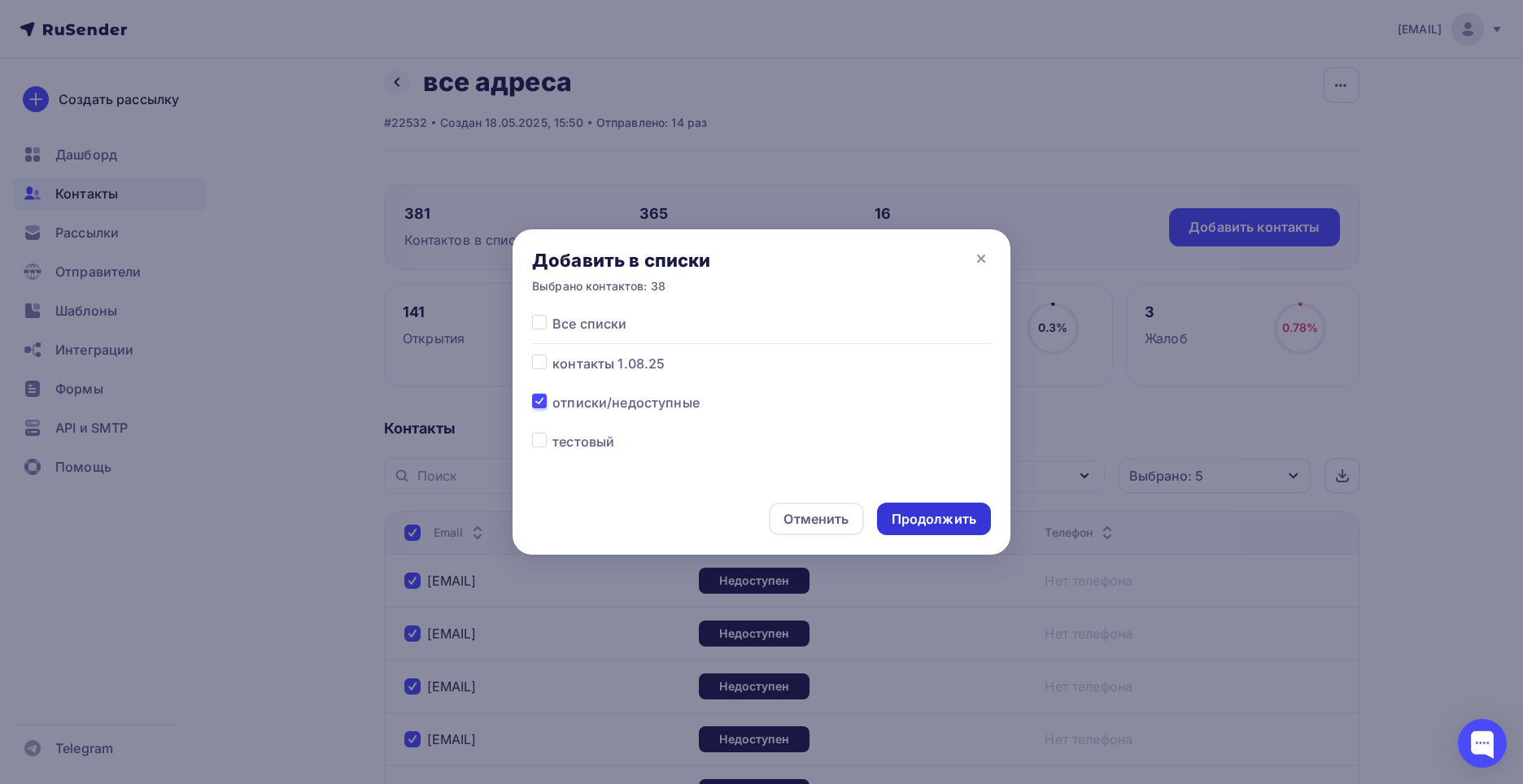 click on "Продолжить" at bounding box center (934, 519) 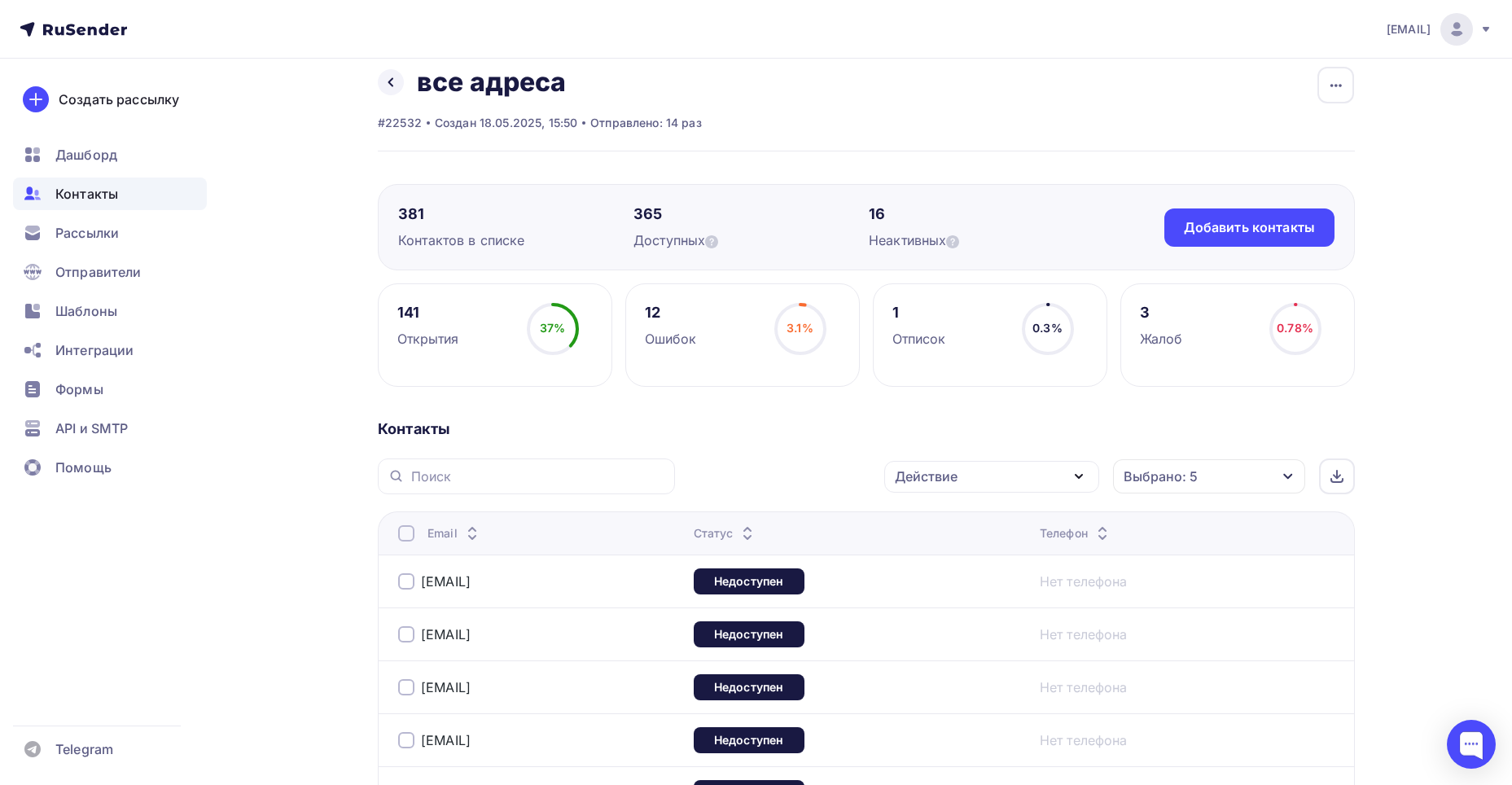 click on "Действие" at bounding box center [926, 476] 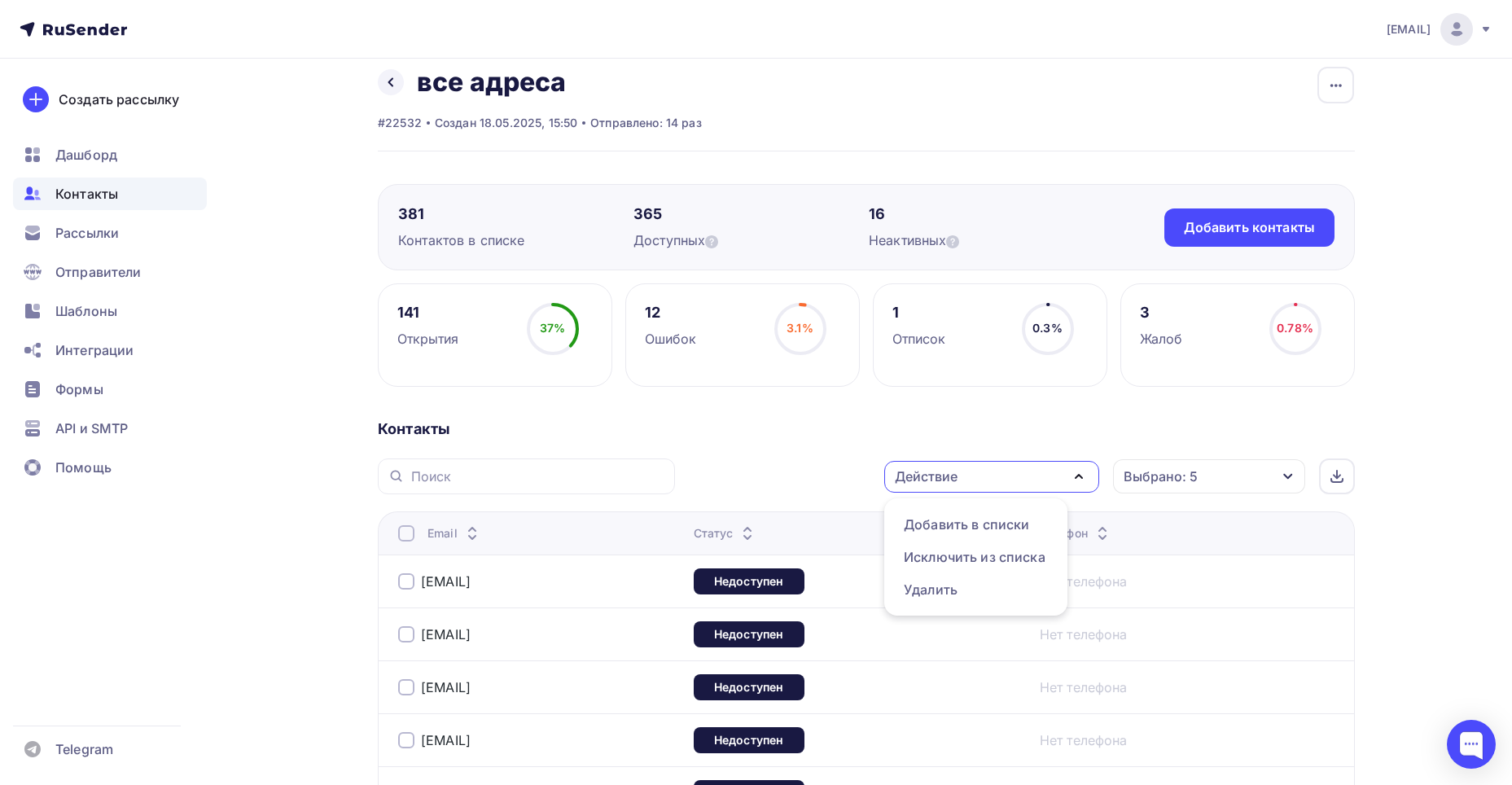 click on "Действие
Добавить в списки           Исключить из списка           Удалить
Выбрано: 5
Статус
Новый
Активный
Не существует
Переполнен
Недоступен
Отписан
Отписан вручную
Жалоба
Отменить       Применить" at bounding box center (1020, 476) 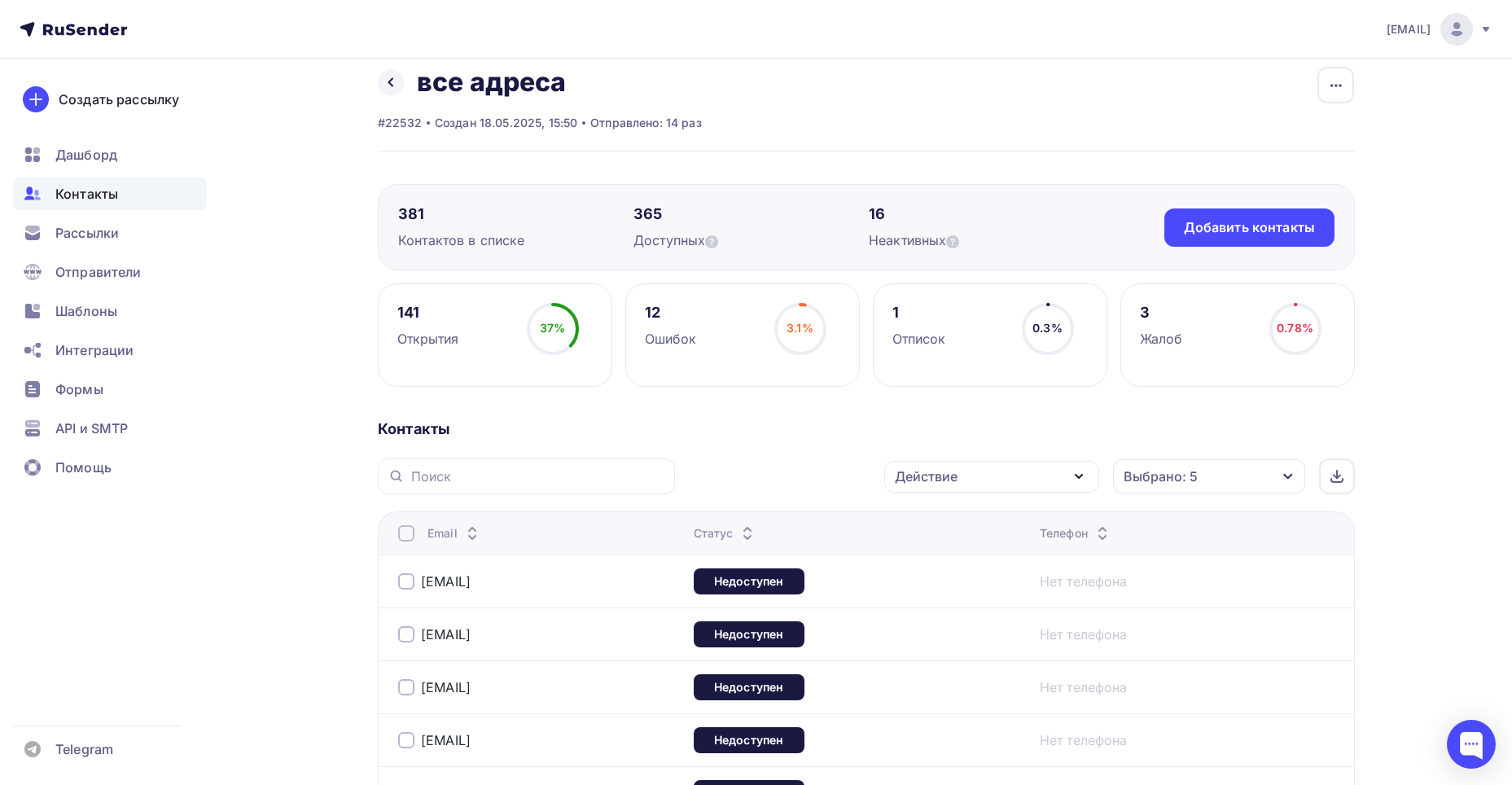 click at bounding box center [406, 533] 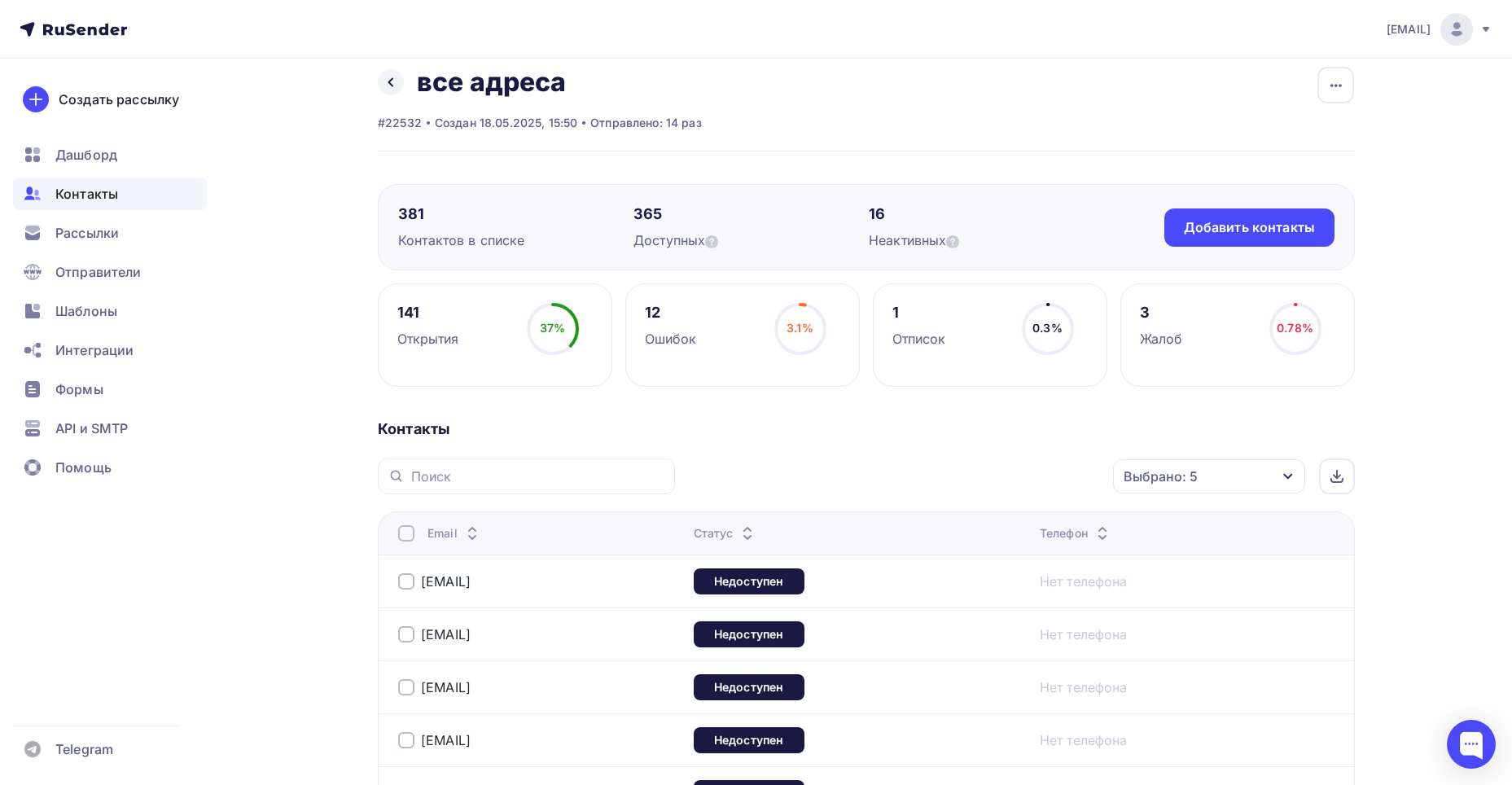 click at bounding box center (406, 533) 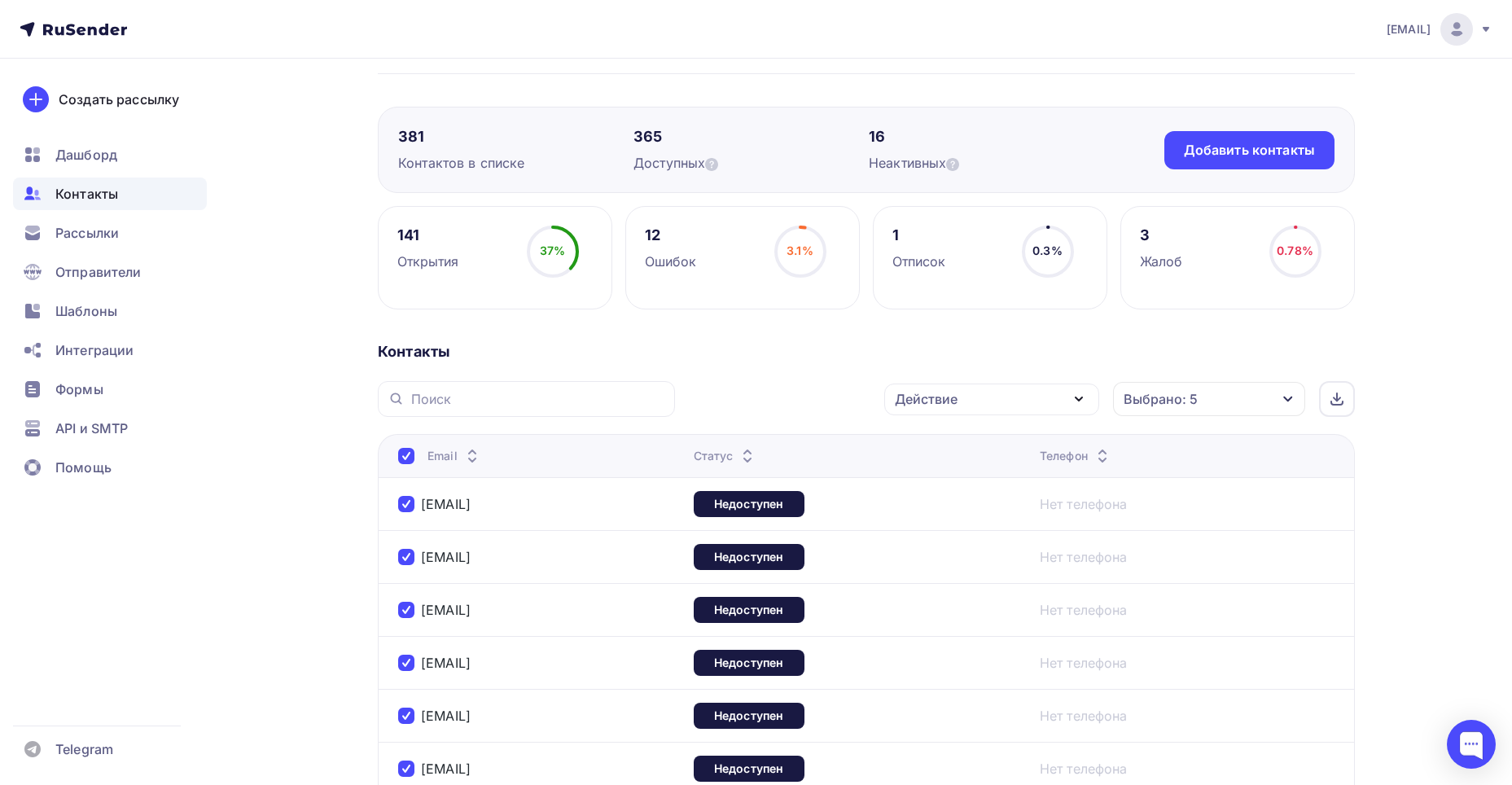 scroll, scrollTop: 0, scrollLeft: 0, axis: both 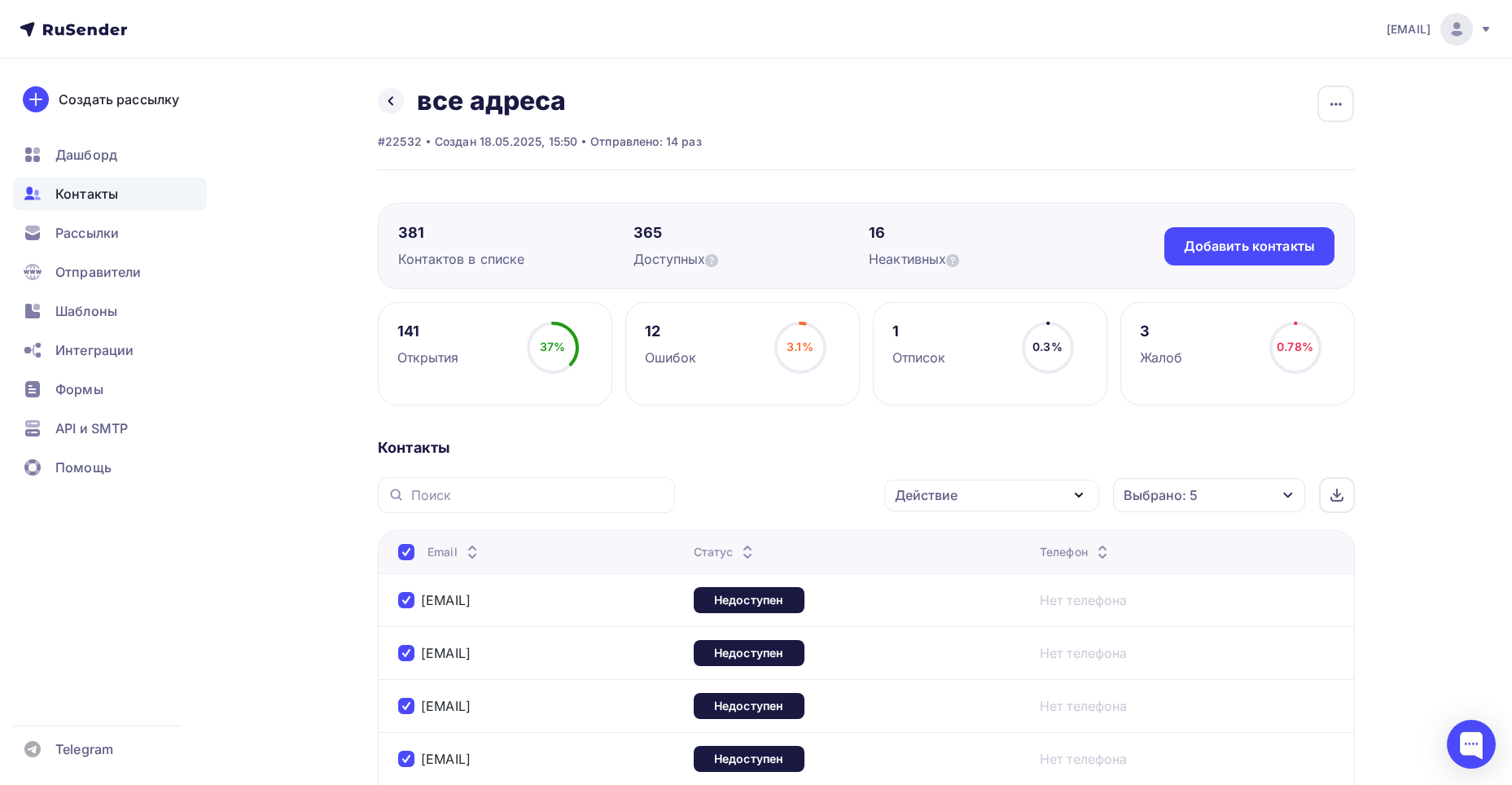click on "Действие" at bounding box center [926, 495] 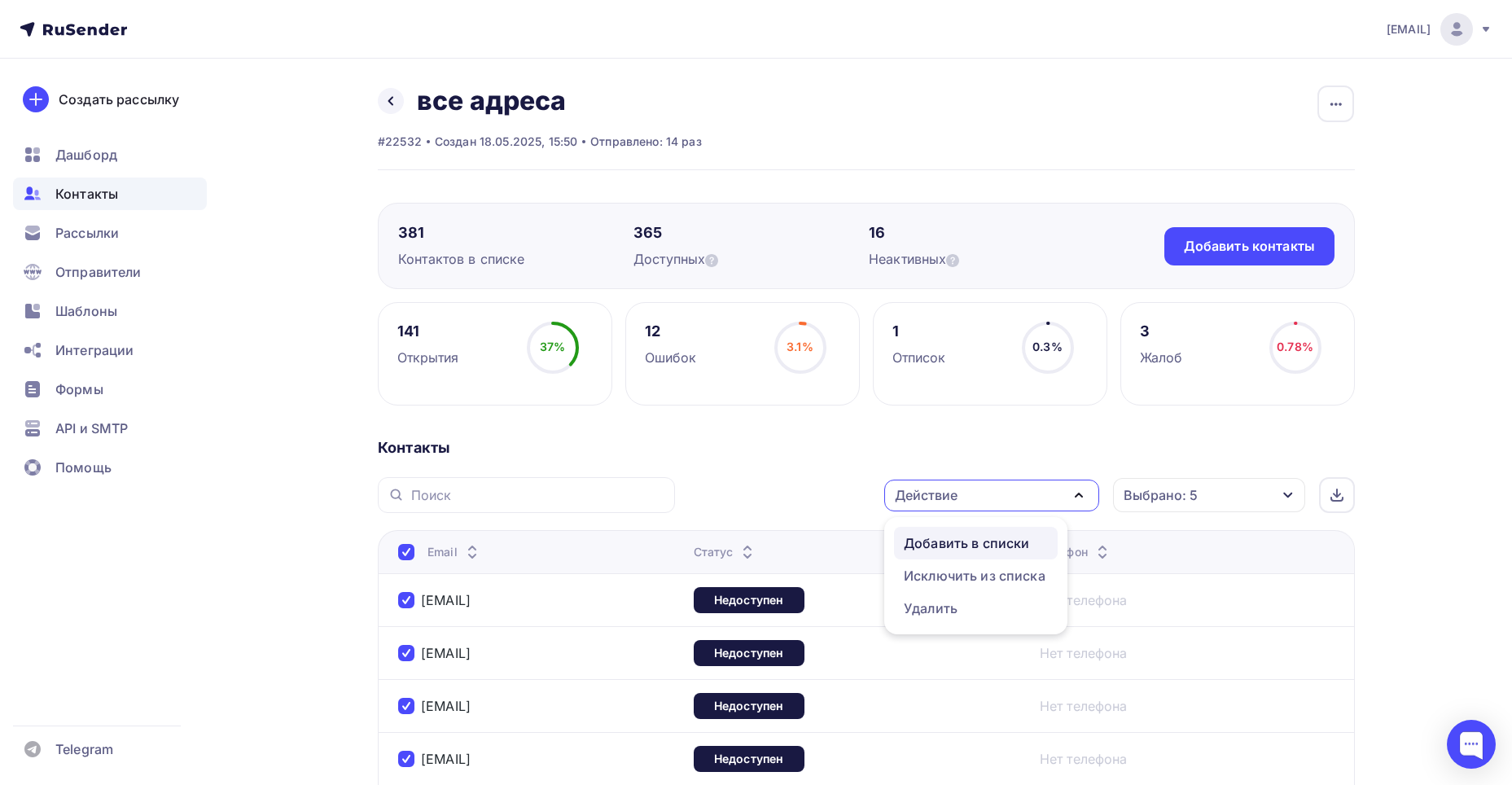 click on "Добавить в списки" at bounding box center [966, 543] 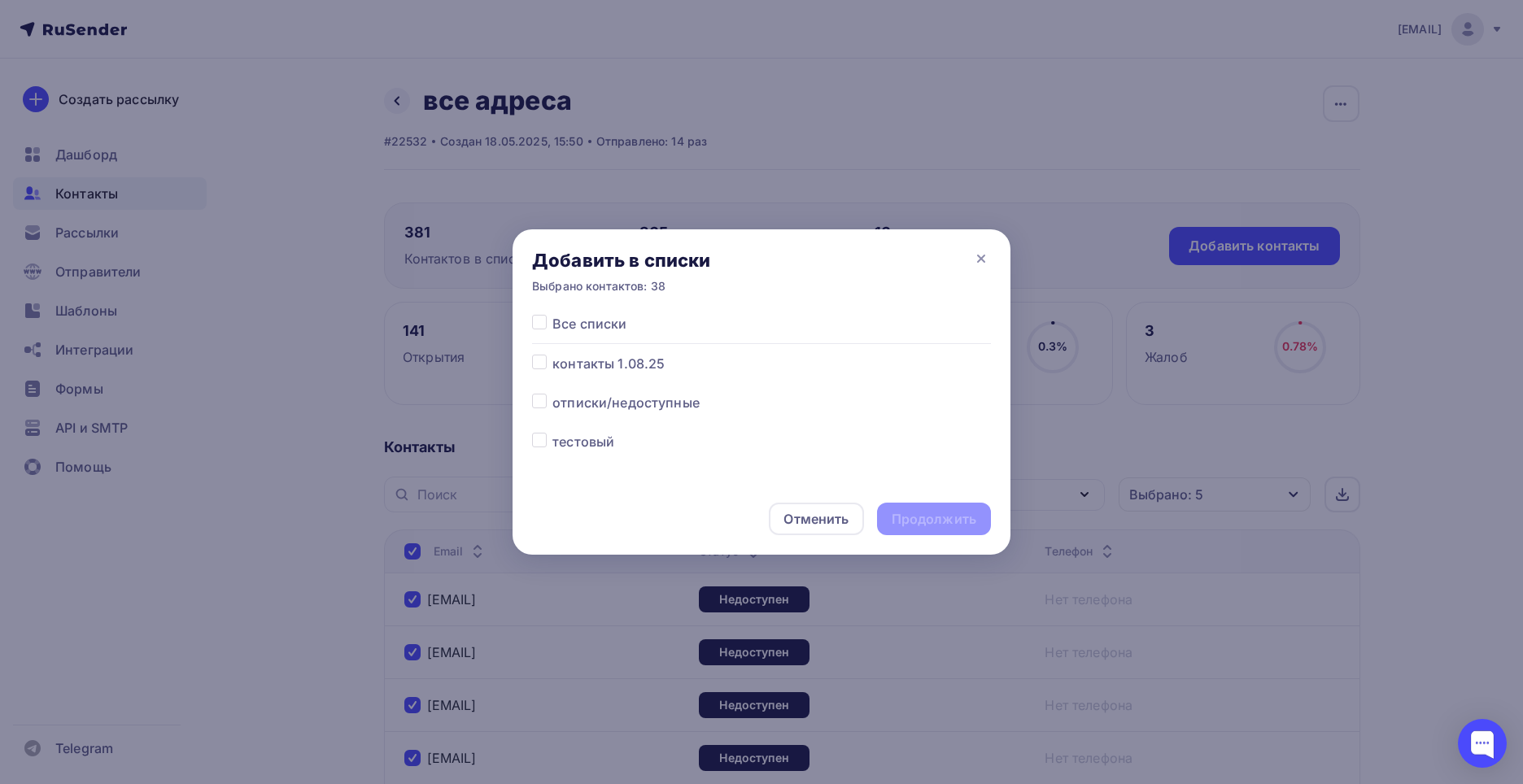 click at bounding box center [552, 393] 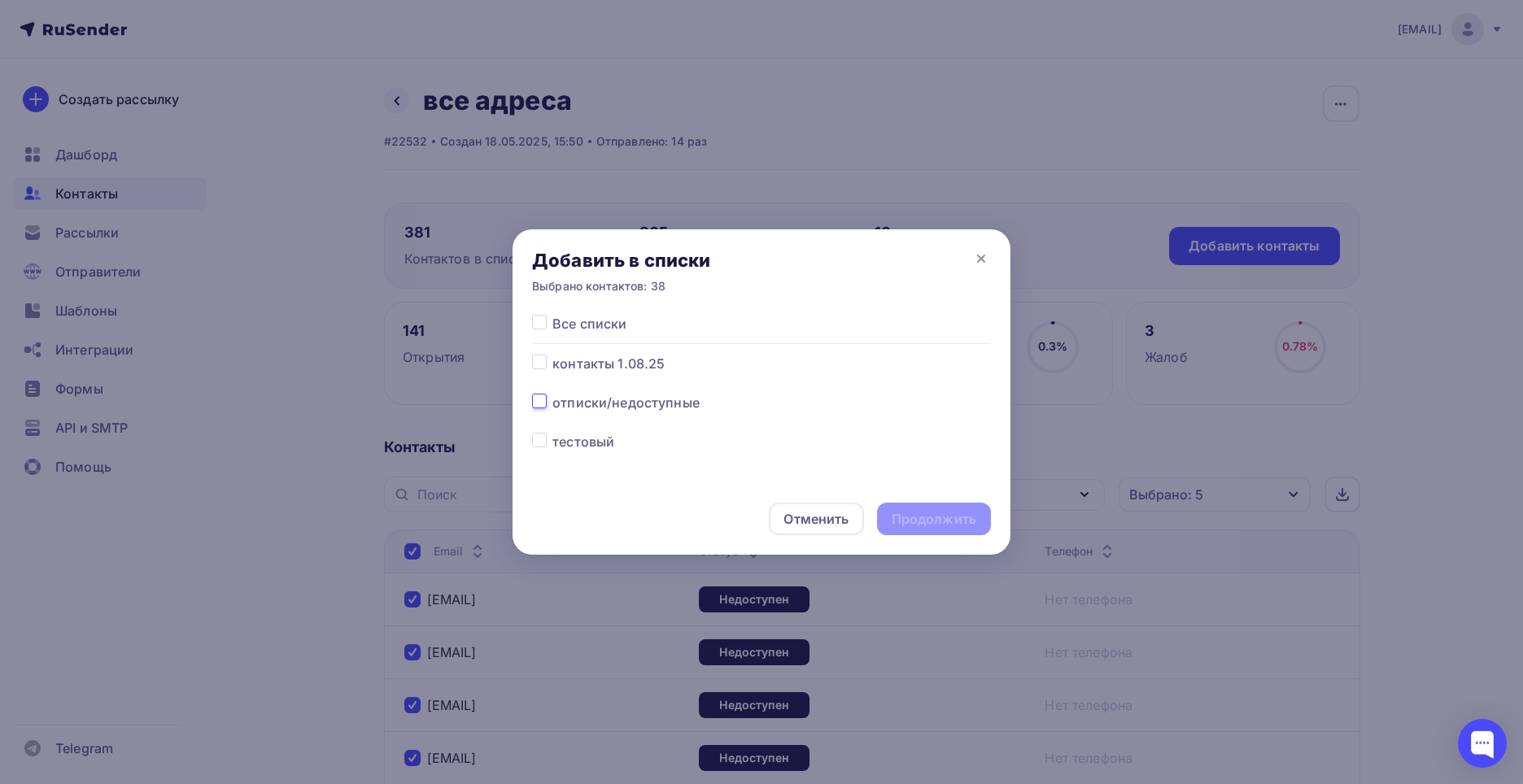 click at bounding box center (539, 400) 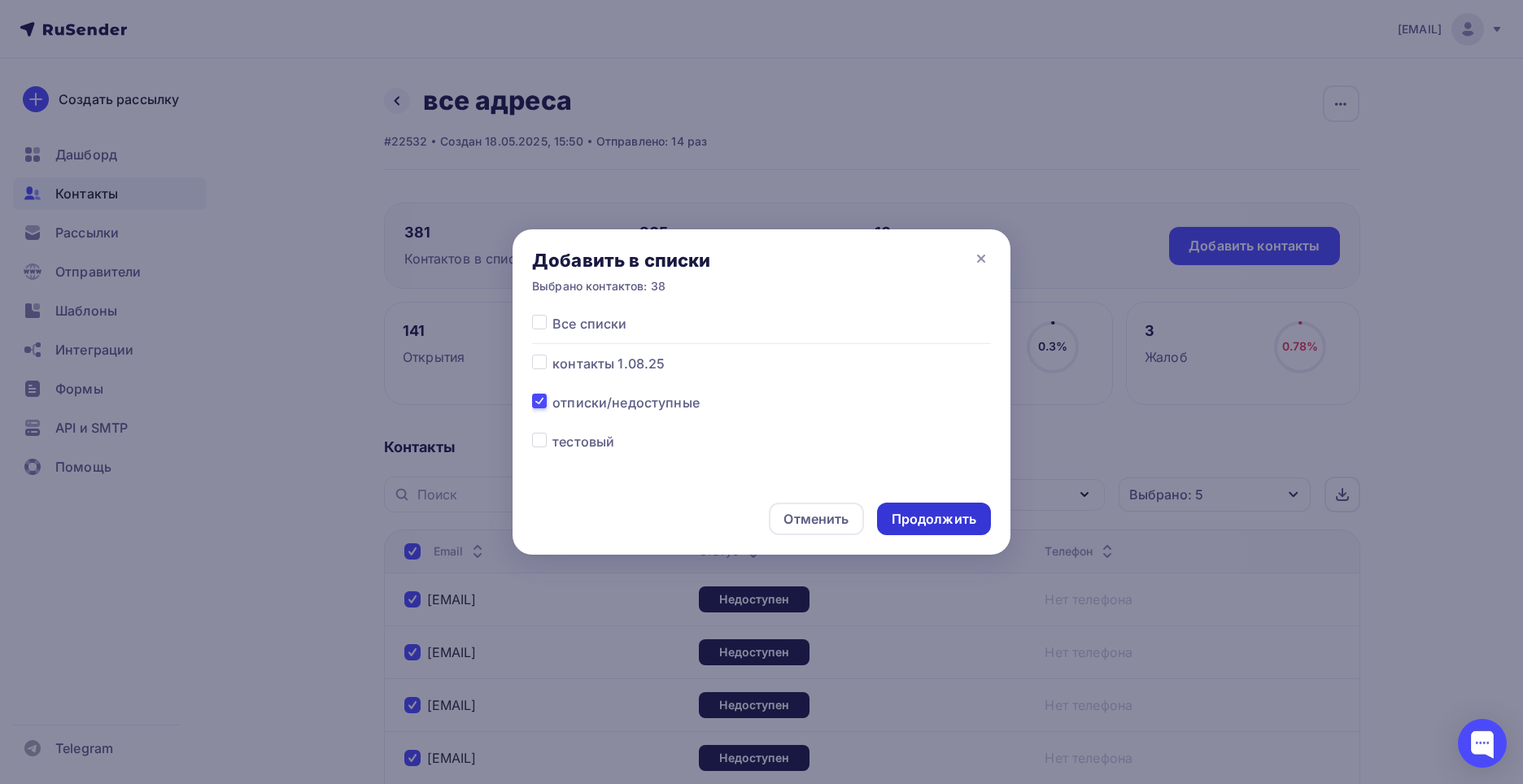 click on "Продолжить" at bounding box center (934, 519) 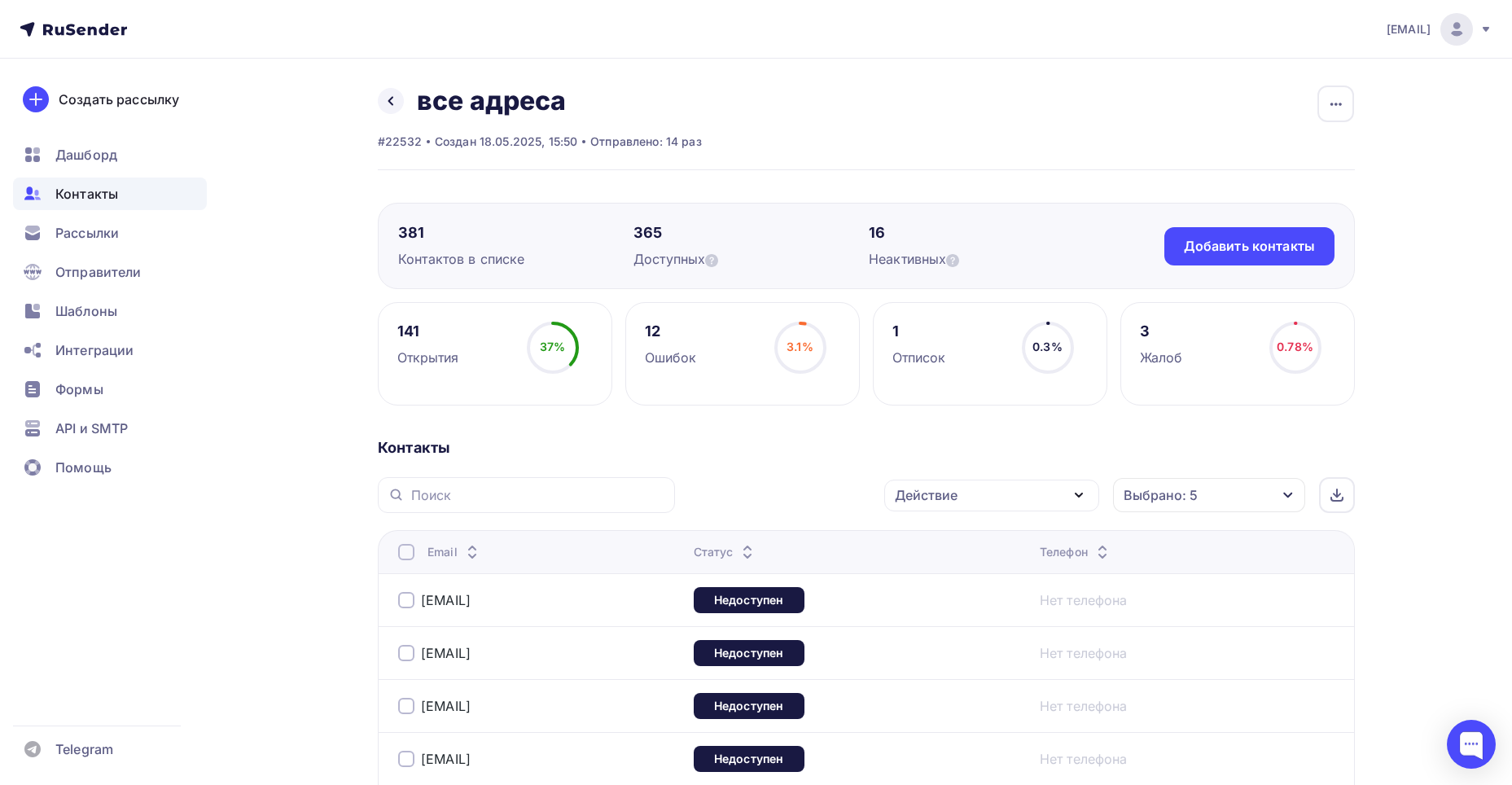 click at bounding box center (406, 552) 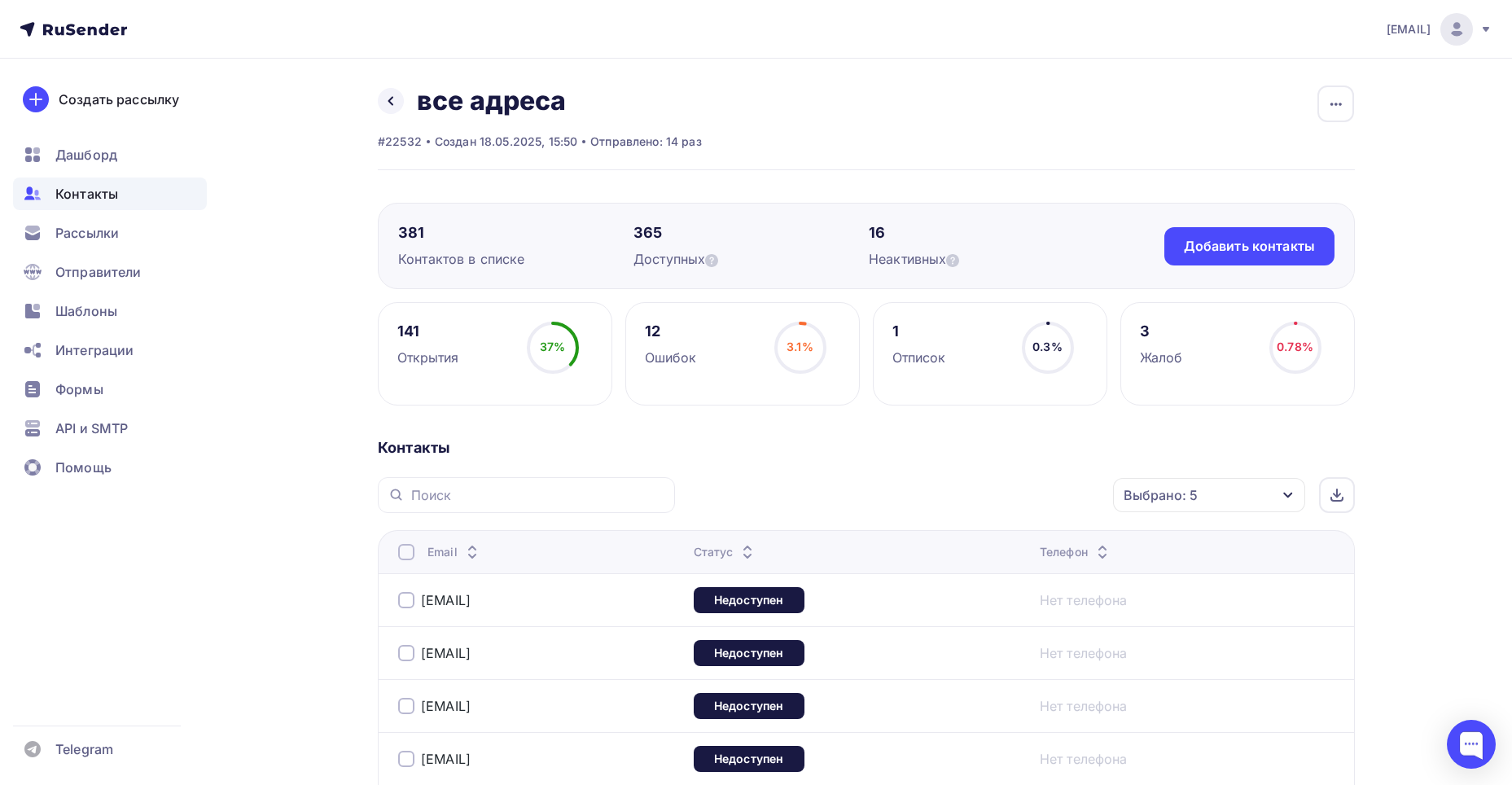 click at bounding box center [406, 552] 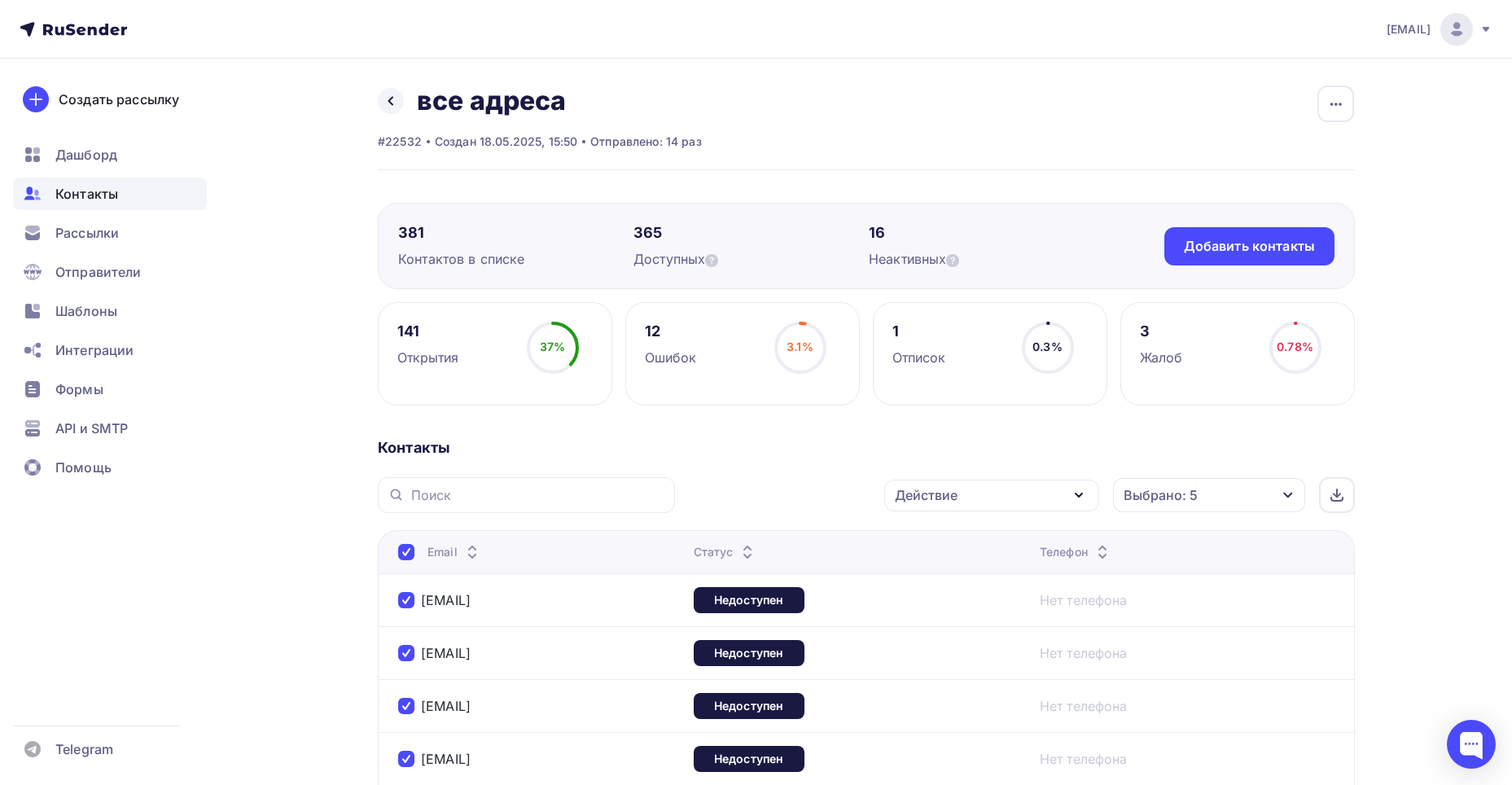 click on "Действие" at bounding box center (926, 495) 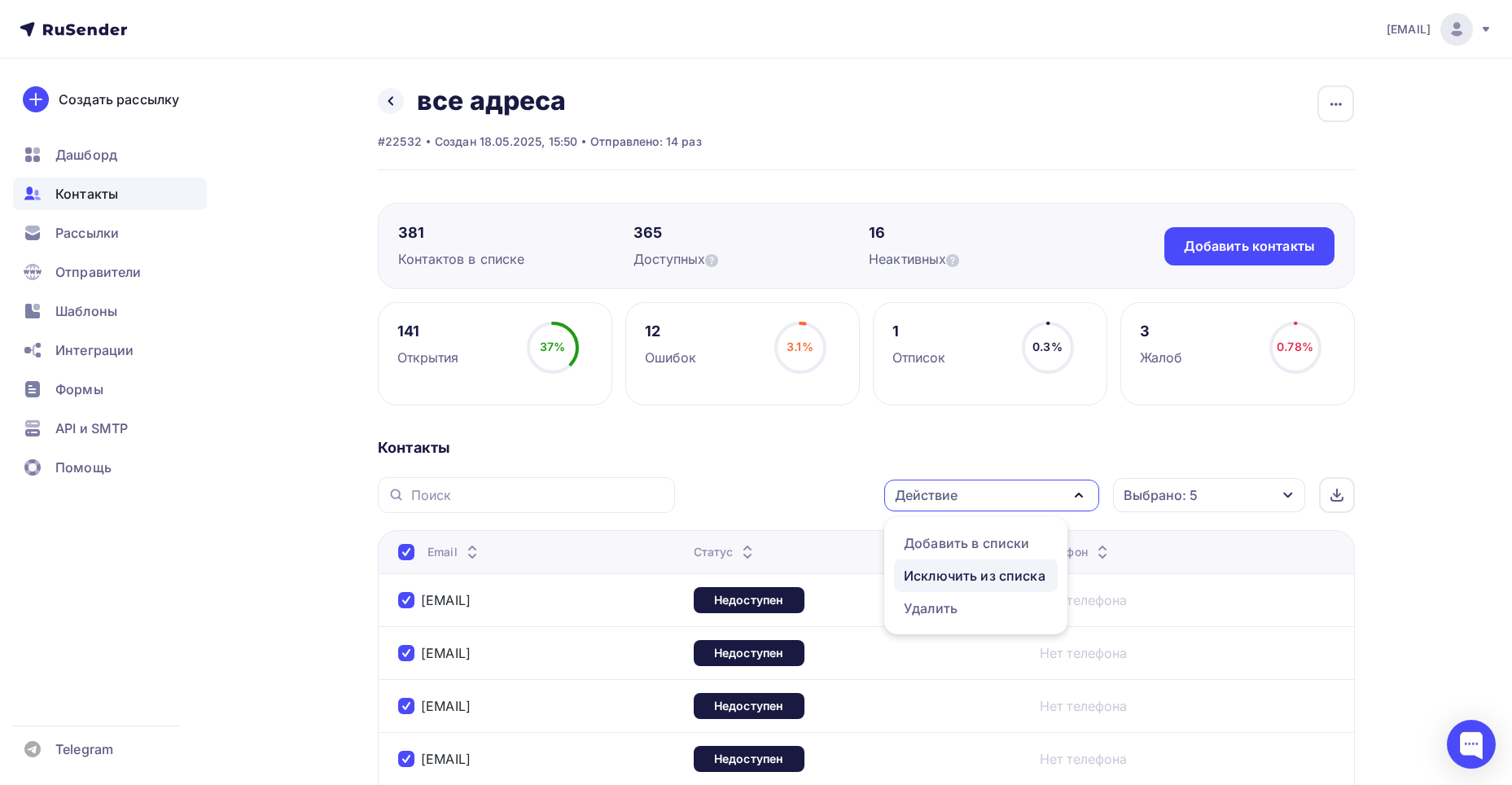 click on "Исключить из списка" at bounding box center [975, 576] 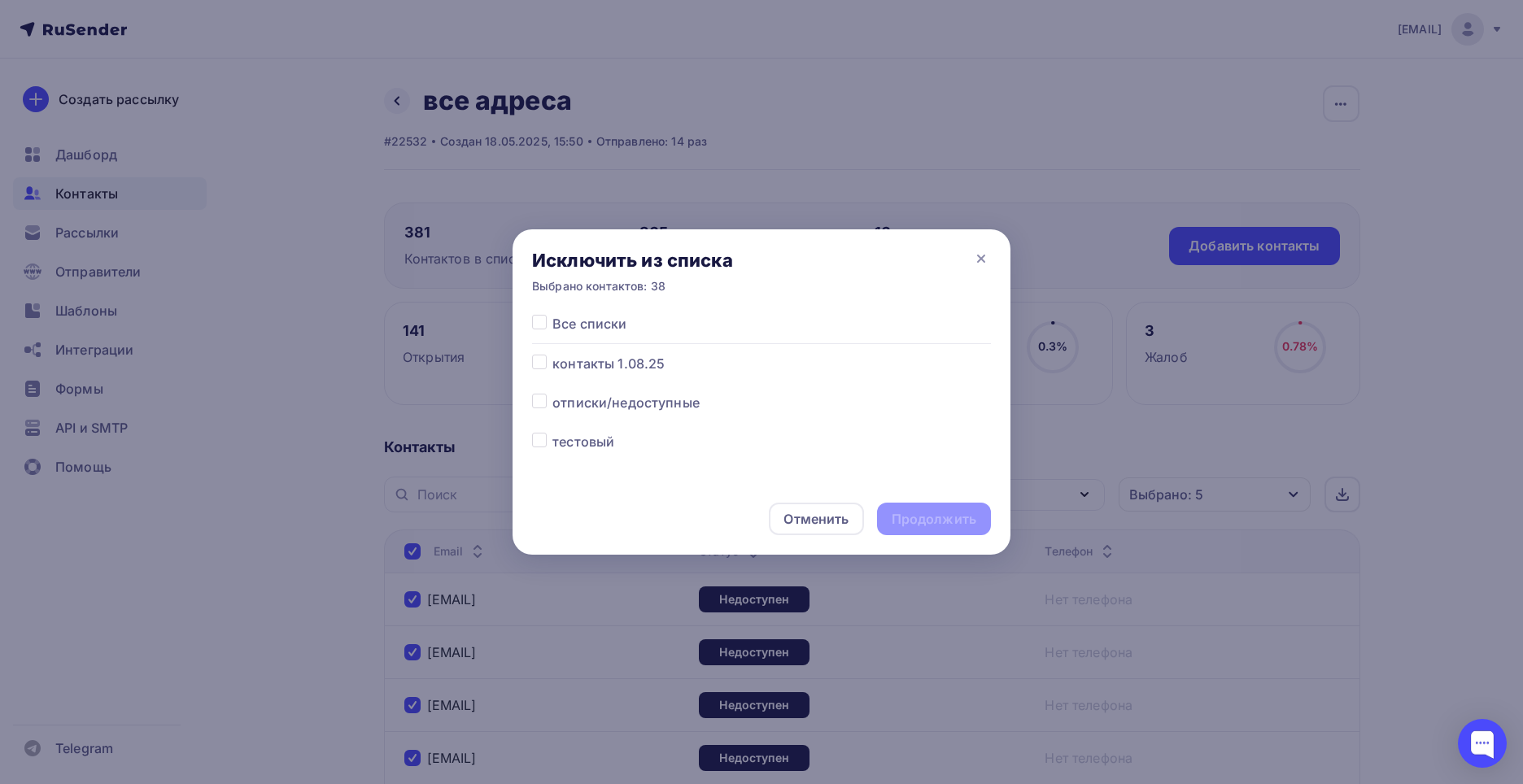 click at bounding box center [762, 392] 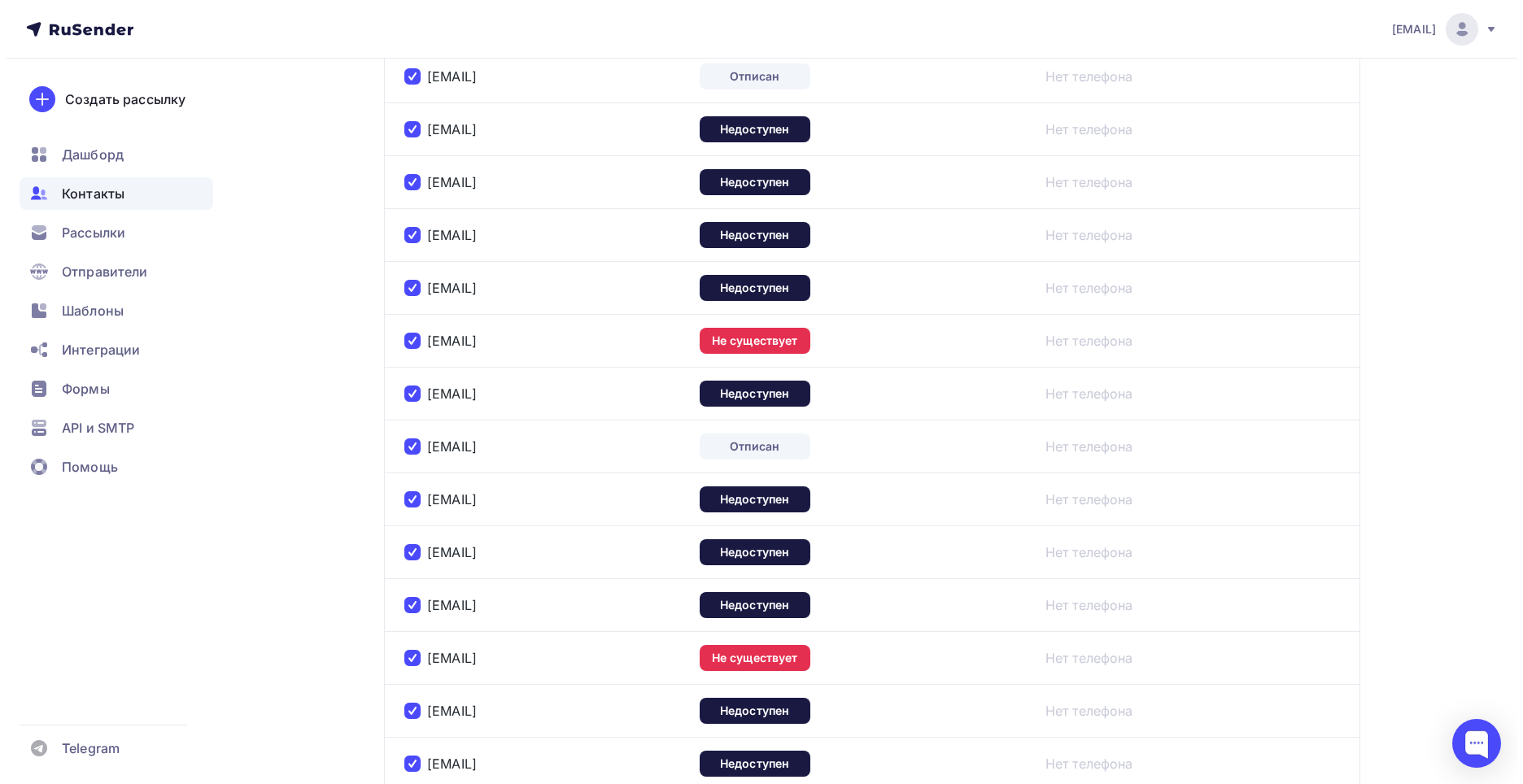 scroll, scrollTop: 0, scrollLeft: 0, axis: both 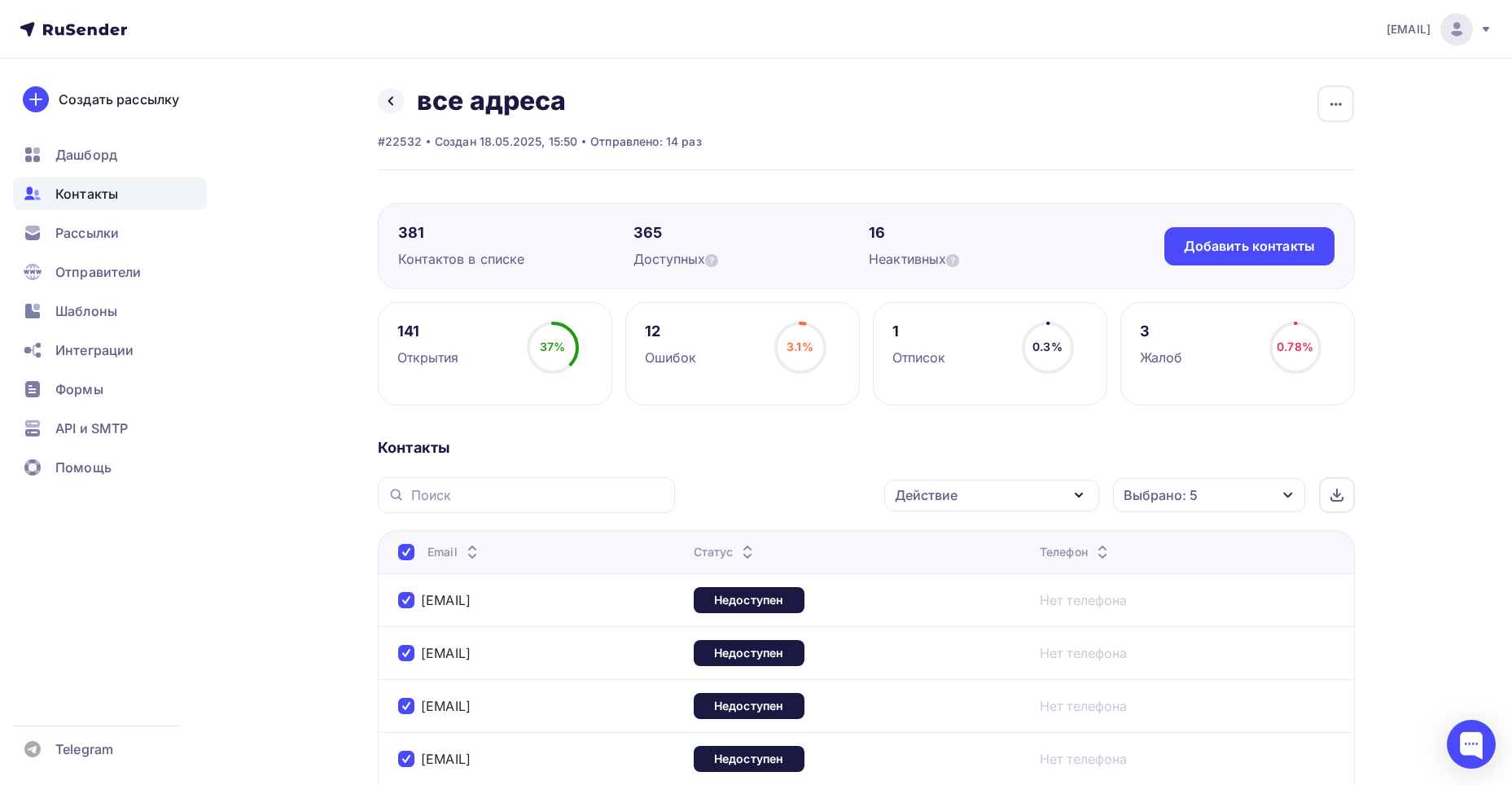 click on "Действие" at bounding box center (926, 495) 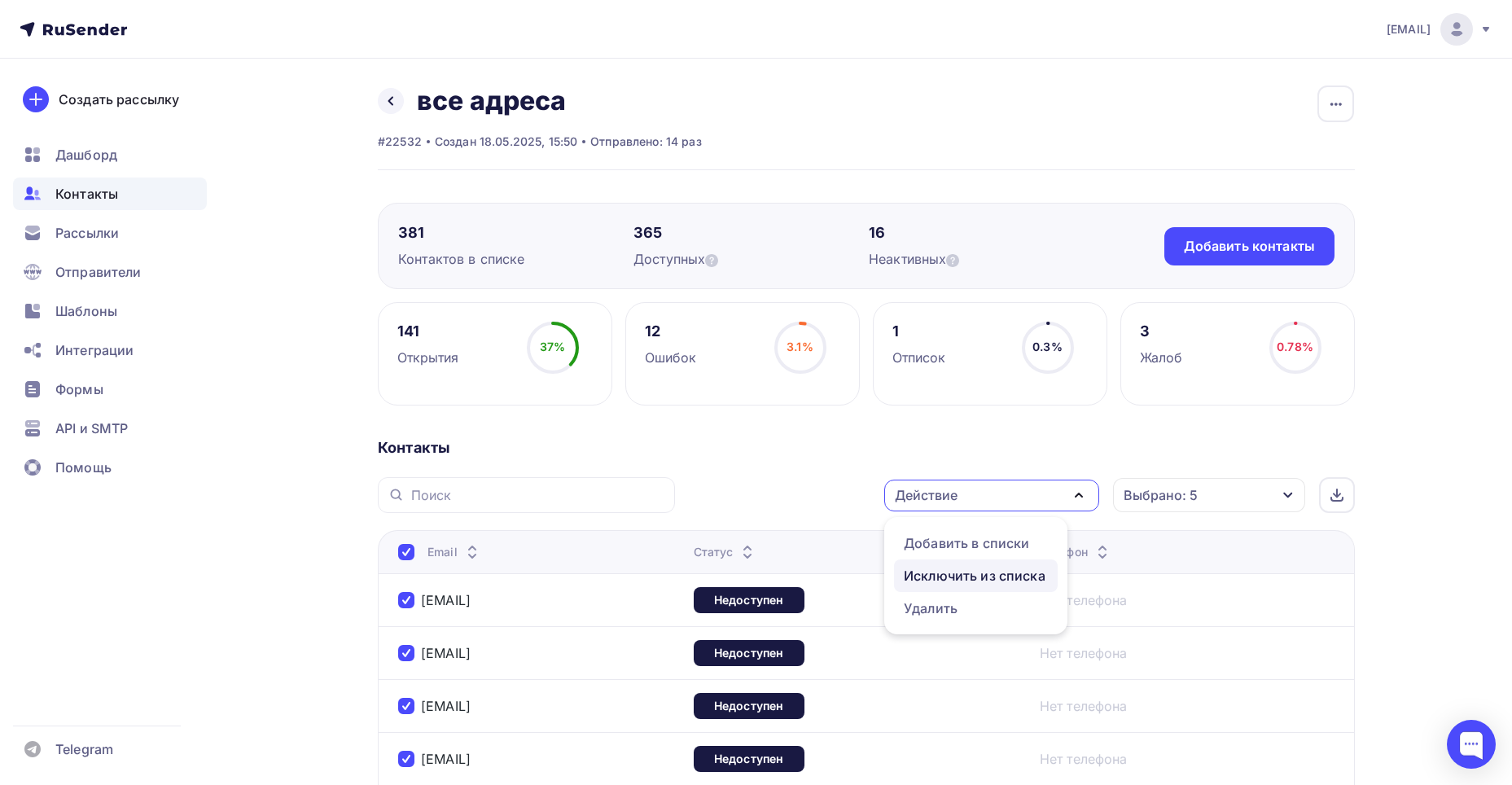 click on "Исключить из списка" at bounding box center (975, 576) 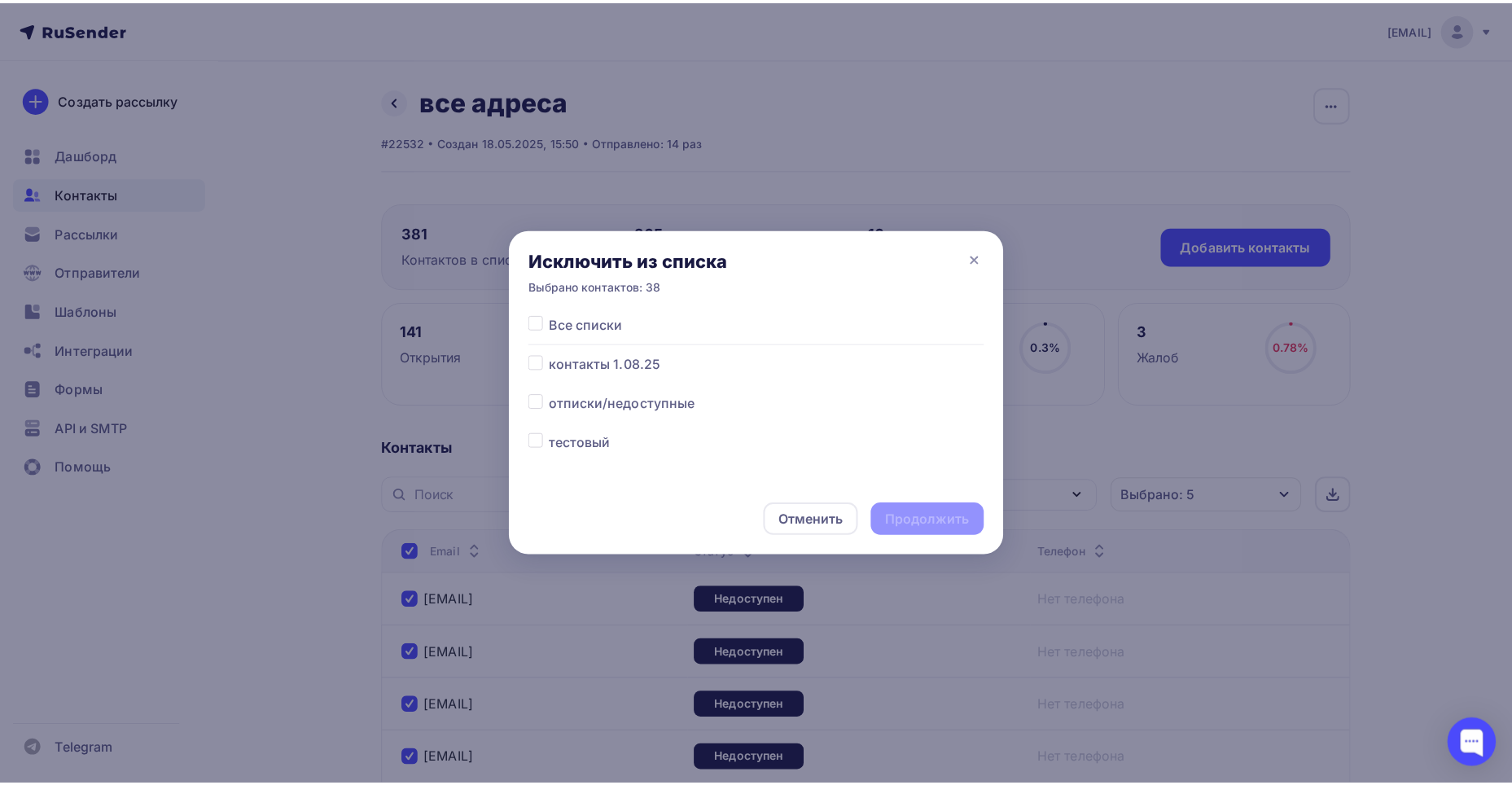 scroll, scrollTop: 50, scrollLeft: 0, axis: vertical 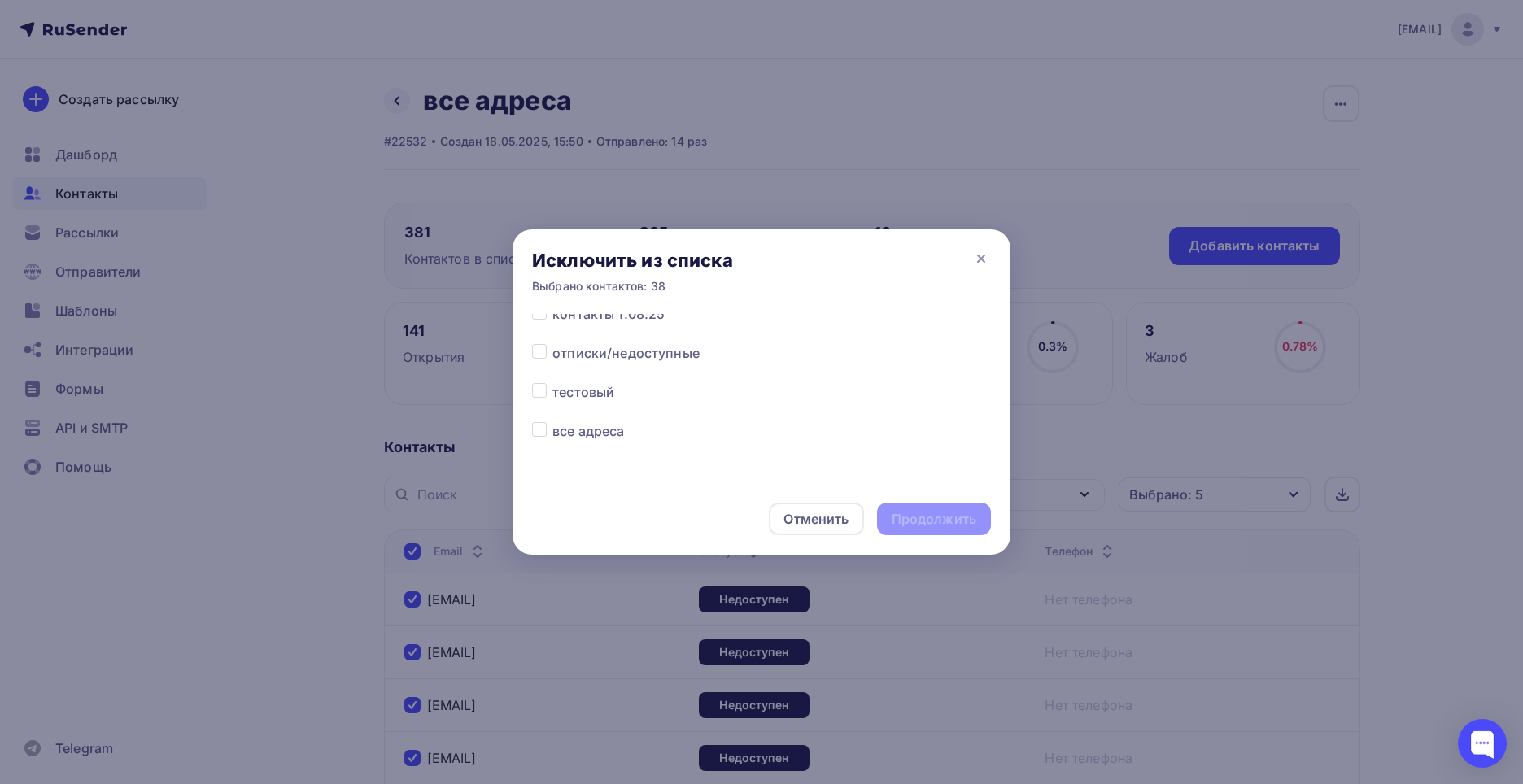 click at bounding box center (552, 421) 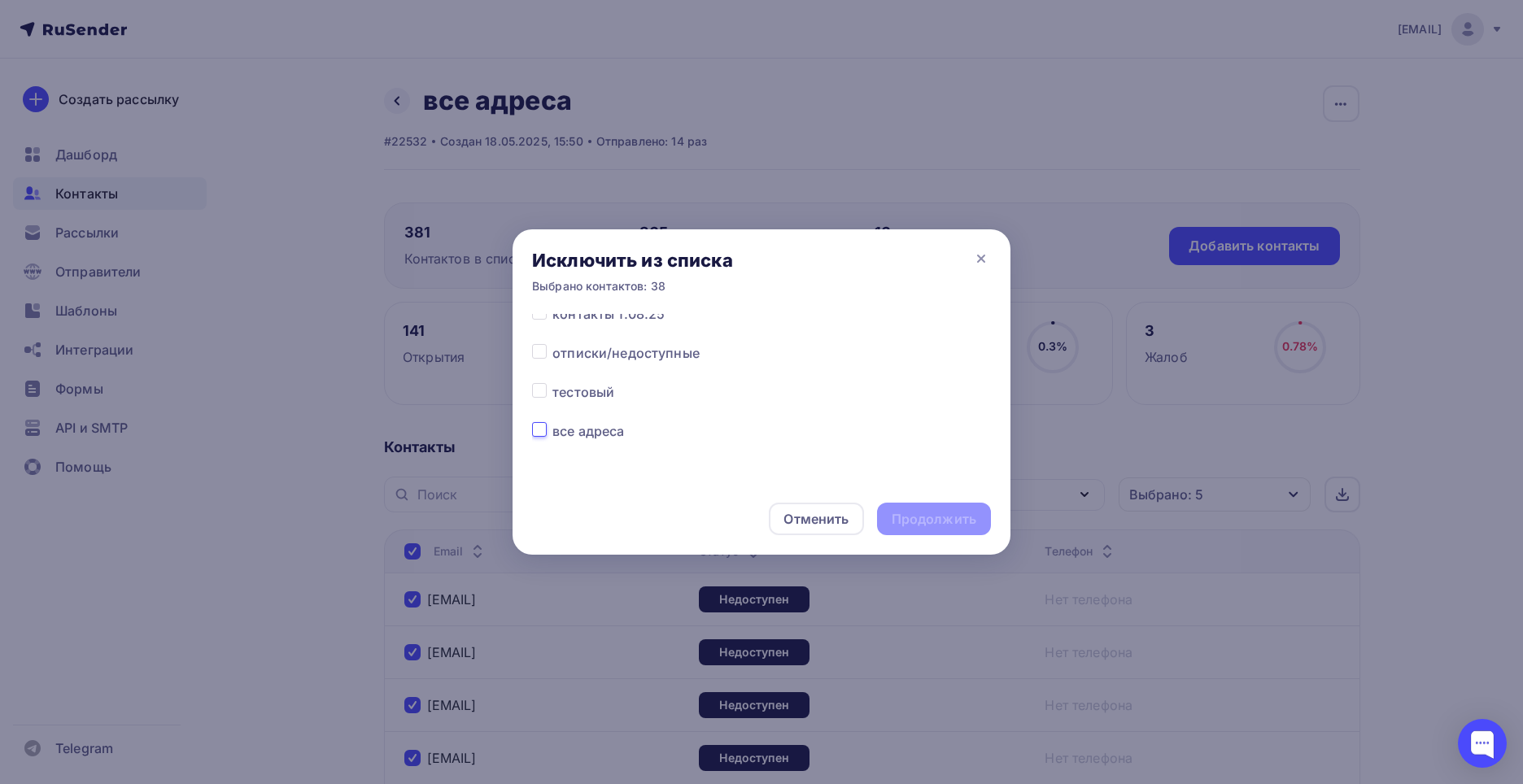 click at bounding box center (539, 429) 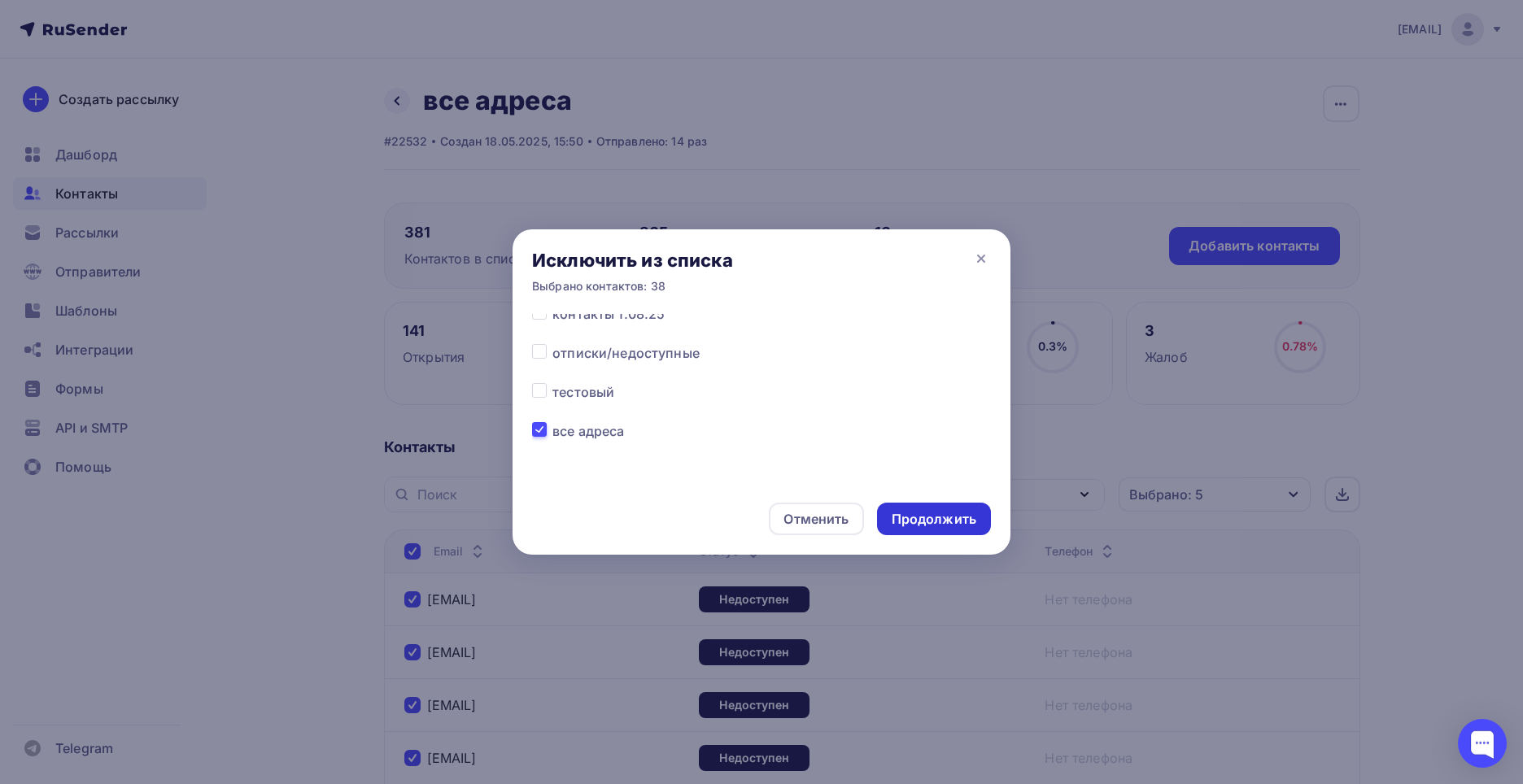 click on "Продолжить" at bounding box center [934, 519] 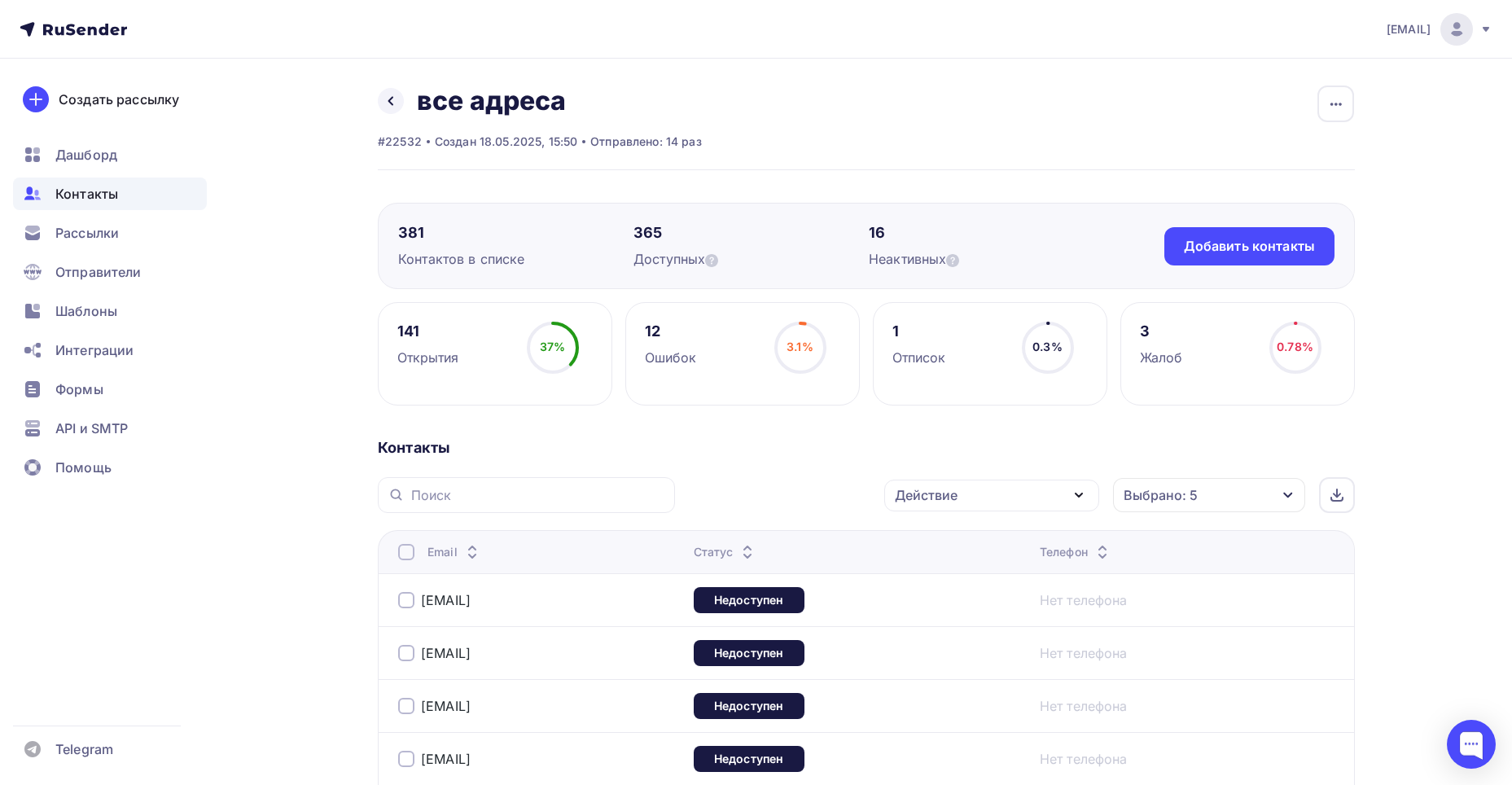 click on "141
Открытия
37%   37%           12
Ошибок
3.1%   3.1%           1
Отписок
0.3%   0.3%           3
Жалоб
0.78%   0.78%           Контакты
Действие
Добавить в списки           Исключить из списка           Удалить
Выбрано: 5
Статус
Новый
Активный
Не существует
Переполнен
Недоступен
Отписан
Отписан вручную
Жалоба
Отменить       Применить" at bounding box center [866, 1494] 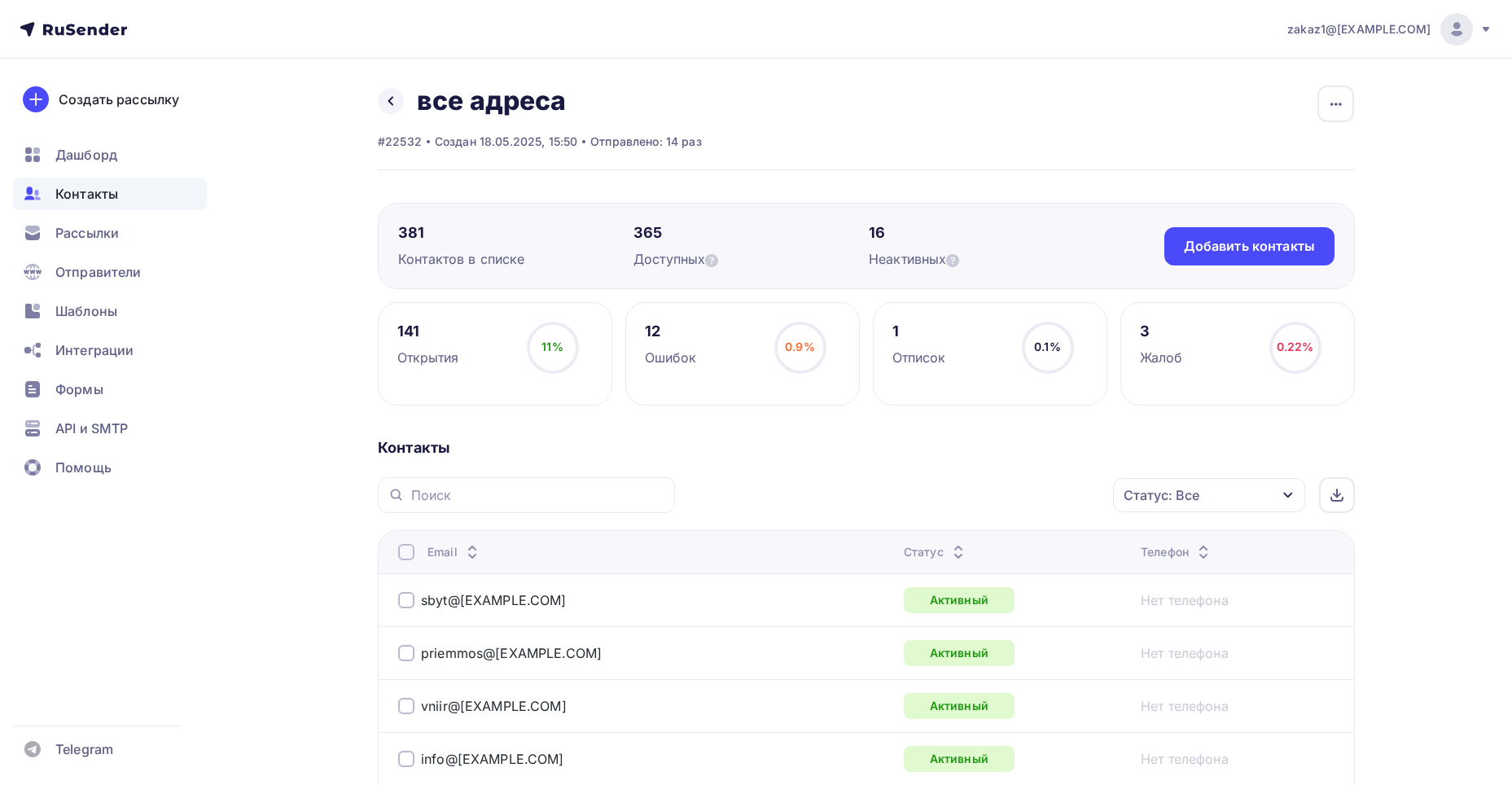 scroll, scrollTop: 0, scrollLeft: 0, axis: both 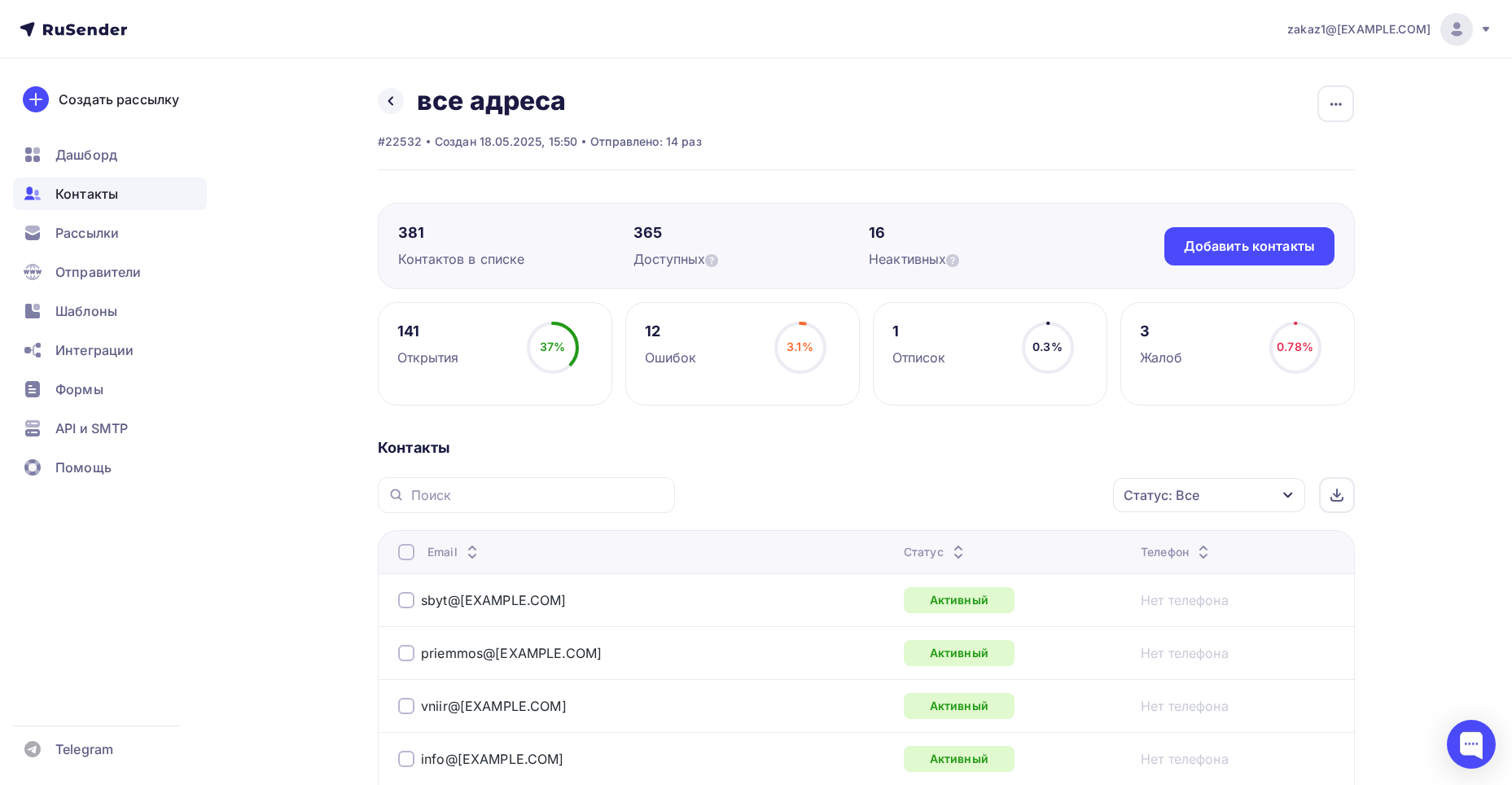 click on "Статус: Все" at bounding box center (1161, 495) 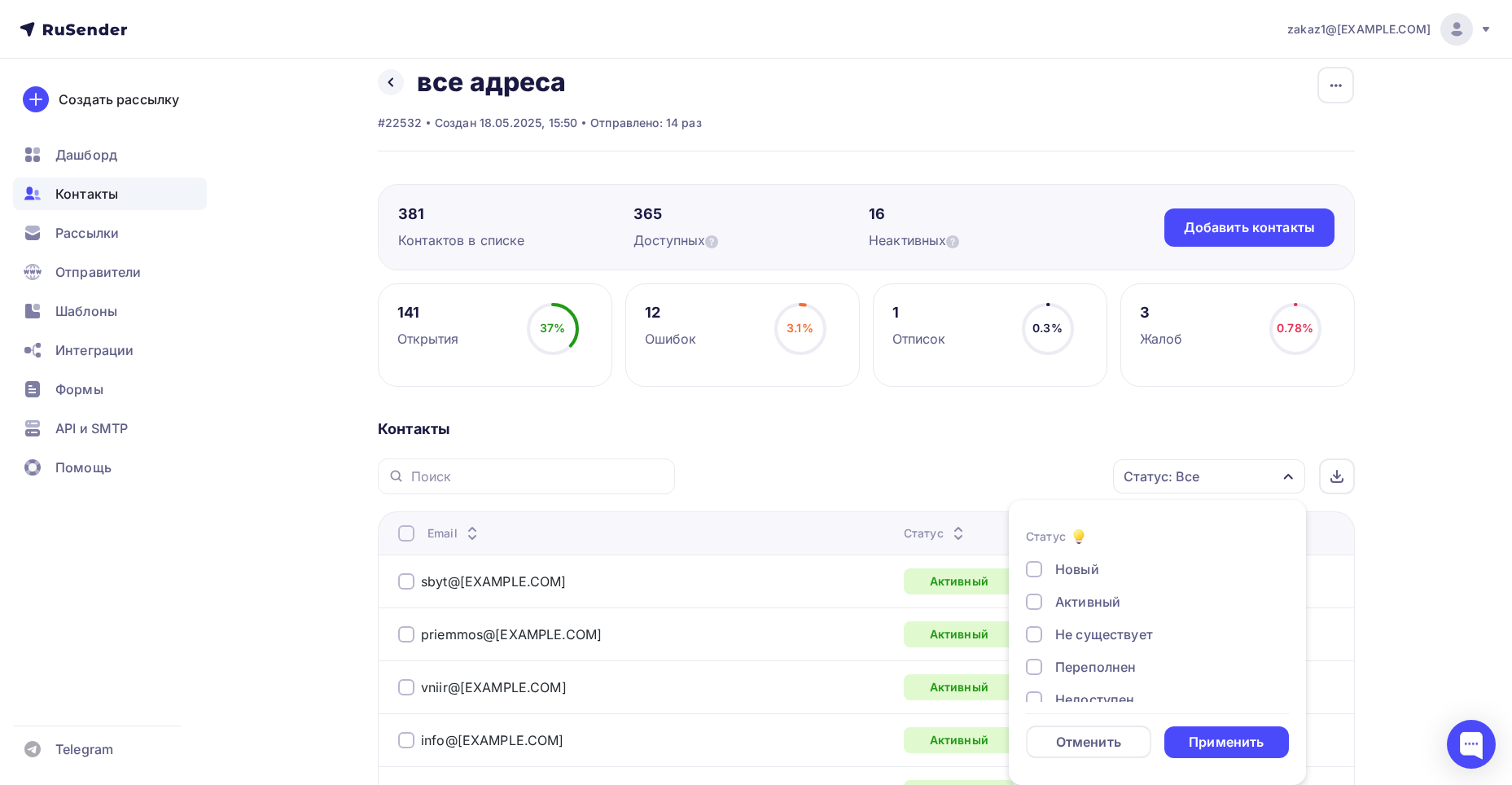 click on "Контакты
Статус: Все
Статус
Новый
Активный
Не существует
Переполнен
Недоступен
Отписан
Отписан вручную
Жалоба
Отменить       Применить
Email
Статус
Телефон
sbyt@aovemz.ru
Активный
Нет телефона
priemmos@iss-reshetnev.ru" at bounding box center [866, 1861] 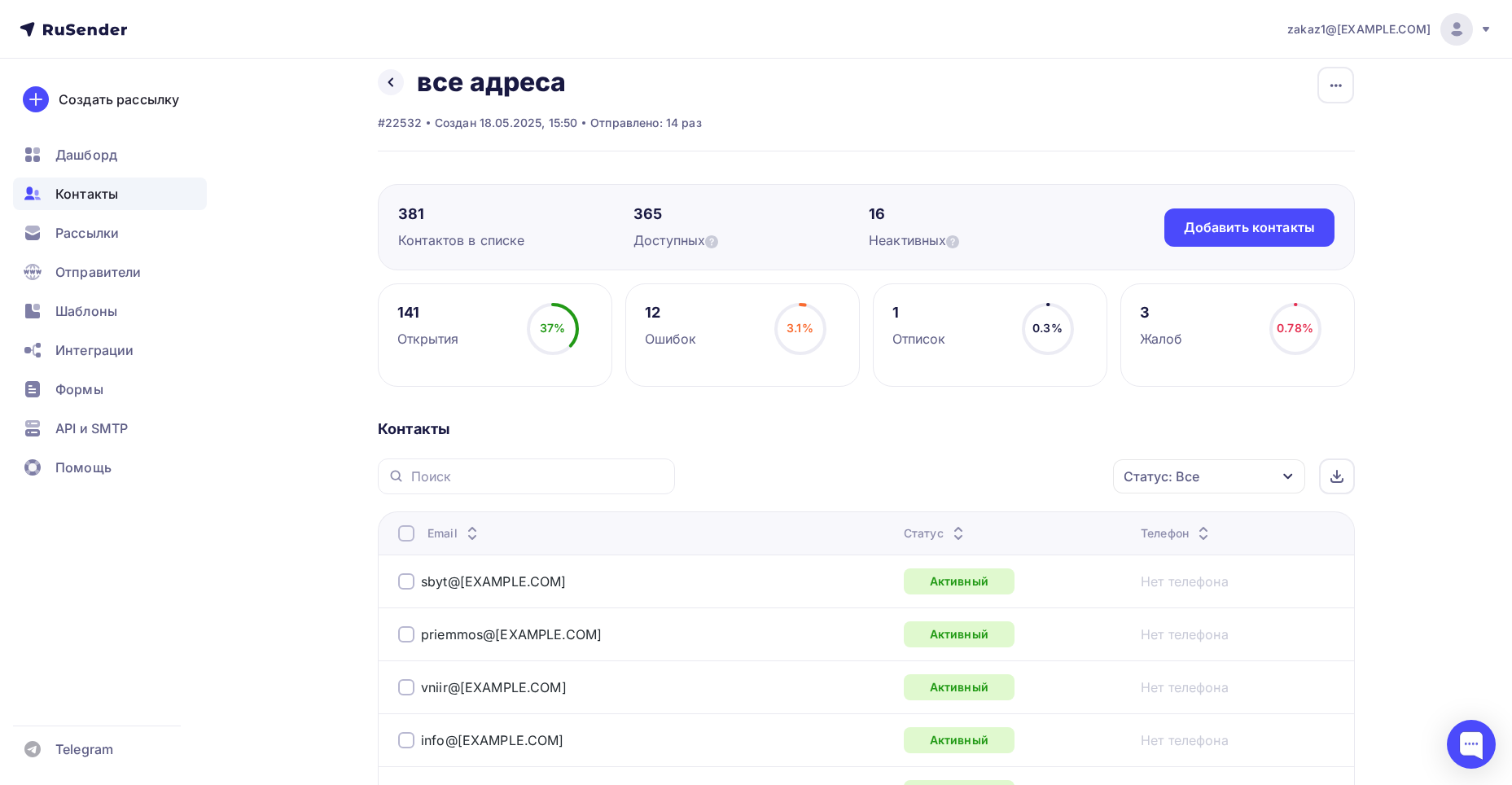 click 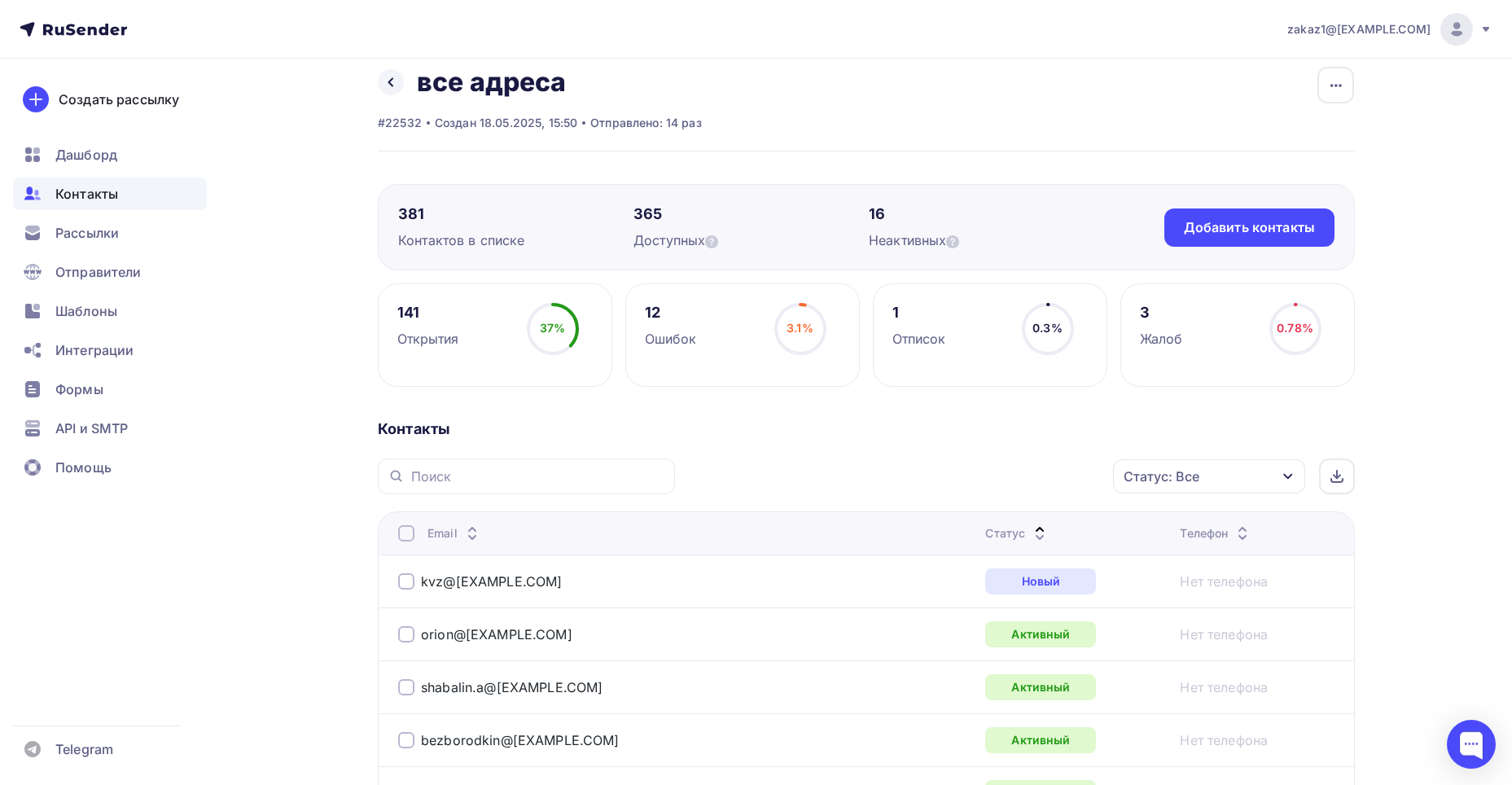 click on "Статус" at bounding box center [1017, 533] 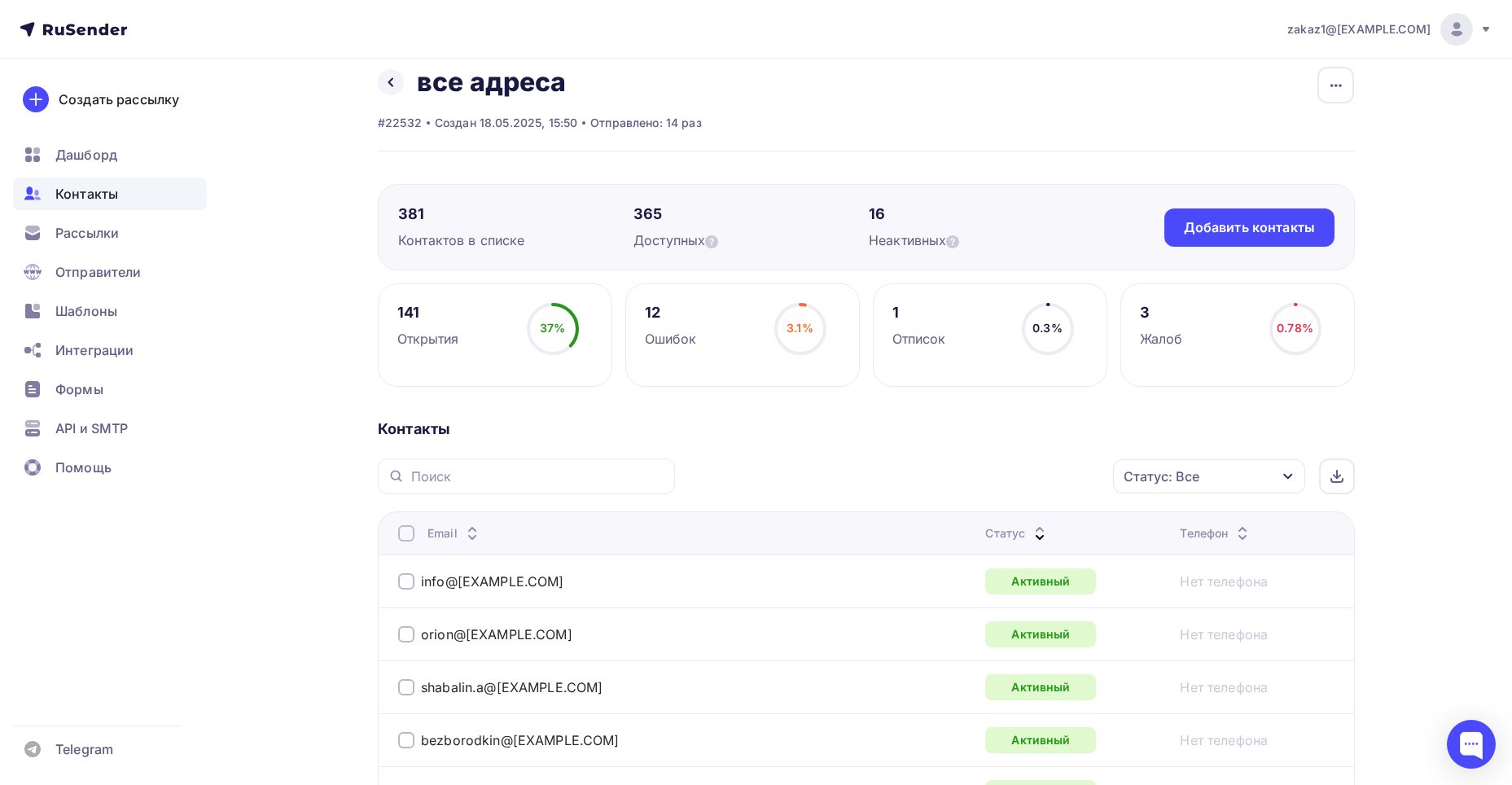 click on "Статус" at bounding box center (1017, 533) 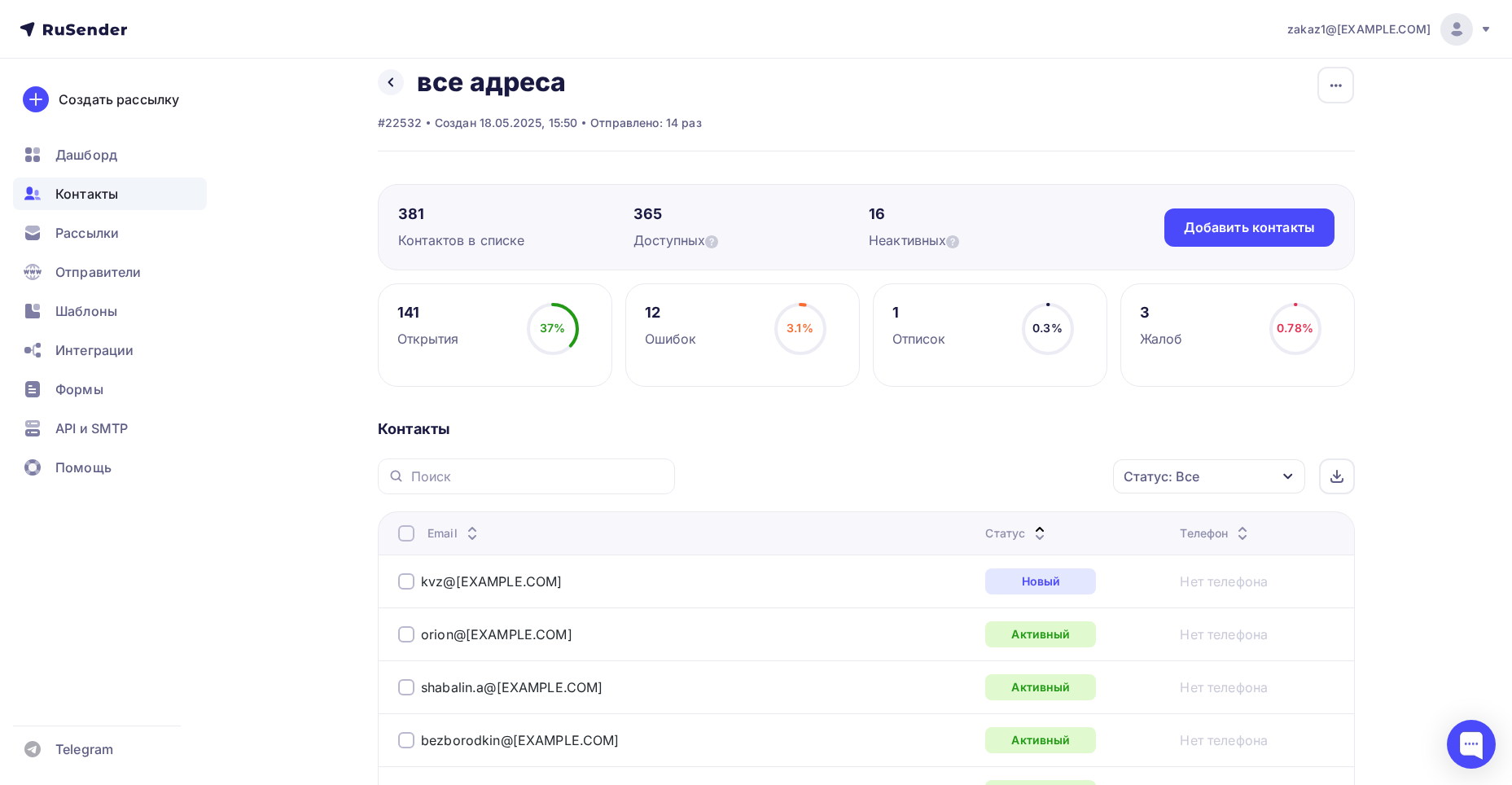 click on "Статус" at bounding box center [1017, 533] 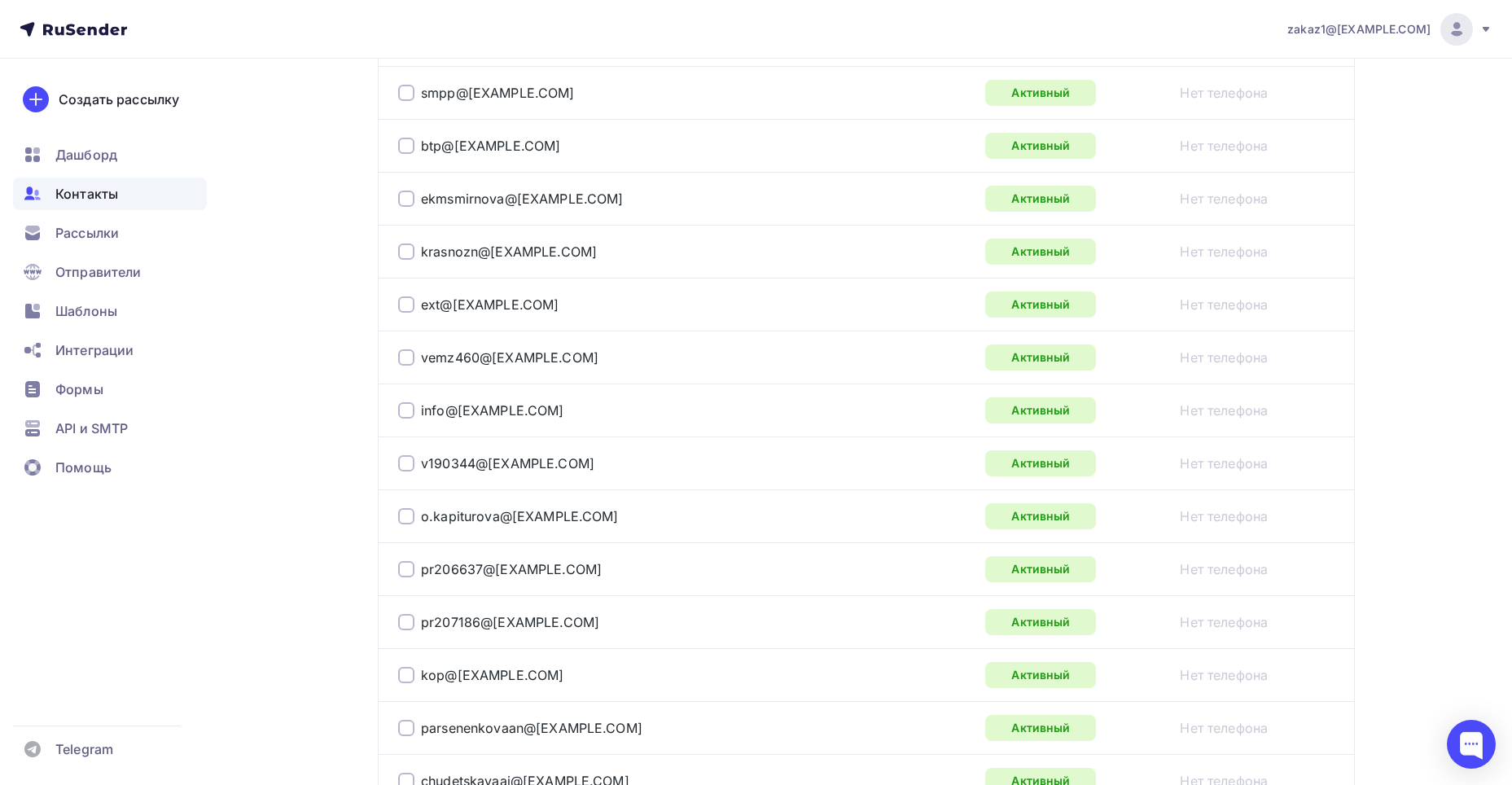 scroll, scrollTop: 19, scrollLeft: 0, axis: vertical 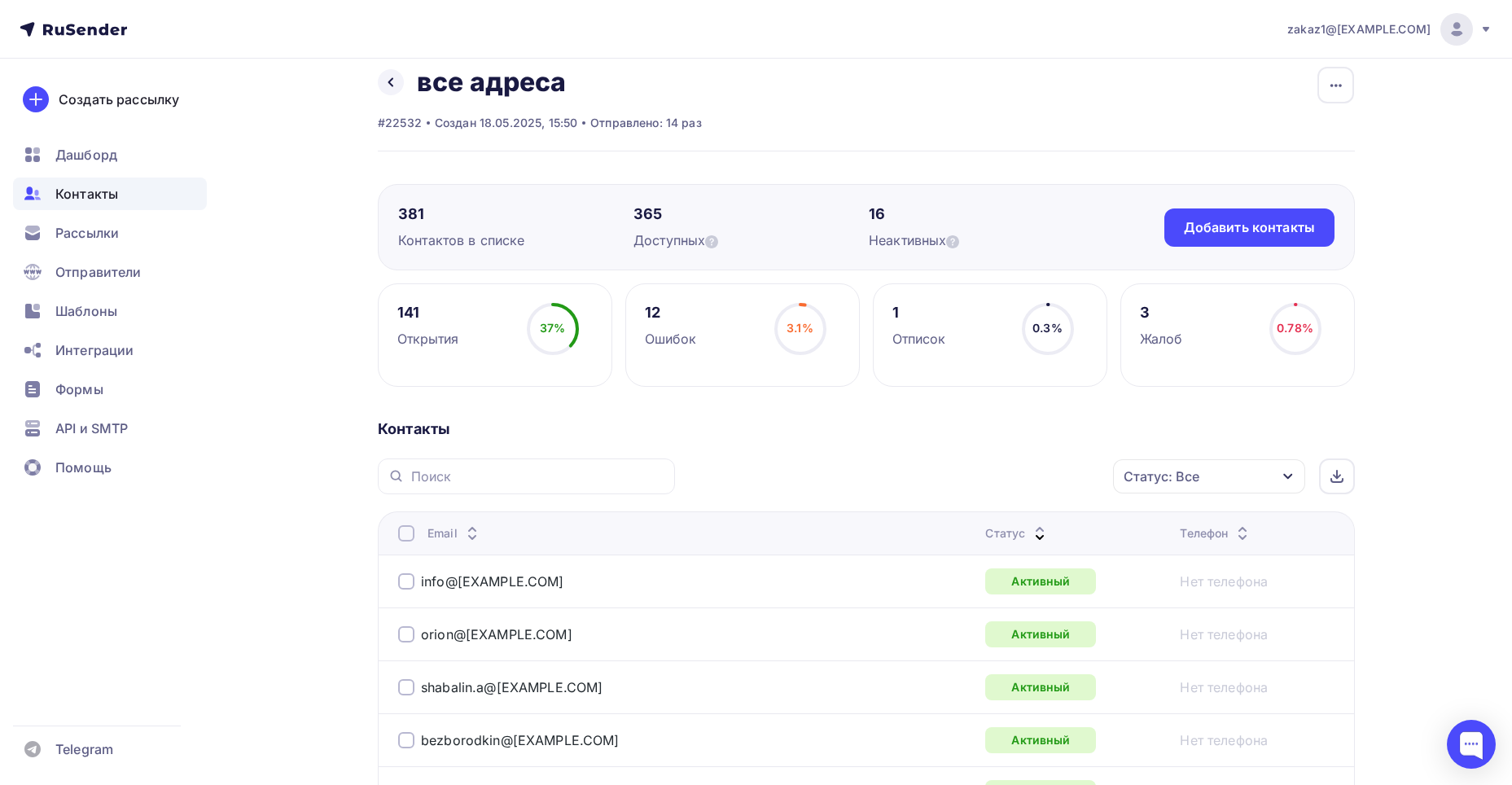click on "Назад         все адреса
Переименовать список
Скачать список
Отписать адреса
Настроить поля и переменные
Удалить" at bounding box center (540, 82) 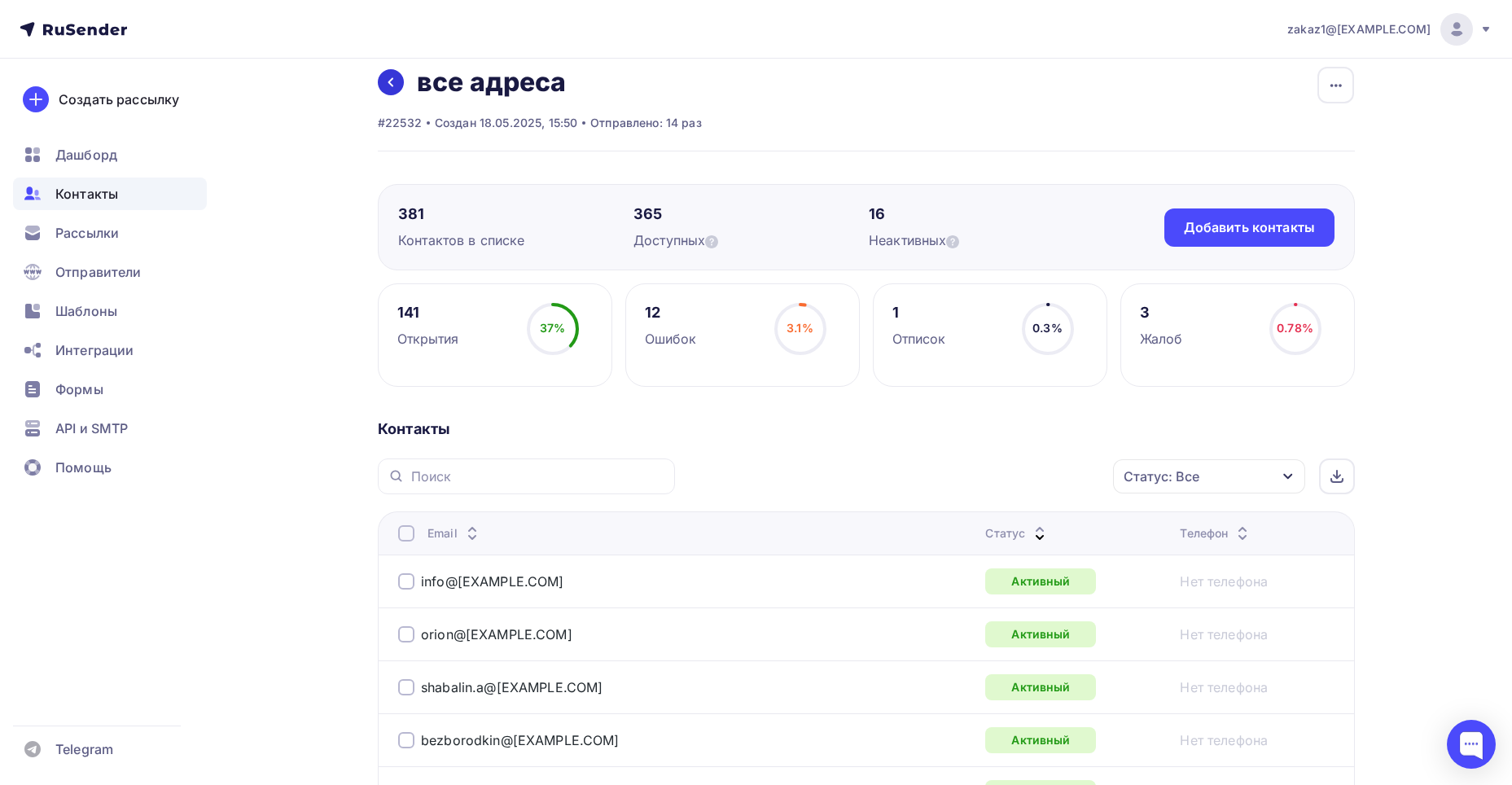 click 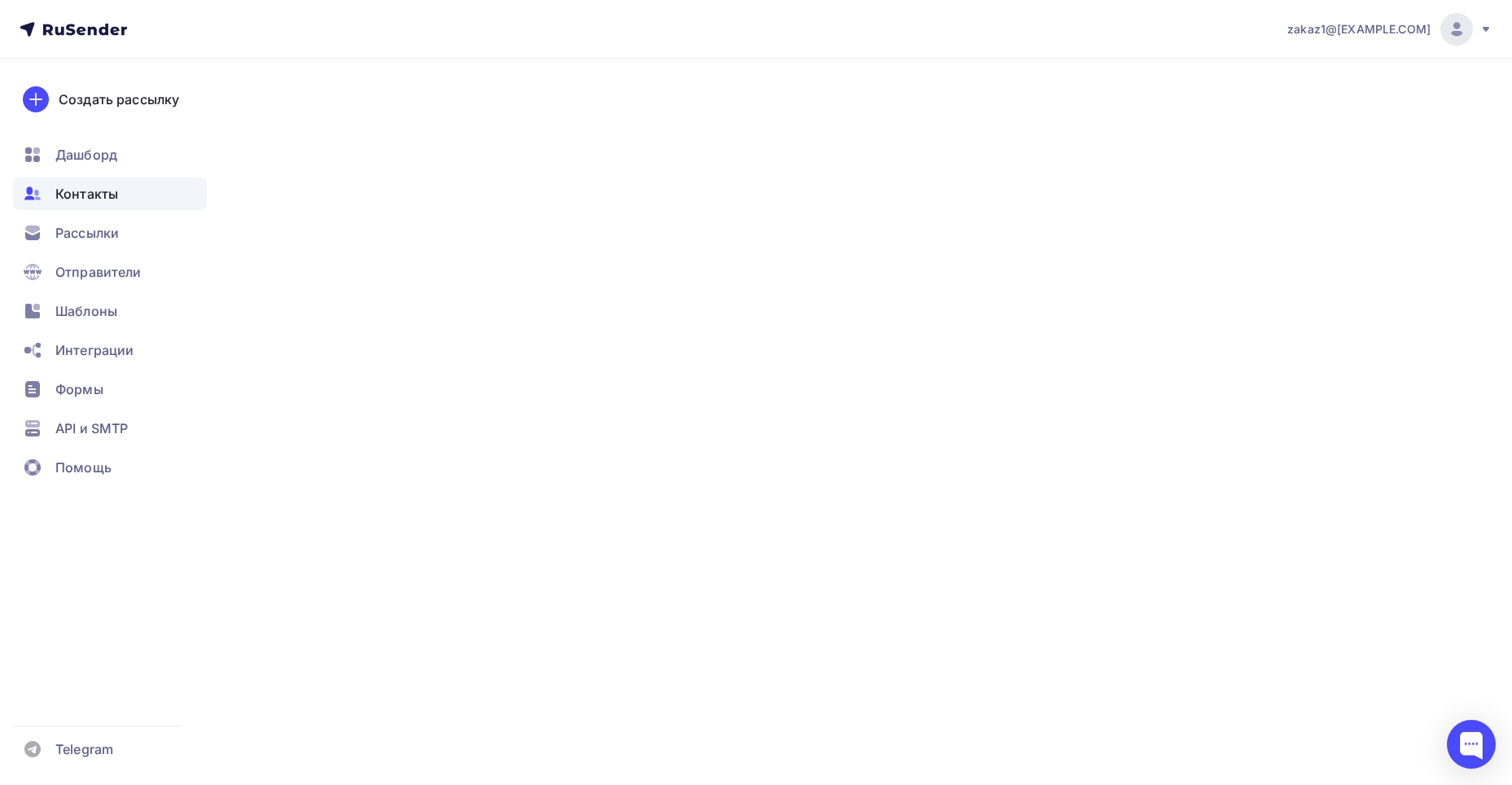 scroll, scrollTop: 0, scrollLeft: 0, axis: both 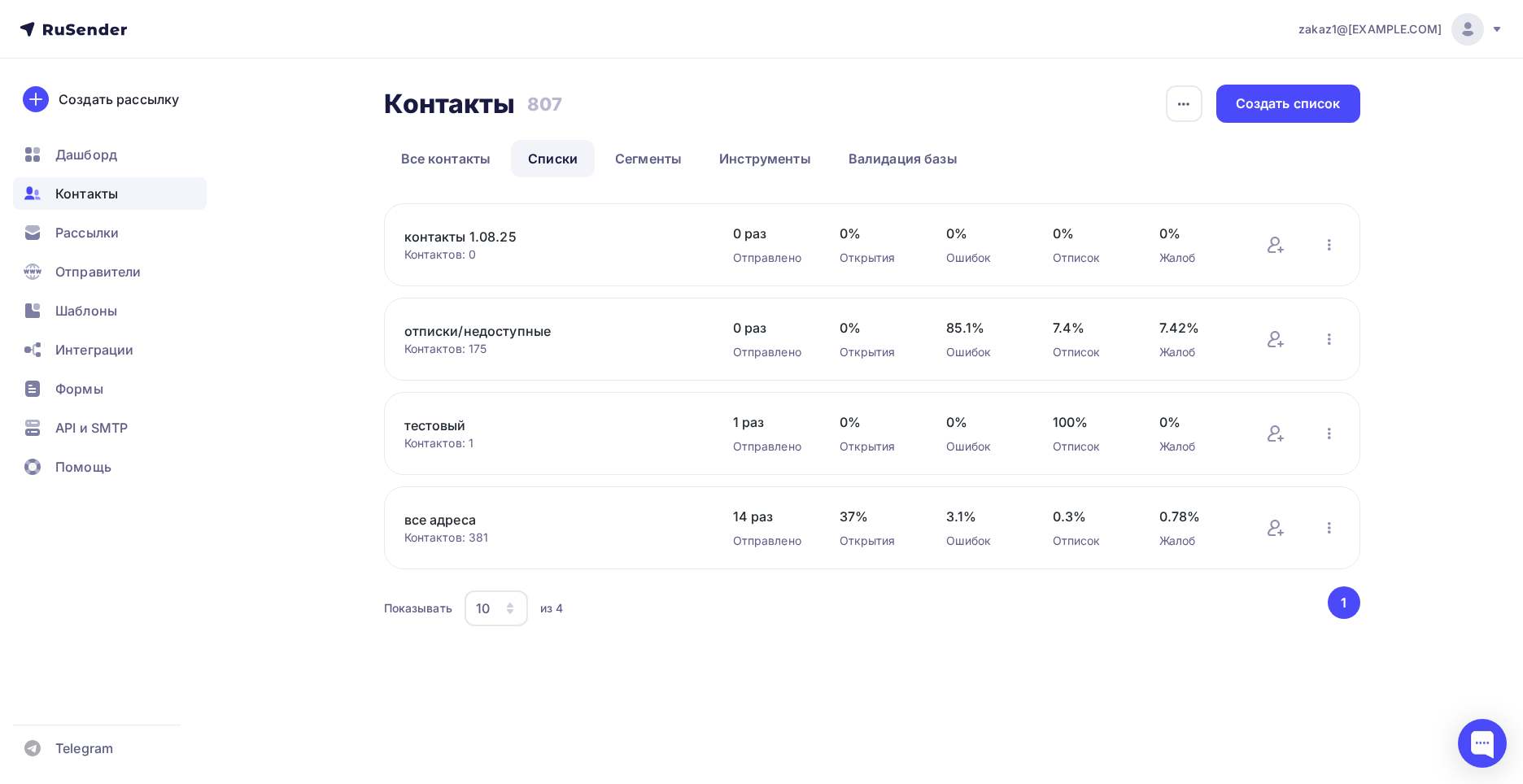 click on "контакты 1.08.25" at bounding box center [543, 237] 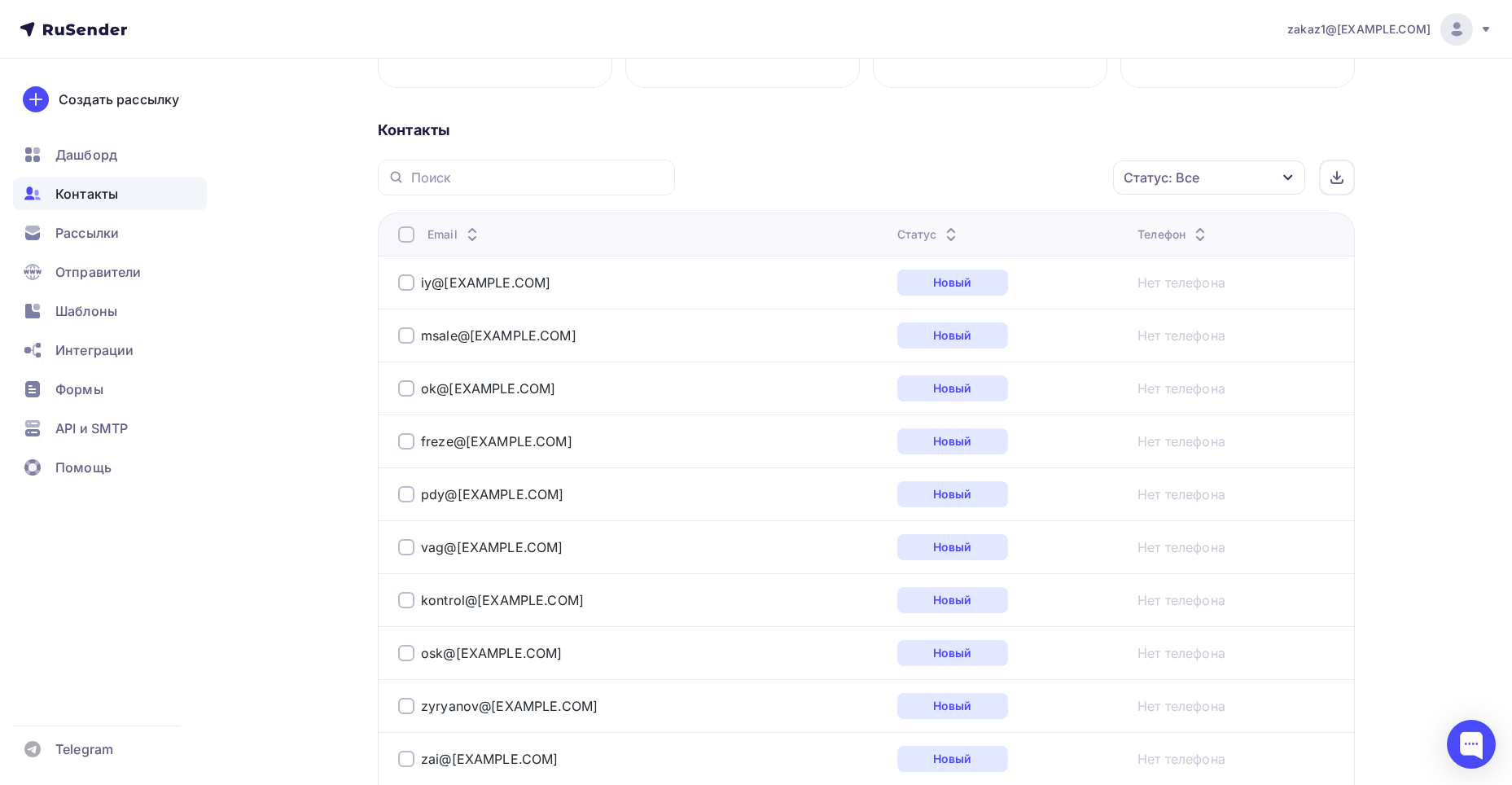 scroll, scrollTop: 332, scrollLeft: 0, axis: vertical 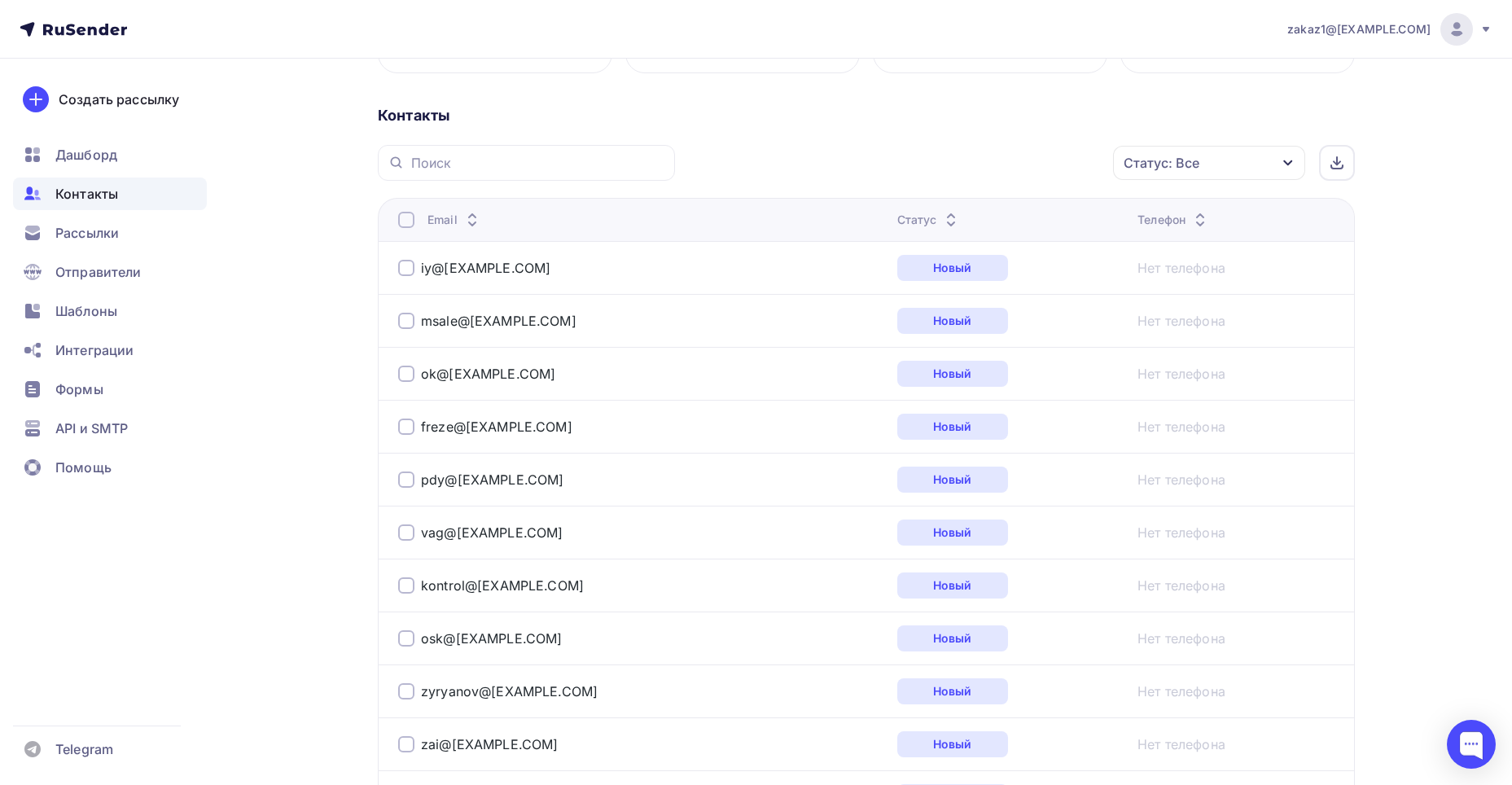 click on "Статус" at bounding box center (1011, 219) 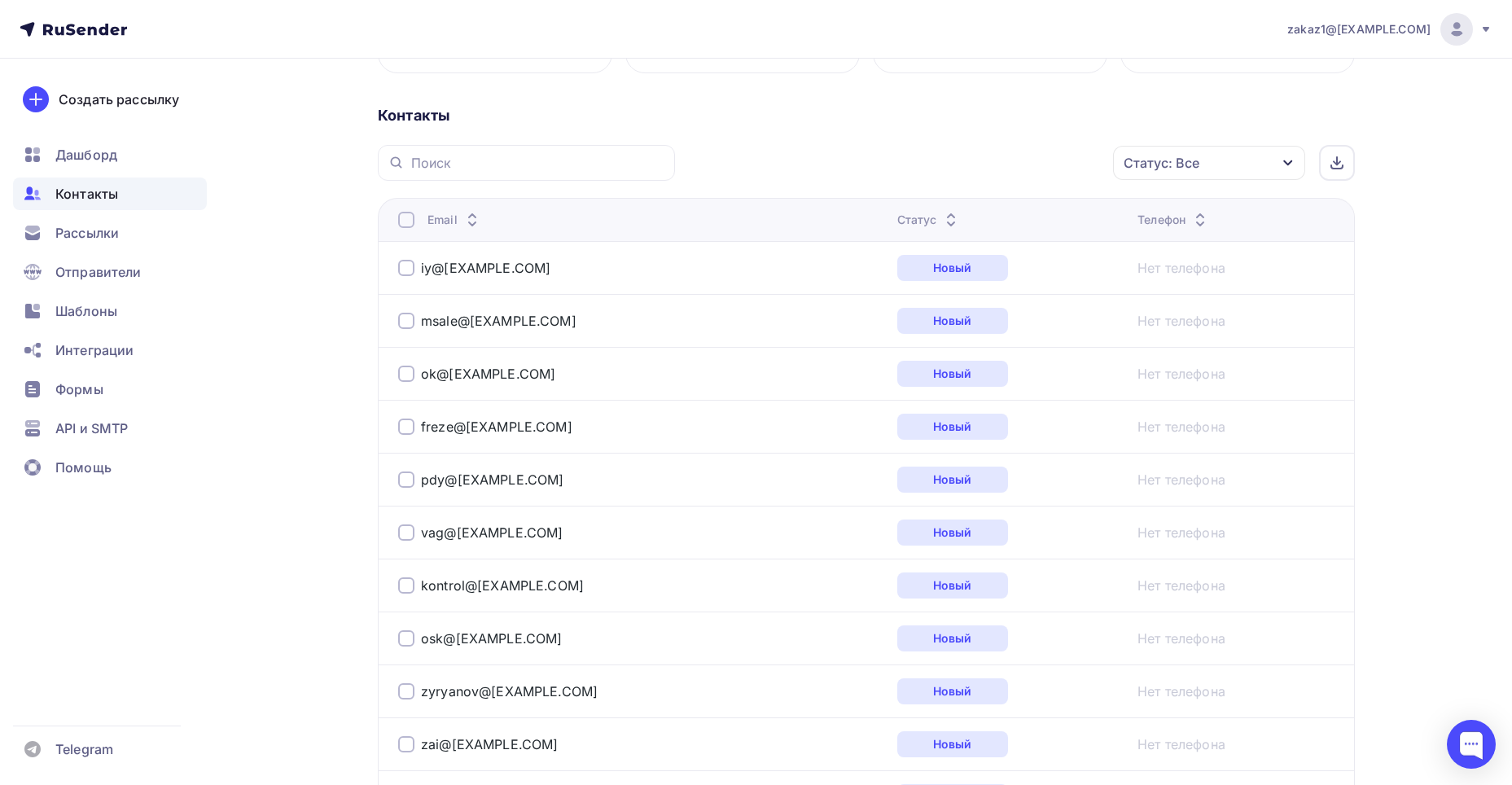 click on "Статус" at bounding box center [929, 220] 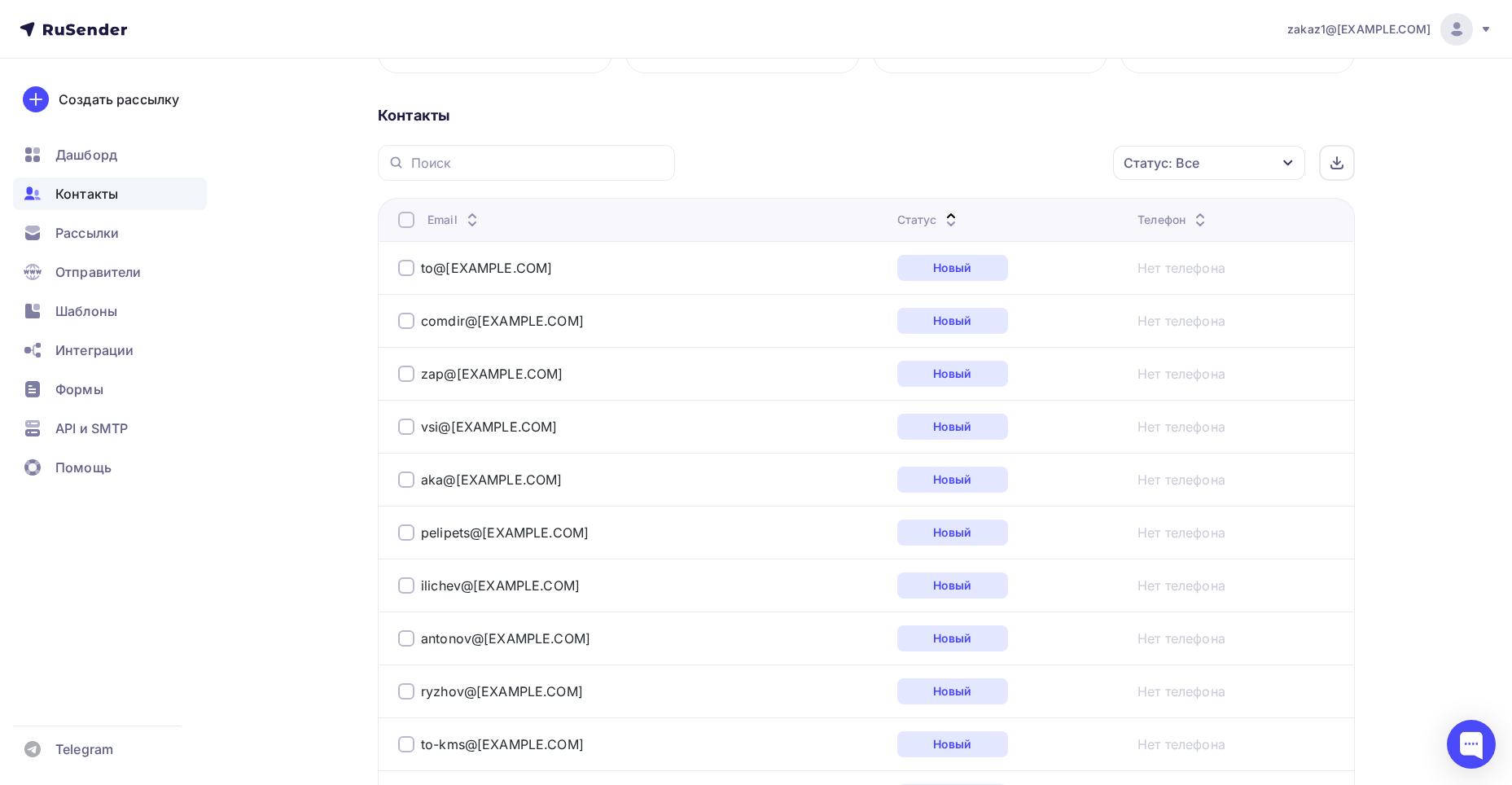 click on "Статус" at bounding box center [929, 220] 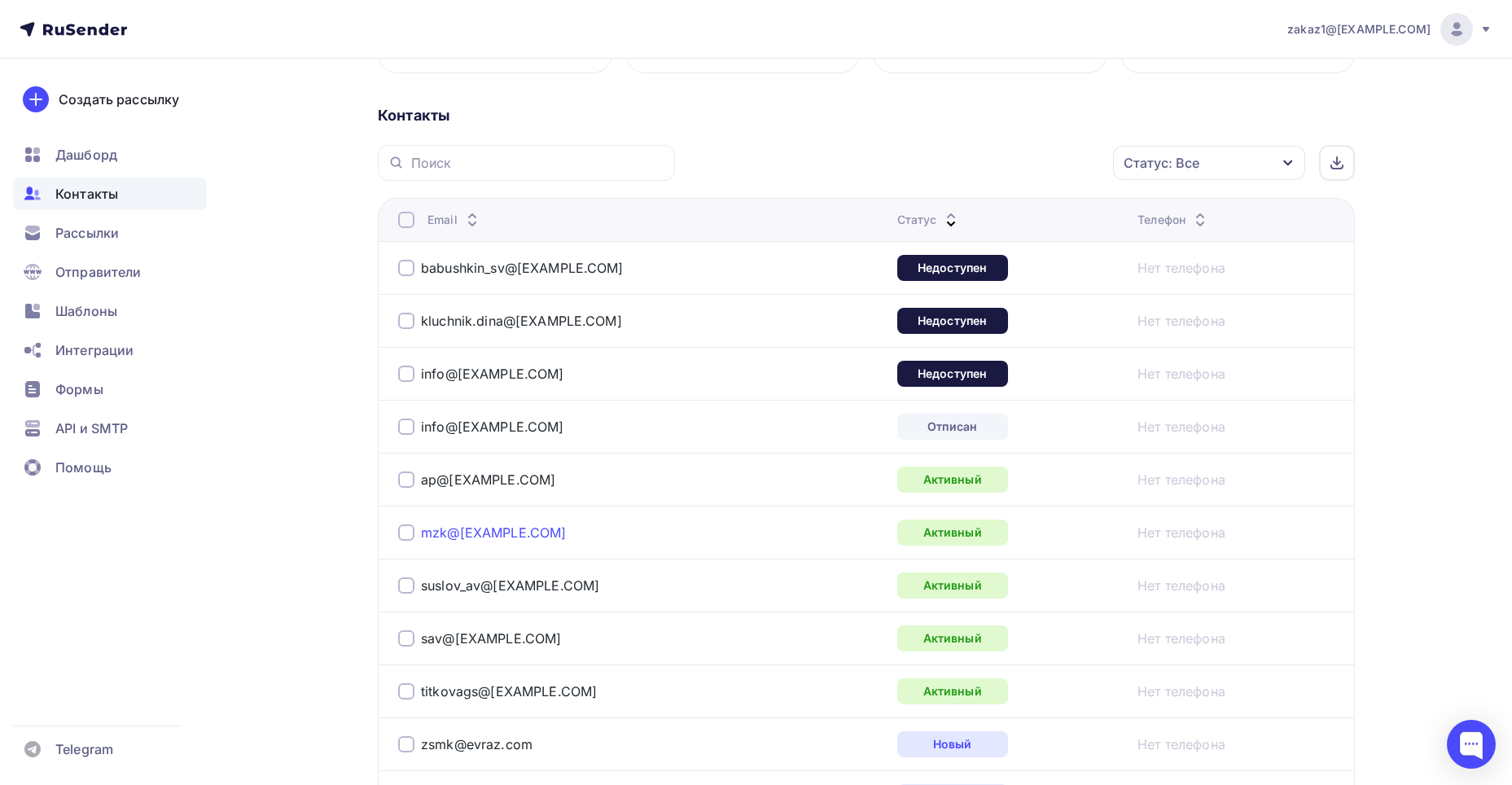 click on "mzk@priboyspb.ru" at bounding box center (493, 533) 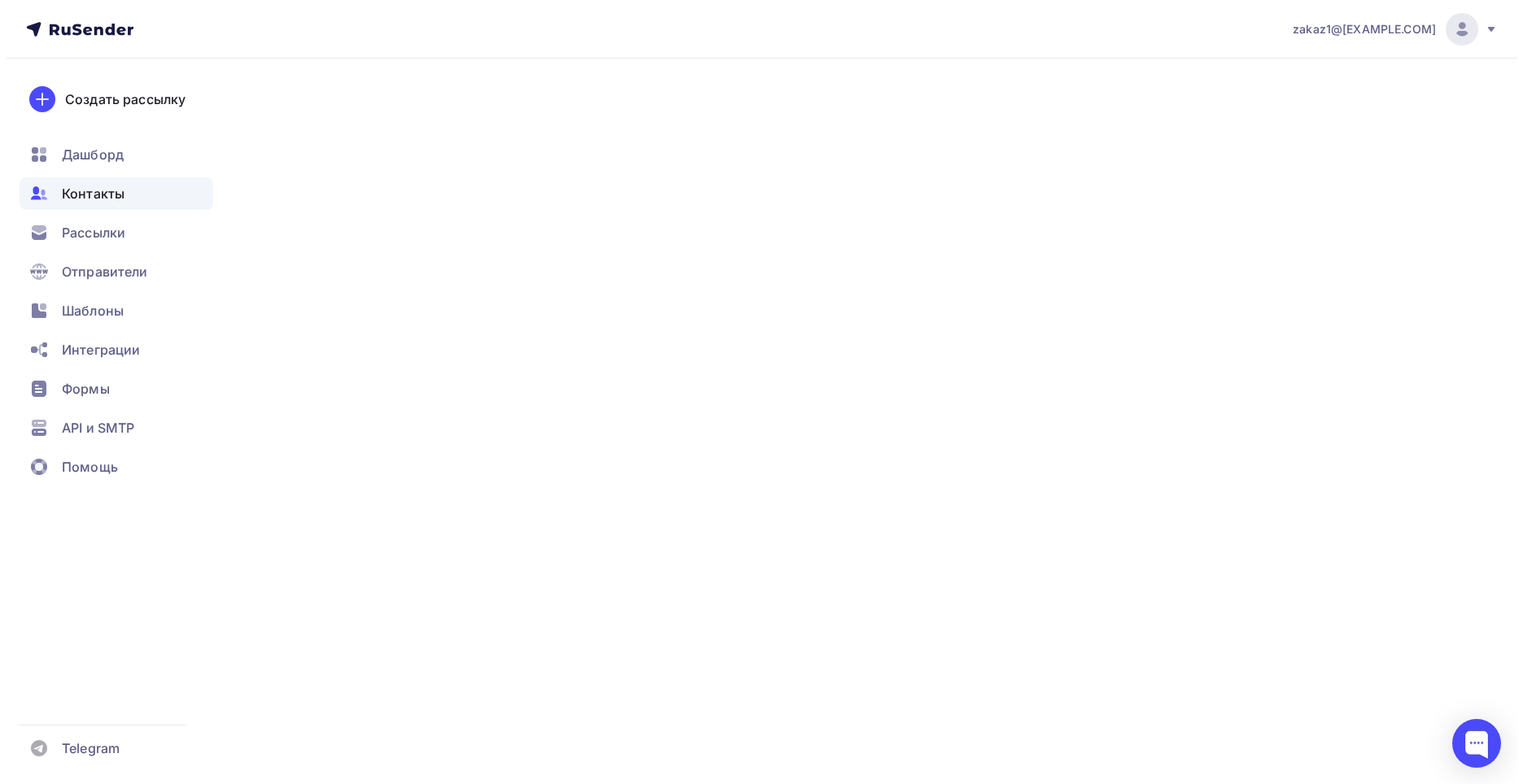 scroll, scrollTop: 0, scrollLeft: 0, axis: both 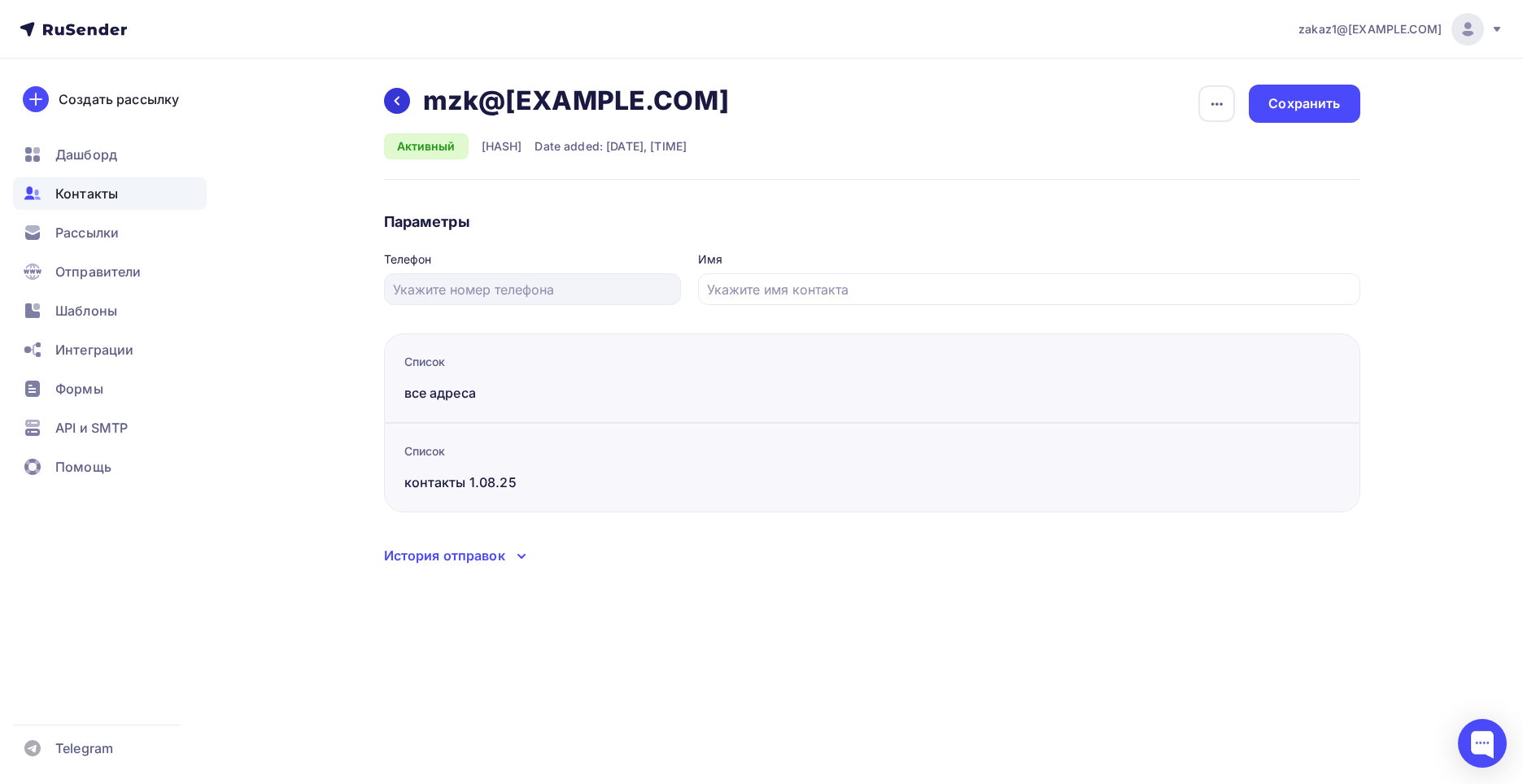 click 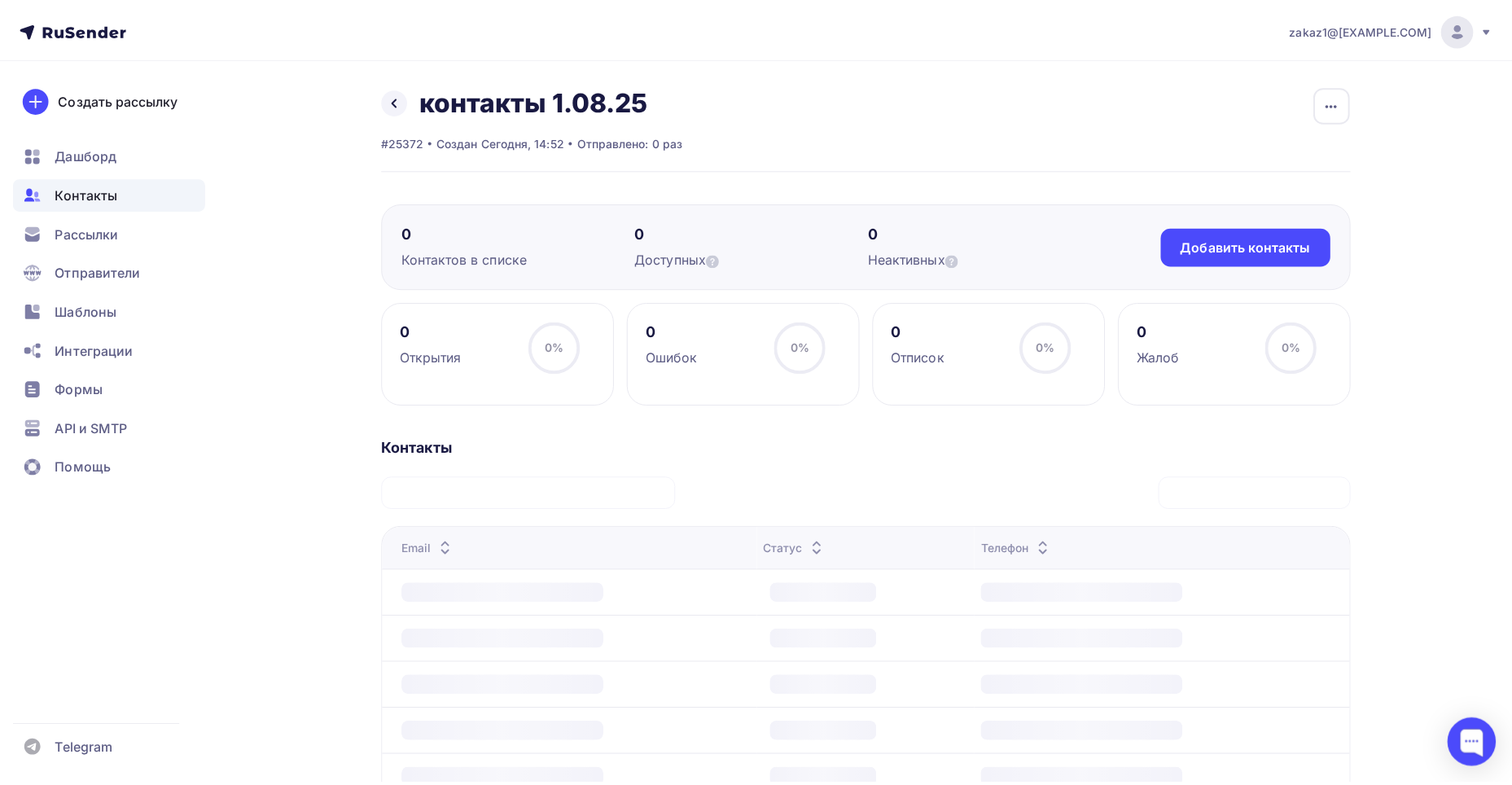 scroll, scrollTop: 332, scrollLeft: 0, axis: vertical 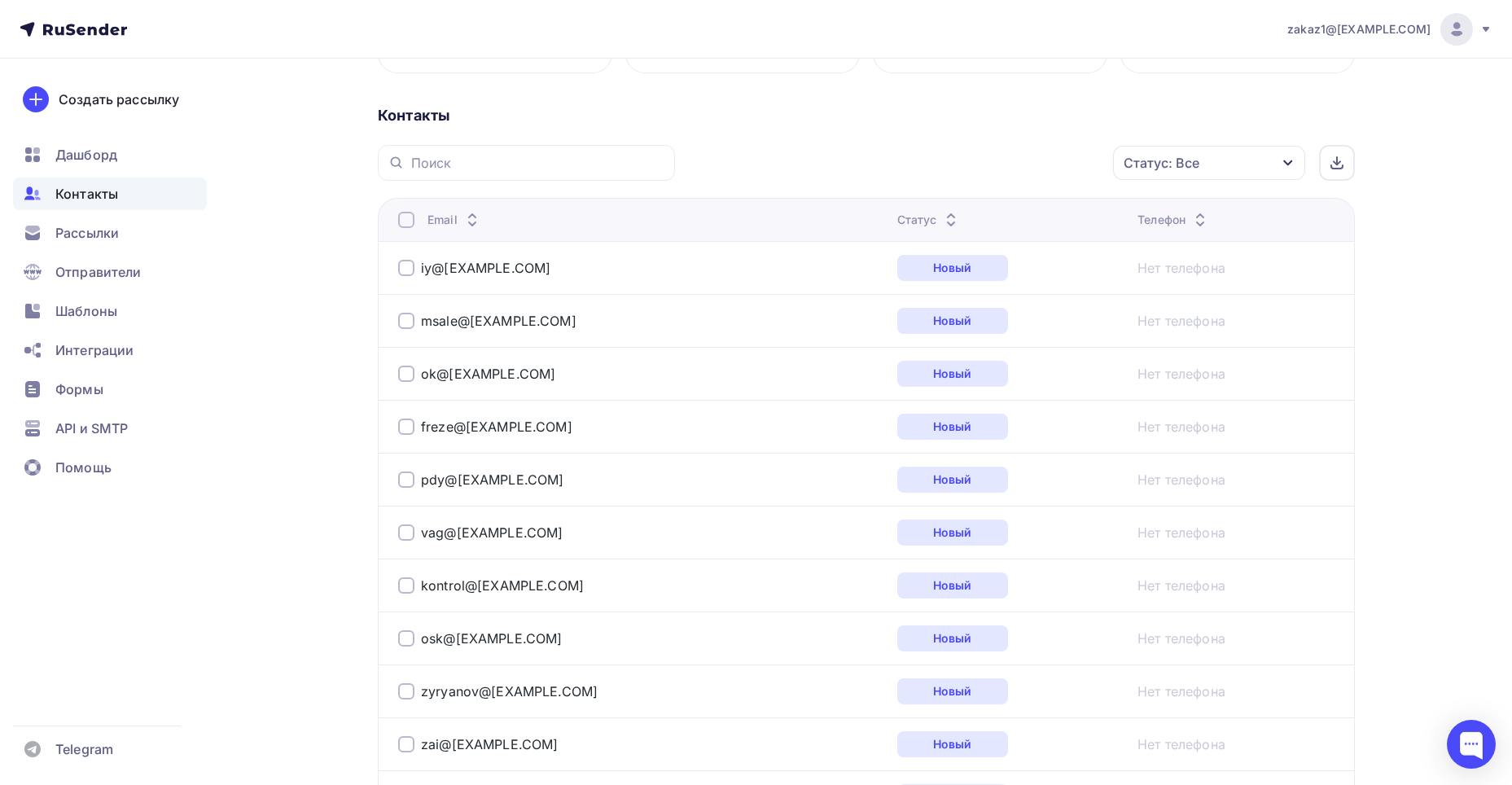 click on "Статус" at bounding box center [929, 220] 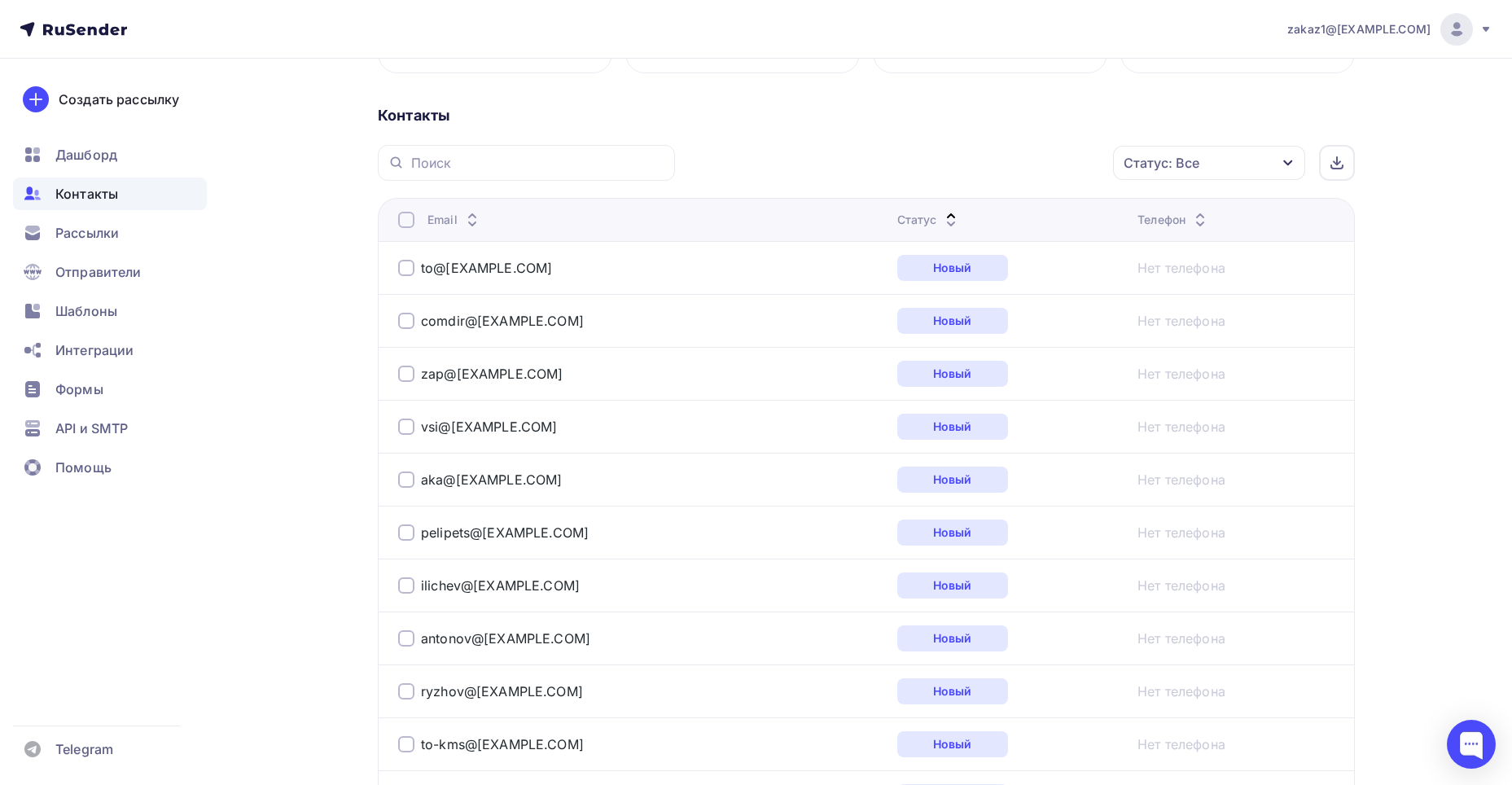 click on "Статус: Все" at bounding box center (1161, 163) 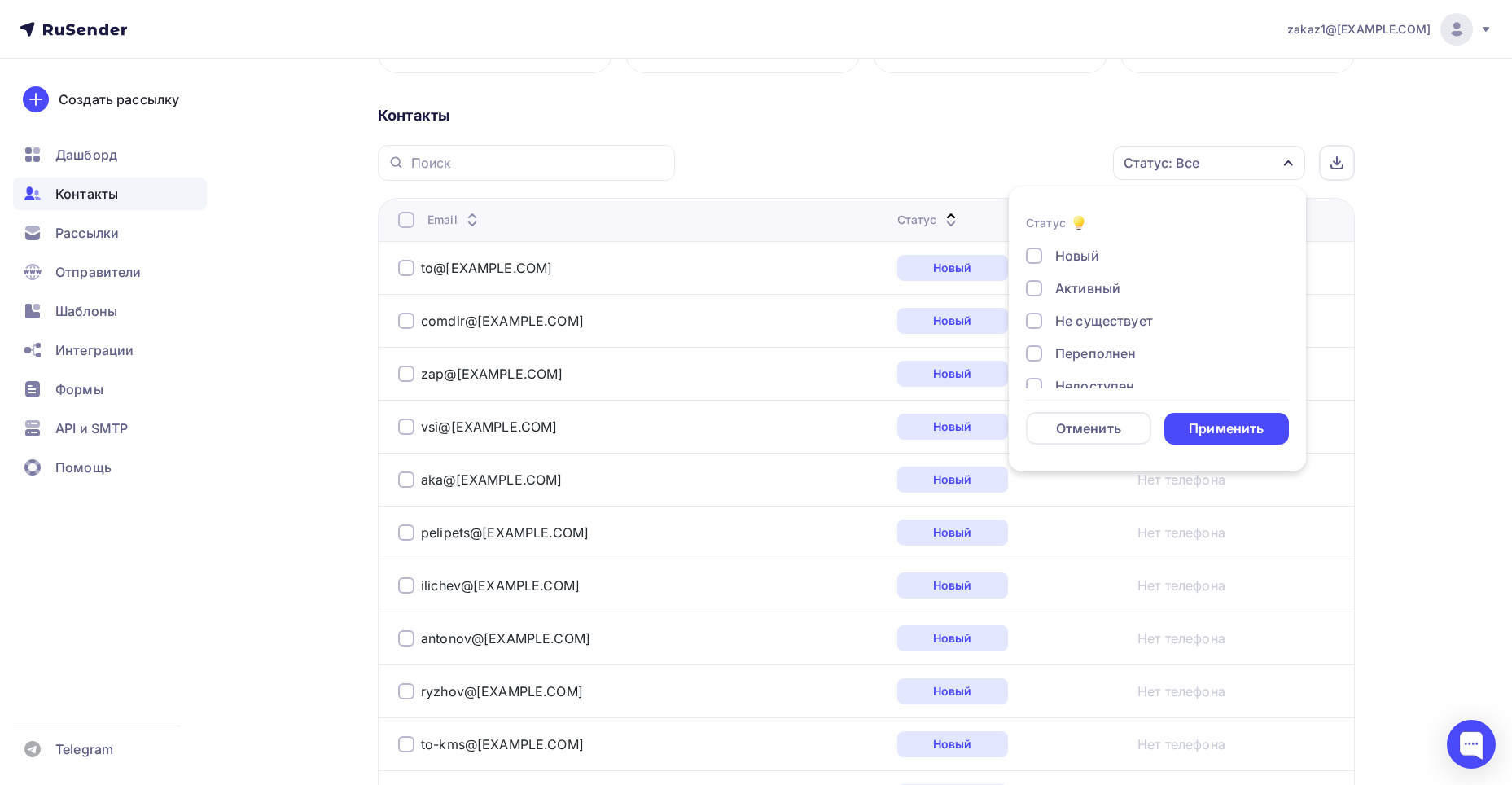 click on "Активный" at bounding box center [1088, 288] 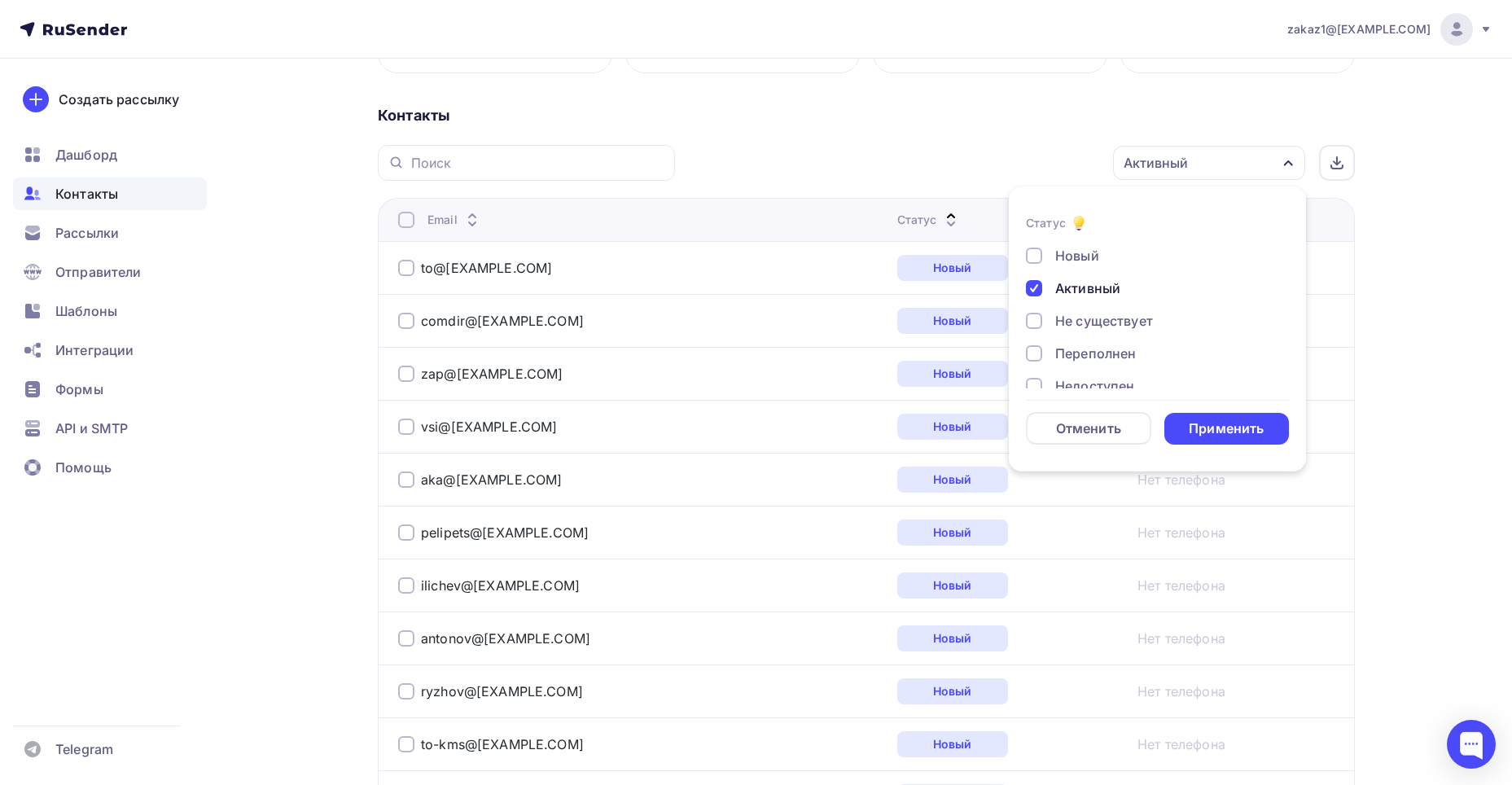 click on "Не существует" at bounding box center (1104, 321) 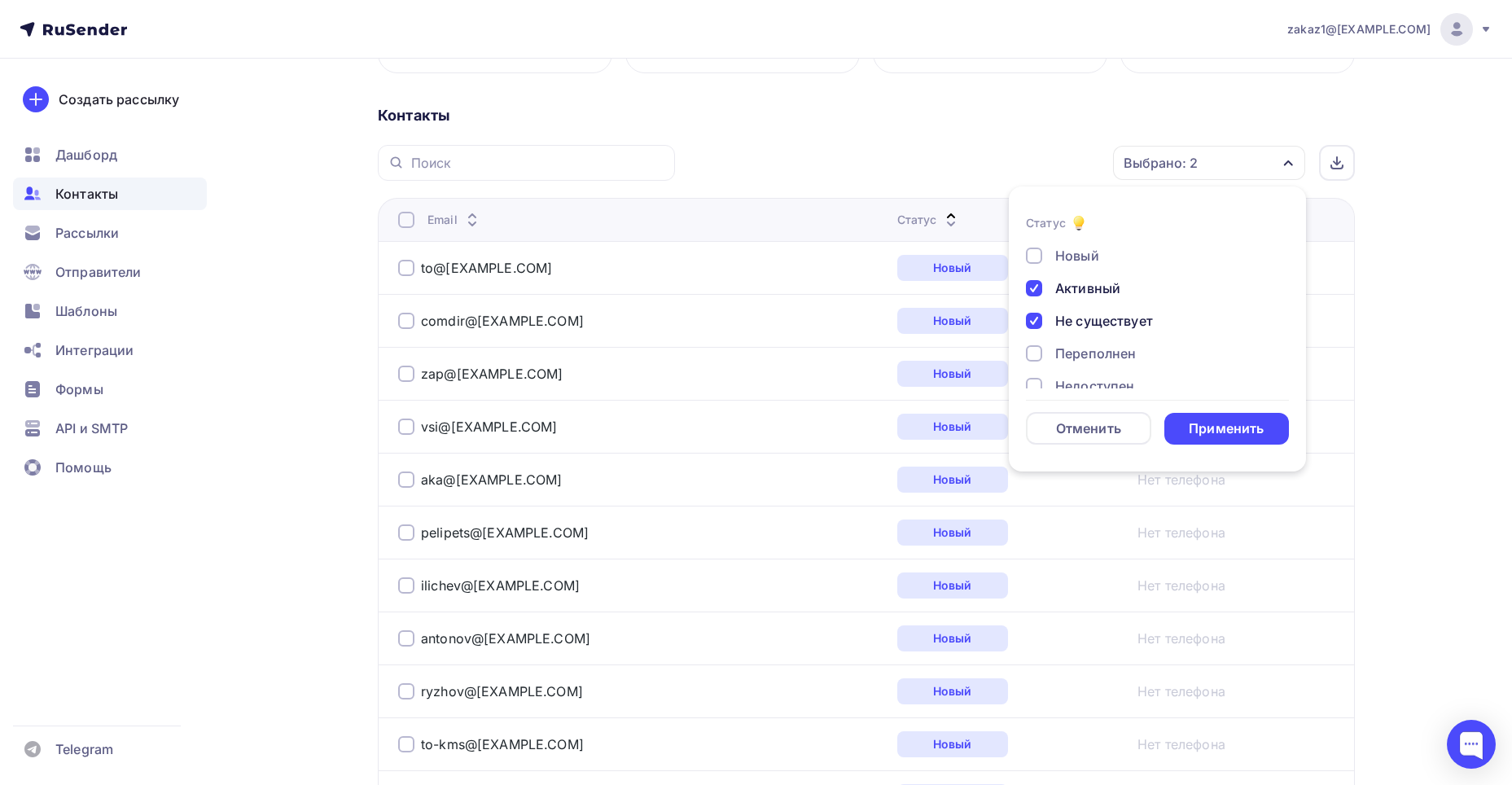 click on "Переполнен" at bounding box center (1095, 353) 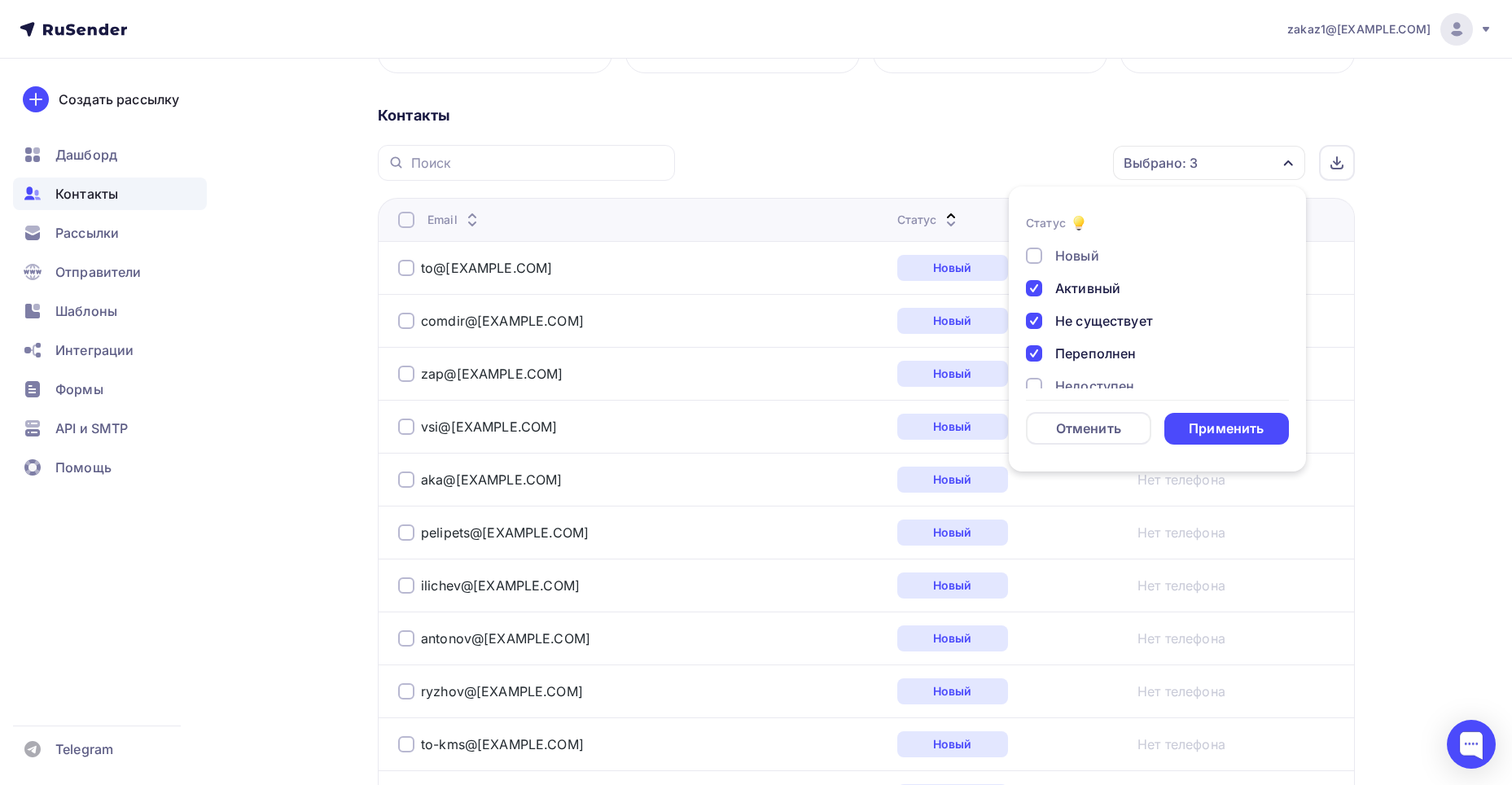 click on "Недоступен" at bounding box center [1094, 386] 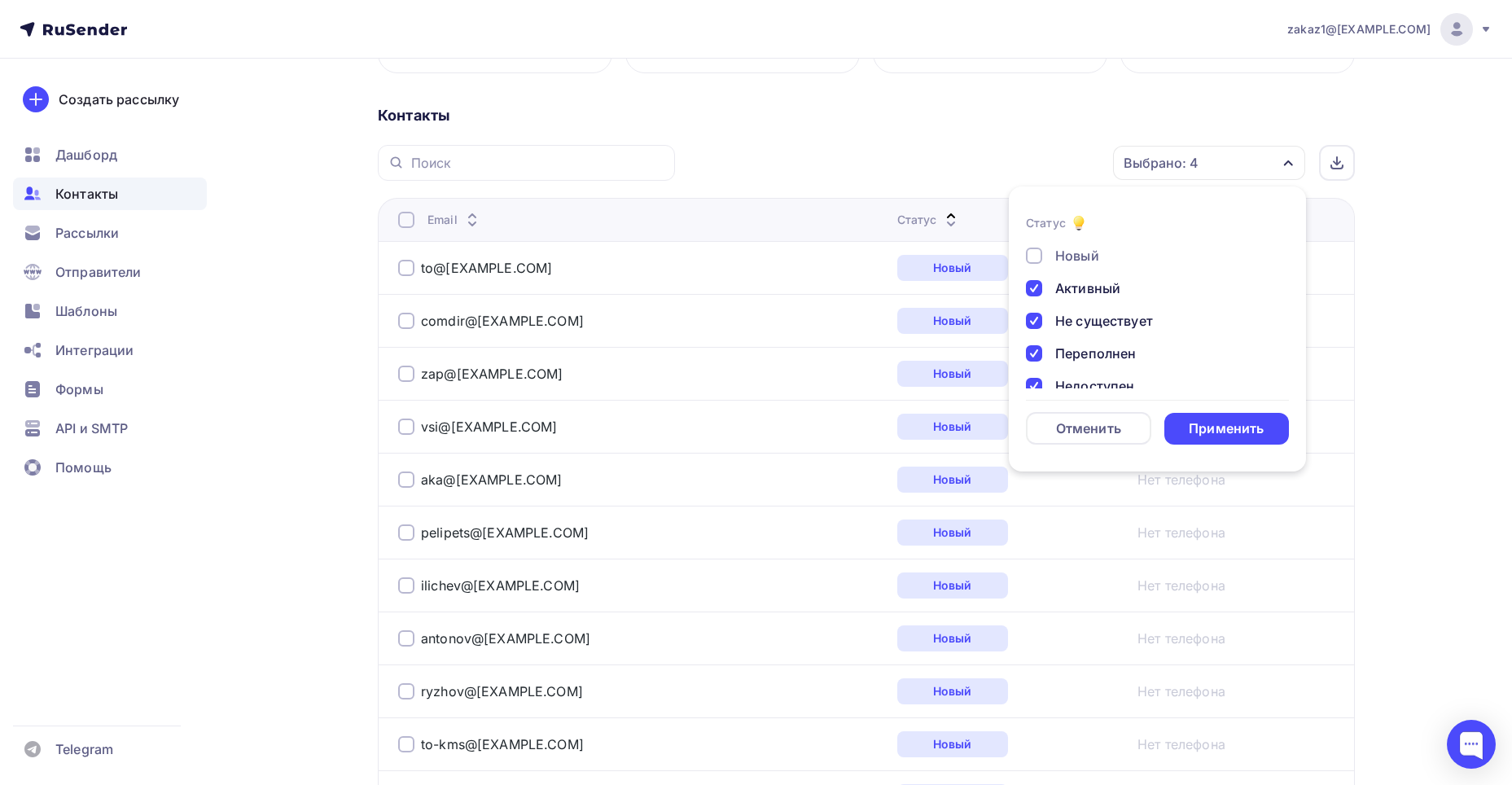 click on "Переполнен" at bounding box center [1095, 353] 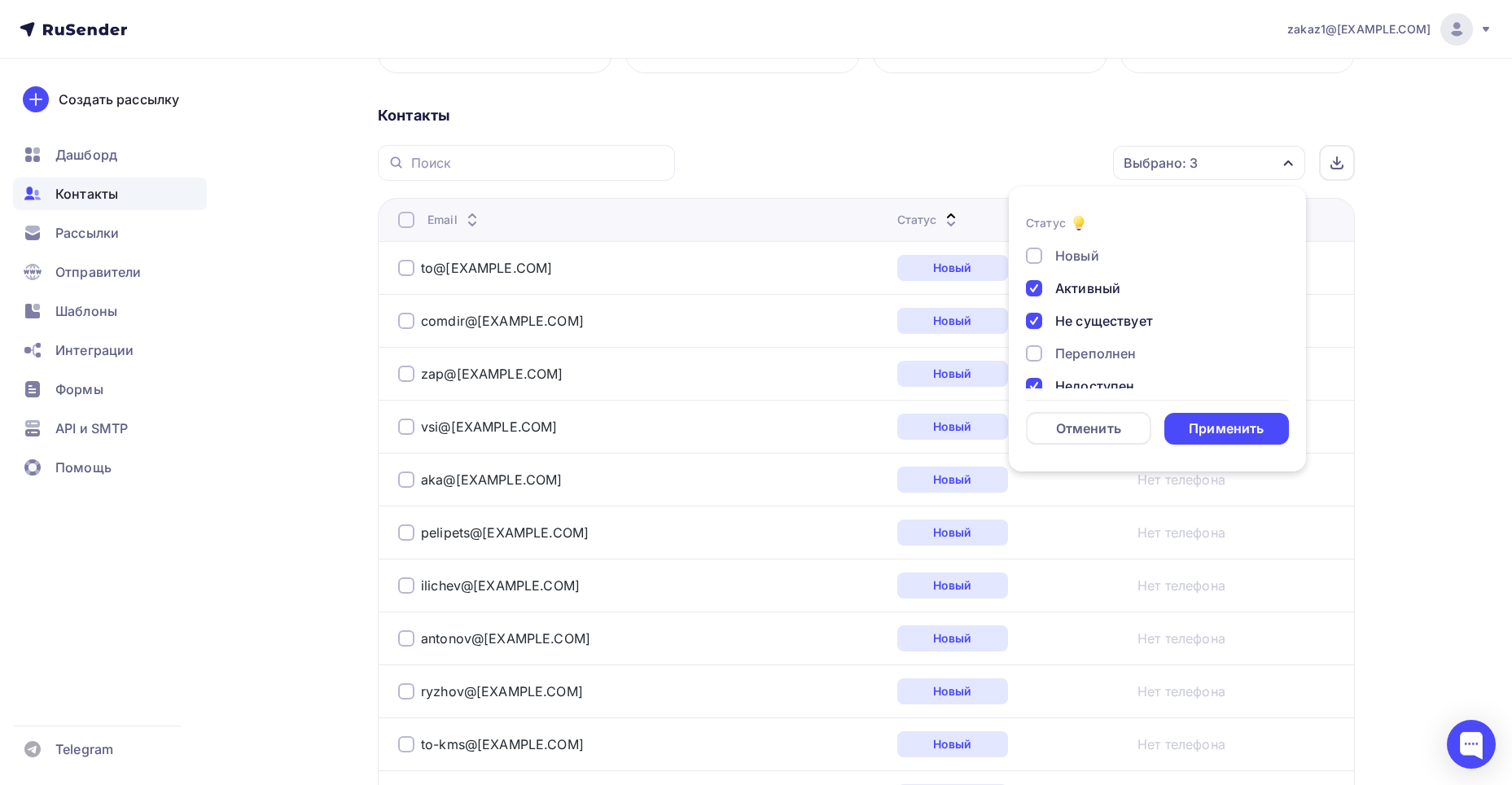 click on "Переполнен" at bounding box center [1095, 353] 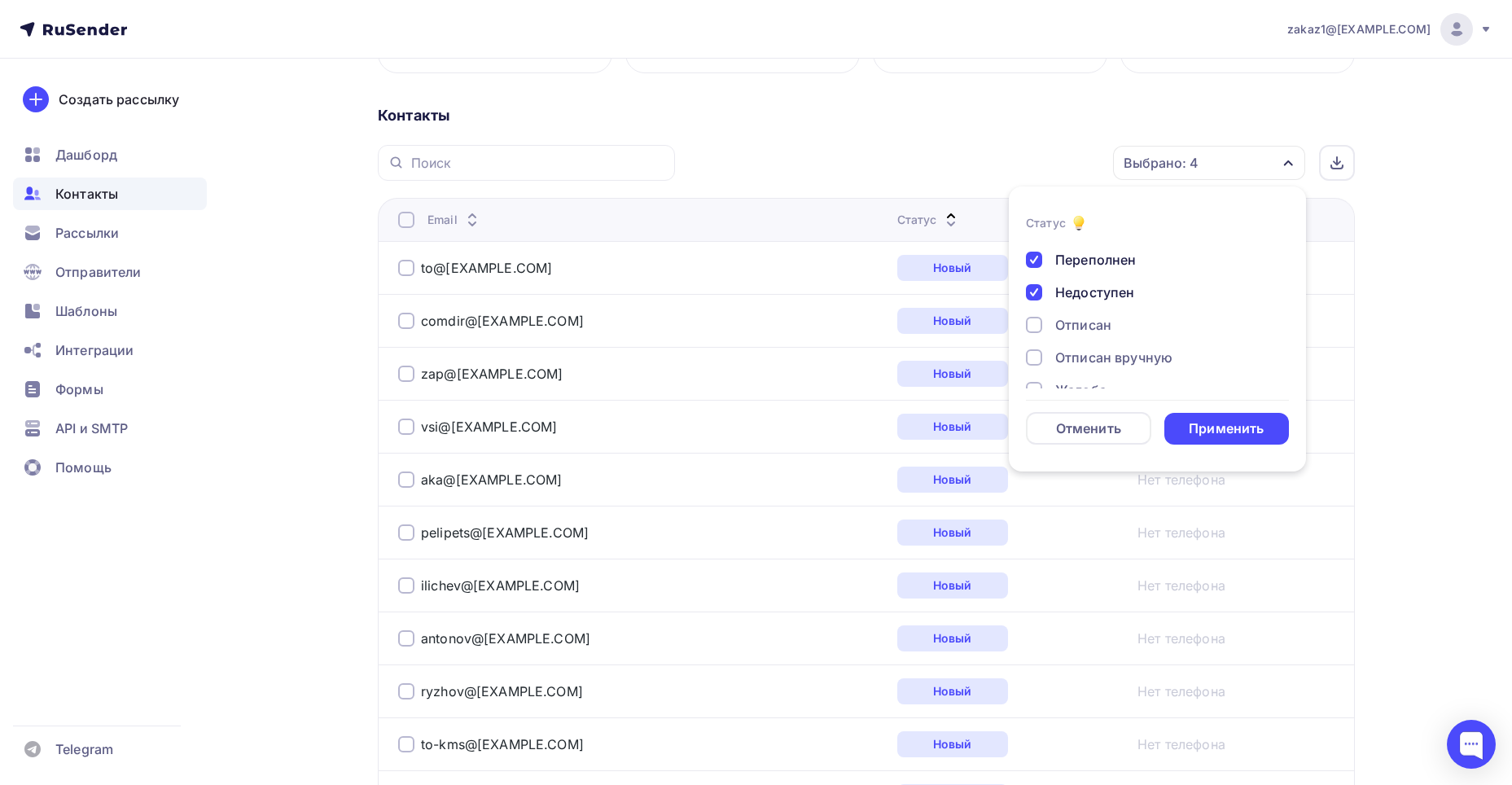 scroll, scrollTop: 118, scrollLeft: 0, axis: vertical 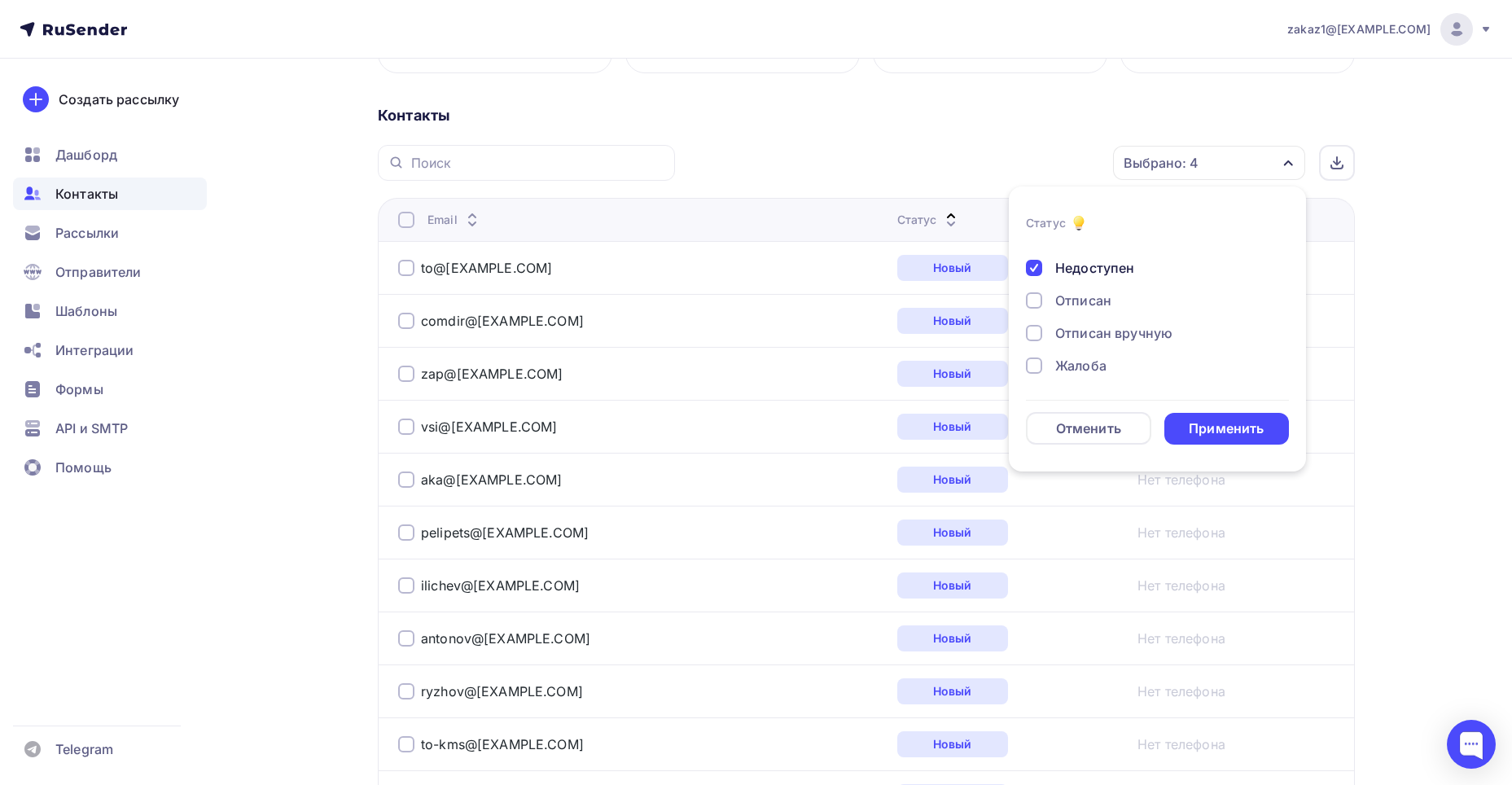 click on "Отписан" at bounding box center (1083, 300) 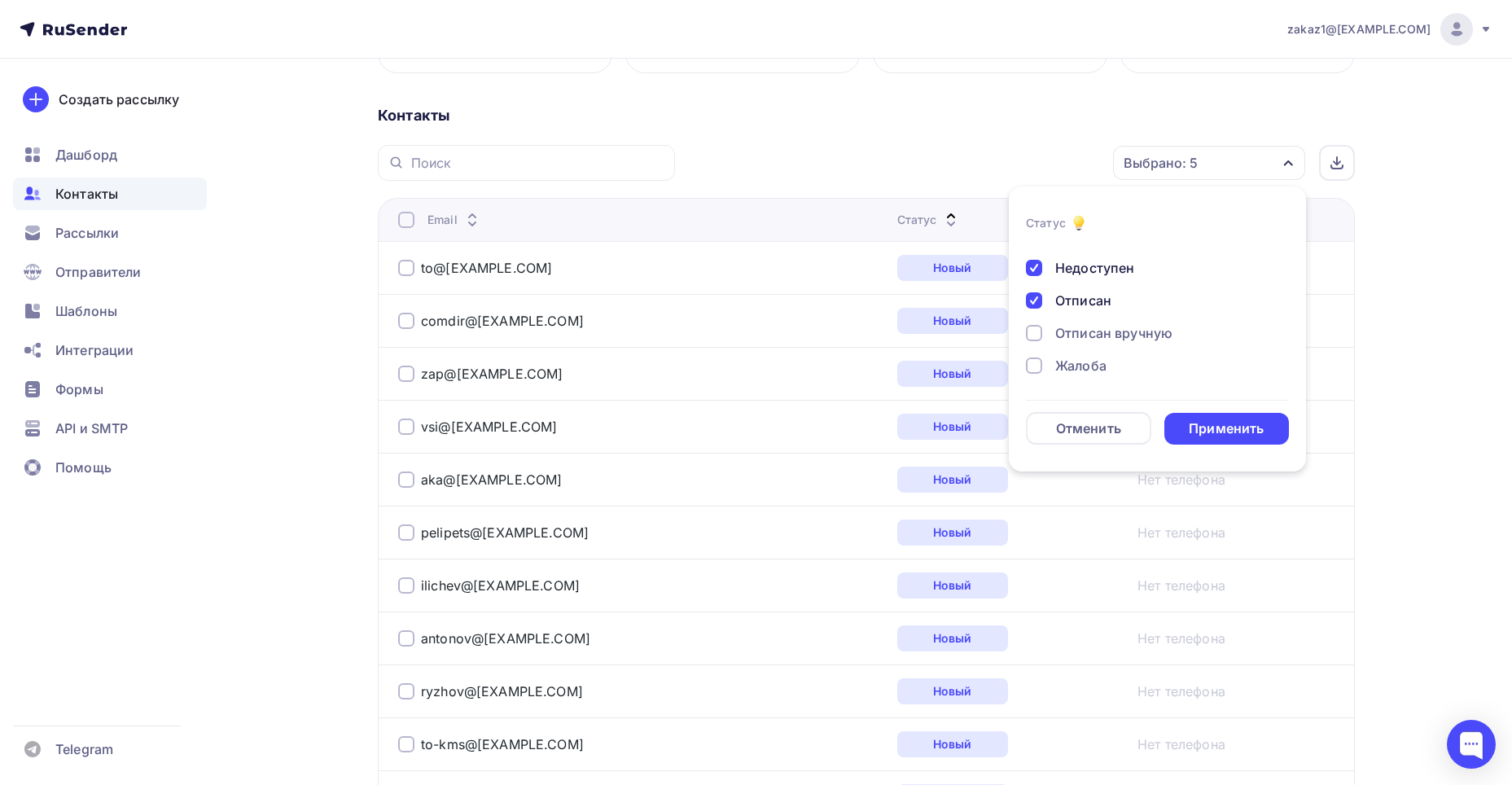 click on "Новый
Активный
Не существует
Переполнен
Недоступен
Отписан
Отписан вручную
Жалоба" at bounding box center [1157, 252] 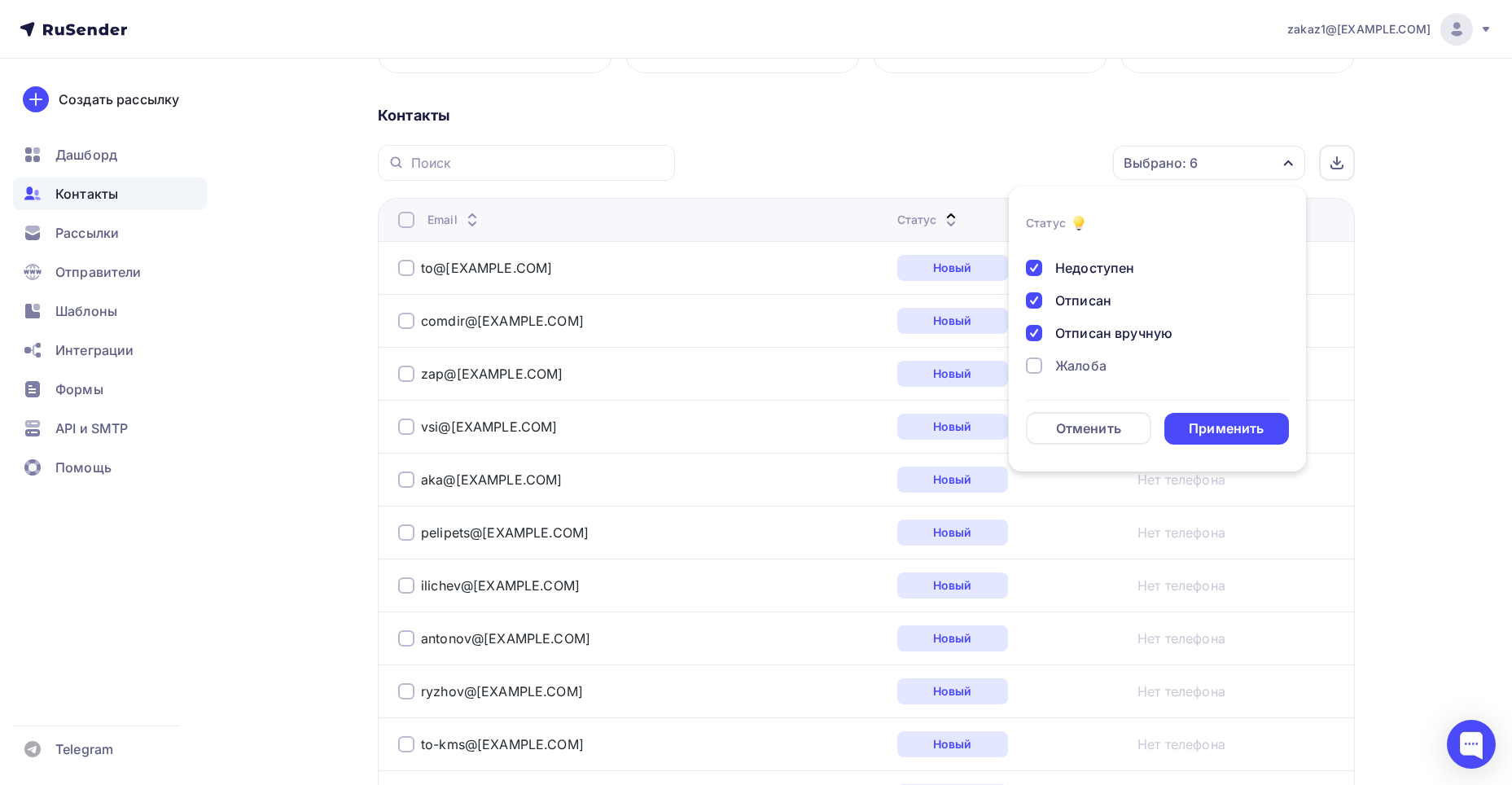 click on "Жалоба" at bounding box center (1080, 366) 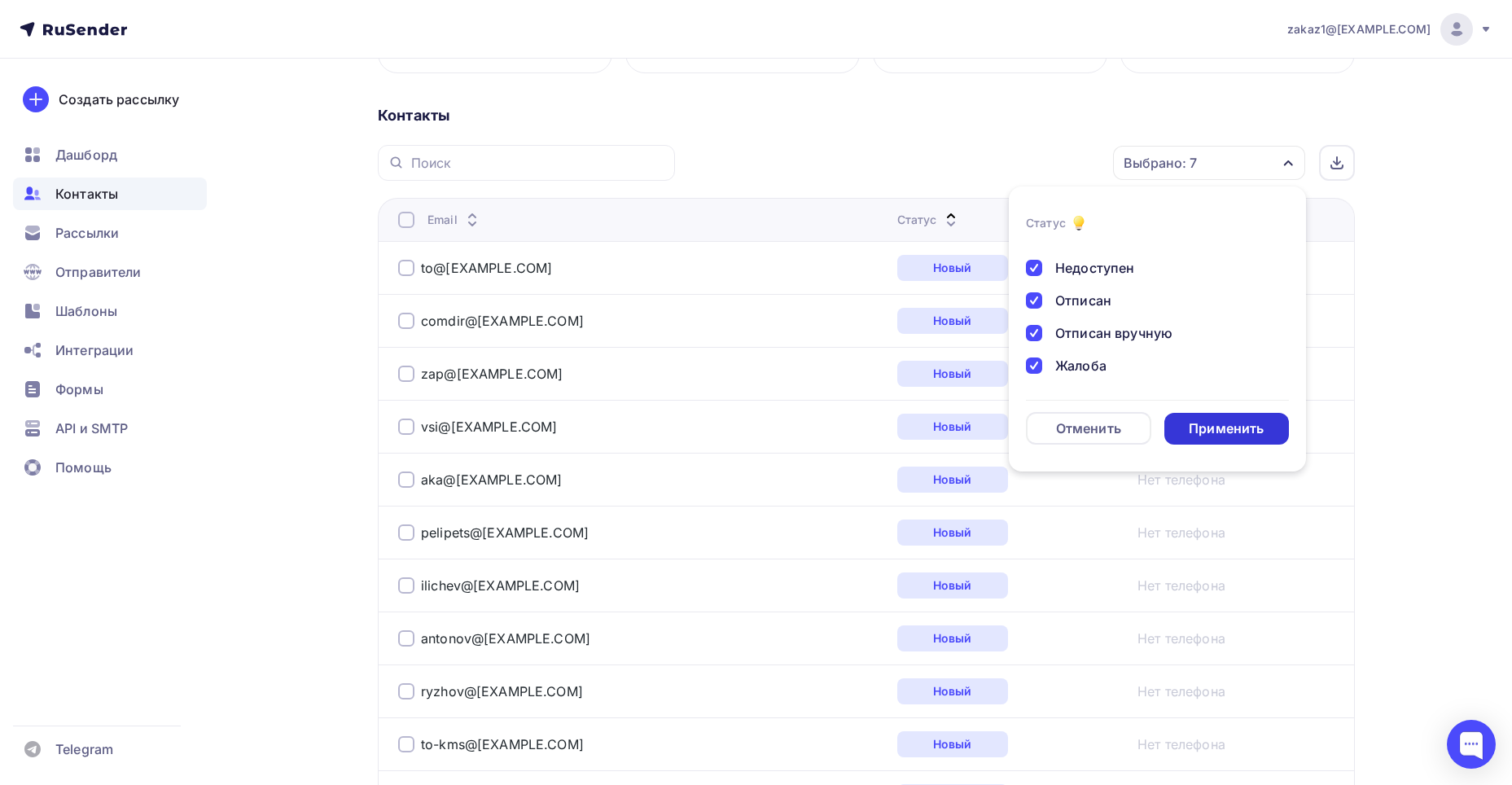 click on "Применить" at bounding box center (1226, 428) 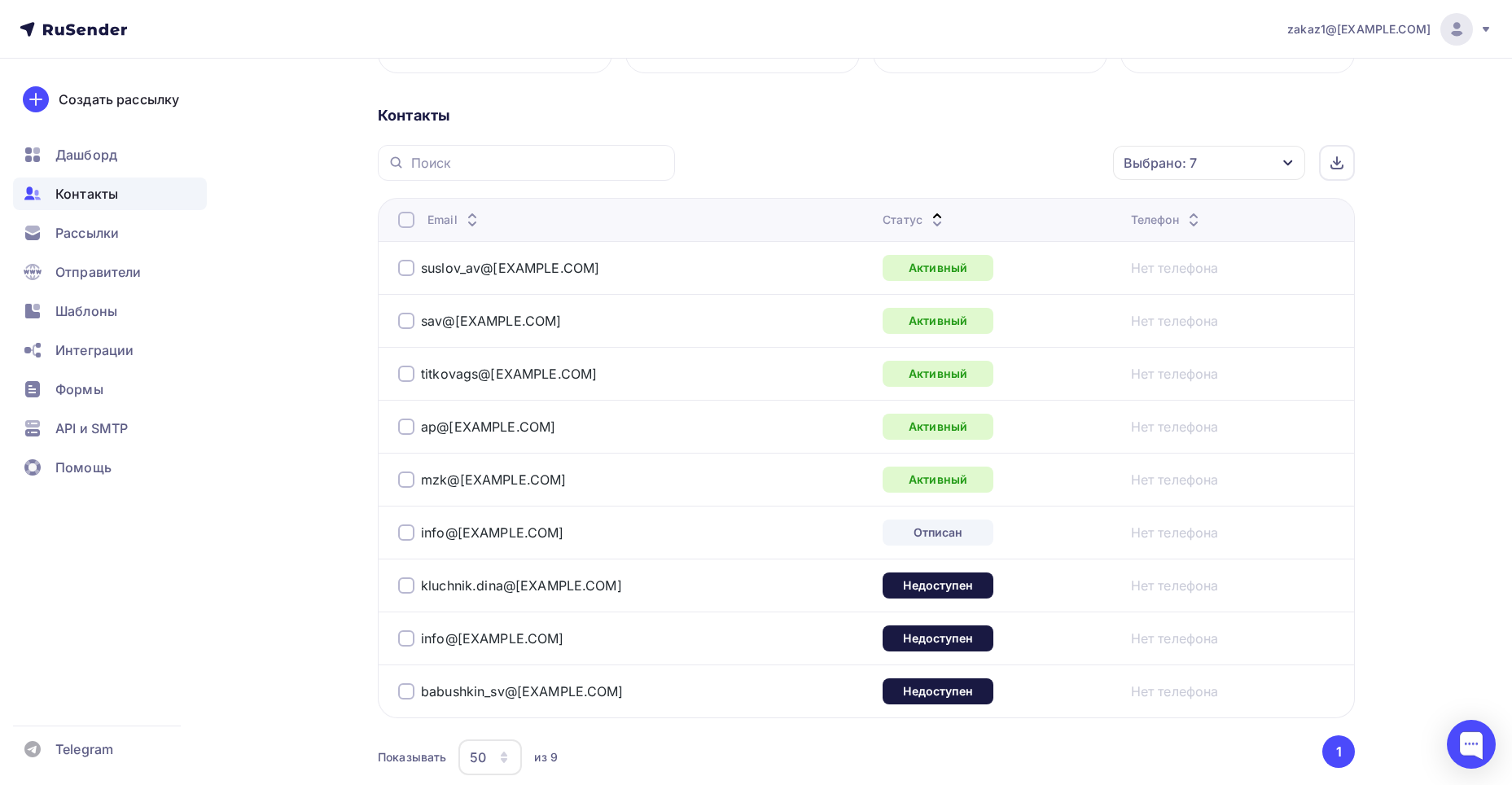 click at bounding box center (406, 220) 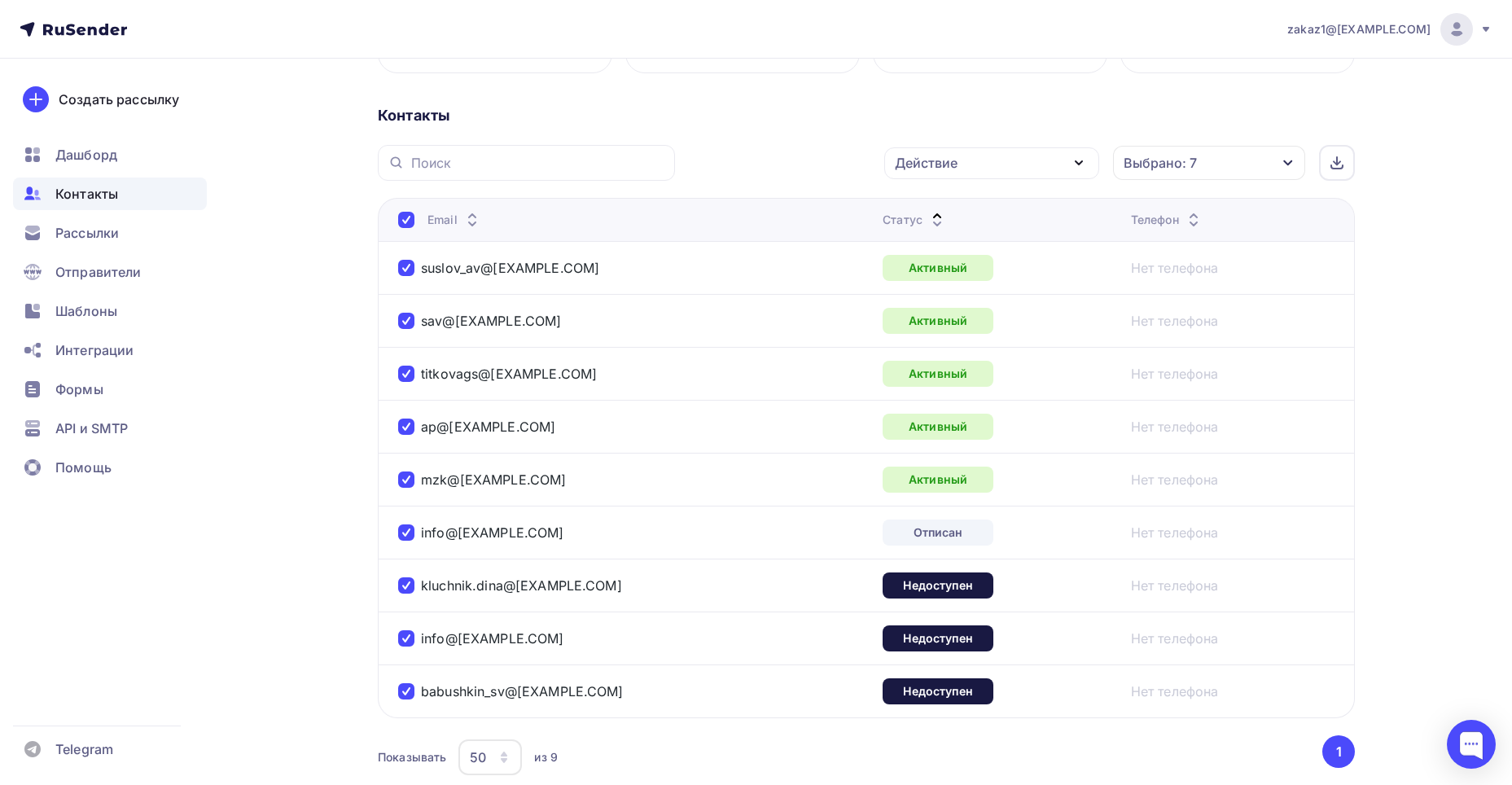 click on "Действие" at bounding box center (926, 163) 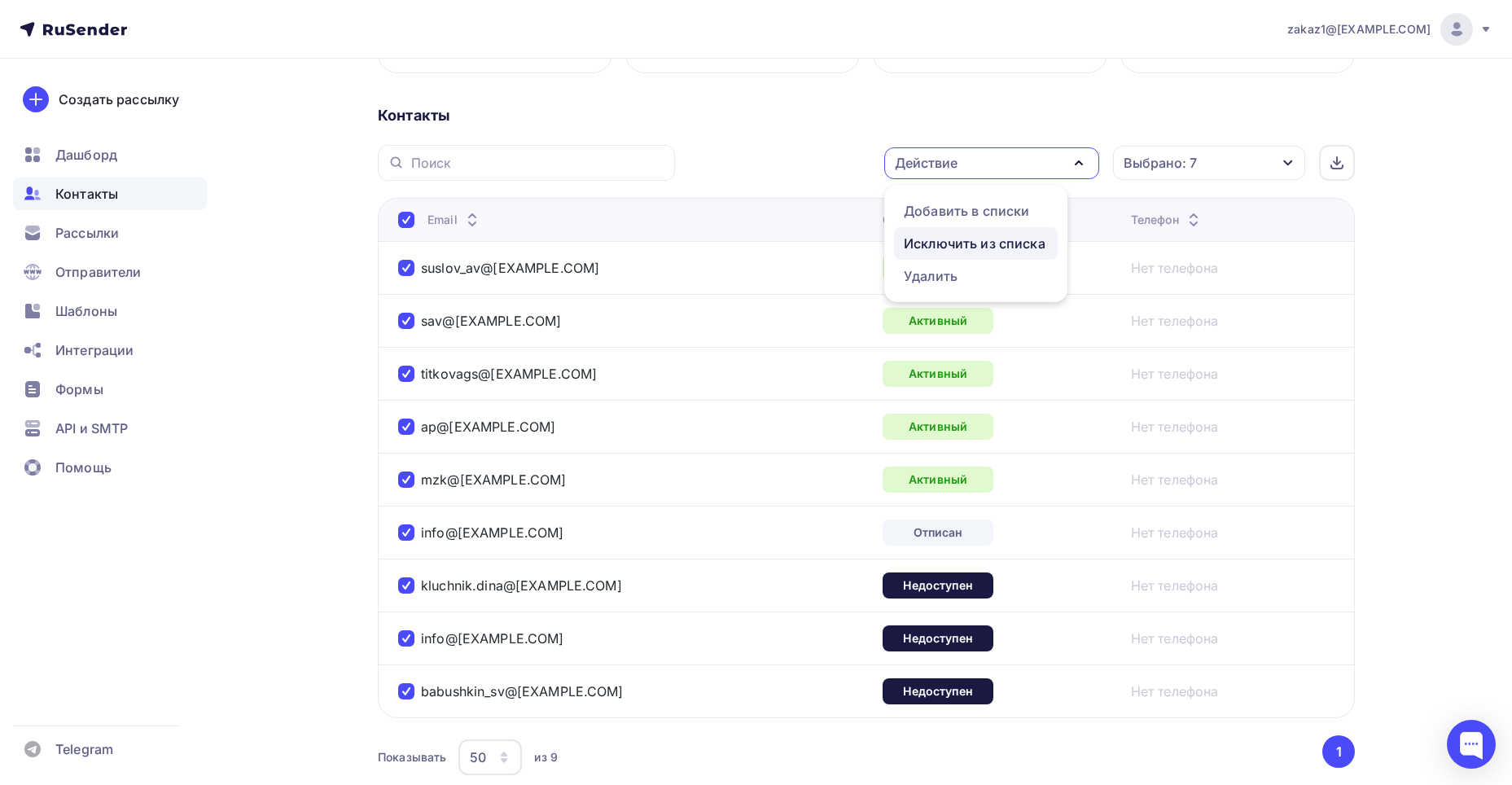 click on "Исключить из списка" at bounding box center [975, 243] 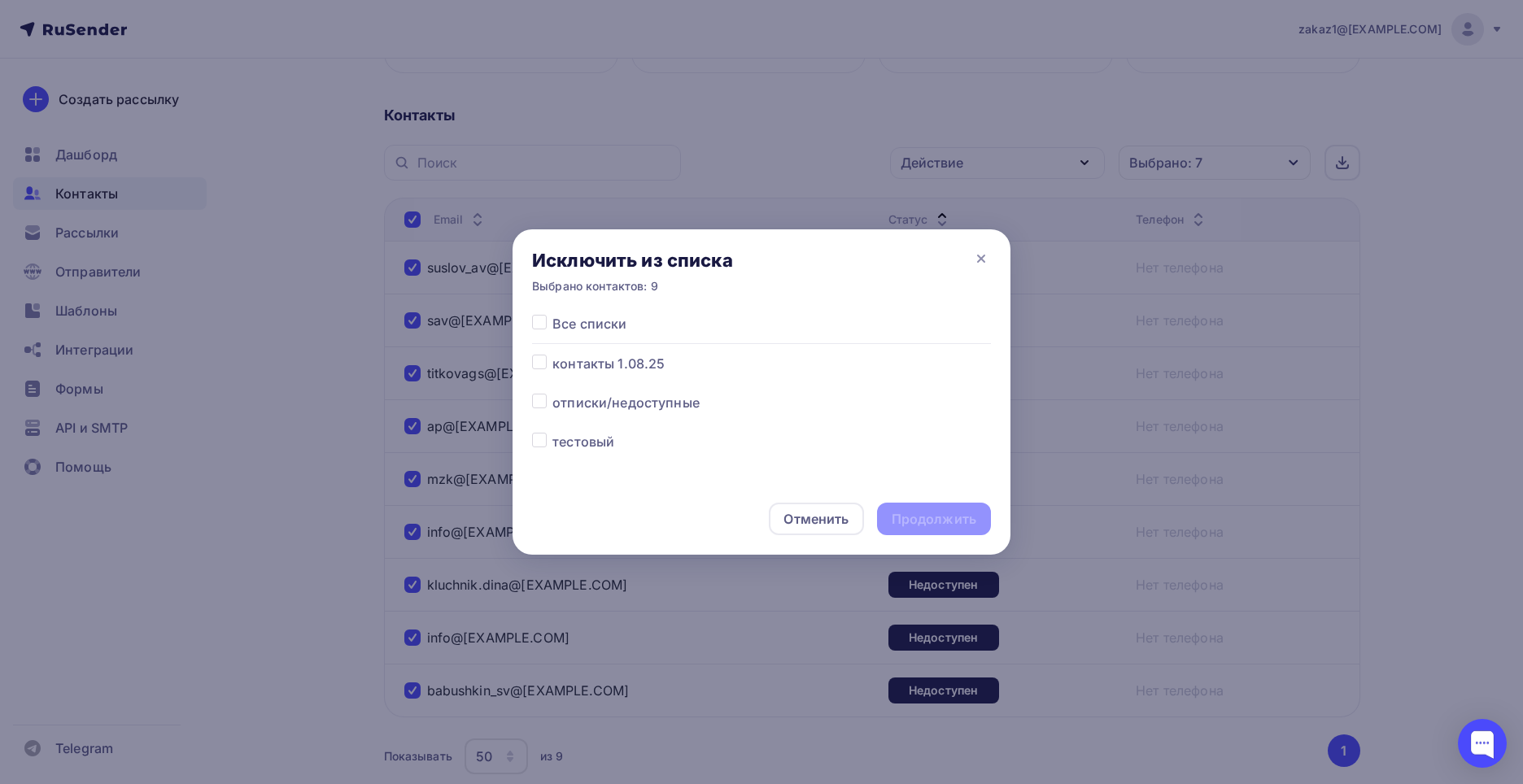 drag, startPoint x: 1133, startPoint y: 281, endPoint x: 1142, endPoint y: 301, distance: 21.932 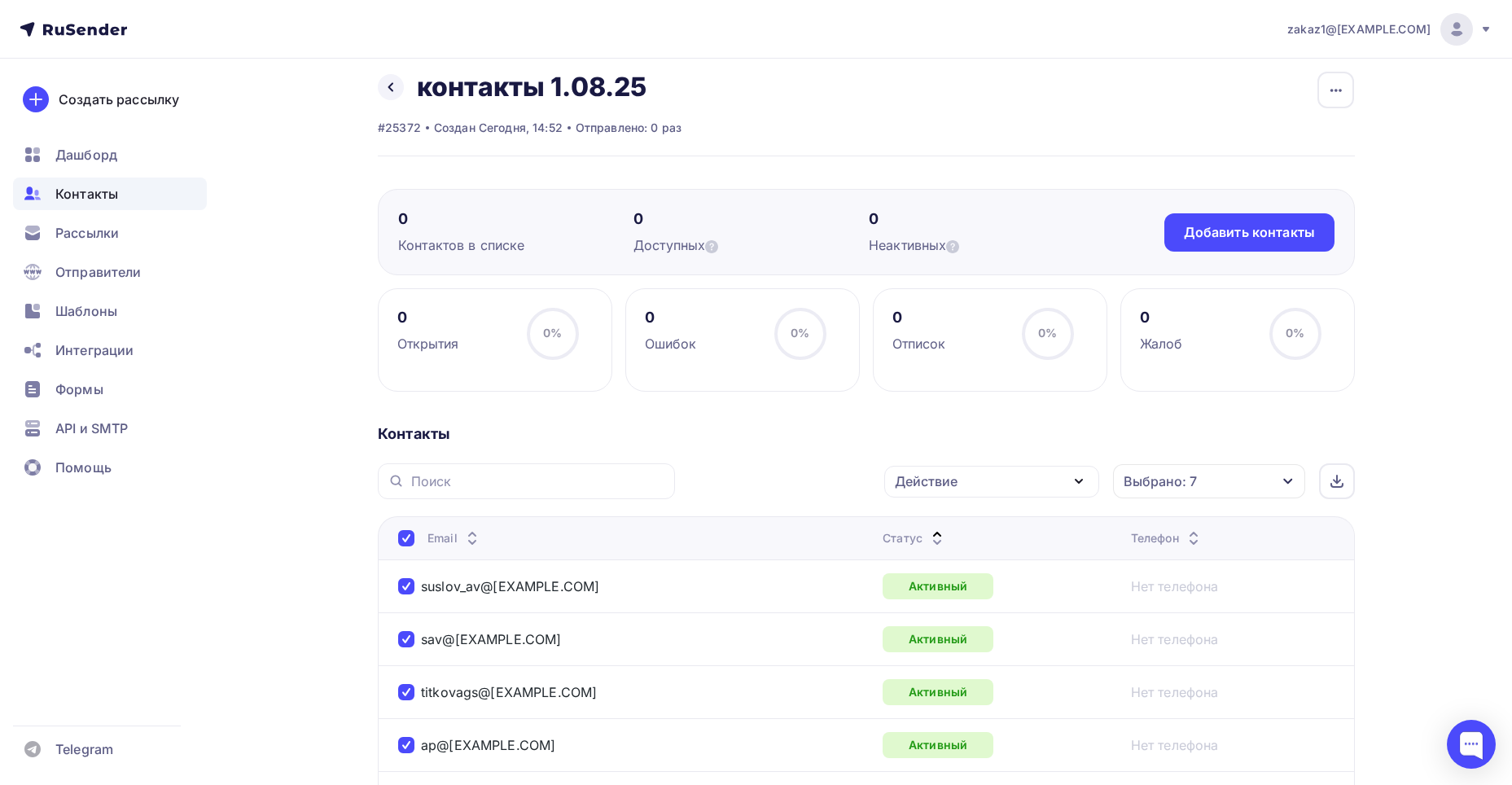 scroll, scrollTop: 0, scrollLeft: 0, axis: both 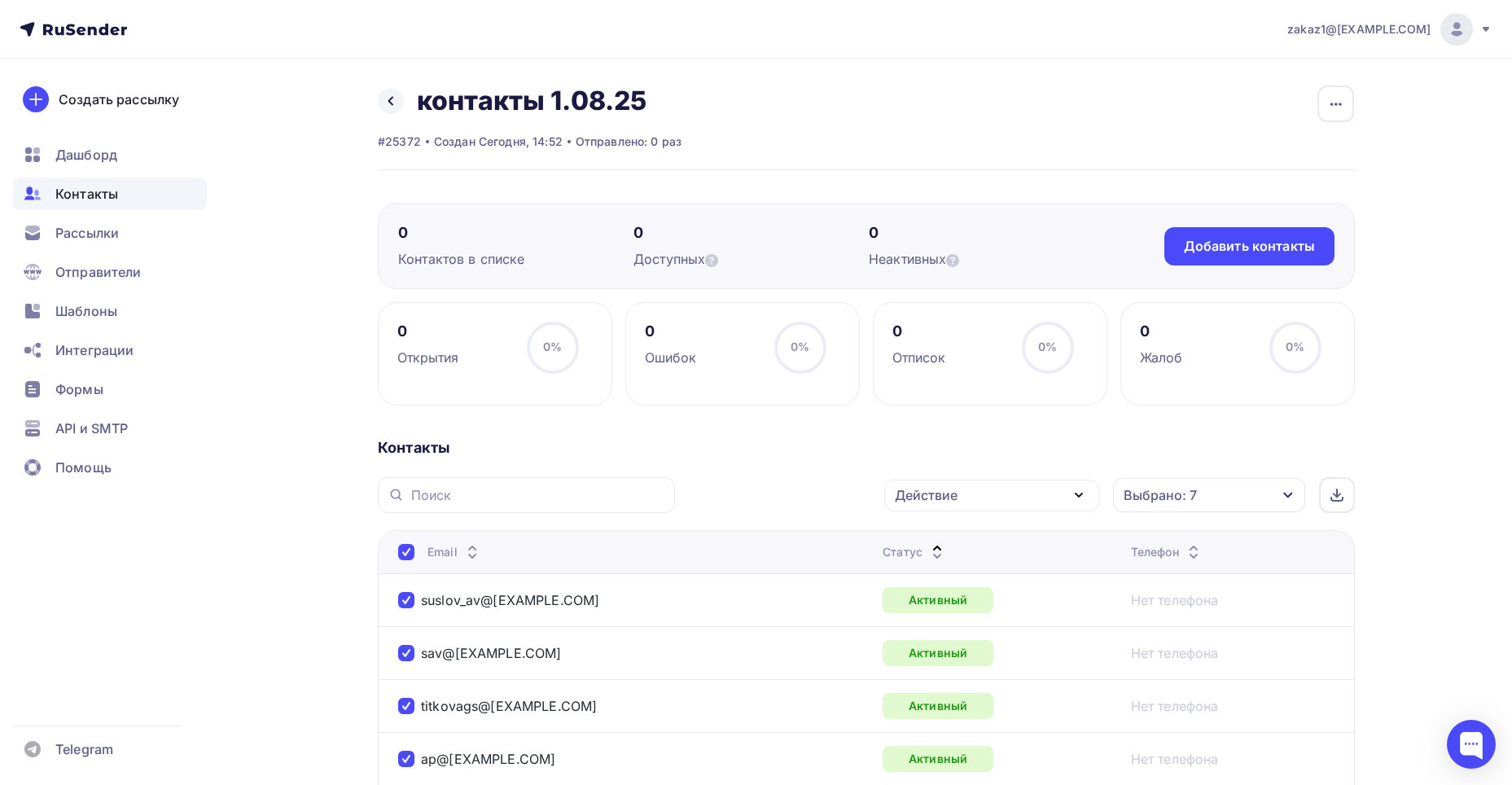 click on "Действие" at bounding box center [992, 495] 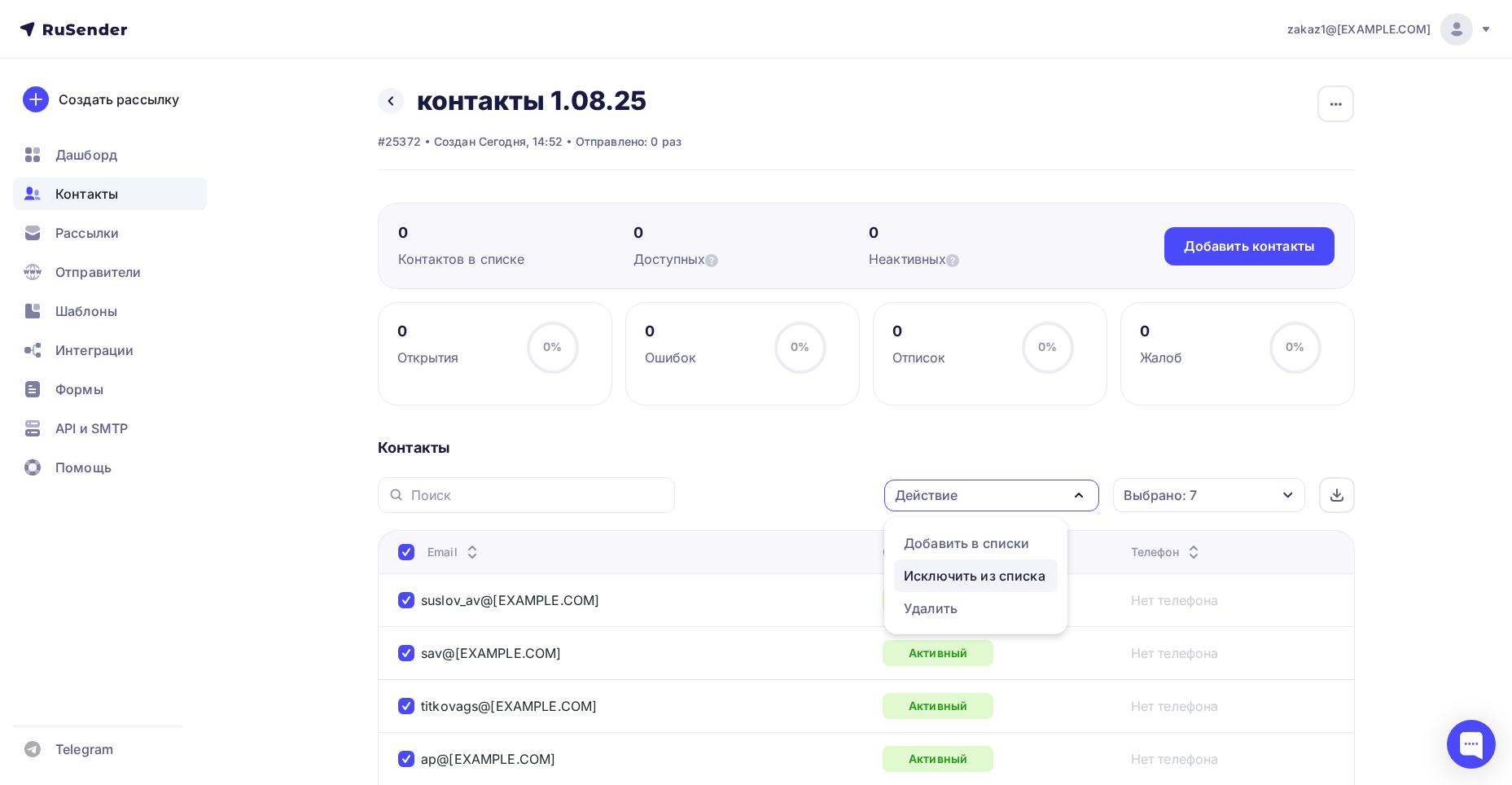 click on "Исключить из списка" at bounding box center [975, 576] 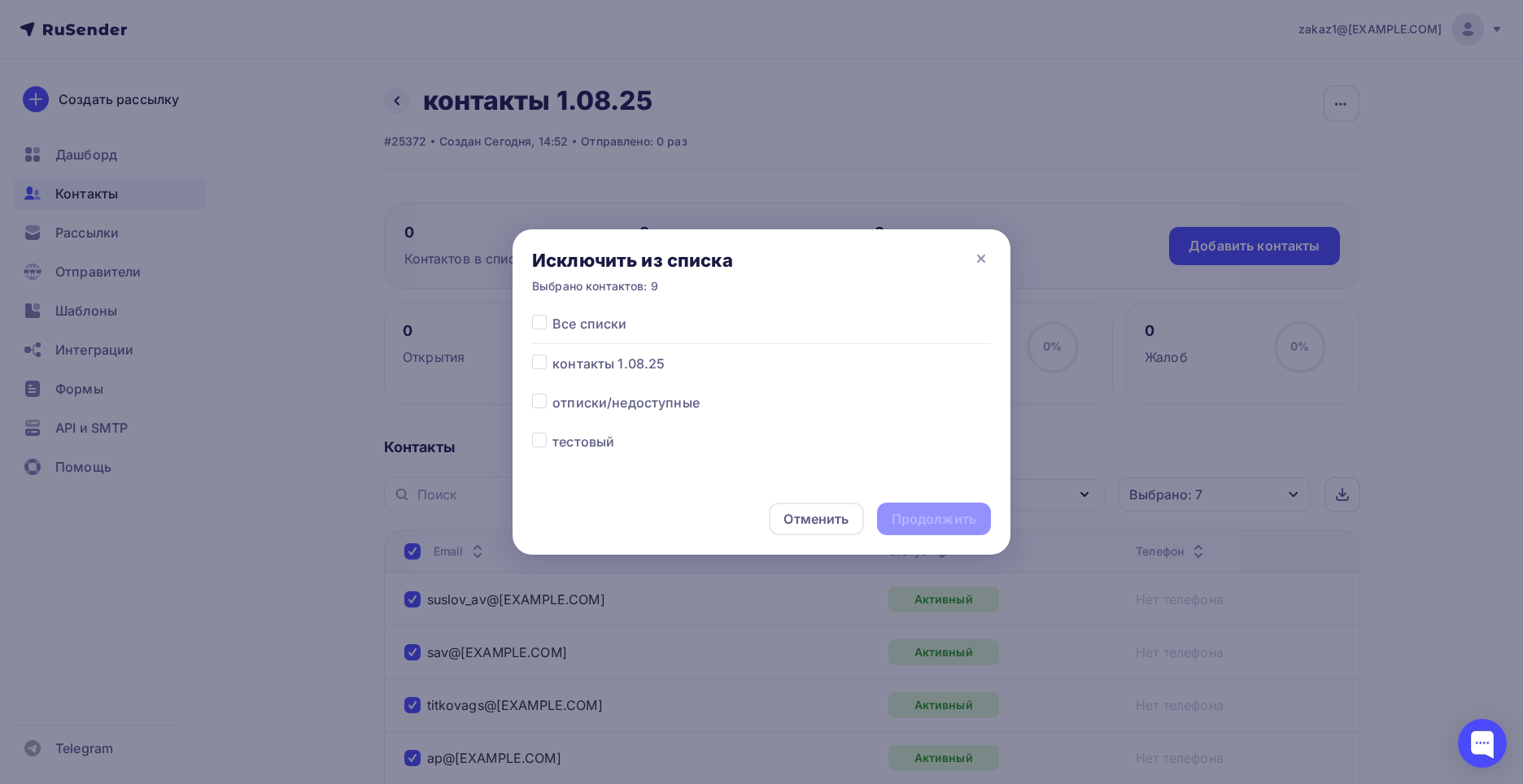 click at bounding box center [552, 354] 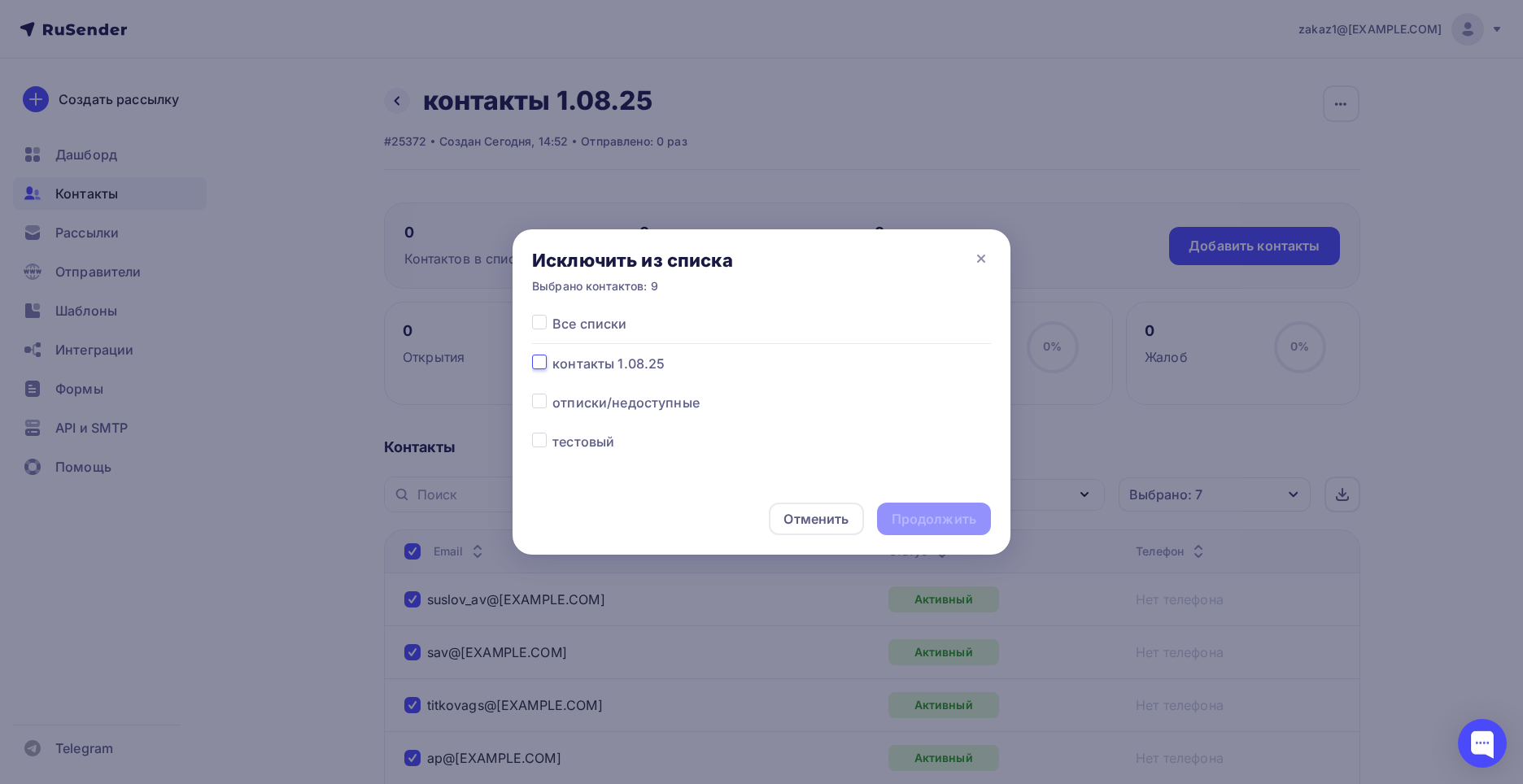 click at bounding box center [539, 361] 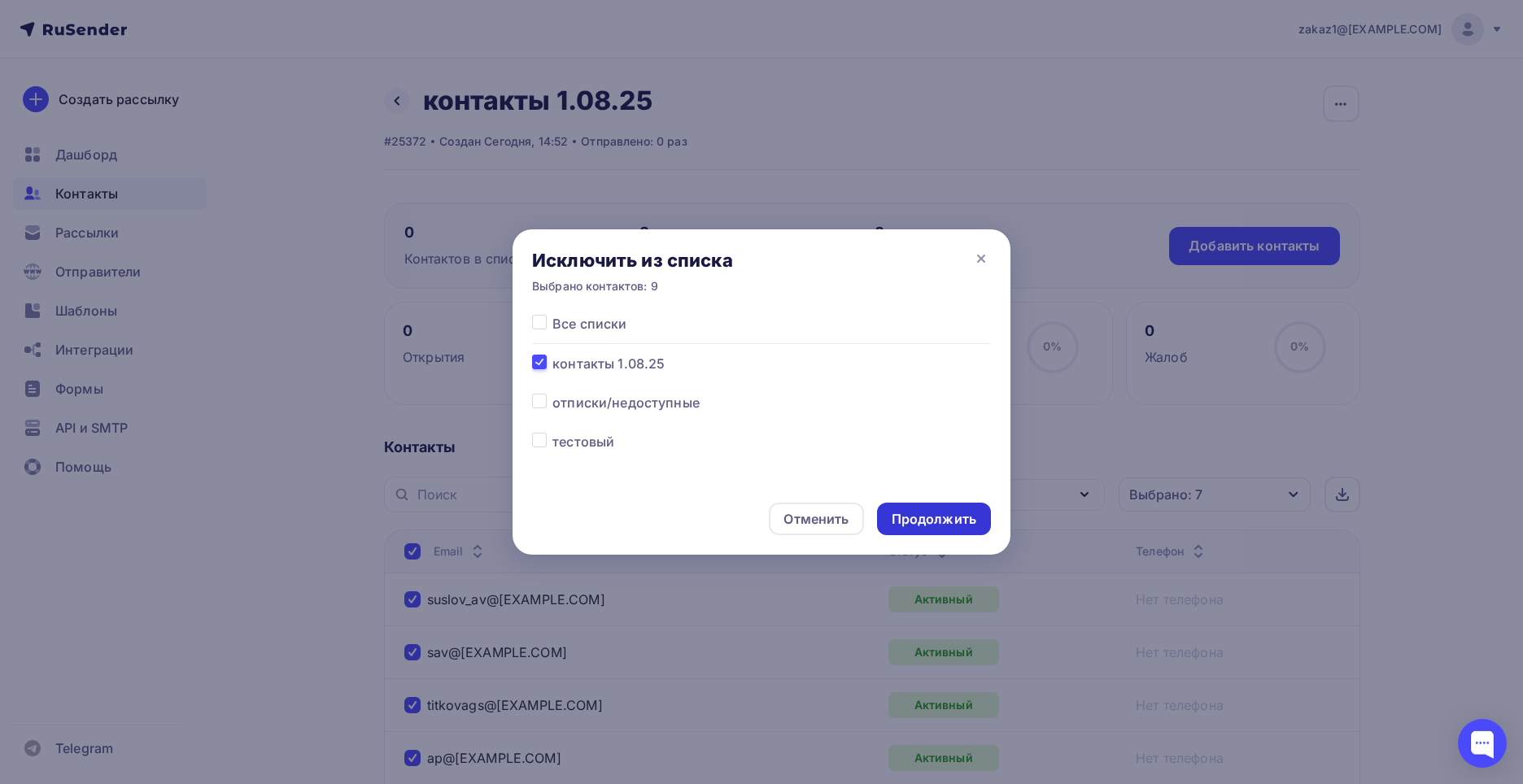 click on "Продолжить" at bounding box center [934, 519] 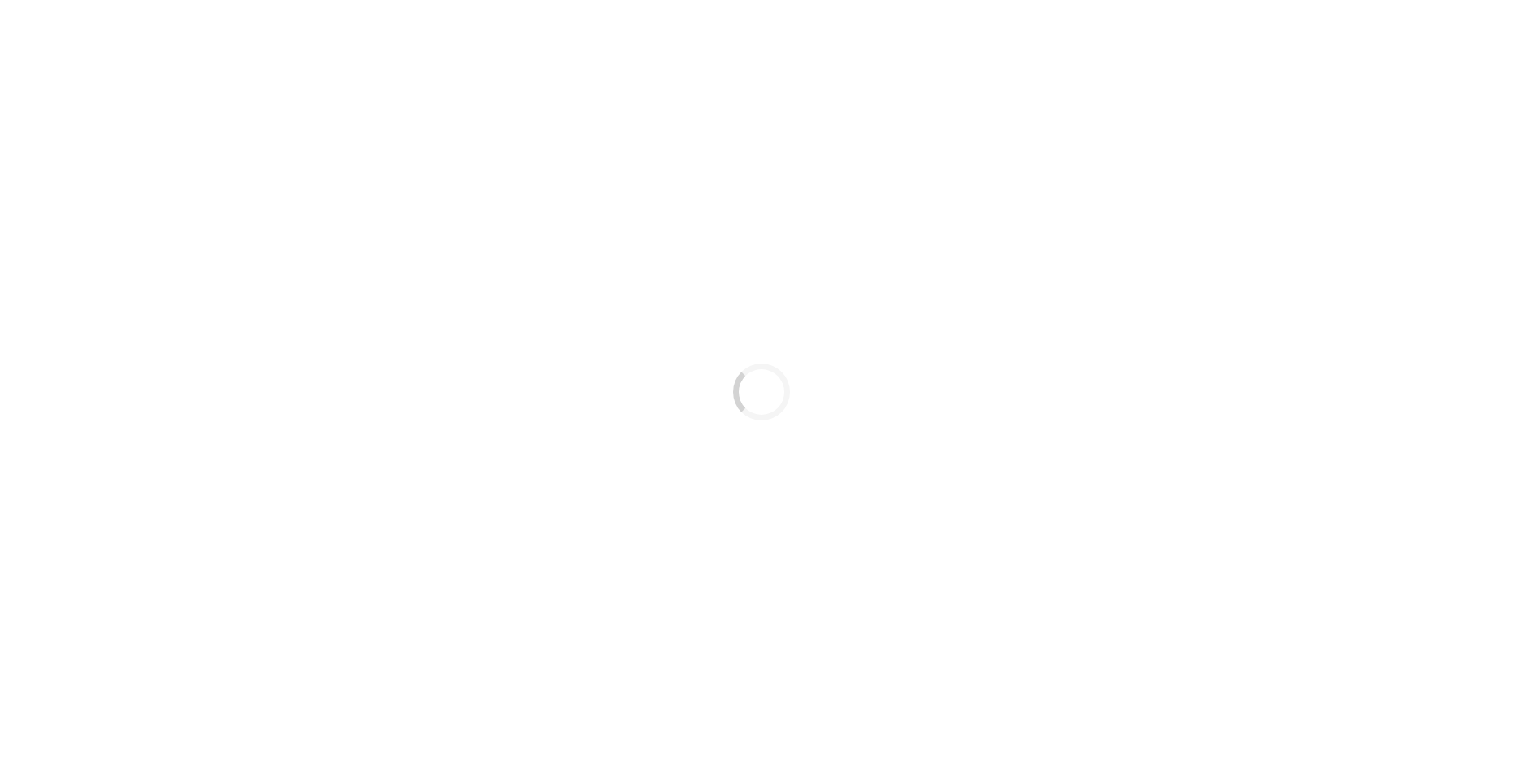 scroll, scrollTop: 0, scrollLeft: 0, axis: both 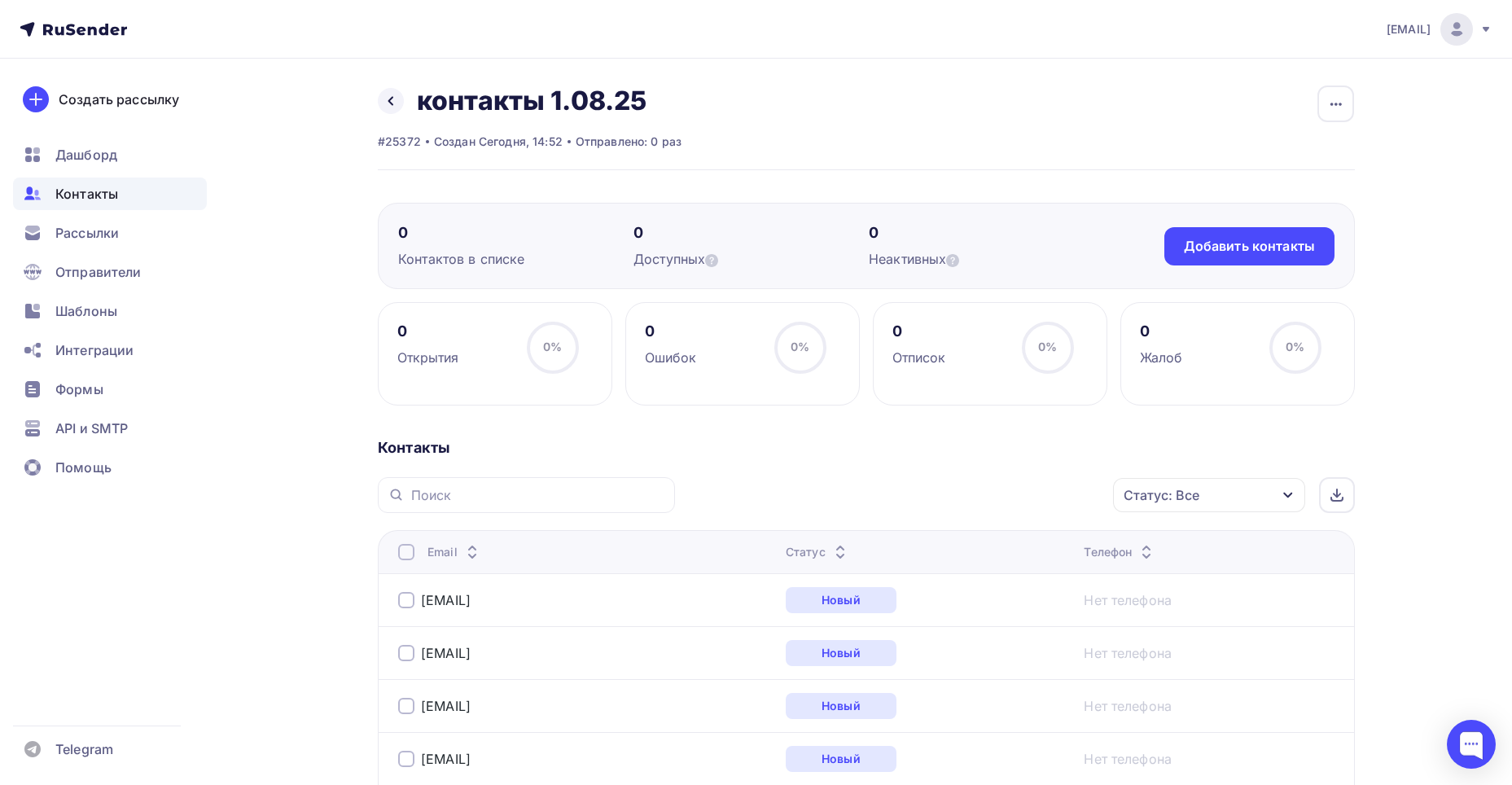 click on "Статус" at bounding box center (817, 552) 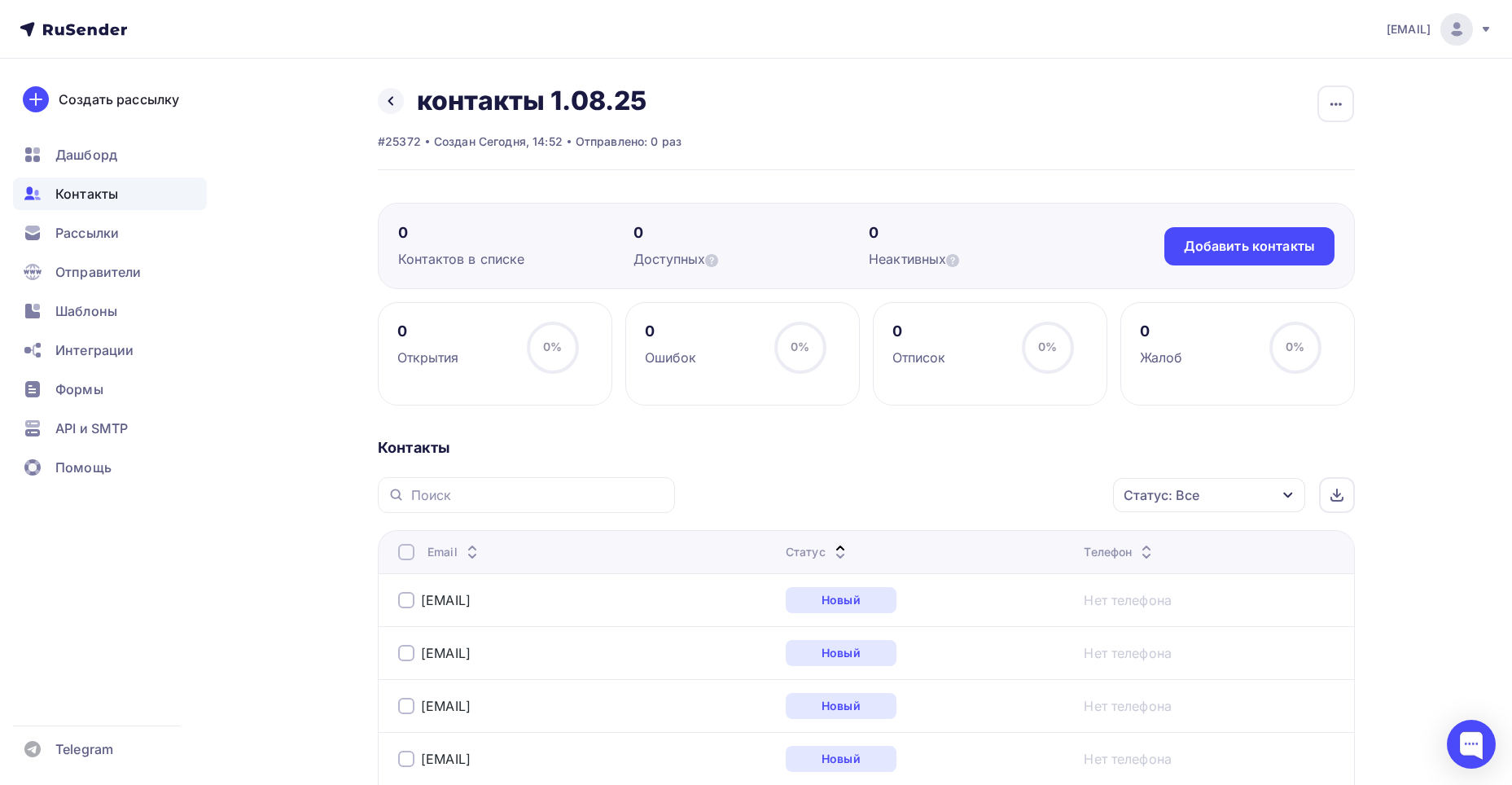 click on "Статус" at bounding box center [817, 552] 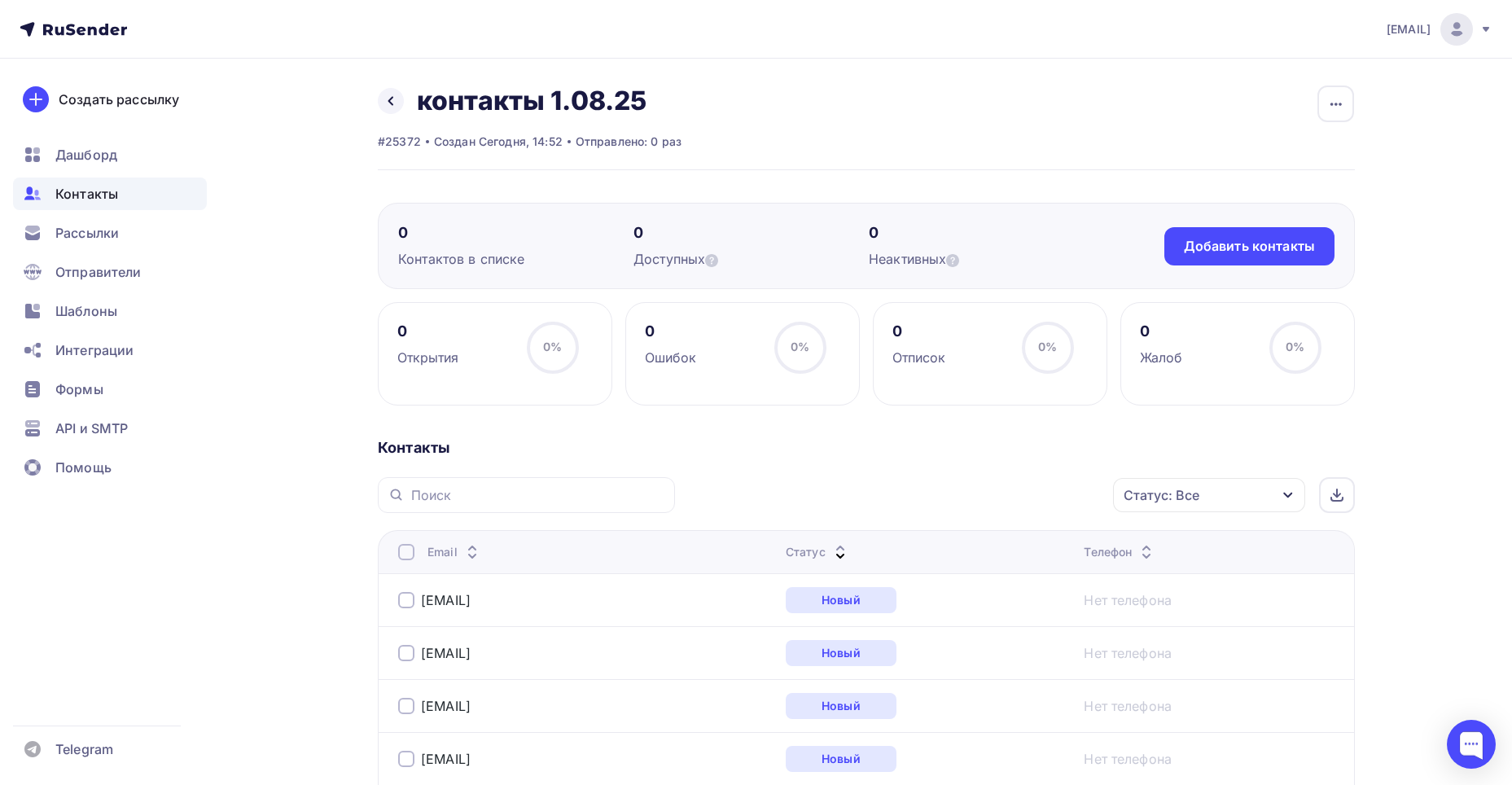 click on "Статус: Все" at bounding box center (1161, 495) 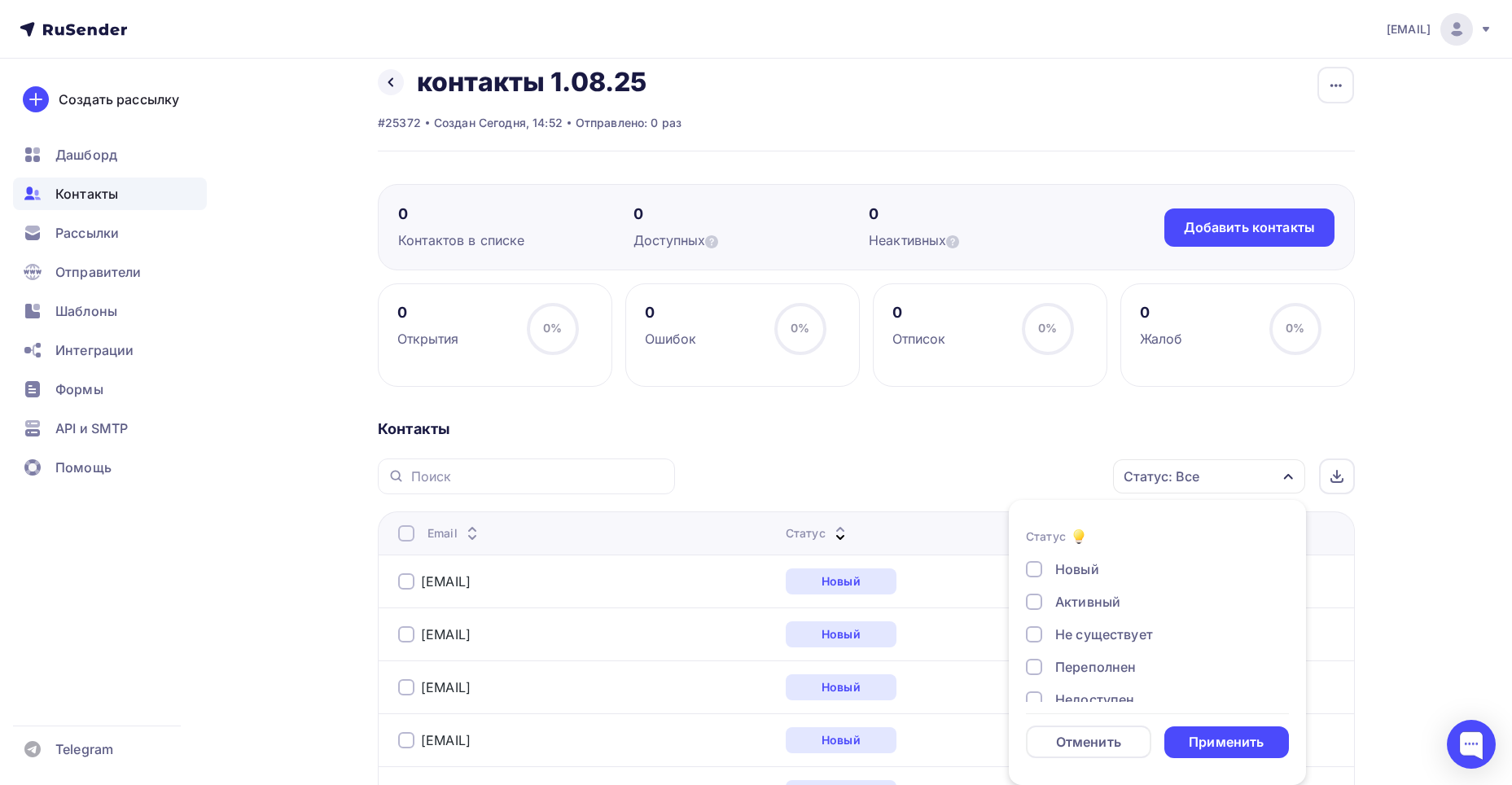 click on "Активный" at bounding box center [1088, 602] 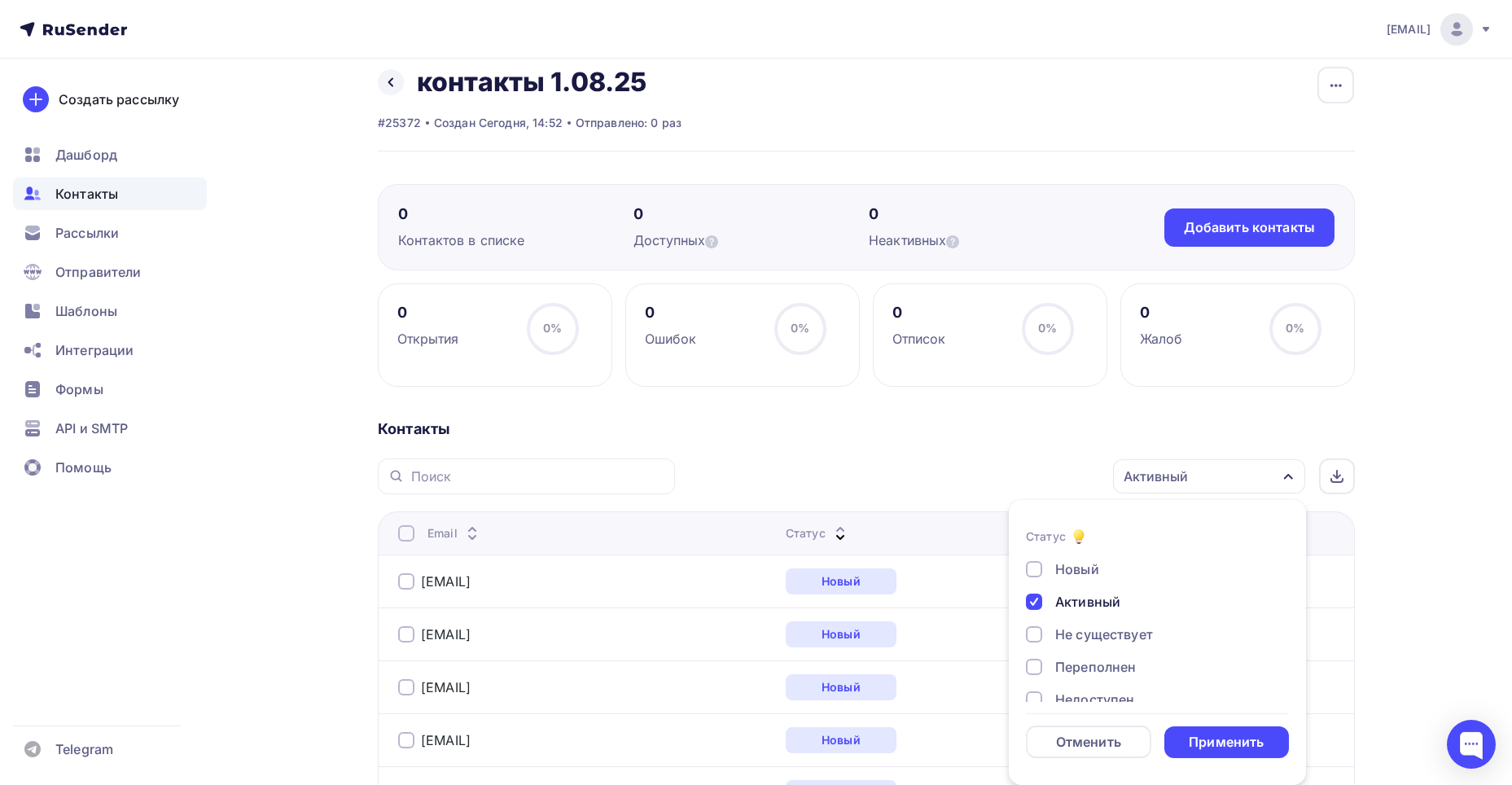 click on "Не существует" at bounding box center (1104, 634) 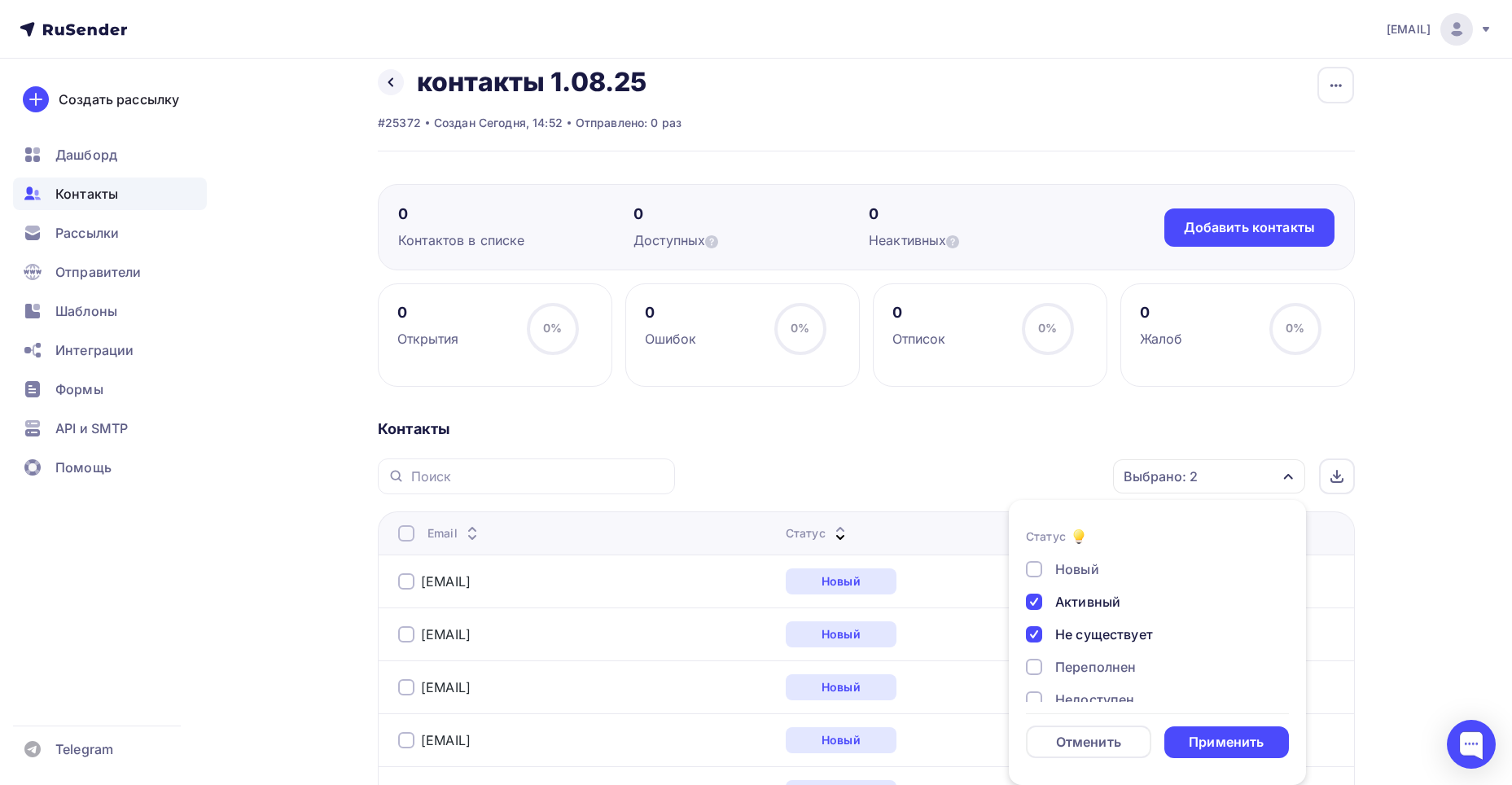click on "Переполнен" at bounding box center [1095, 667] 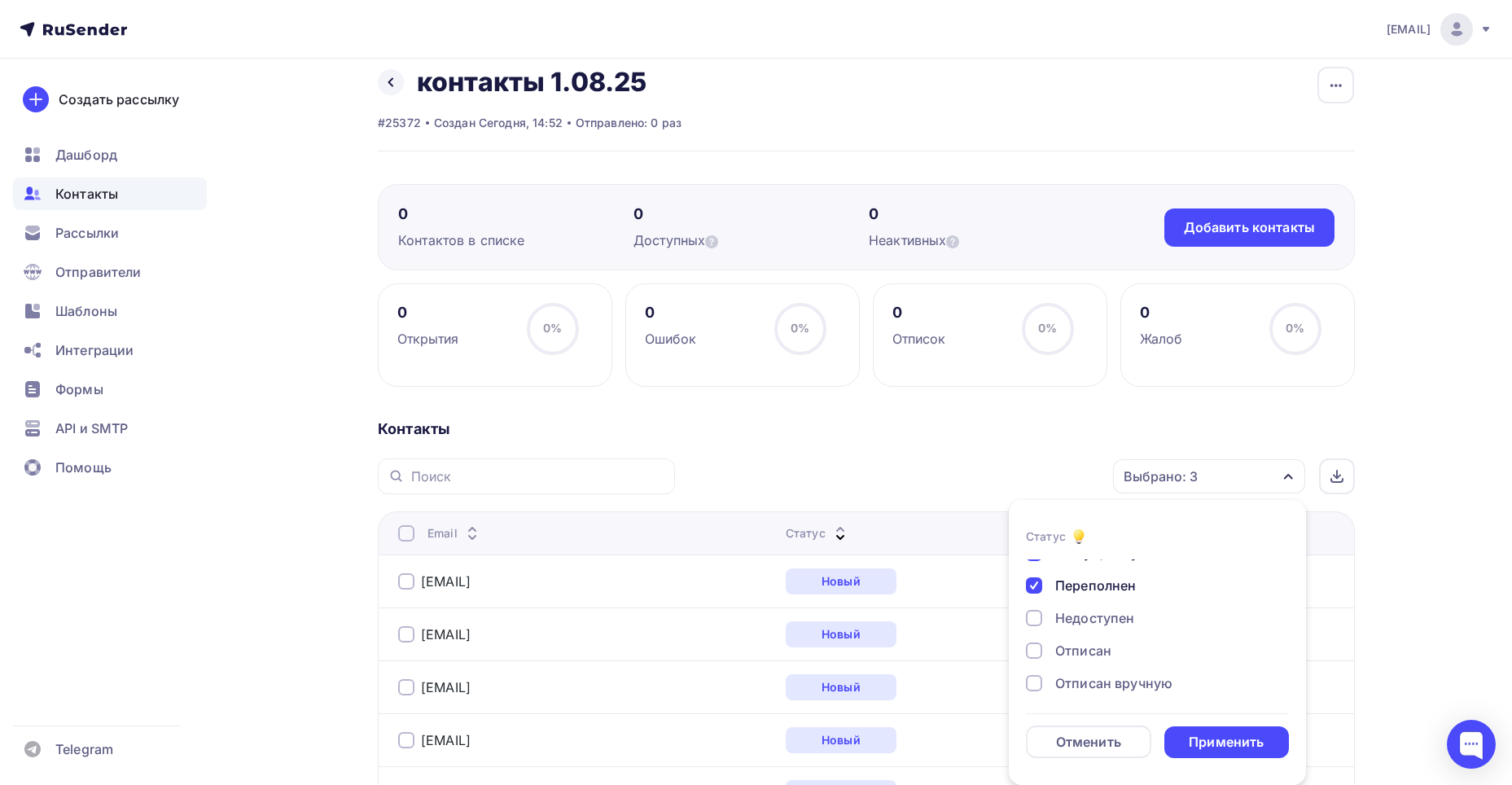 scroll, scrollTop: 118, scrollLeft: 0, axis: vertical 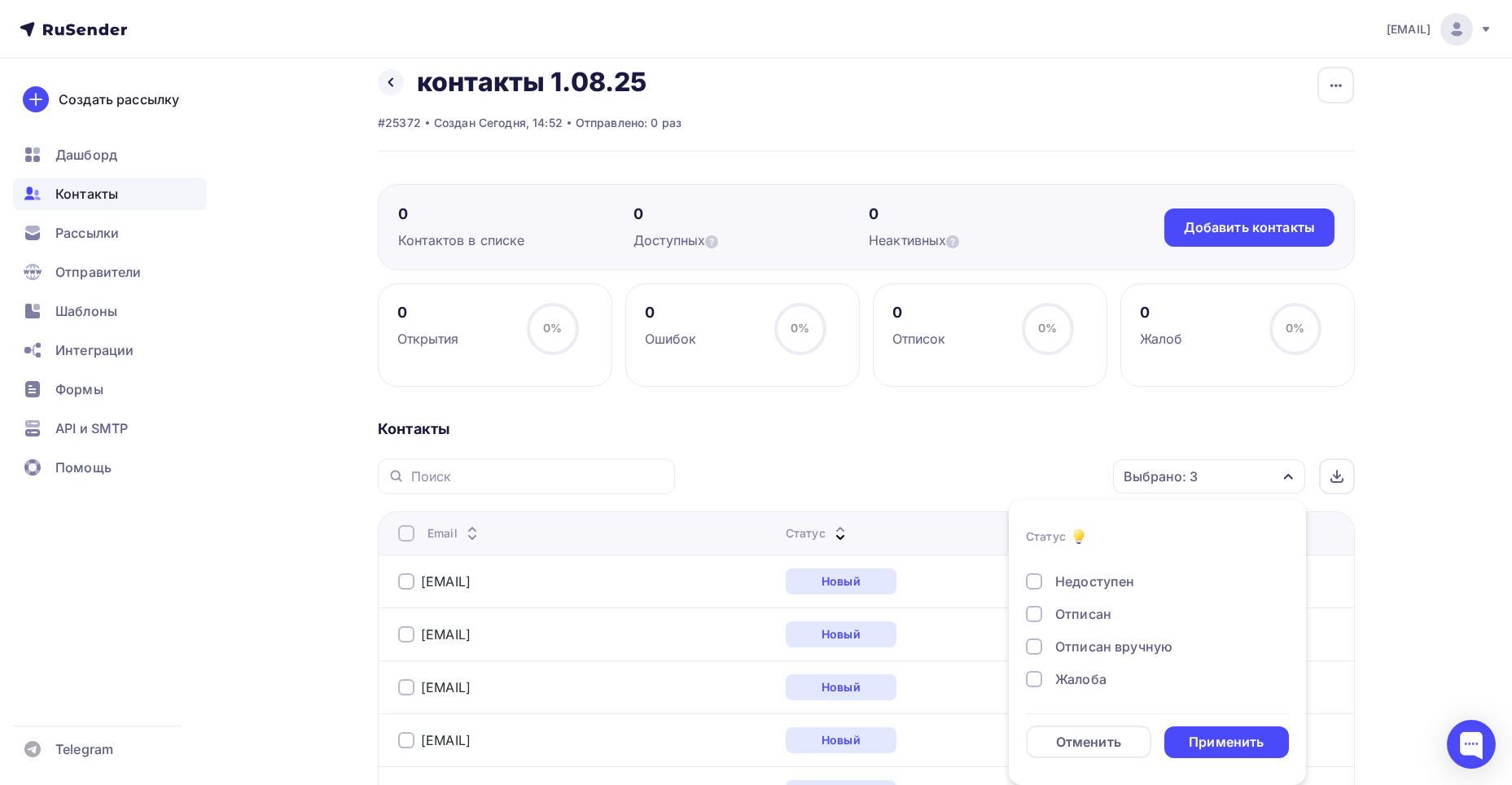 click on "Недоступен" at bounding box center (1094, 581) 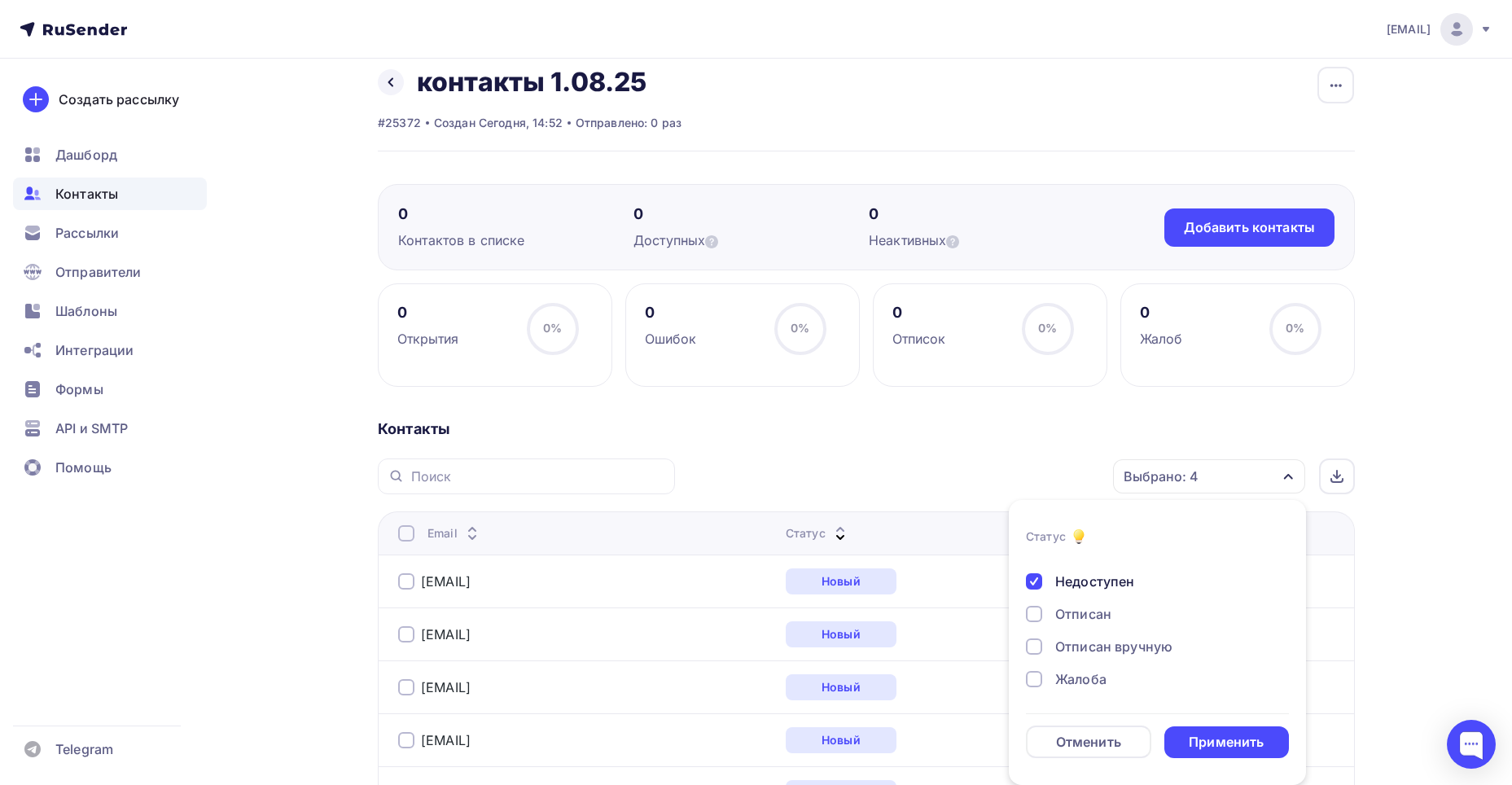 click on "Отписан" at bounding box center [1083, 614] 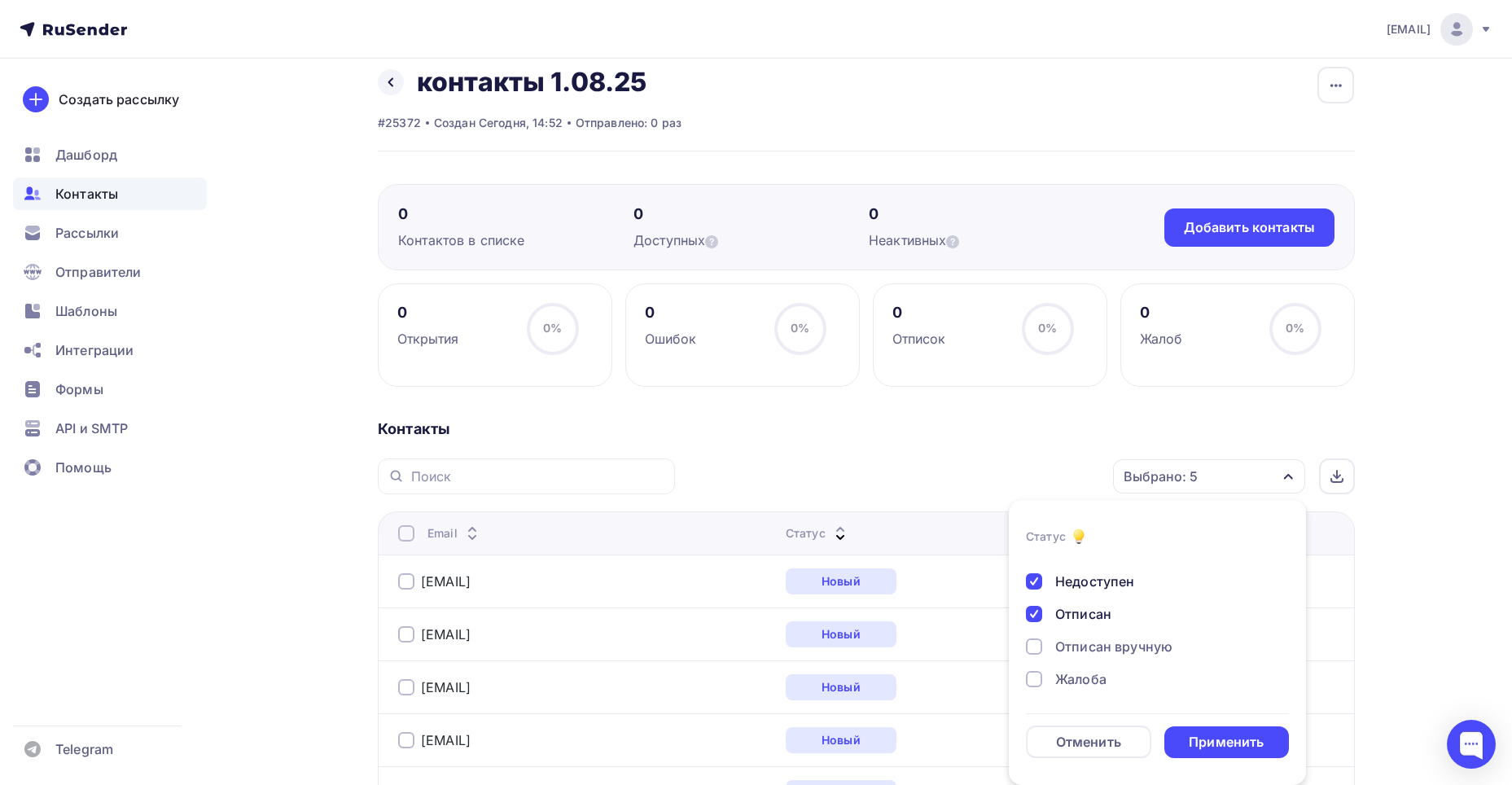 click on "Новый
Активный
Не существует
Переполнен
Недоступен
Отписан
Отписан вручную
Жалоба" at bounding box center (1157, 565) 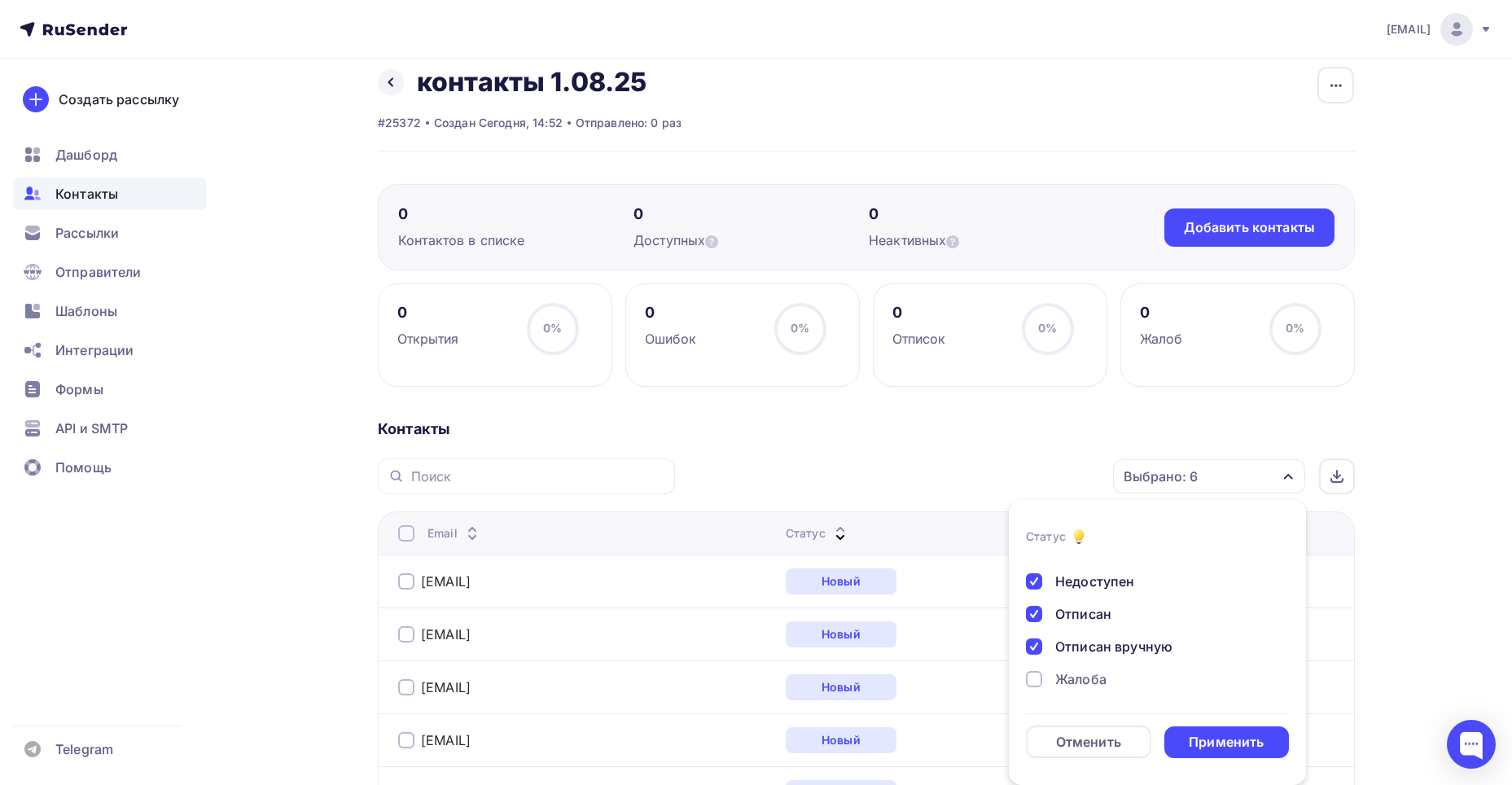 click on "Жалоба" at bounding box center (1080, 679) 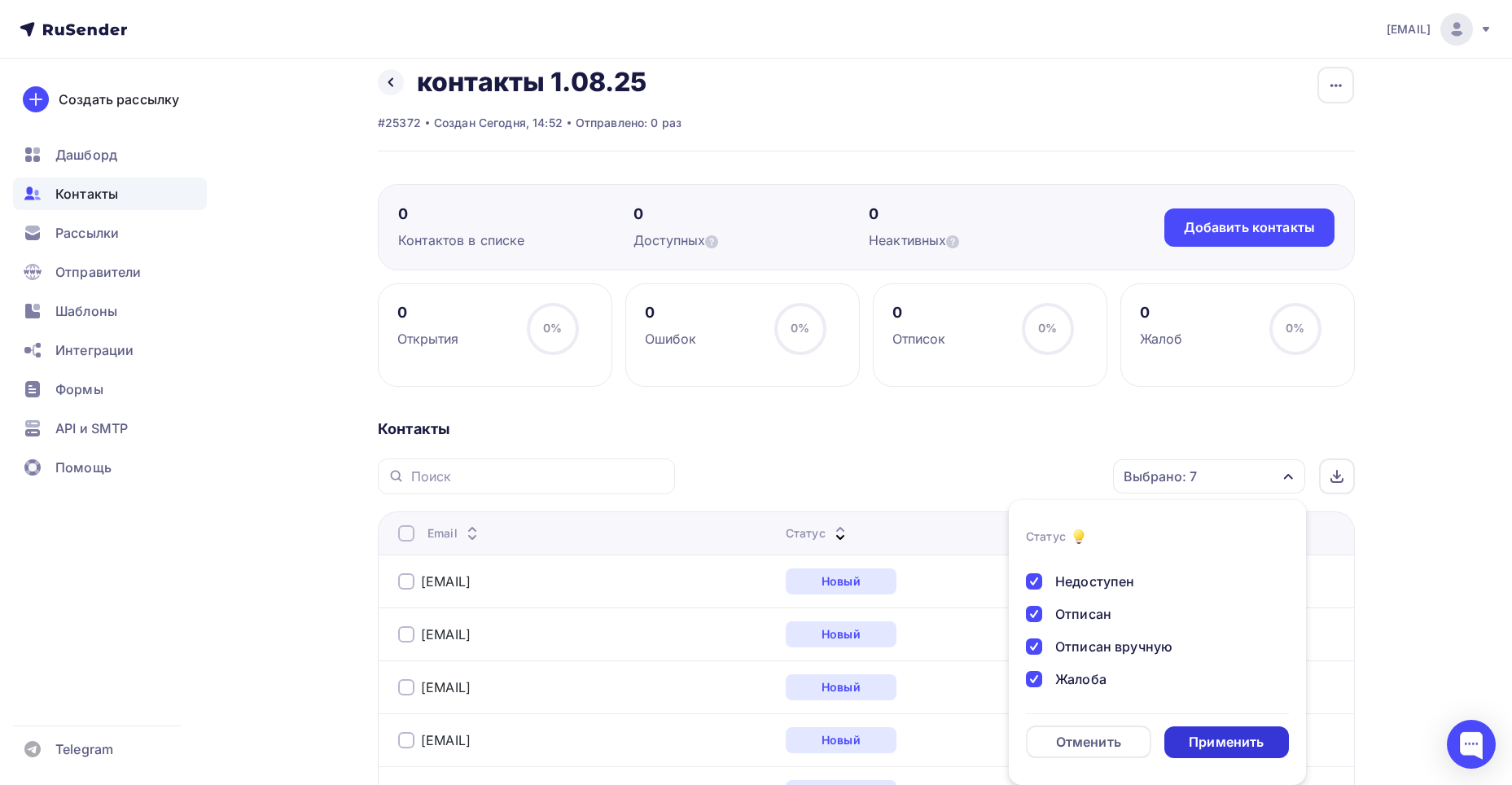 click on "Применить" at bounding box center [1226, 742] 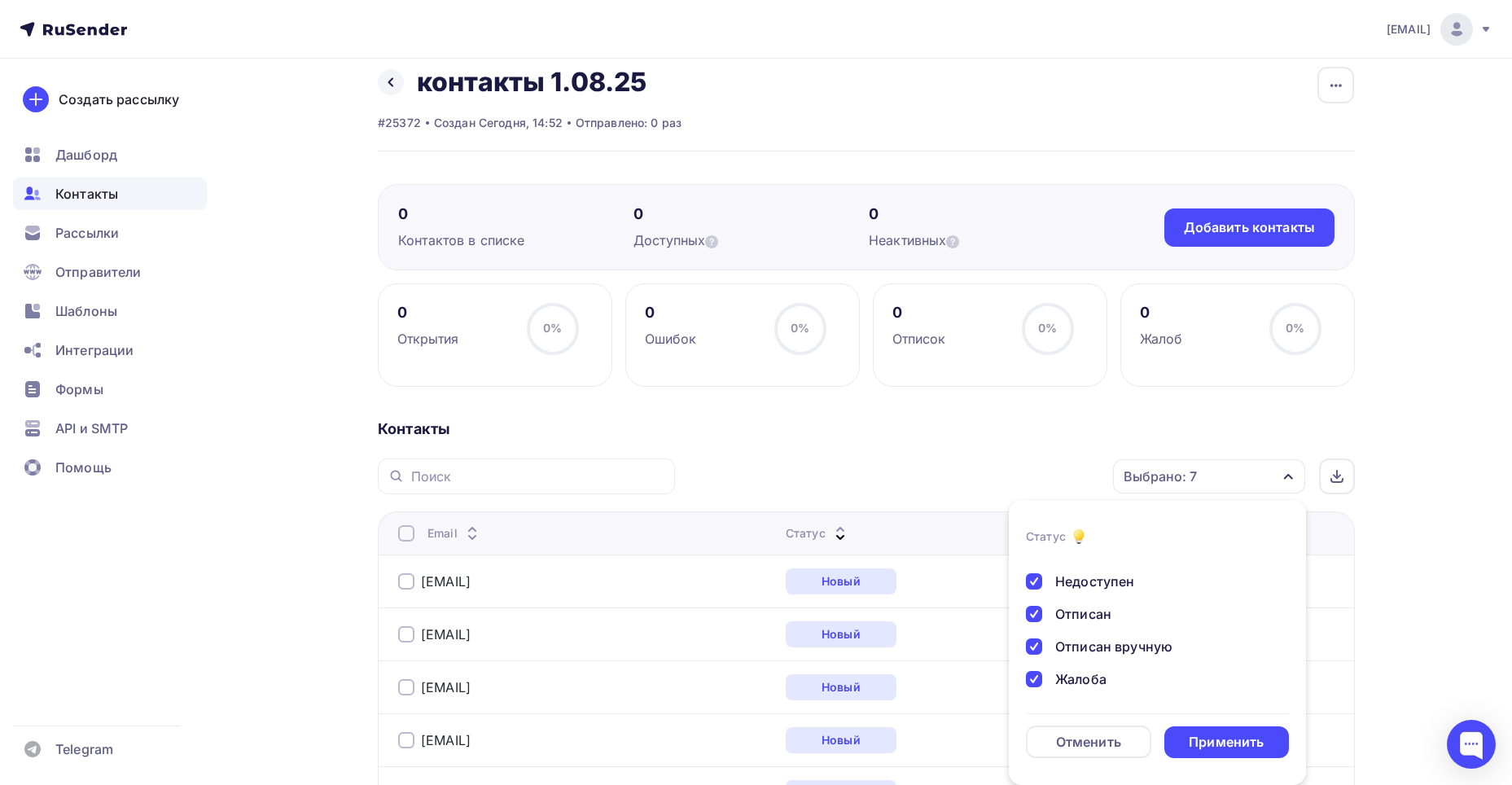 scroll, scrollTop: 0, scrollLeft: 0, axis: both 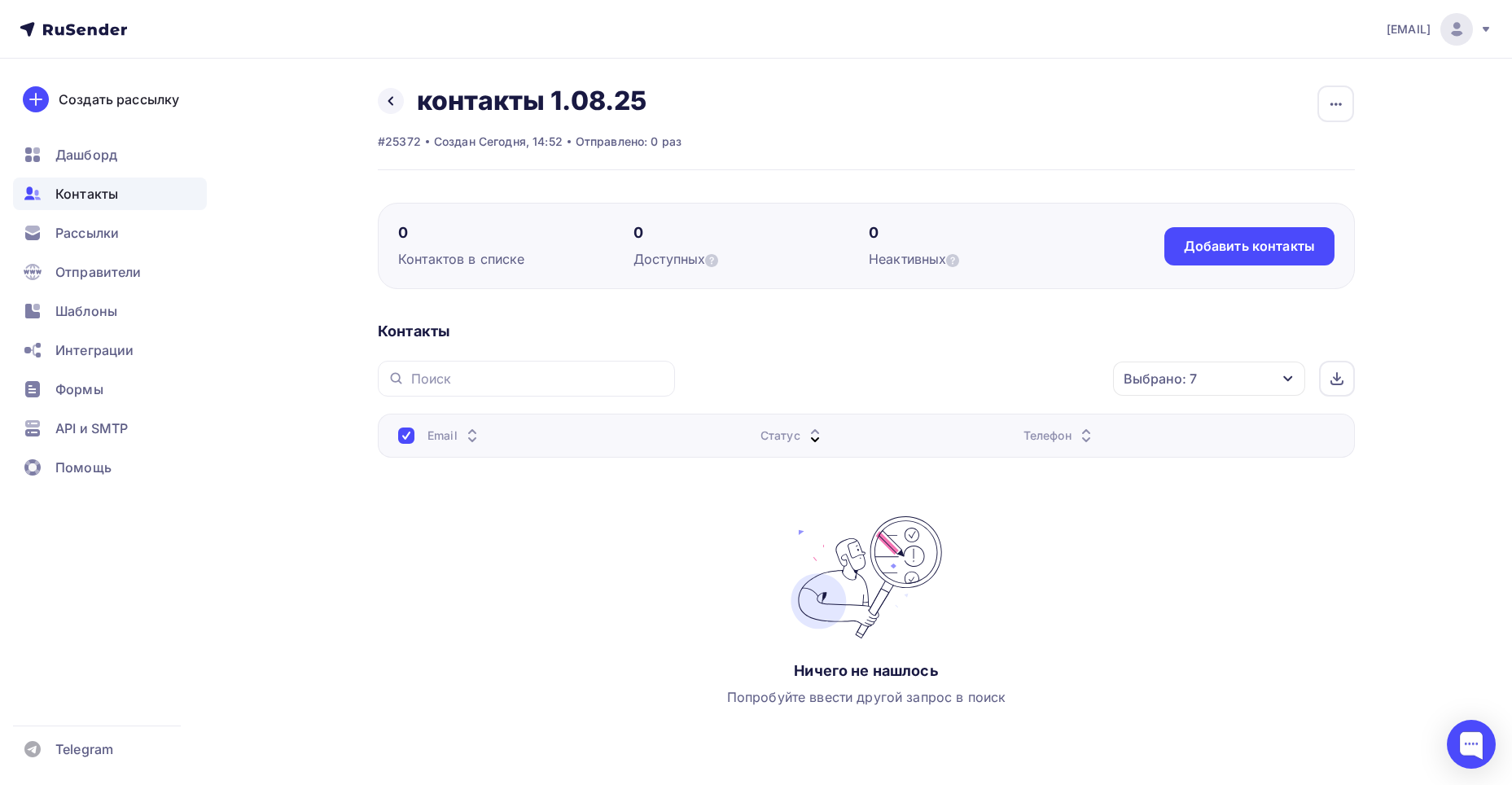 click on "Выбрано: 7" at bounding box center [1209, 379] 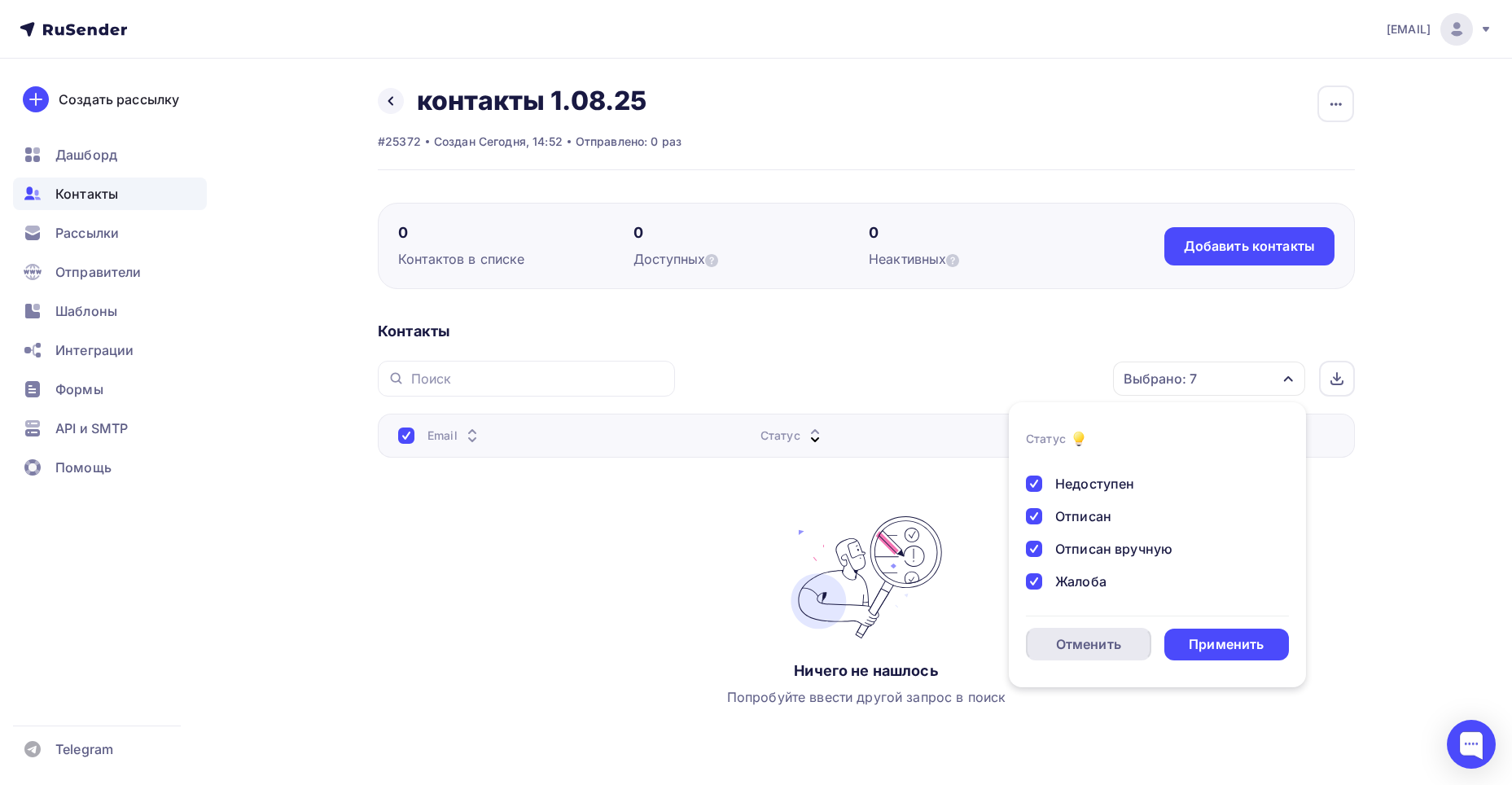 click on "Отменить" at bounding box center (1089, 644) 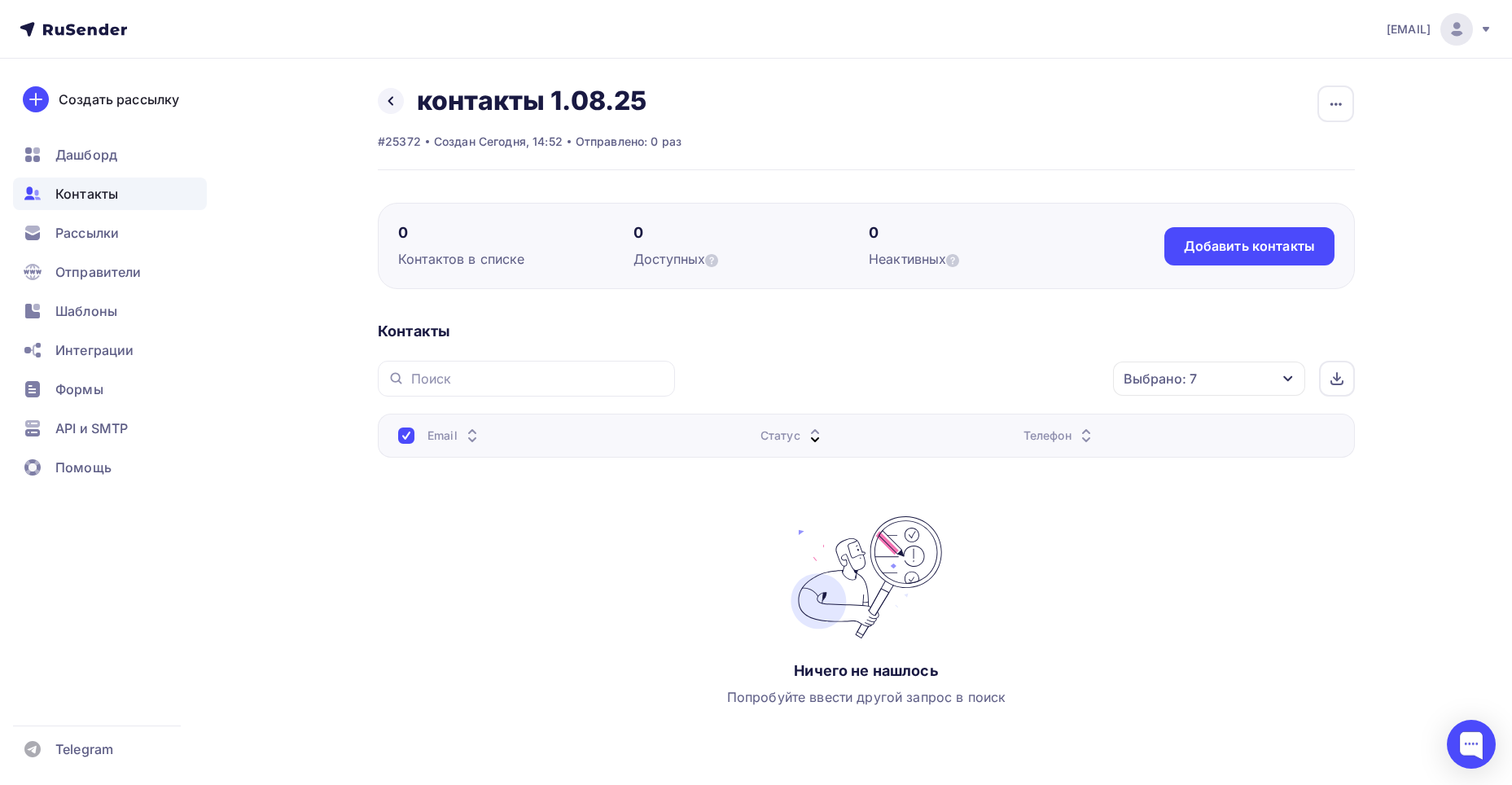click on "Выбрано: 7
Статус
Новый
Активный
Не существует
Переполнен
Недоступен
Отписан
Отписан вручную
Жалоба
Отменить       Применить" at bounding box center [1020, 379] 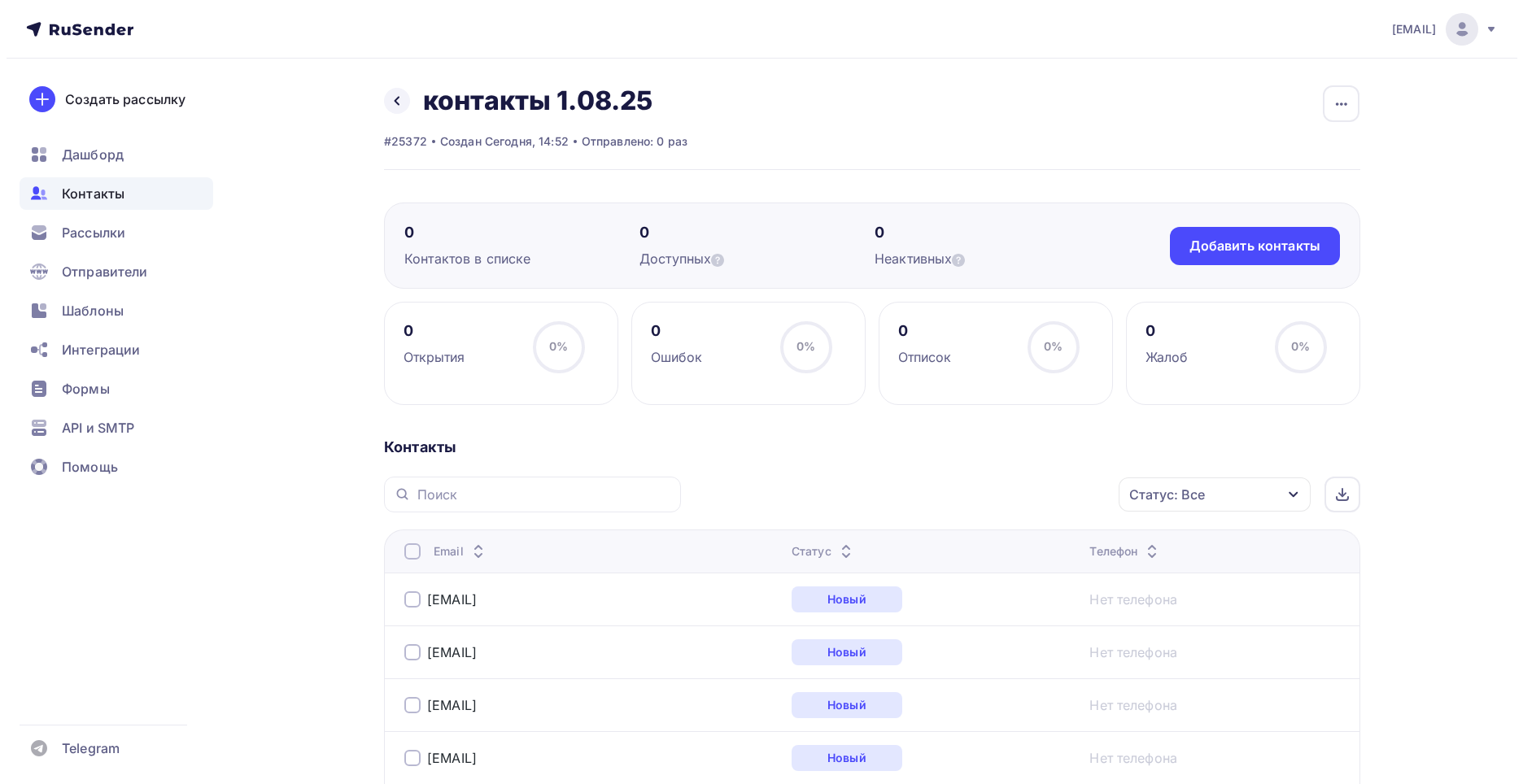 scroll, scrollTop: 0, scrollLeft: 0, axis: both 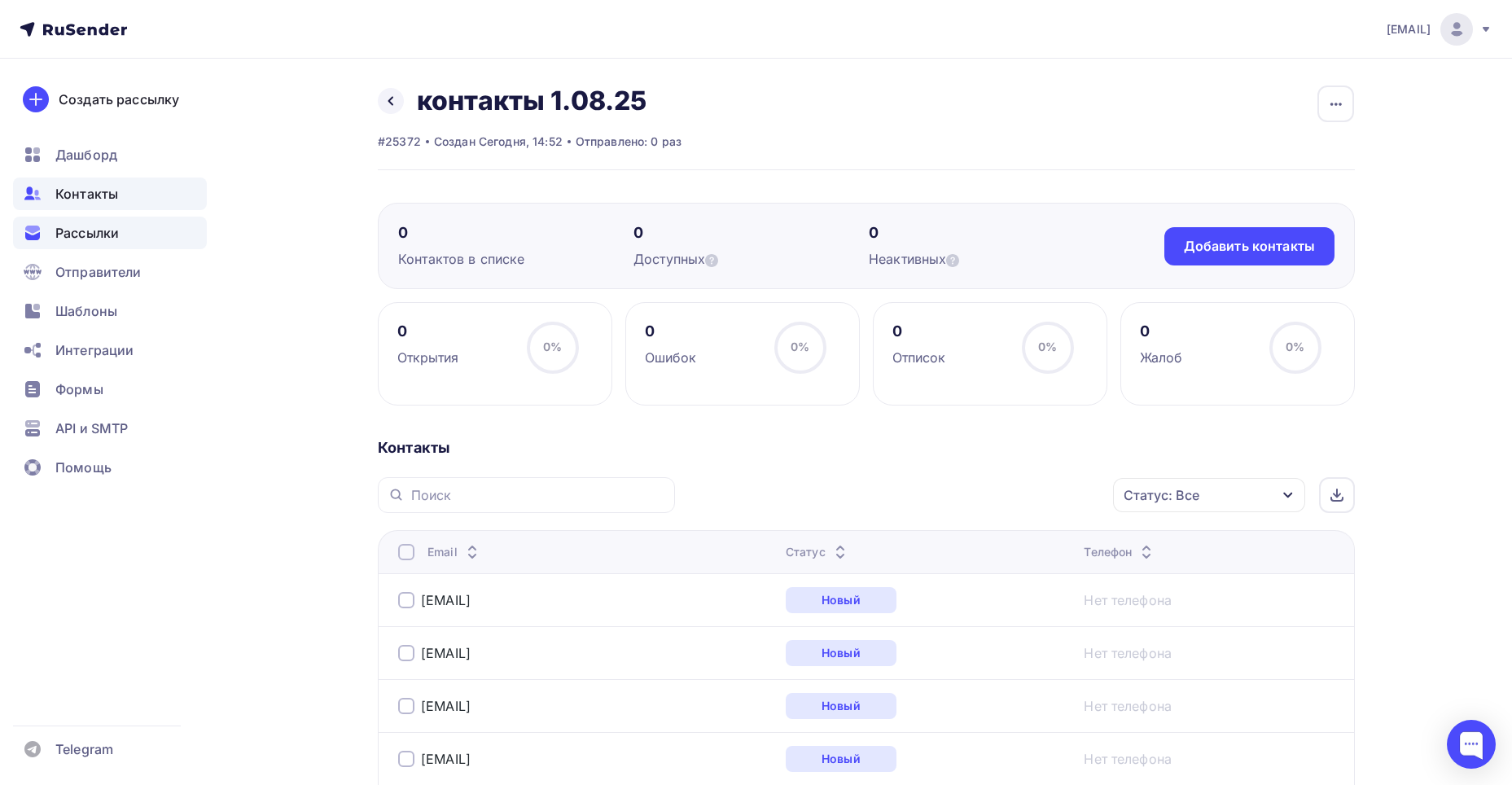 click on "Рассылки" at bounding box center [110, 233] 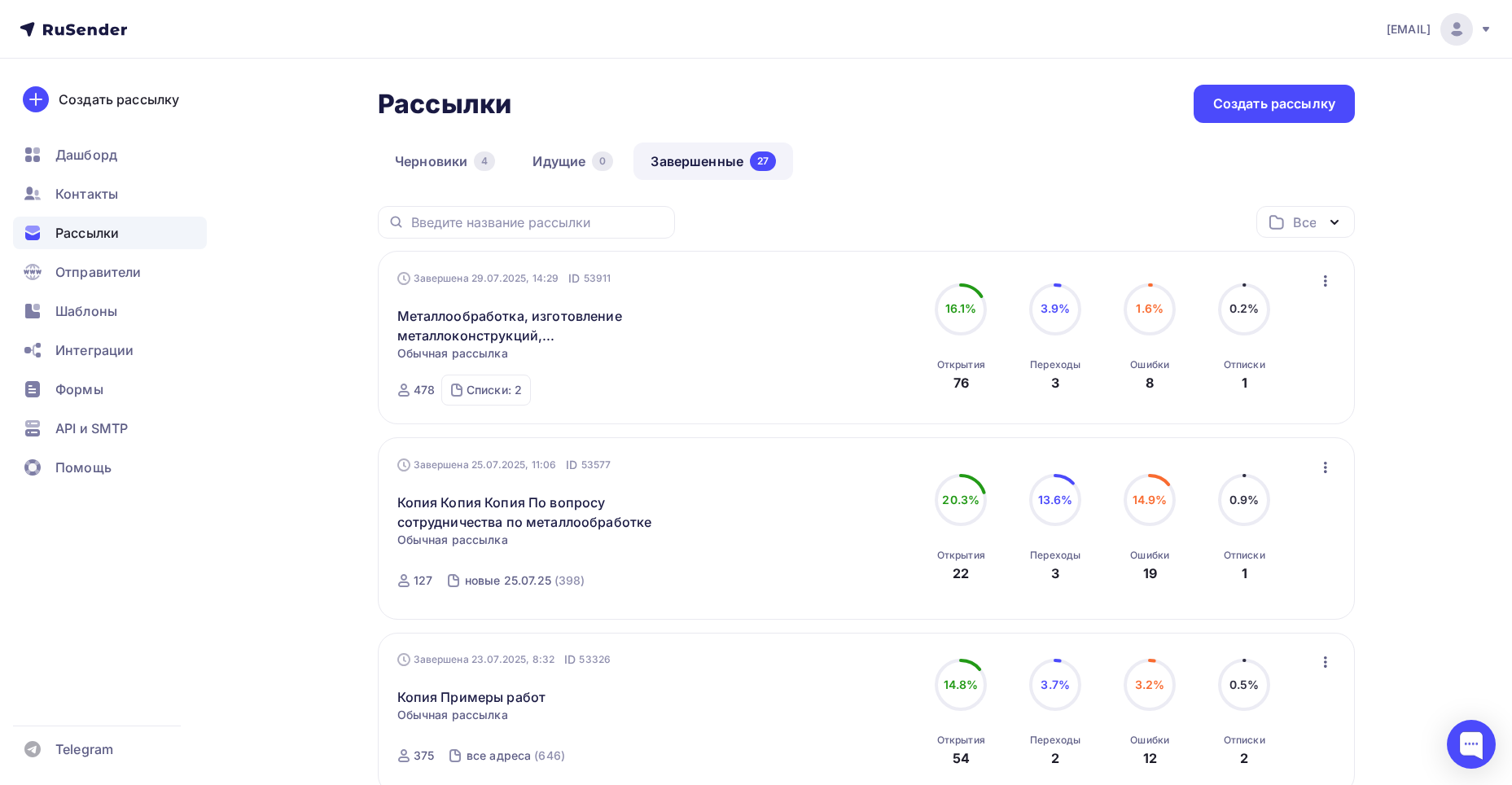 click 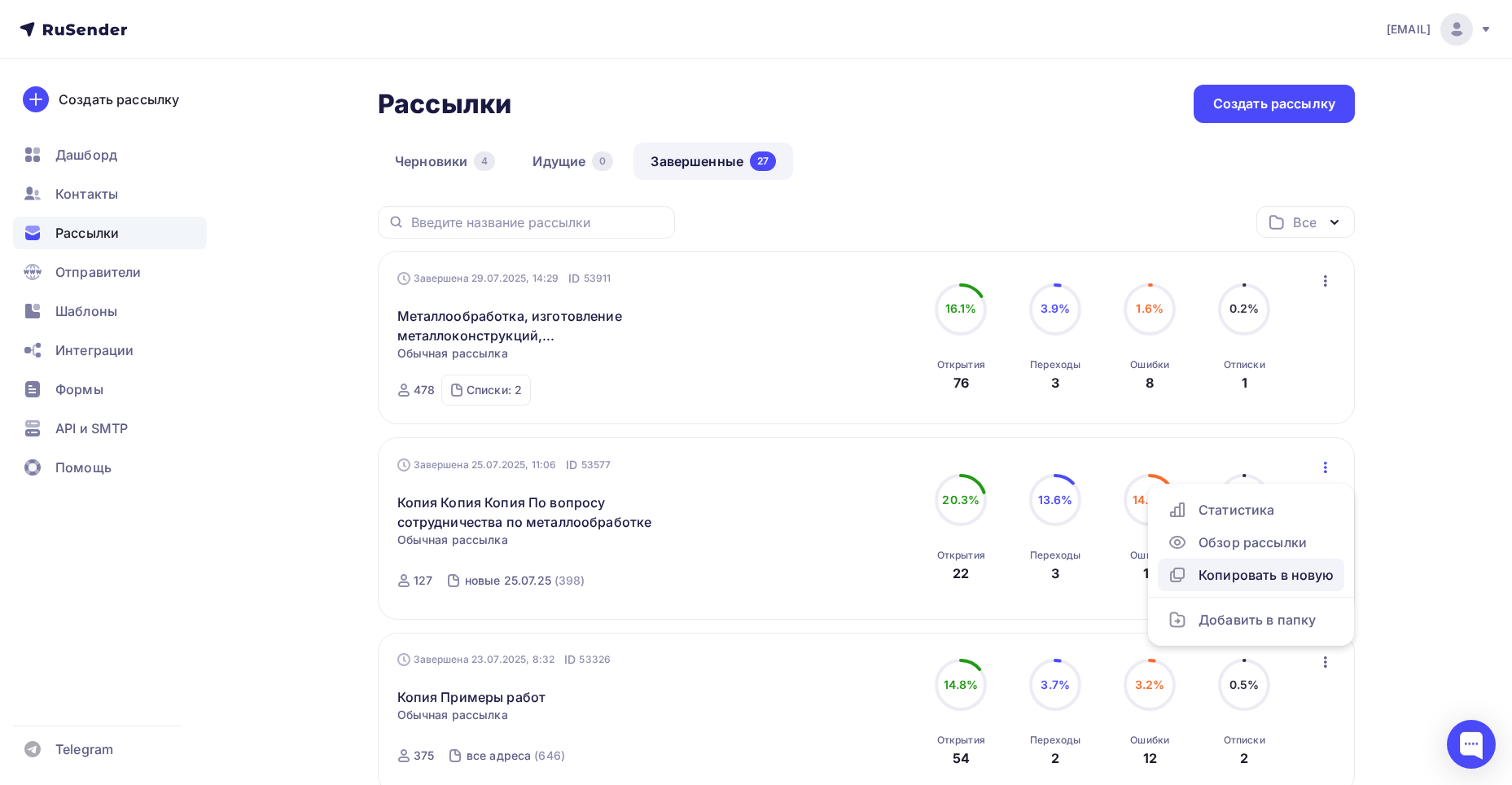 click on "Копировать в новую" at bounding box center (1251, 575) 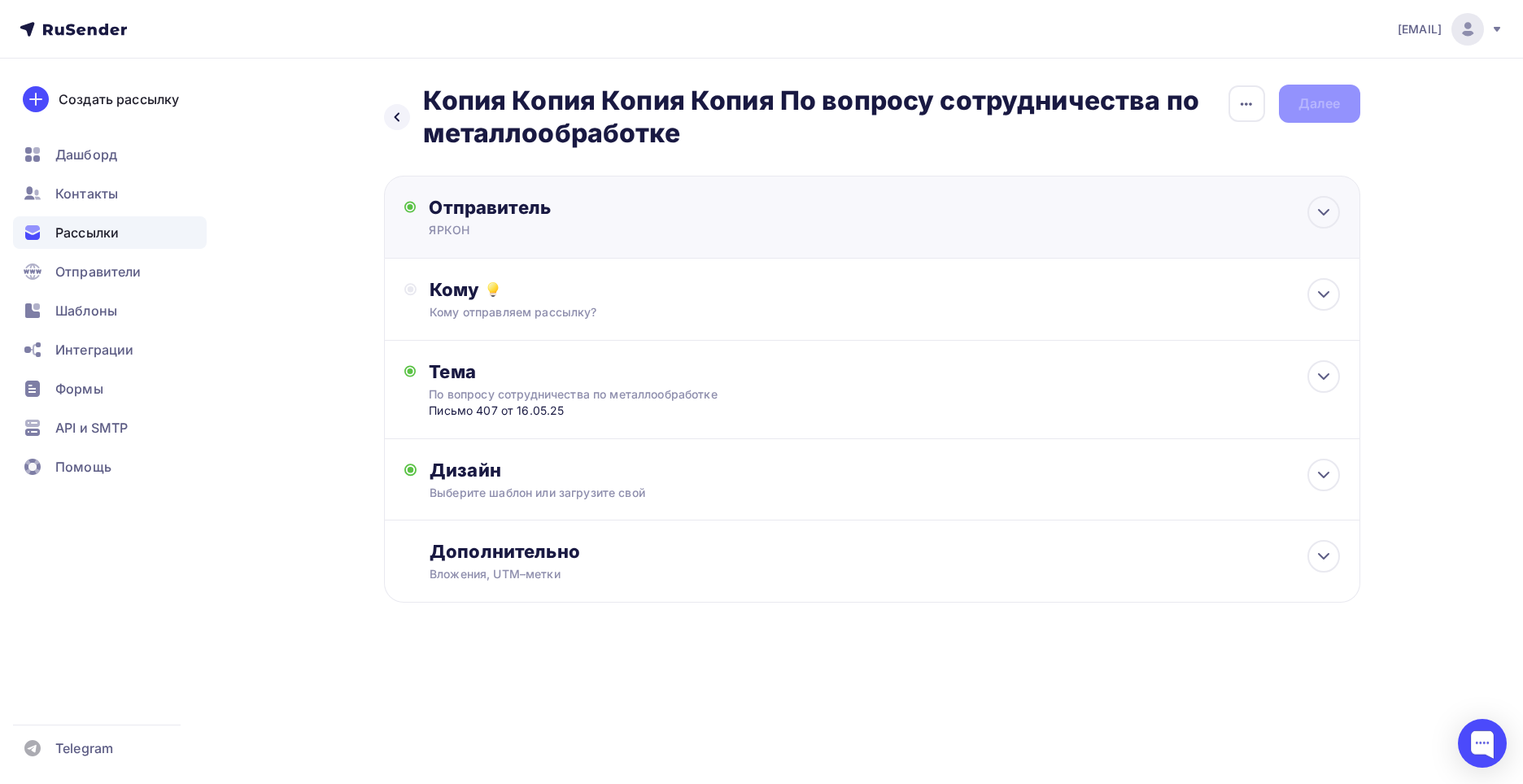 click on "ЯРКОН" at bounding box center [587, 230] 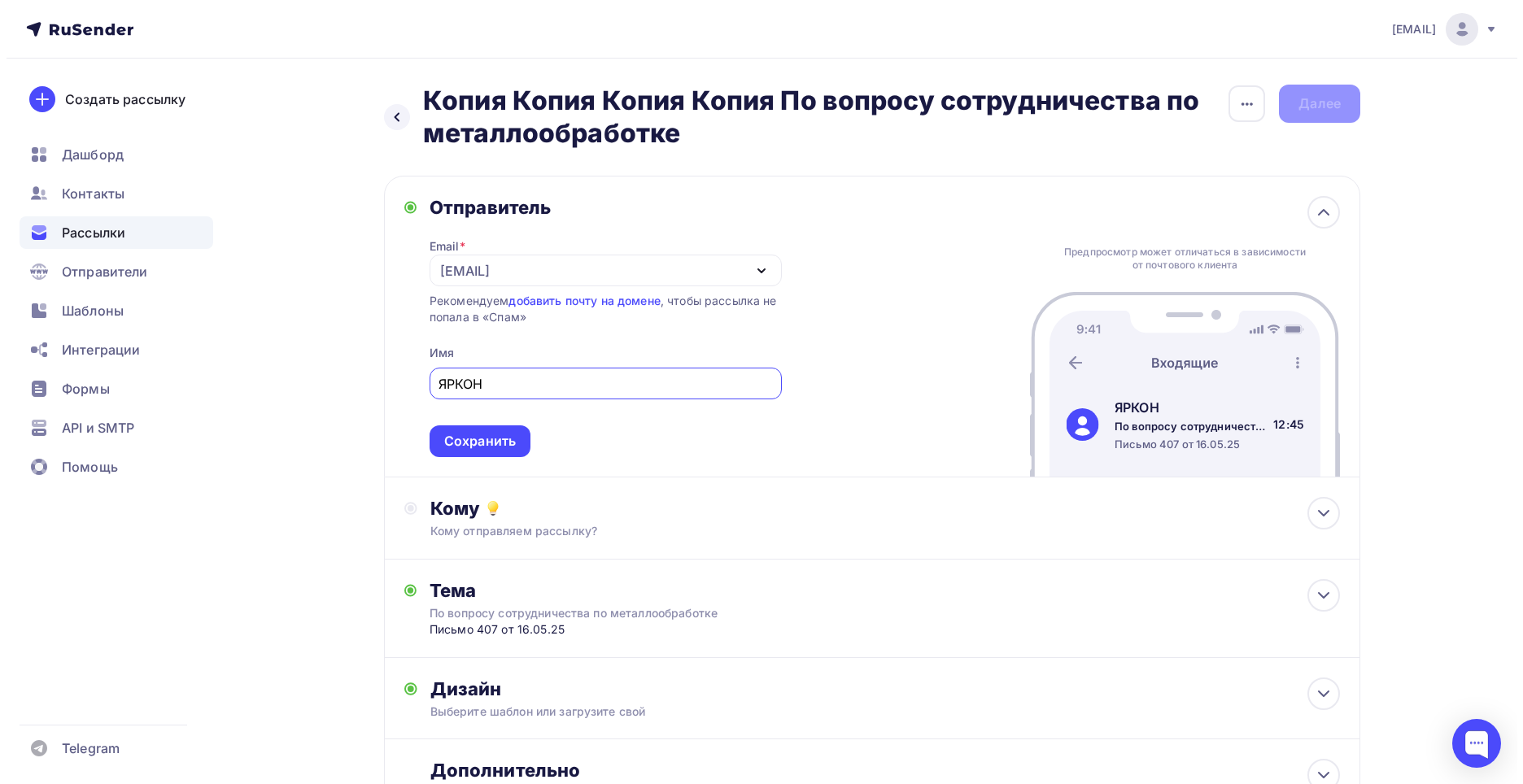 scroll, scrollTop: 0, scrollLeft: 0, axis: both 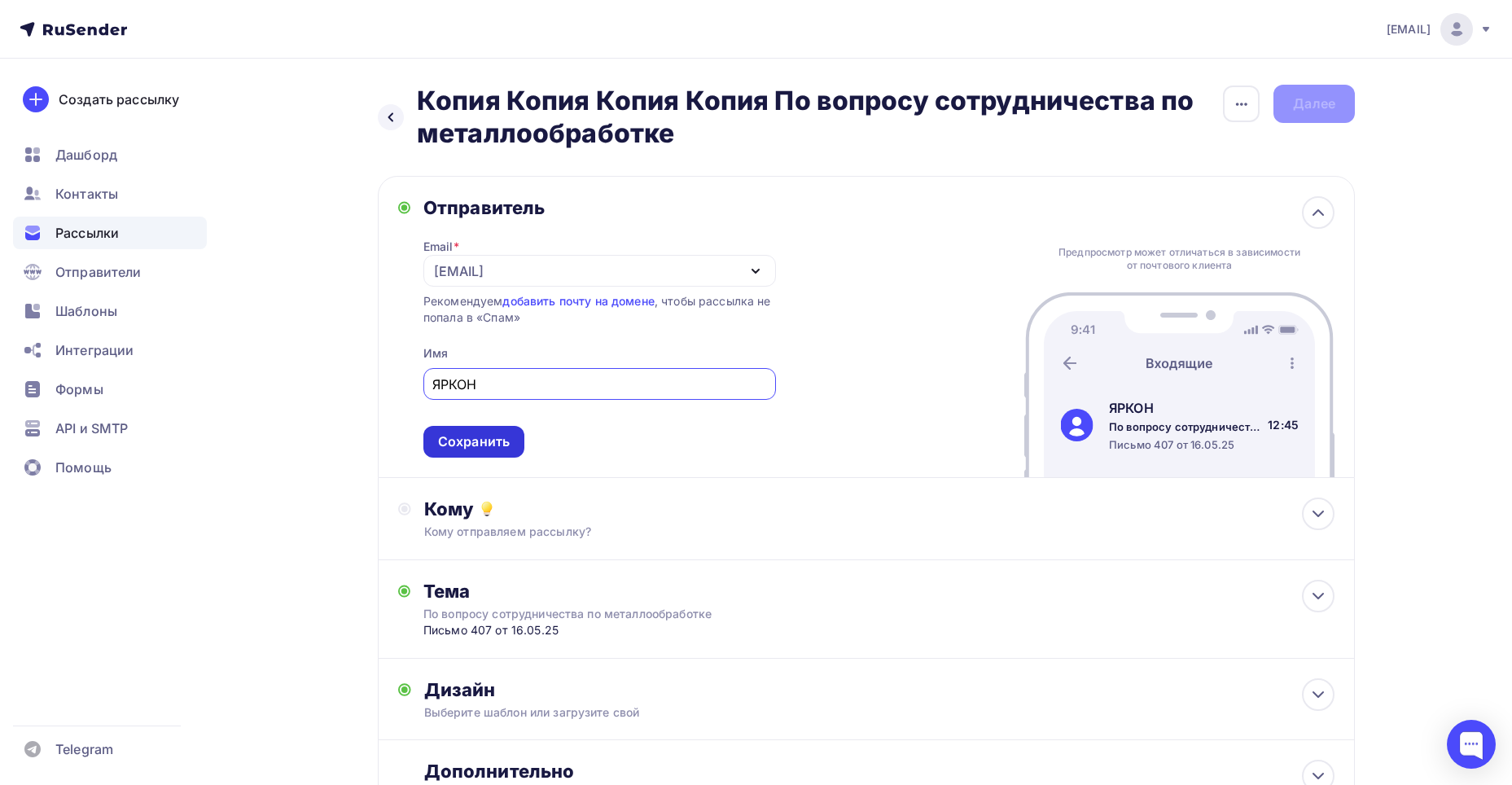 click on "Сохранить" at bounding box center [474, 441] 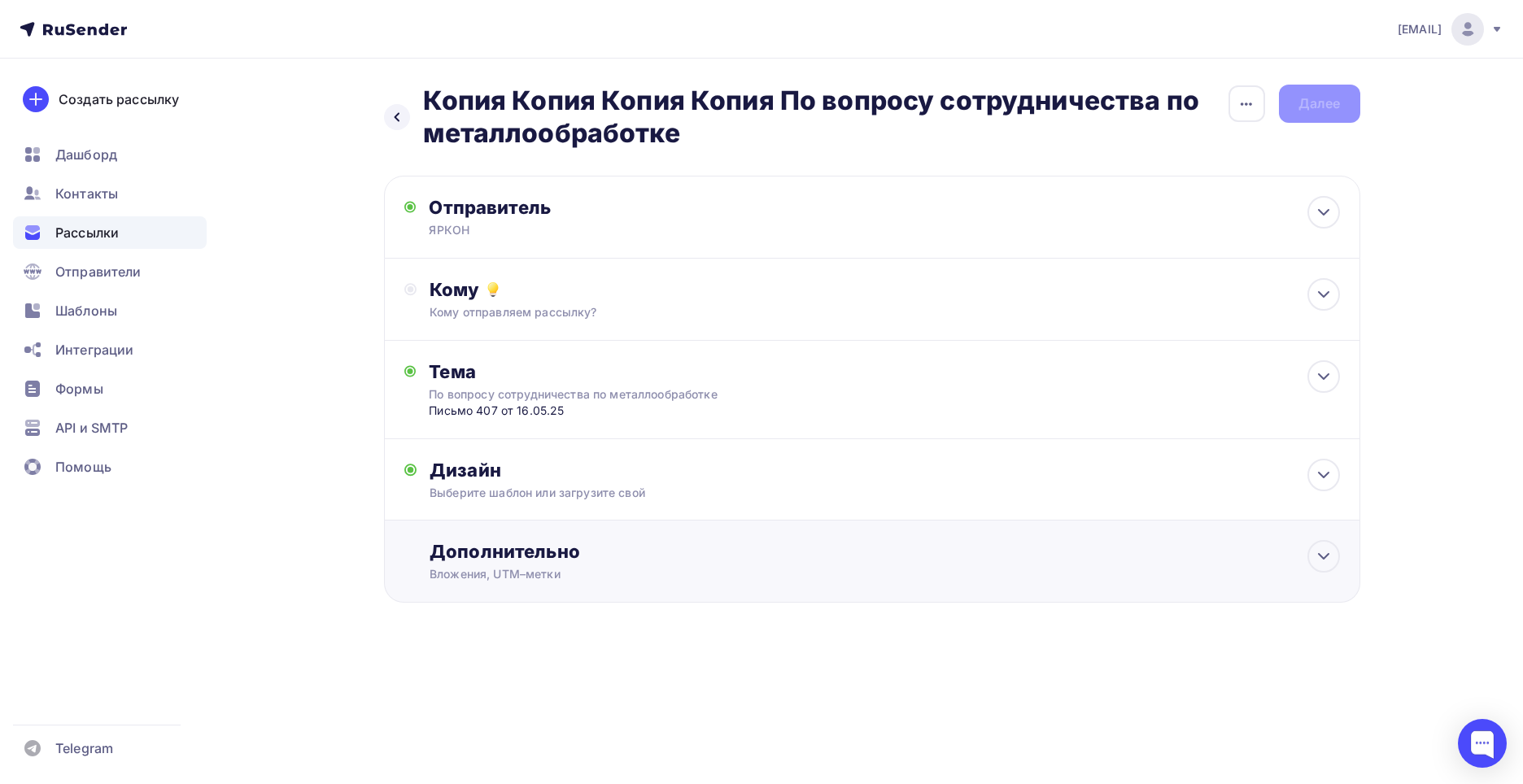 click on "Дополнительно" at bounding box center [884, 551] 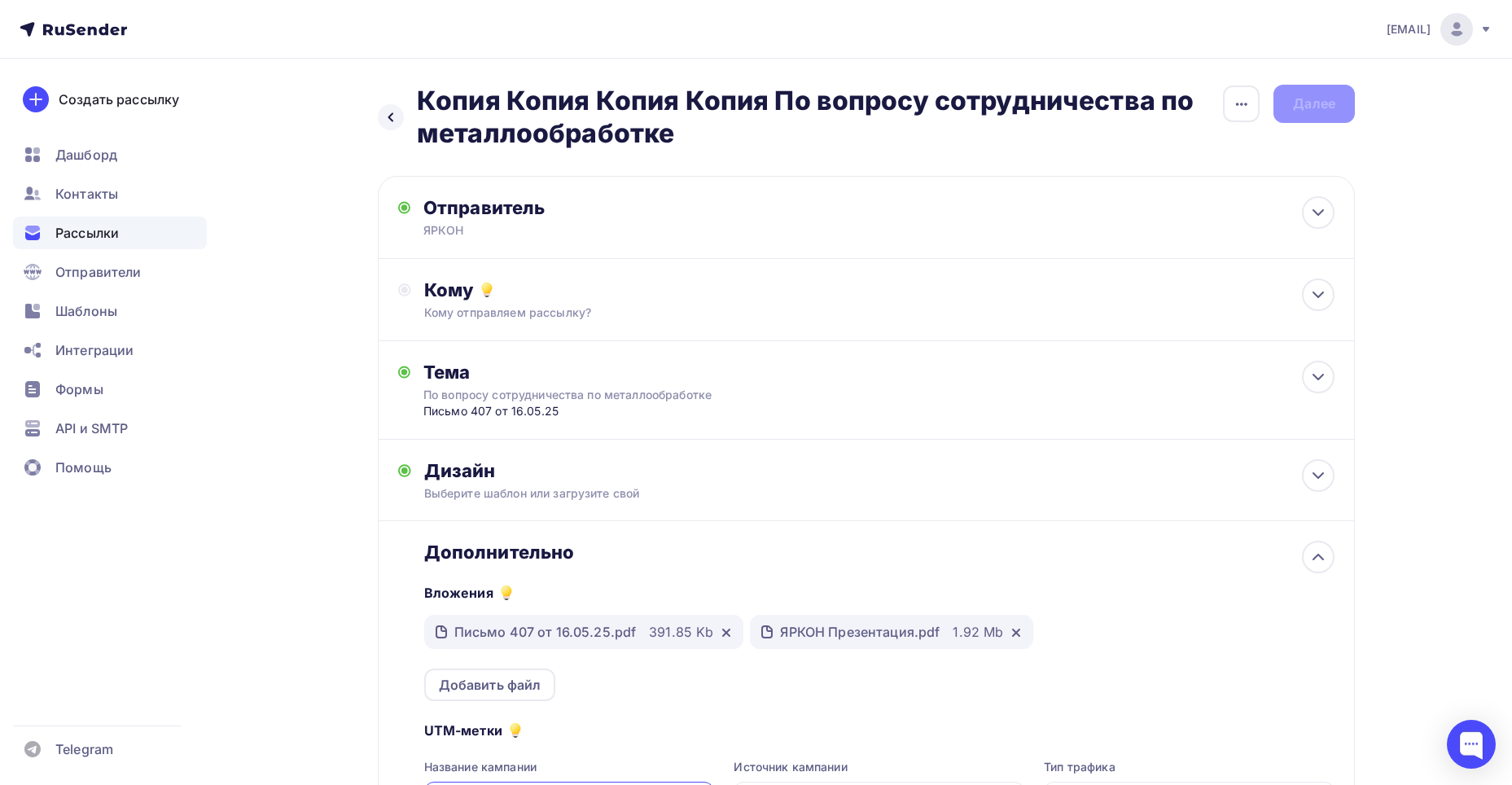 scroll, scrollTop: 0, scrollLeft: 0, axis: both 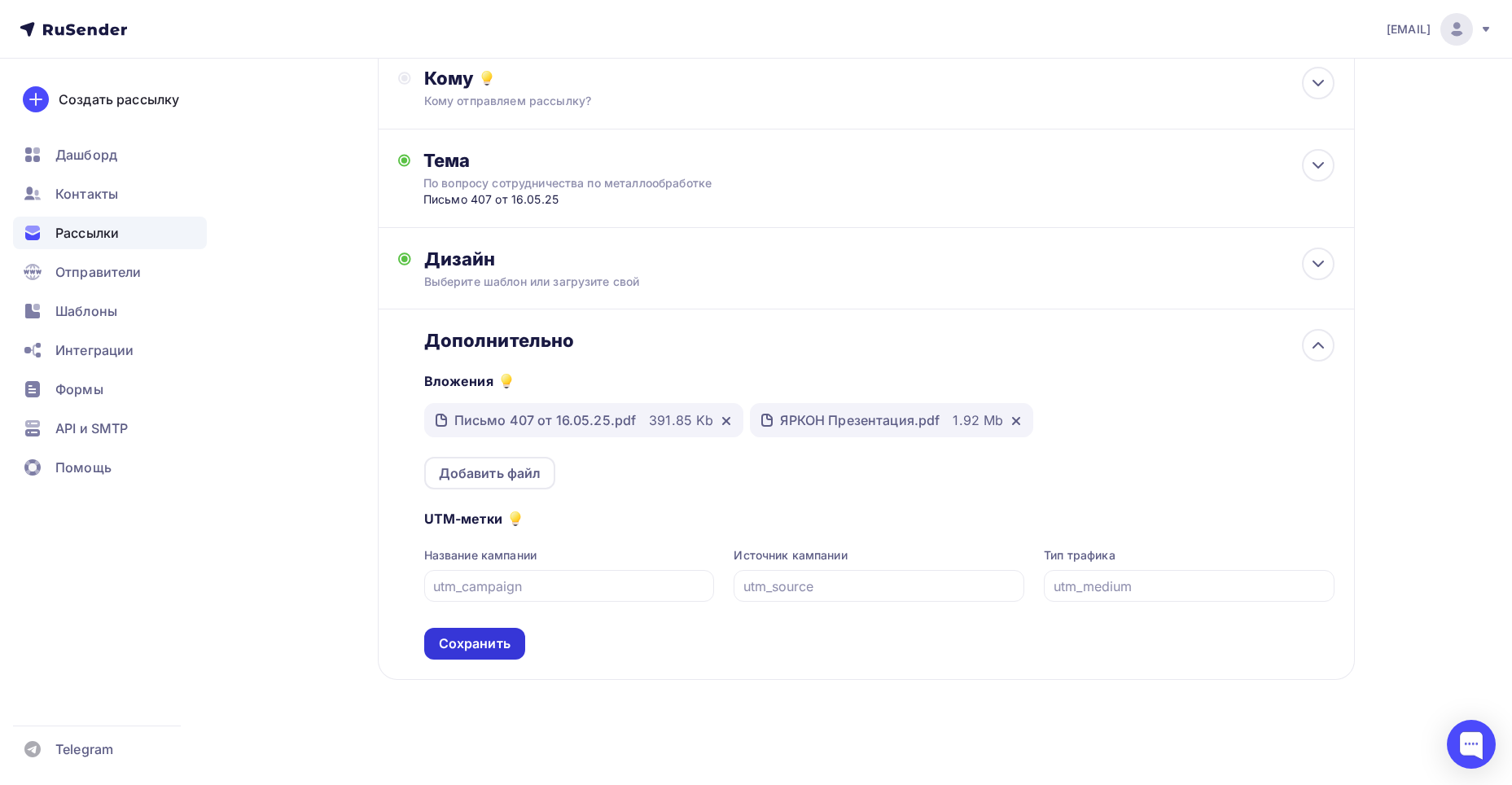 click on "Сохранить" at bounding box center [475, 643] 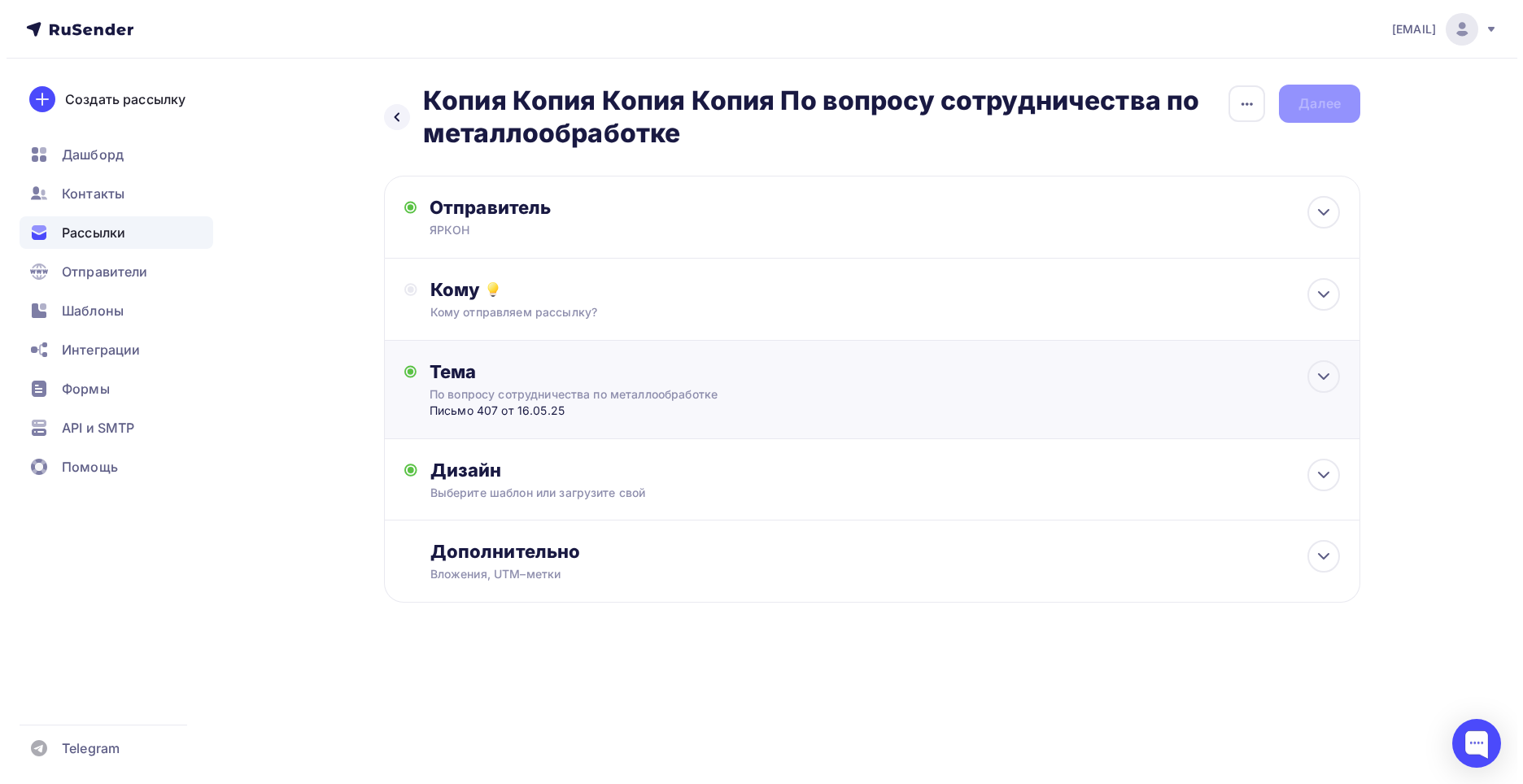scroll, scrollTop: 0, scrollLeft: 0, axis: both 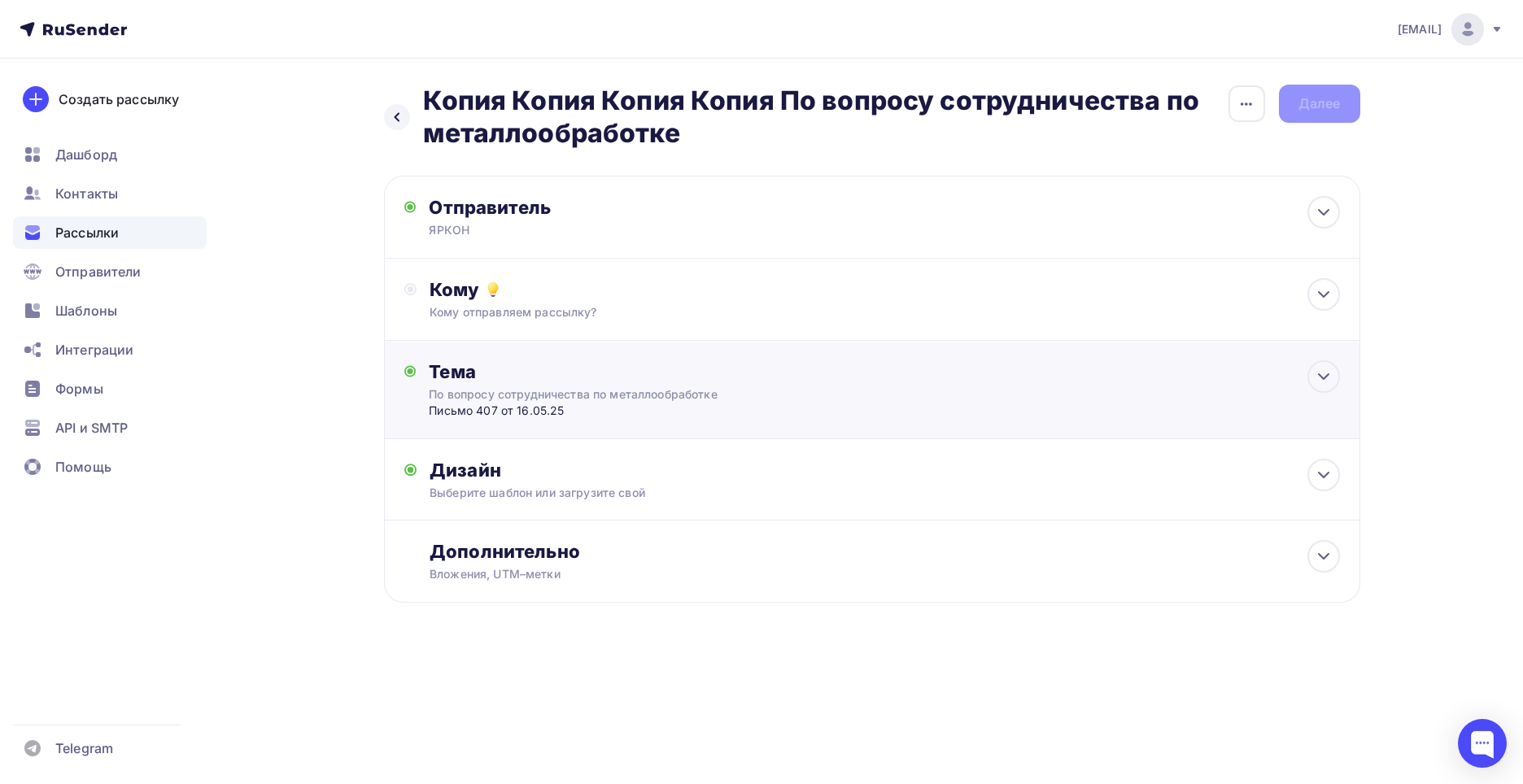 click on "Тема" at bounding box center (589, 372) 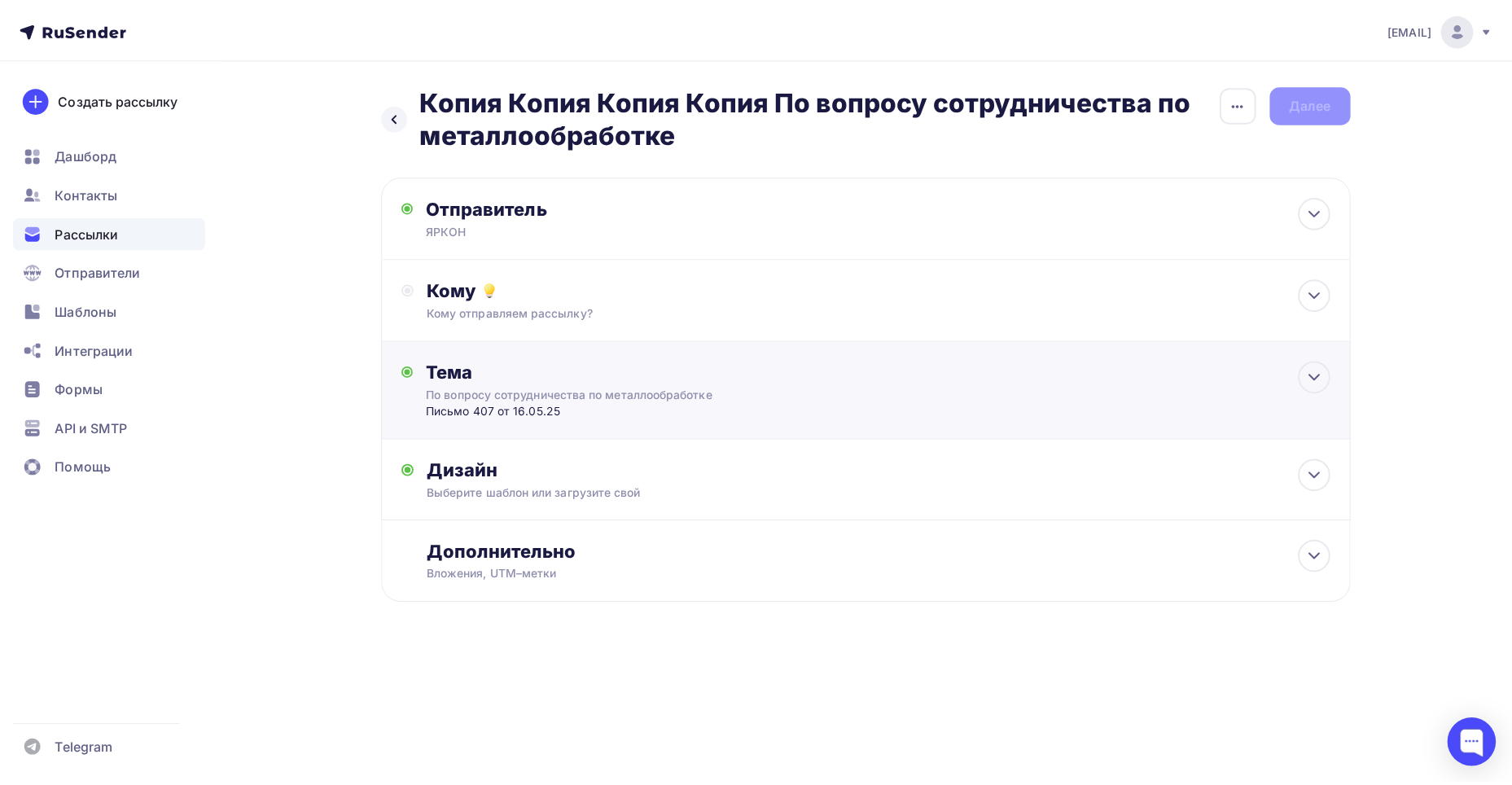 scroll, scrollTop: 0, scrollLeft: 46, axis: horizontal 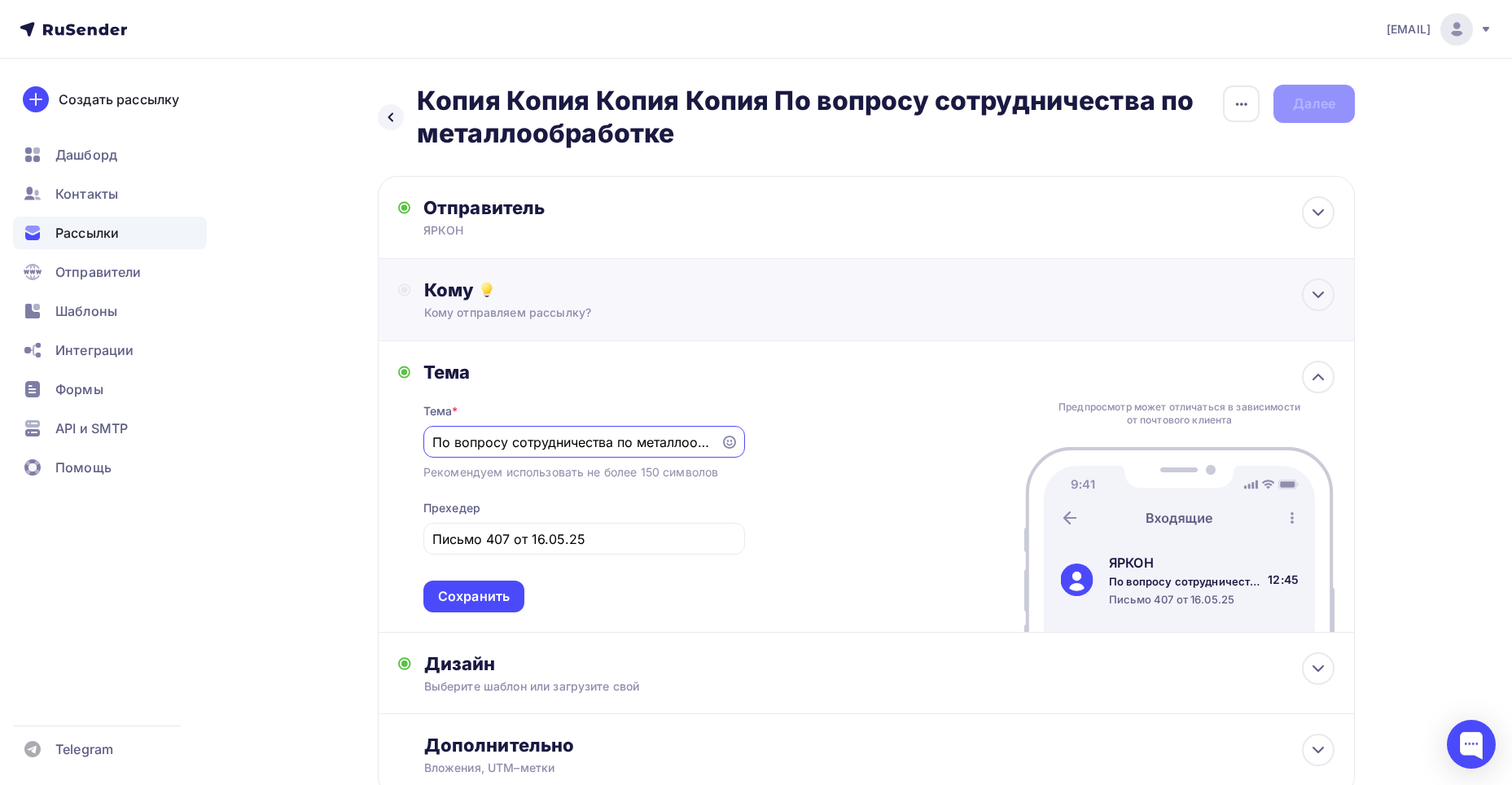 click on "Кому отправляем рассылку?" at bounding box center (834, 313) 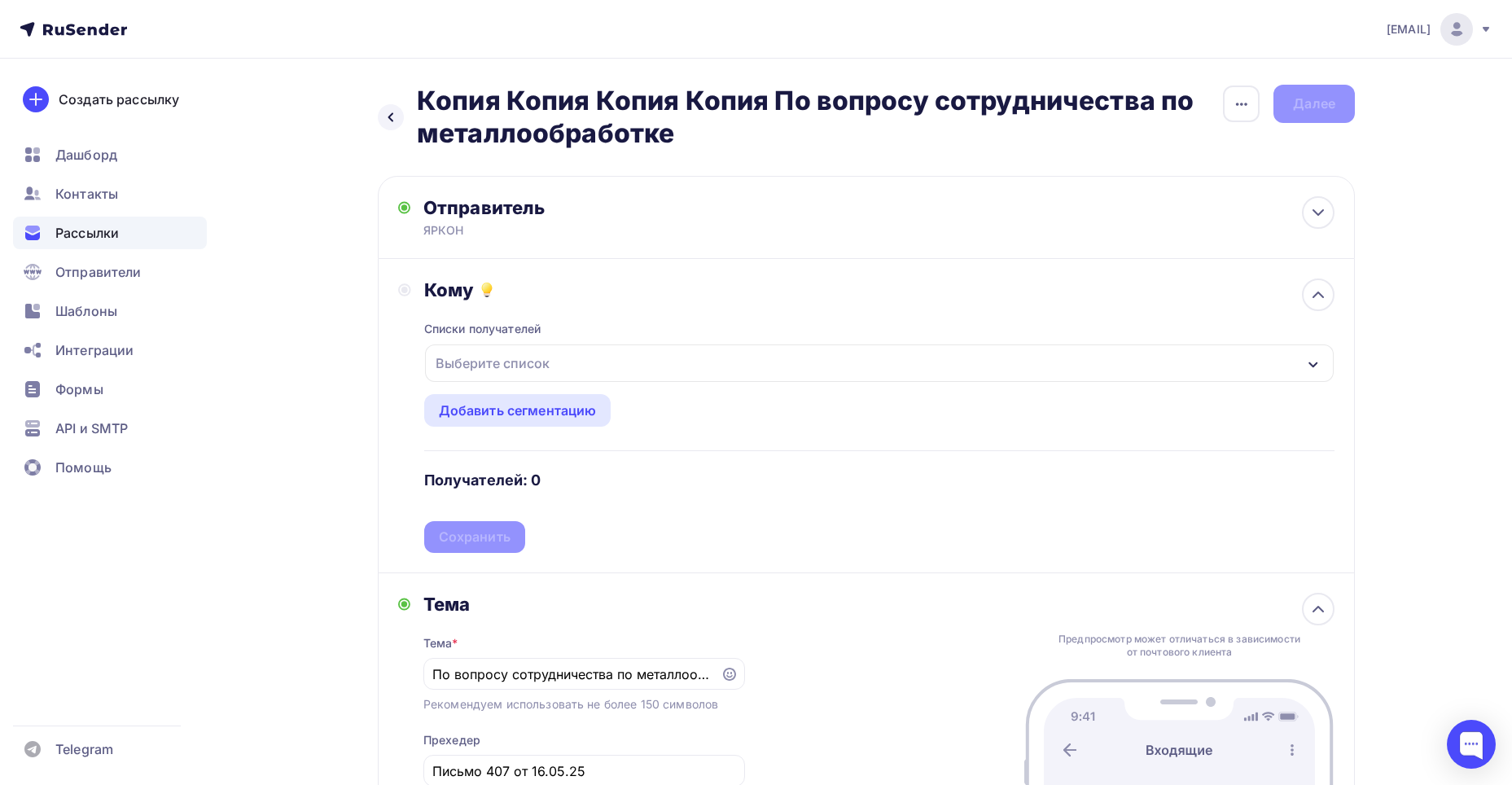 click on "Выберите список" at bounding box center (493, 363) 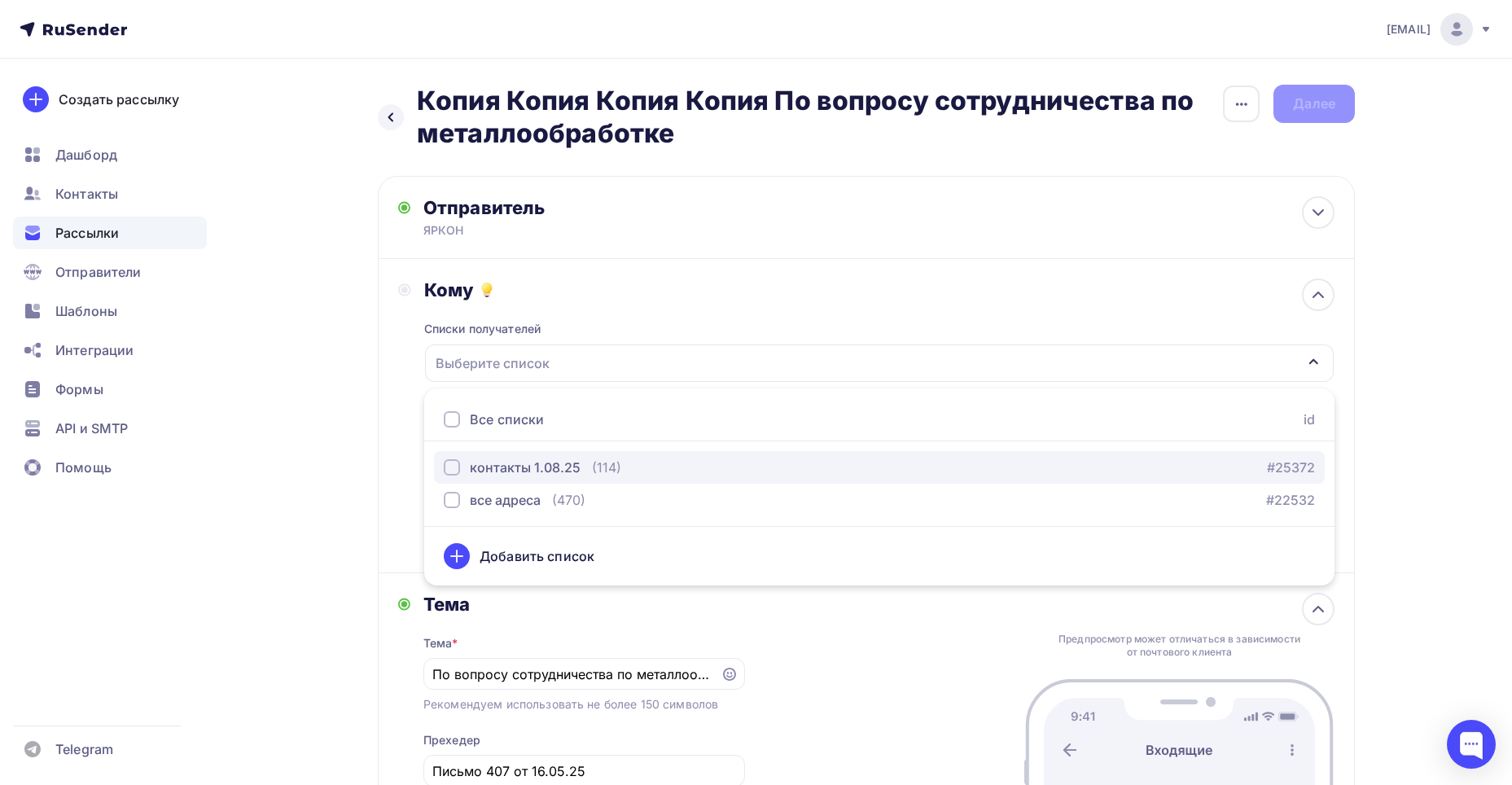click on "контакты 1.08.25" at bounding box center (525, 467) 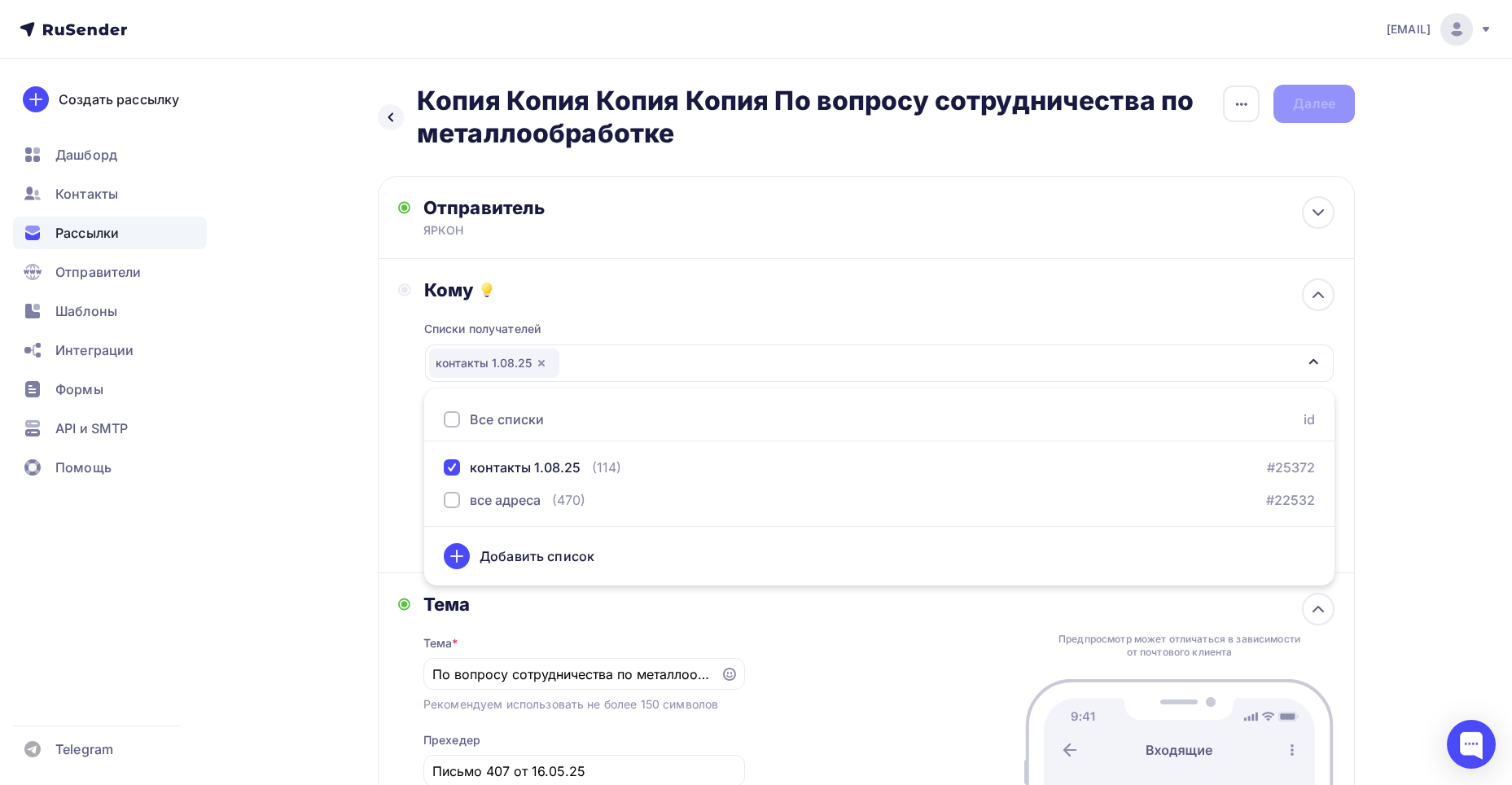 click on "Кому
Списки получателей
контакты 1.08.25
Все списки
id
контакты 1.08.25
(114)
#25372
все адреса
(470)
#22532
Добавить список
Добавить сегментацию
Получателей:
114
Сохранить" at bounding box center (866, 416) 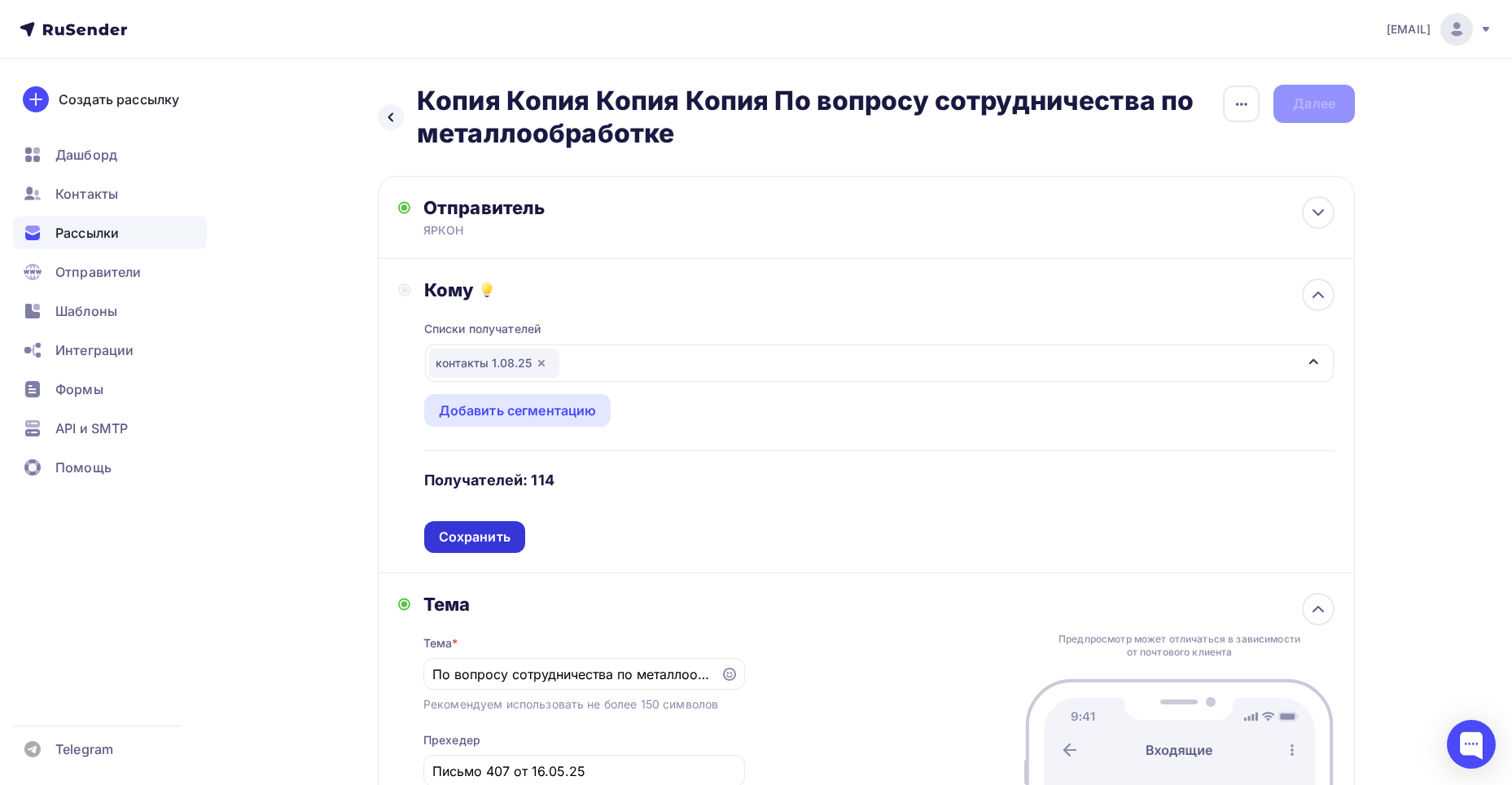 click on "Сохранить" at bounding box center [475, 537] 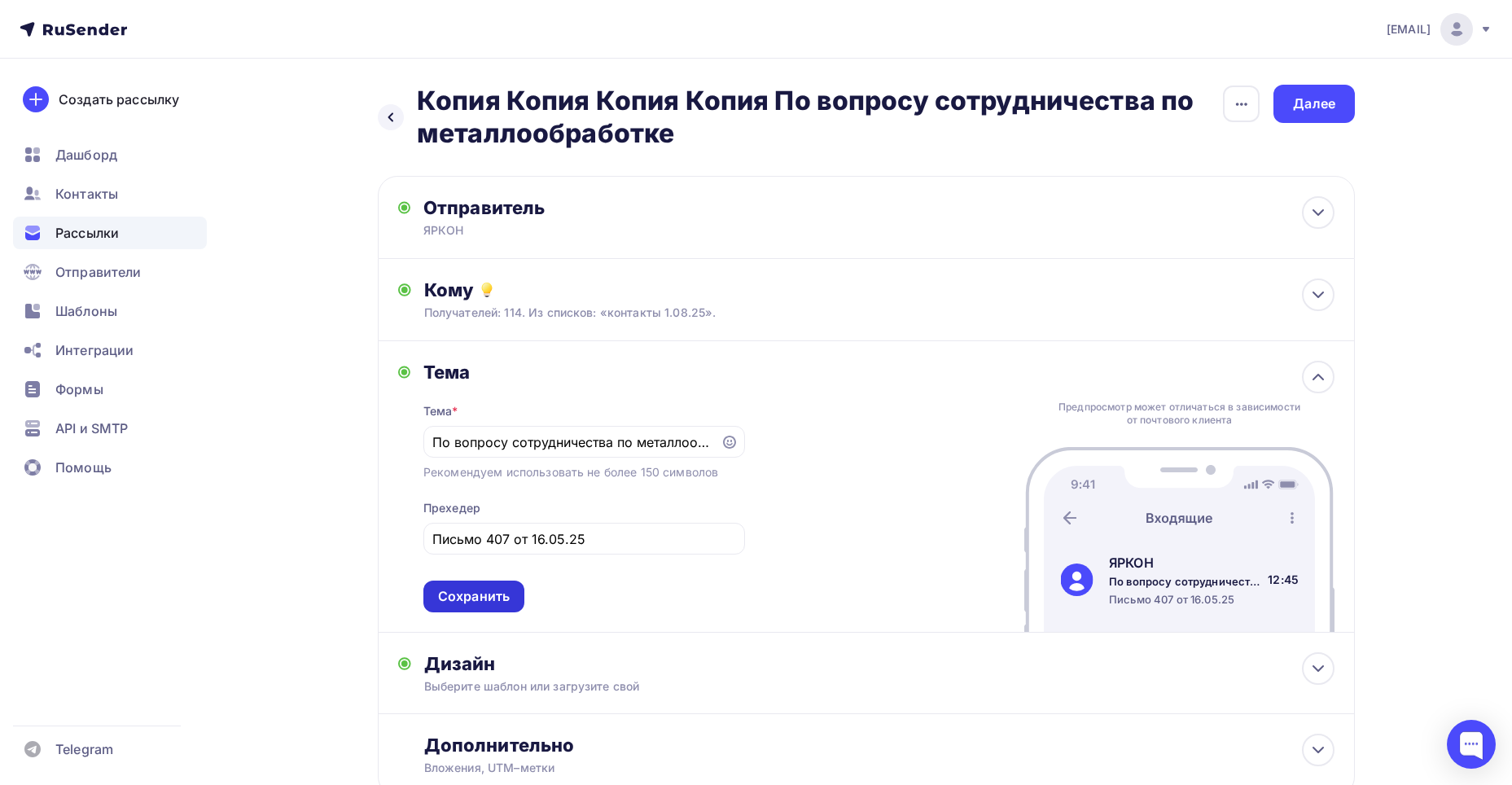 click on "Сохранить" at bounding box center (474, 596) 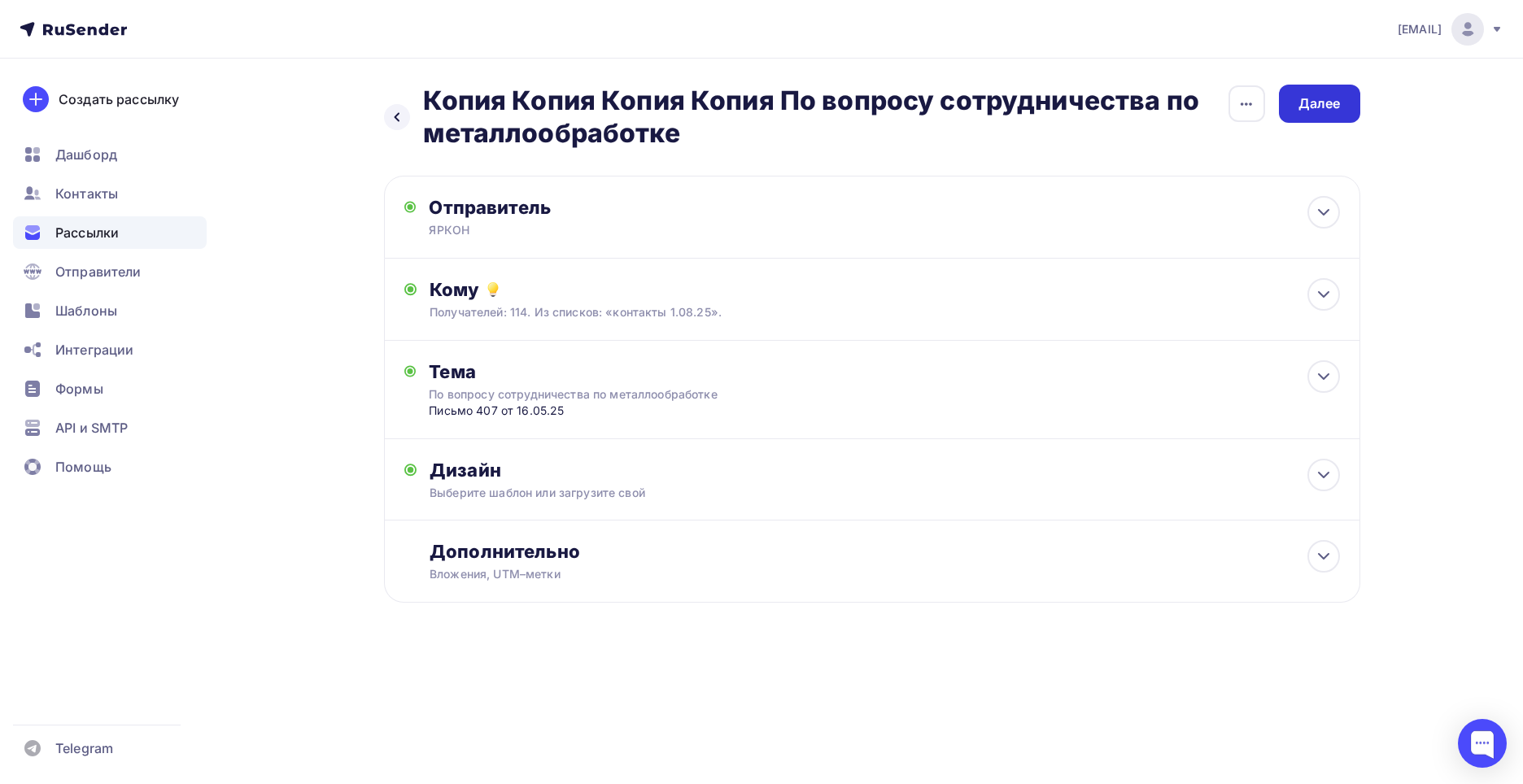 click on "Далее" at bounding box center (1320, 103) 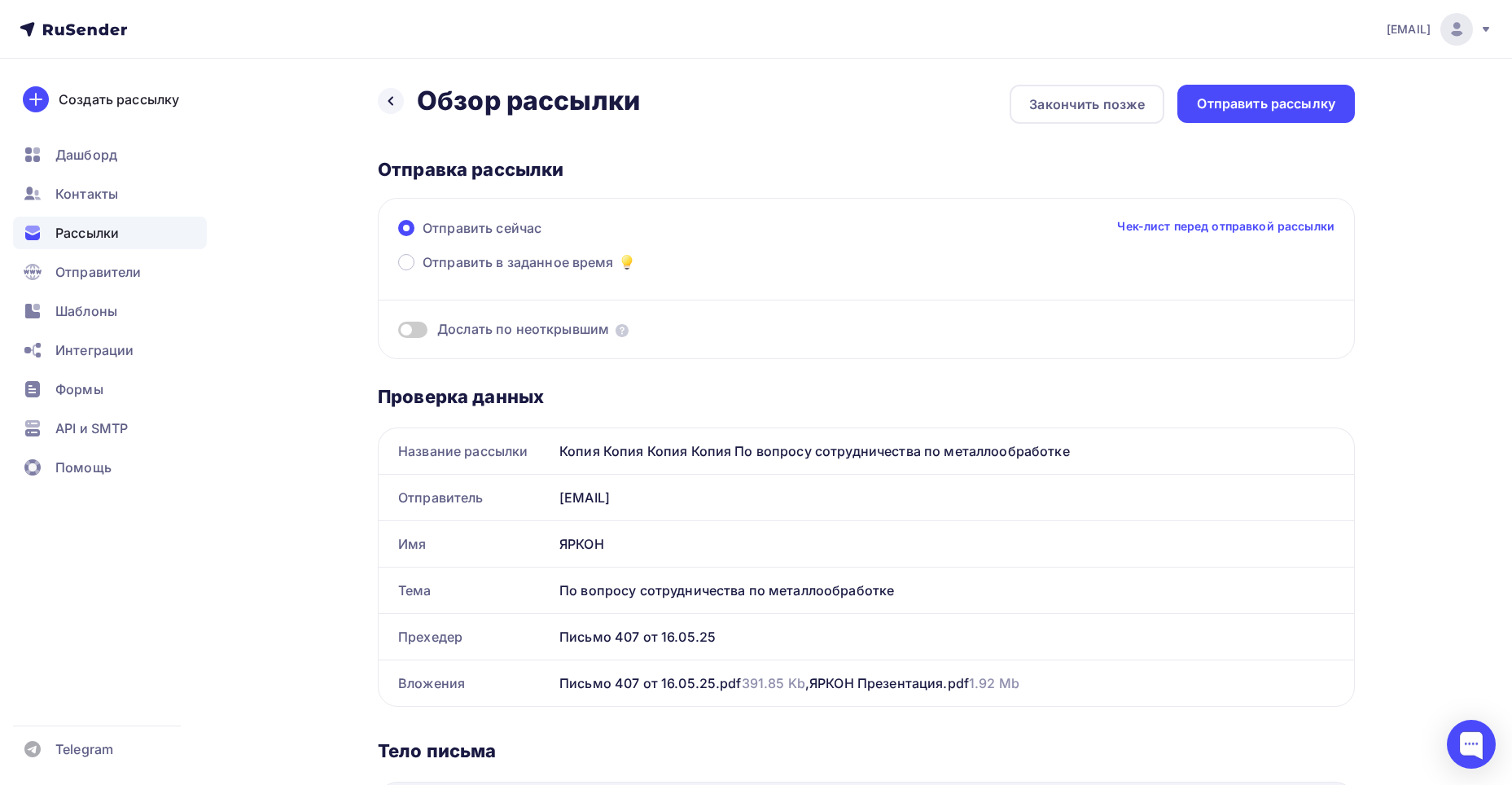 scroll, scrollTop: 0, scrollLeft: 0, axis: both 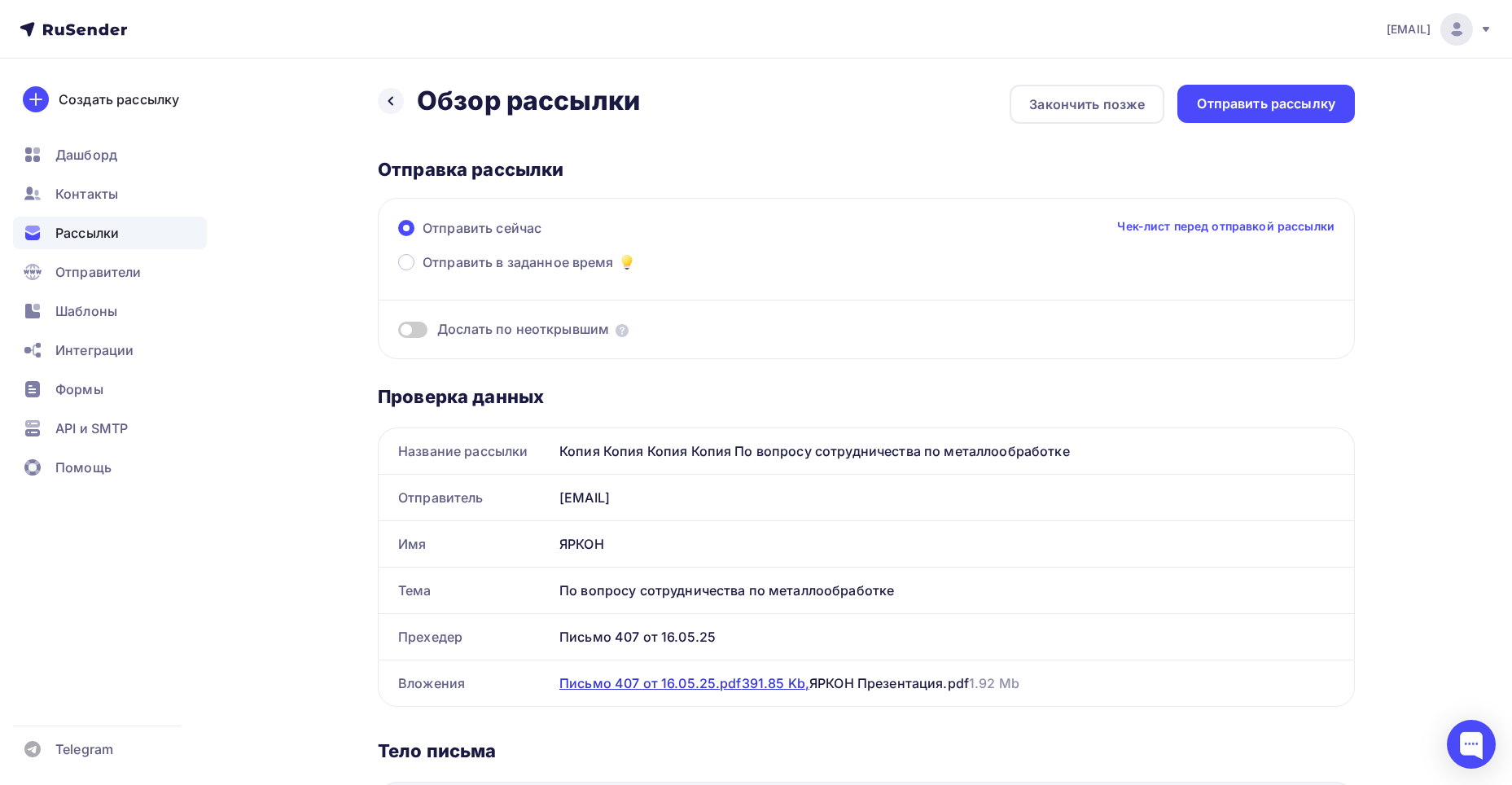 click on "Письмо 407 от 16.05.25.pdf
391.85 Kb ," at bounding box center [684, 683] 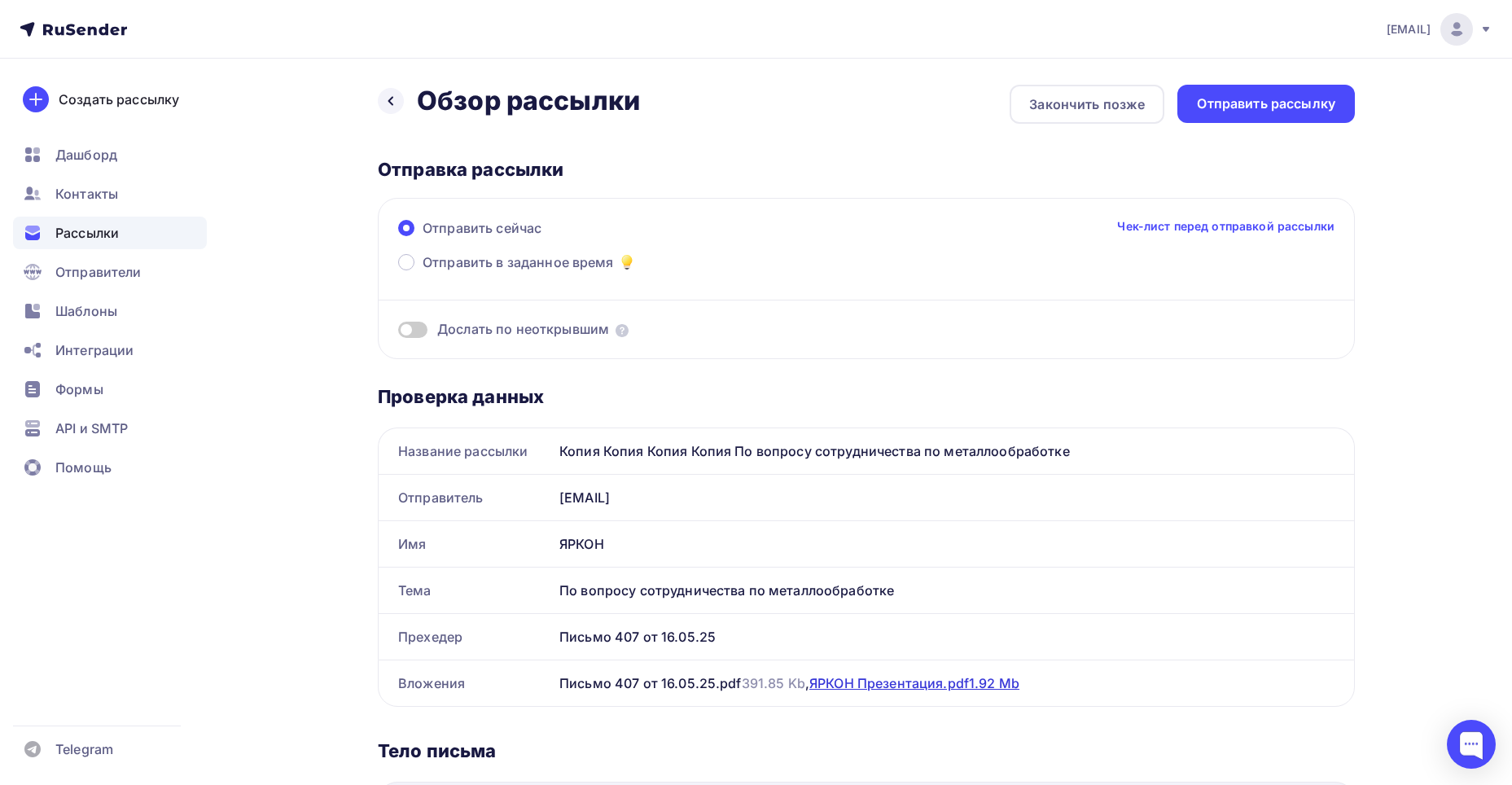 click on "ЯРКОН Презентация.pdf
1.92 Mb" at bounding box center (914, 683) 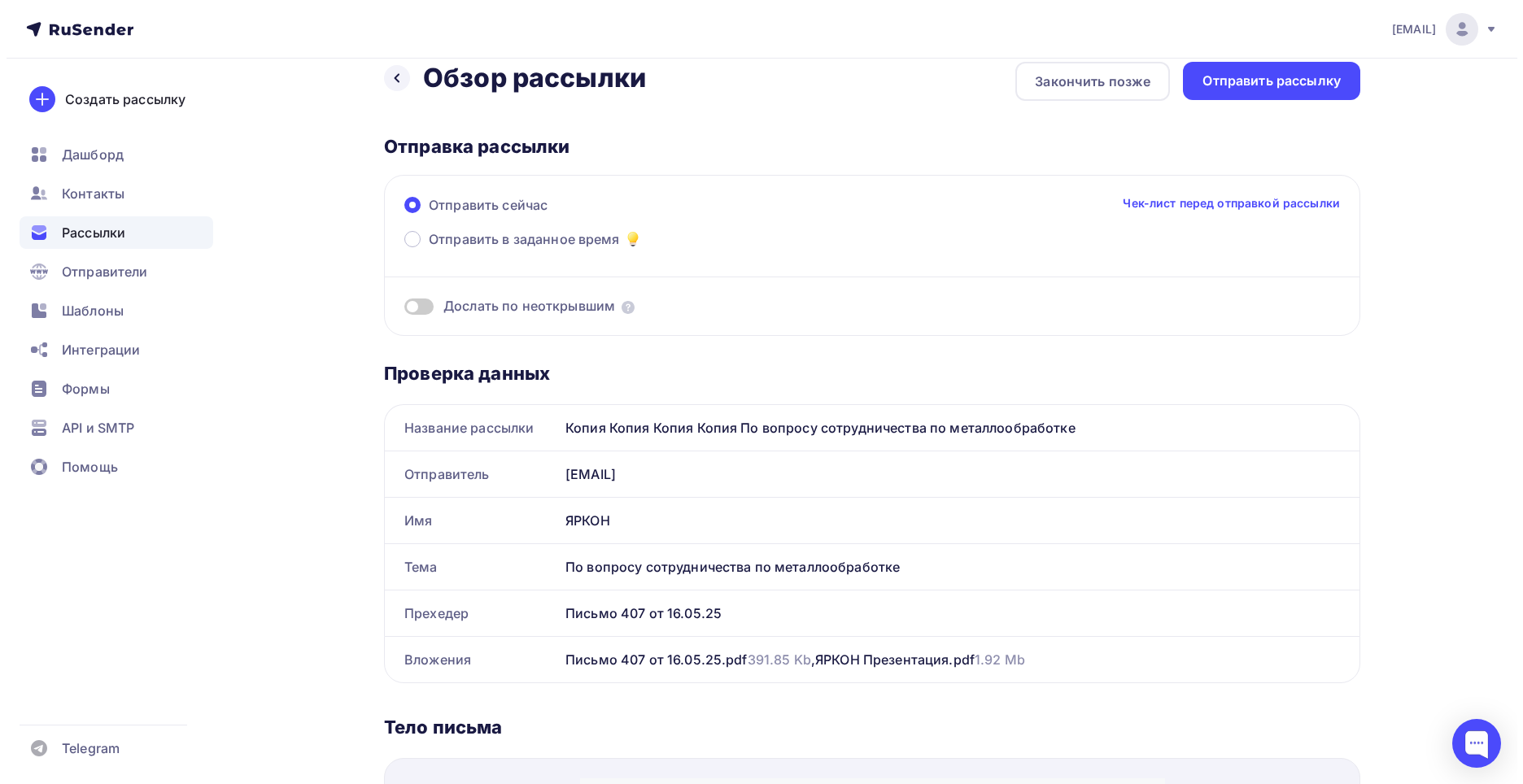 scroll, scrollTop: 0, scrollLeft: 0, axis: both 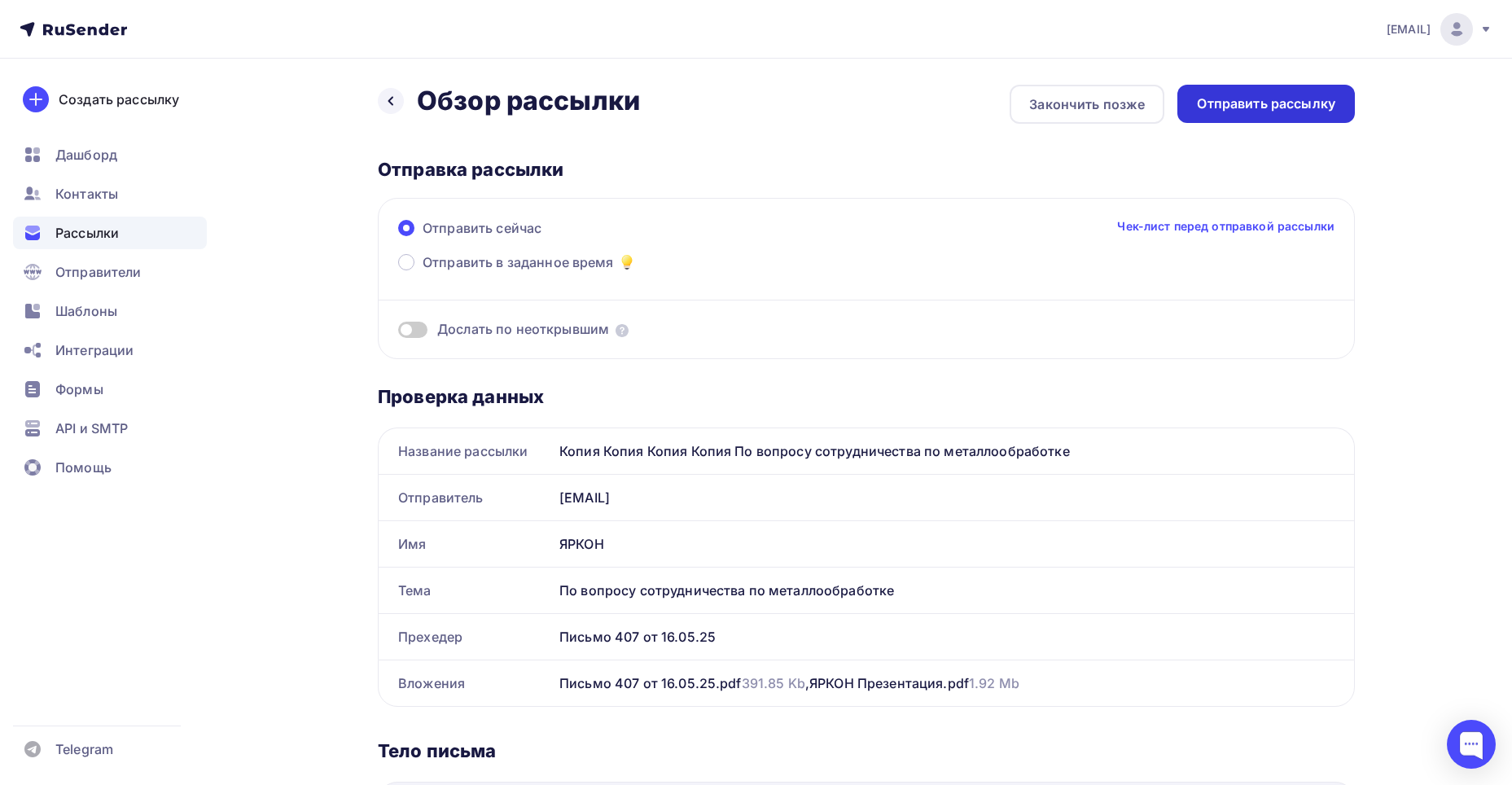 click on "Отправить рассылку" at bounding box center [1266, 103] 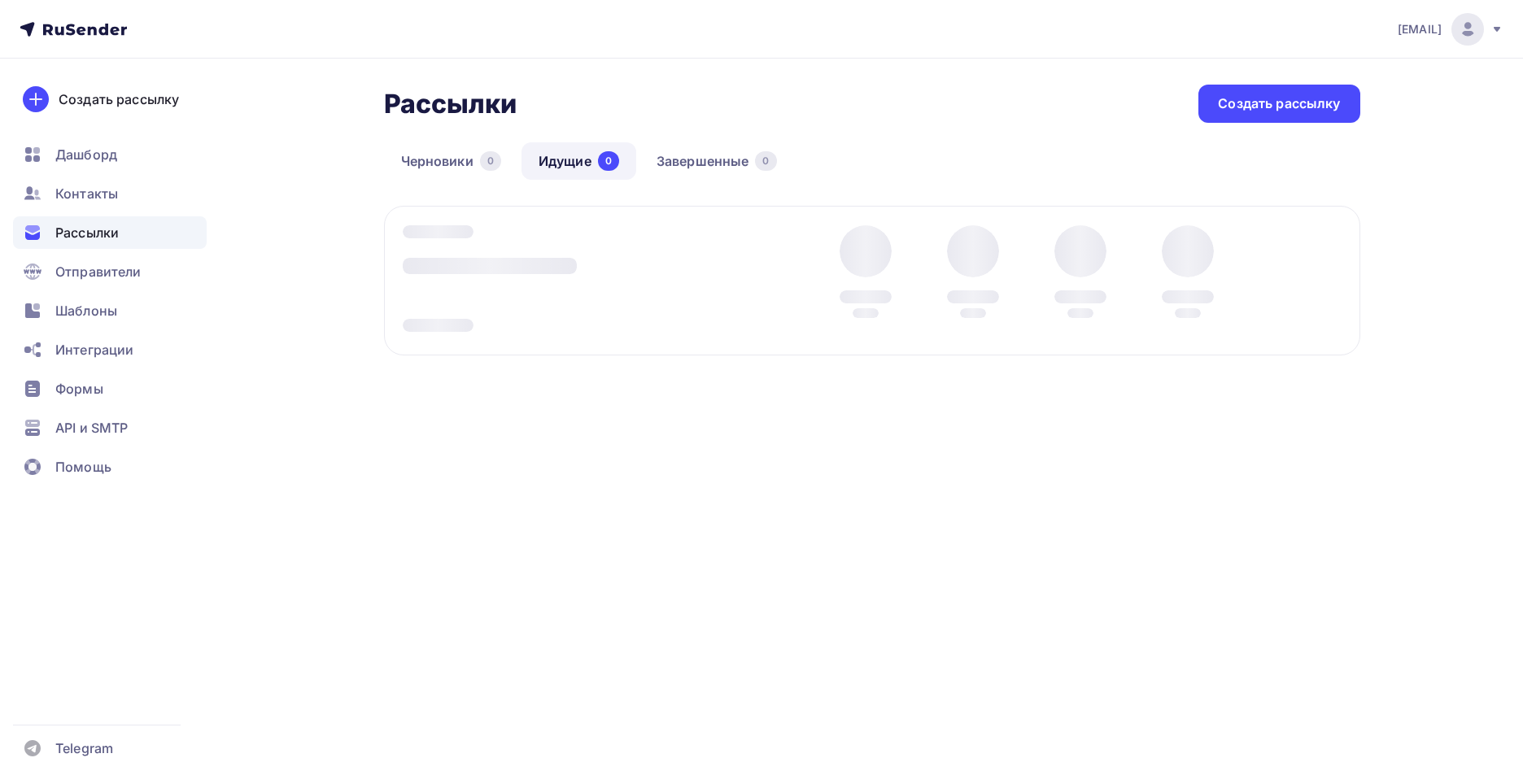 scroll, scrollTop: 0, scrollLeft: 0, axis: both 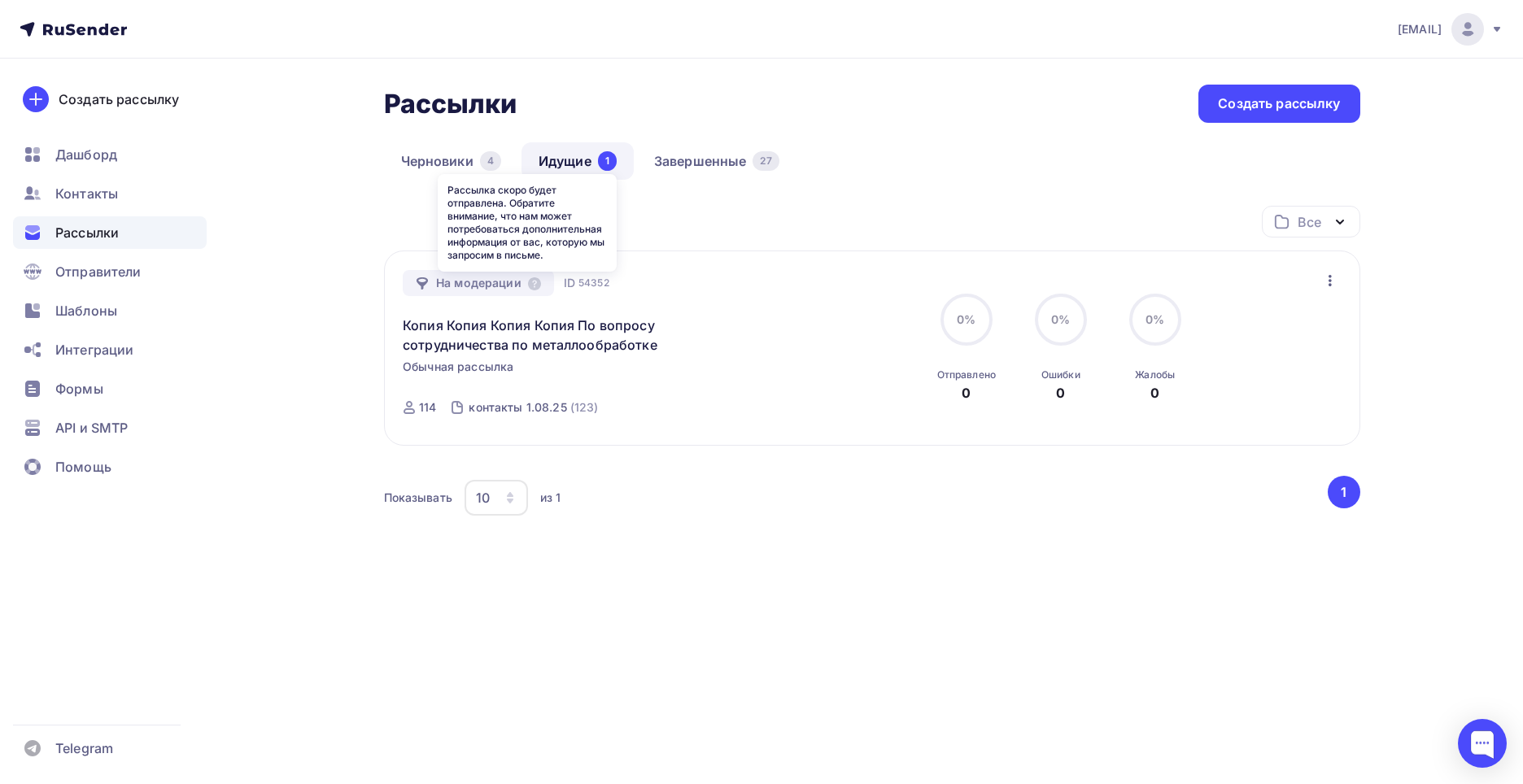 click on "Все
Все папки           Создать новую папку" at bounding box center (872, 228) 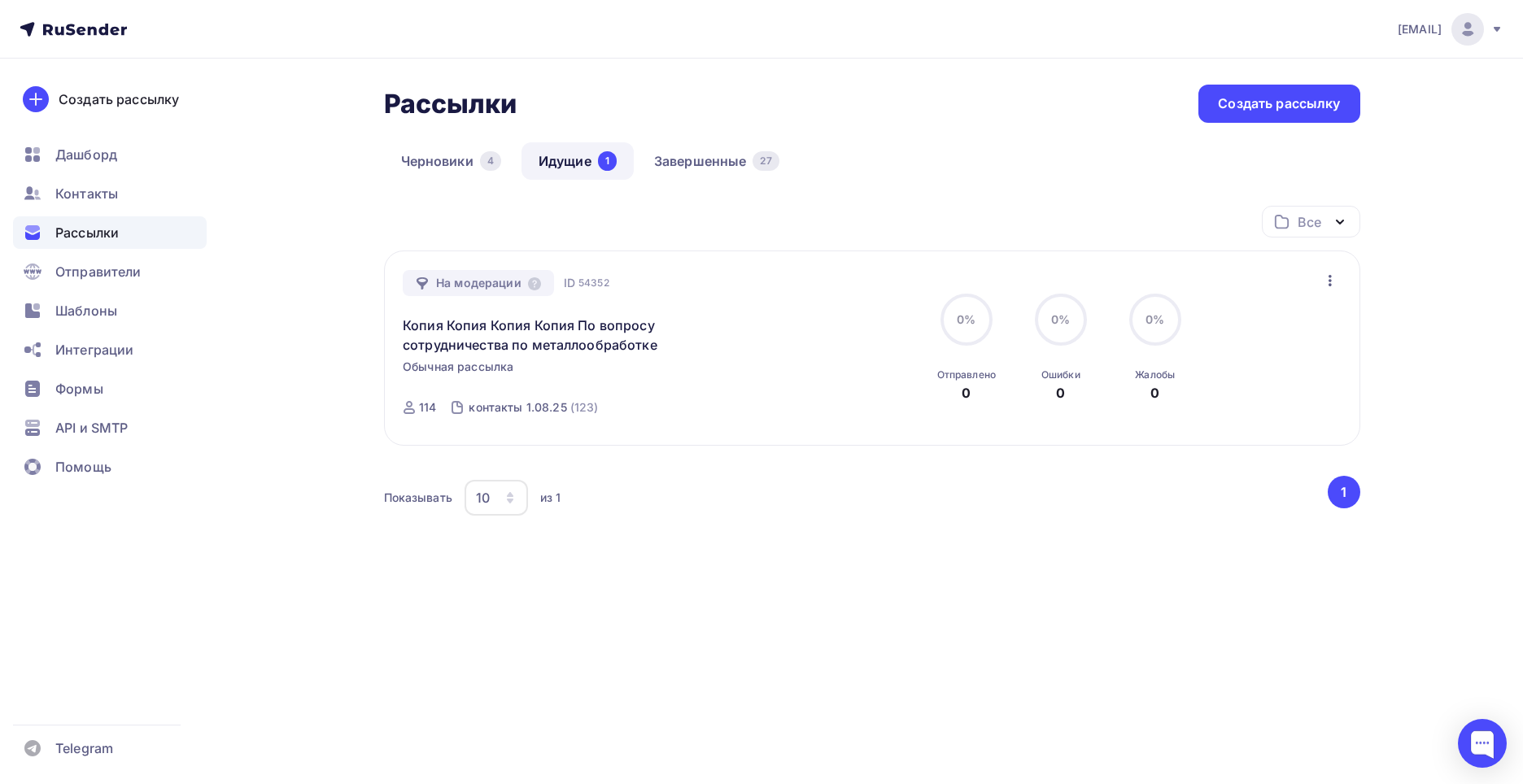click on "Черновики
4
Идущие
1
Завершенные
27" at bounding box center [872, 174] 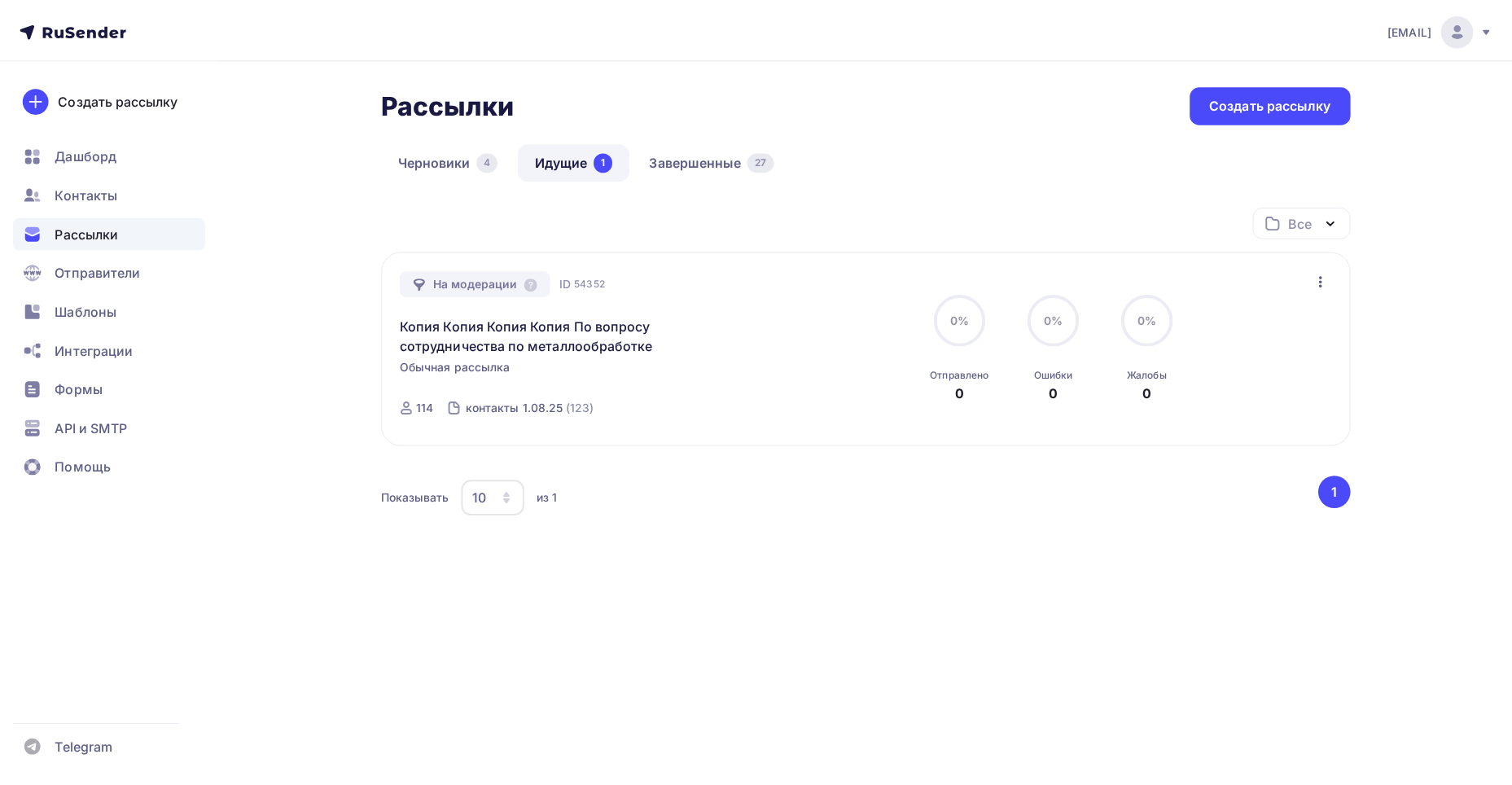 scroll, scrollTop: 0, scrollLeft: 0, axis: both 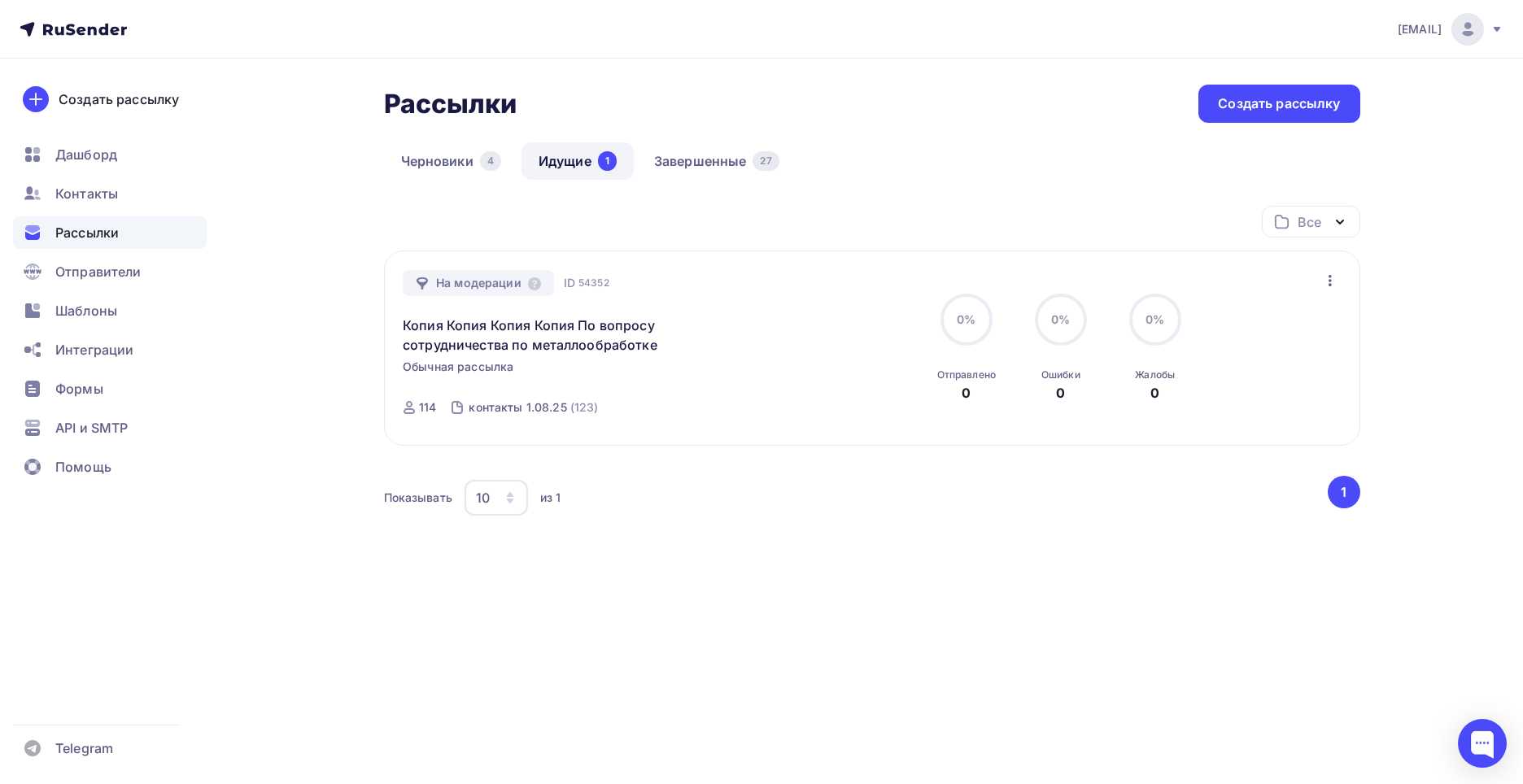click on "На модерации" at bounding box center (478, 283) 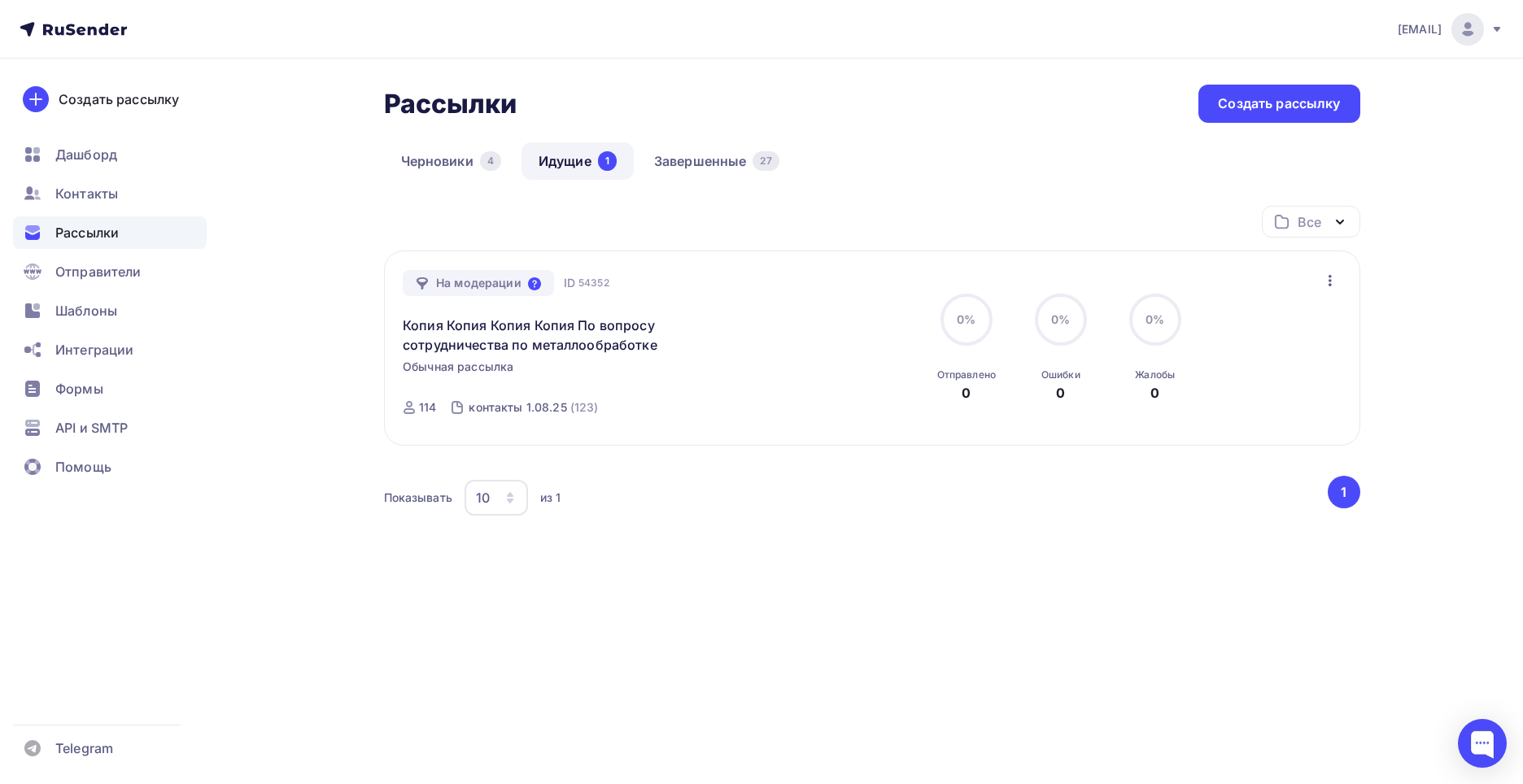 click 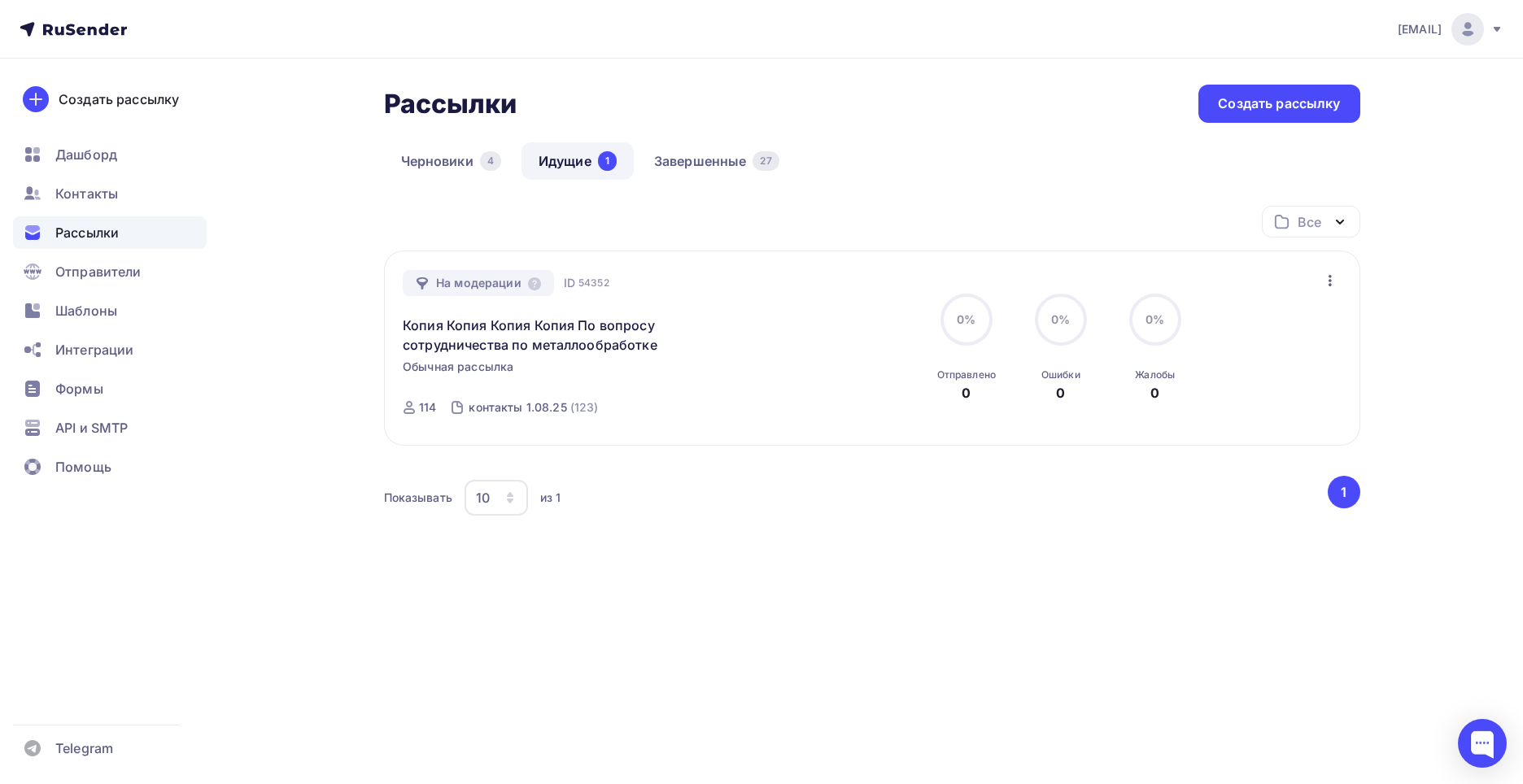 click on "Все
Все папки           Создать новую папку" at bounding box center [872, 228] 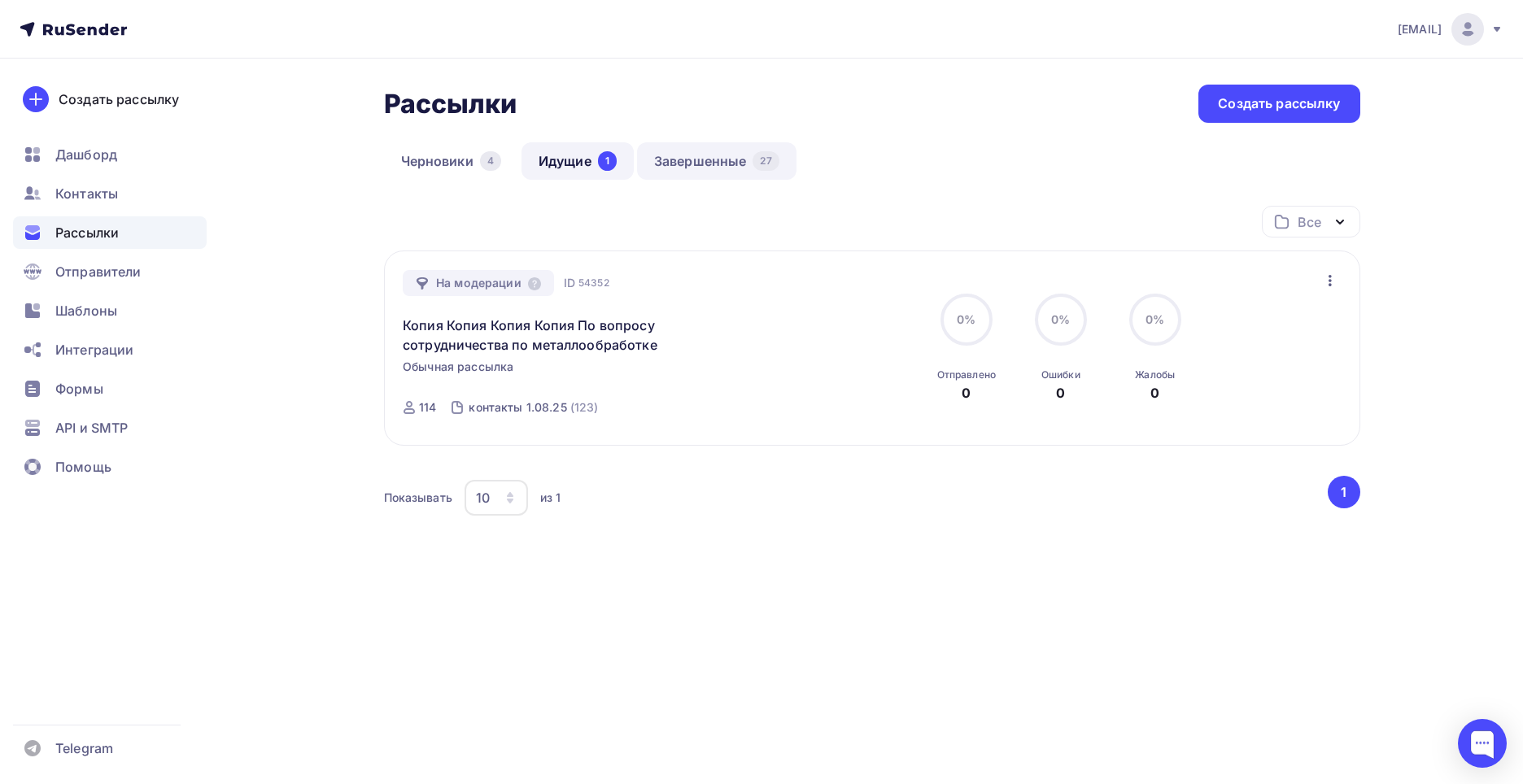 click on "Завершенные
27" at bounding box center [717, 161] 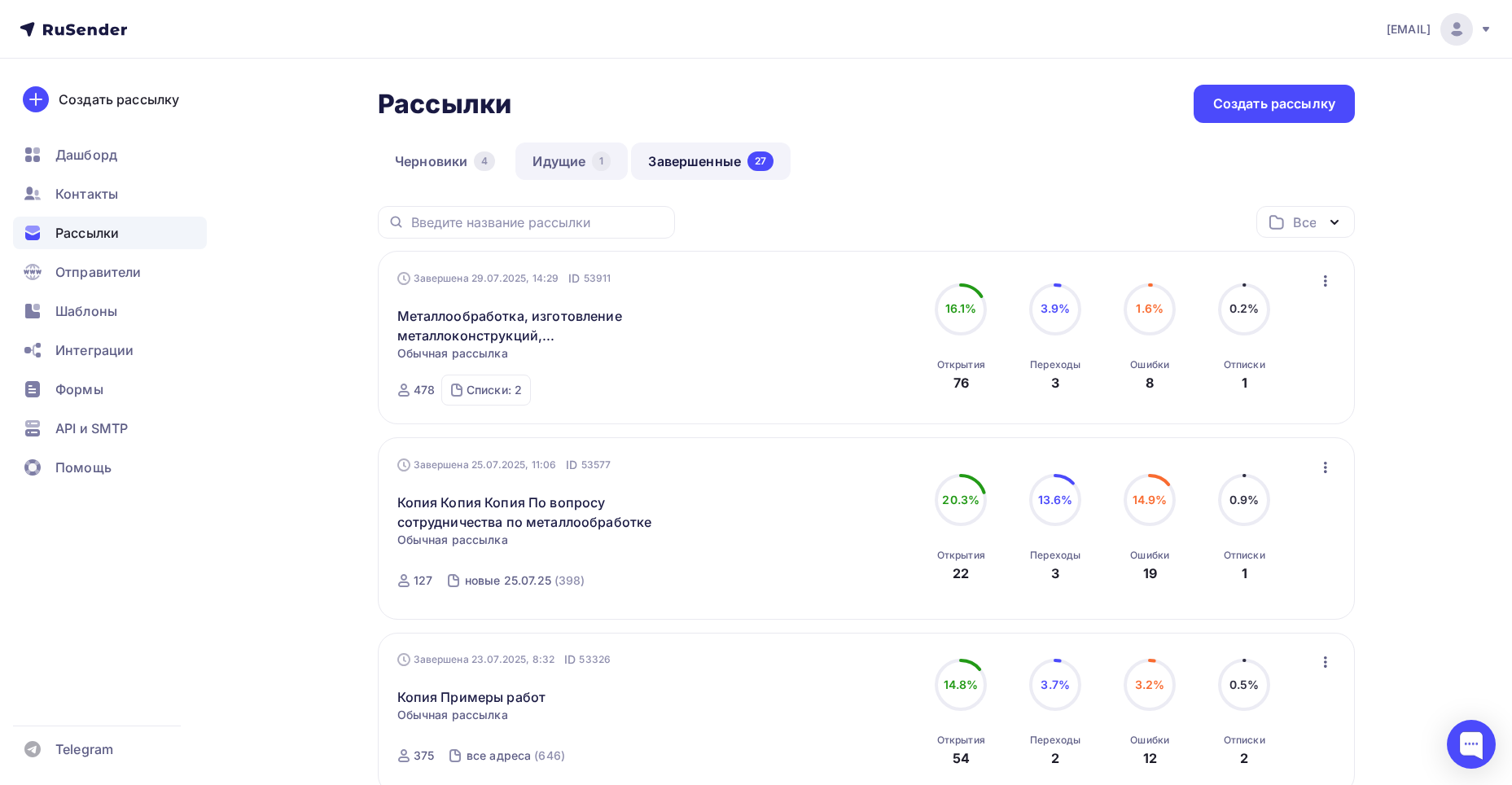 click on "Идущие
1" at bounding box center [572, 161] 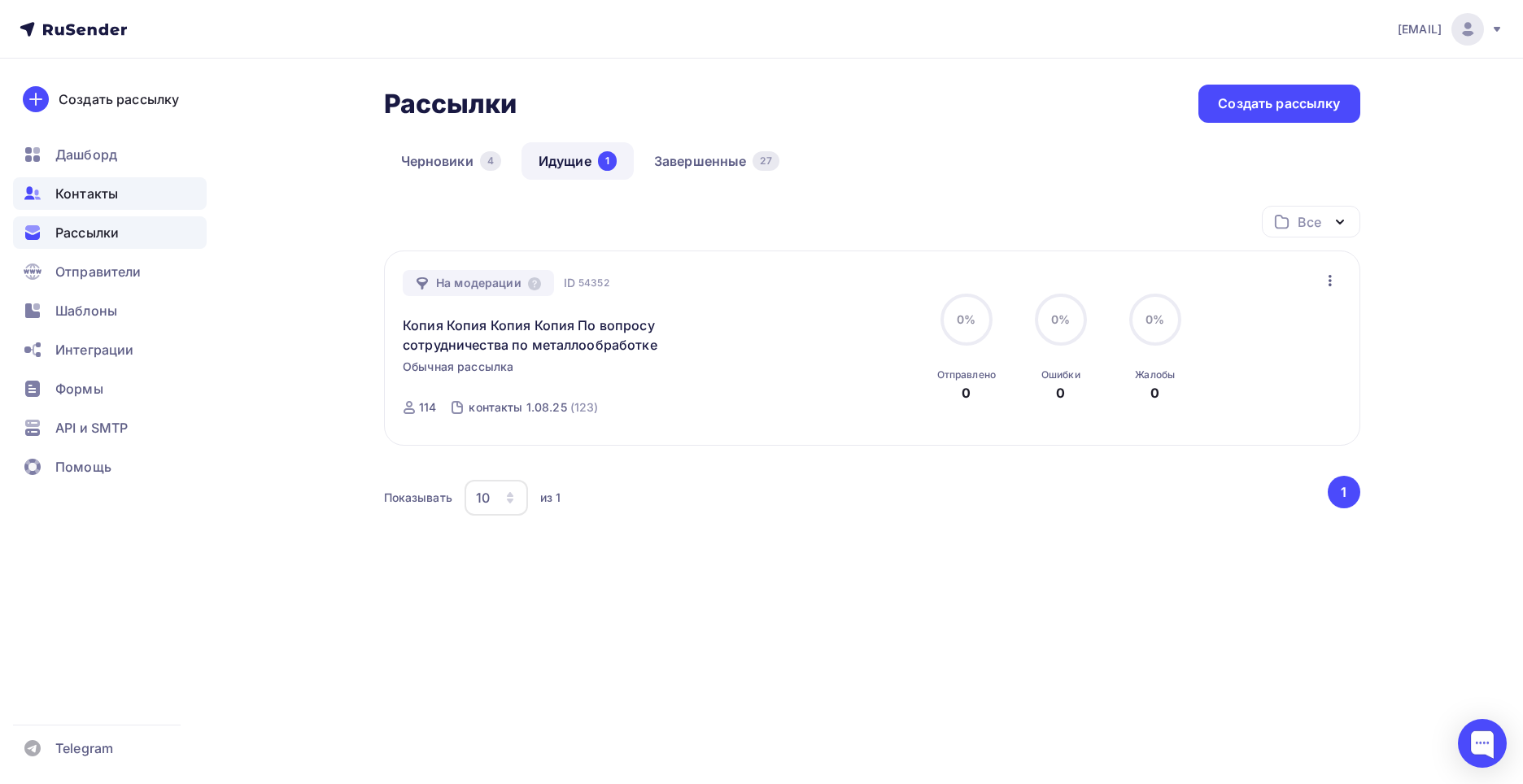 click on "Контакты" at bounding box center [110, 194] 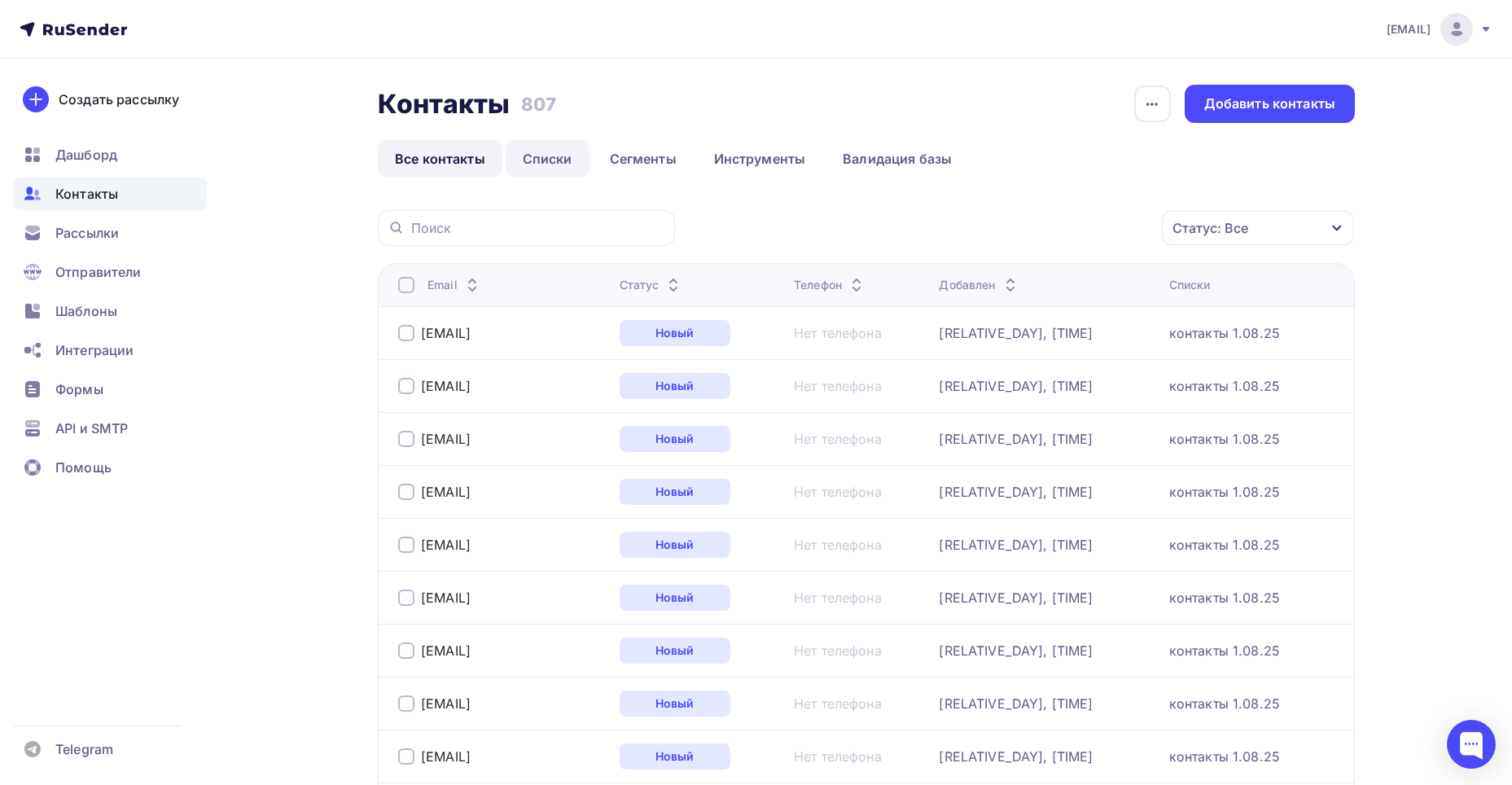 click on "Списки" at bounding box center [547, 159] 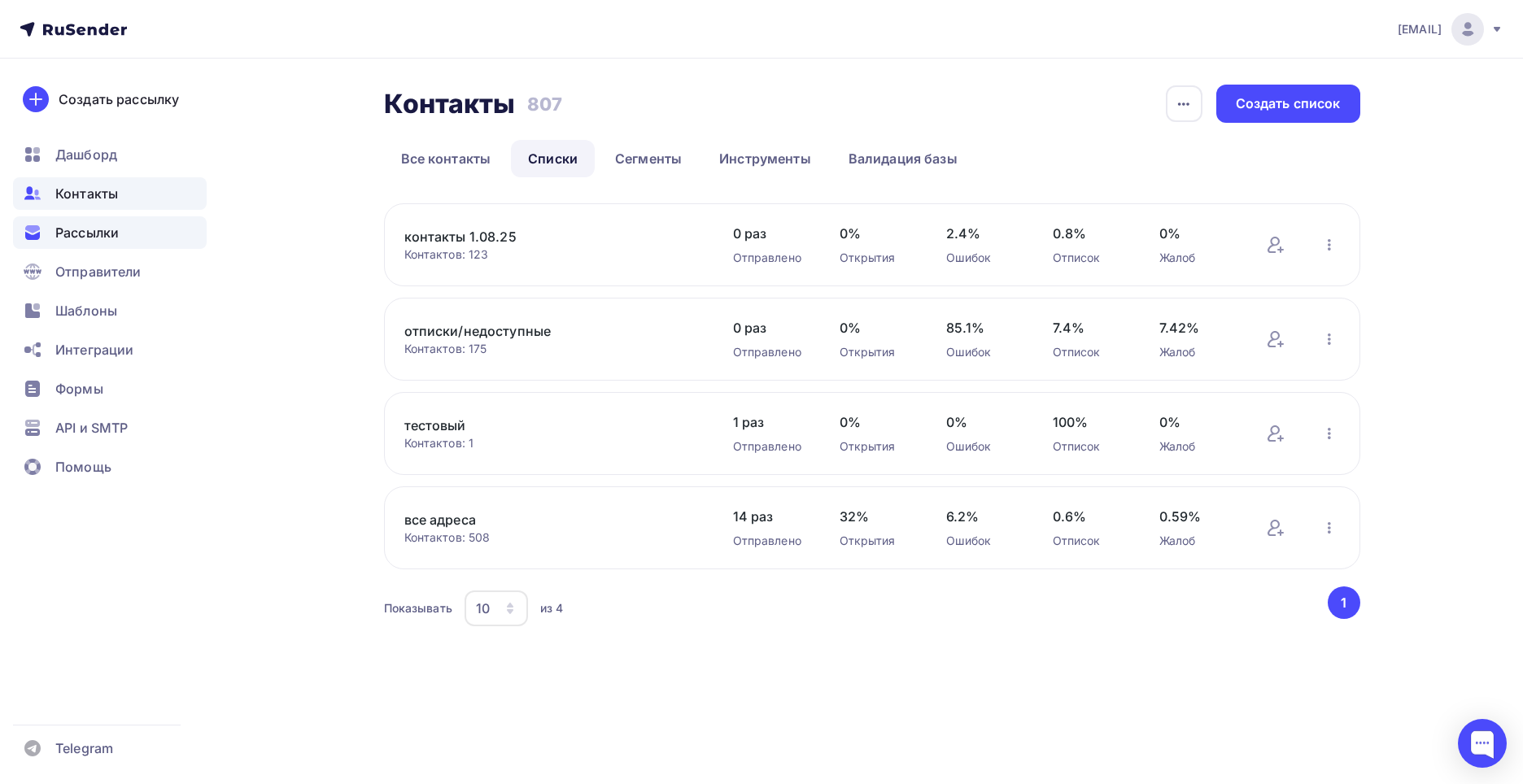 click on "Рассылки" at bounding box center (110, 233) 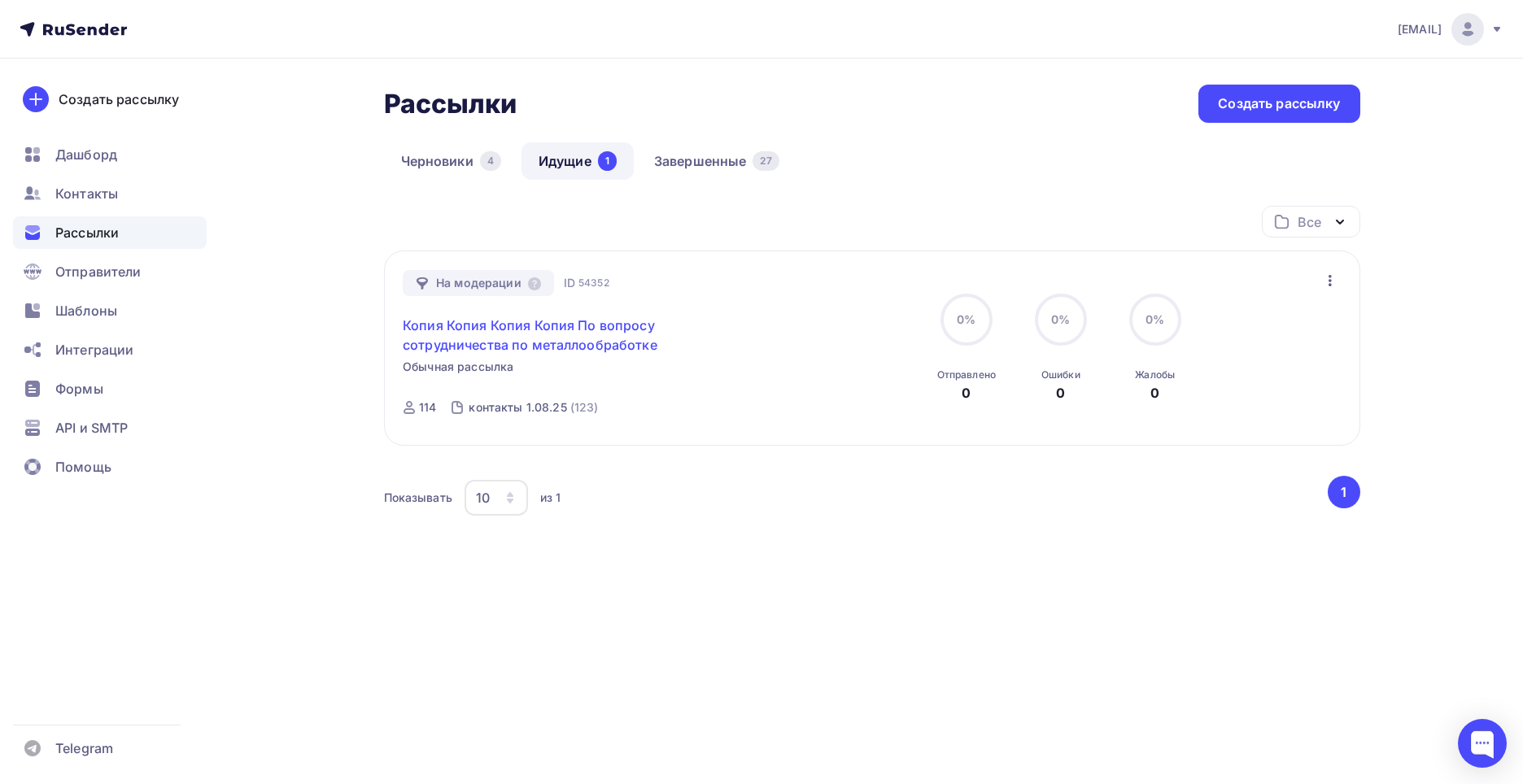 click on "Копия Копия Копия Копия По вопросу сотрудничества по металлообработке" at bounding box center (542, 335) 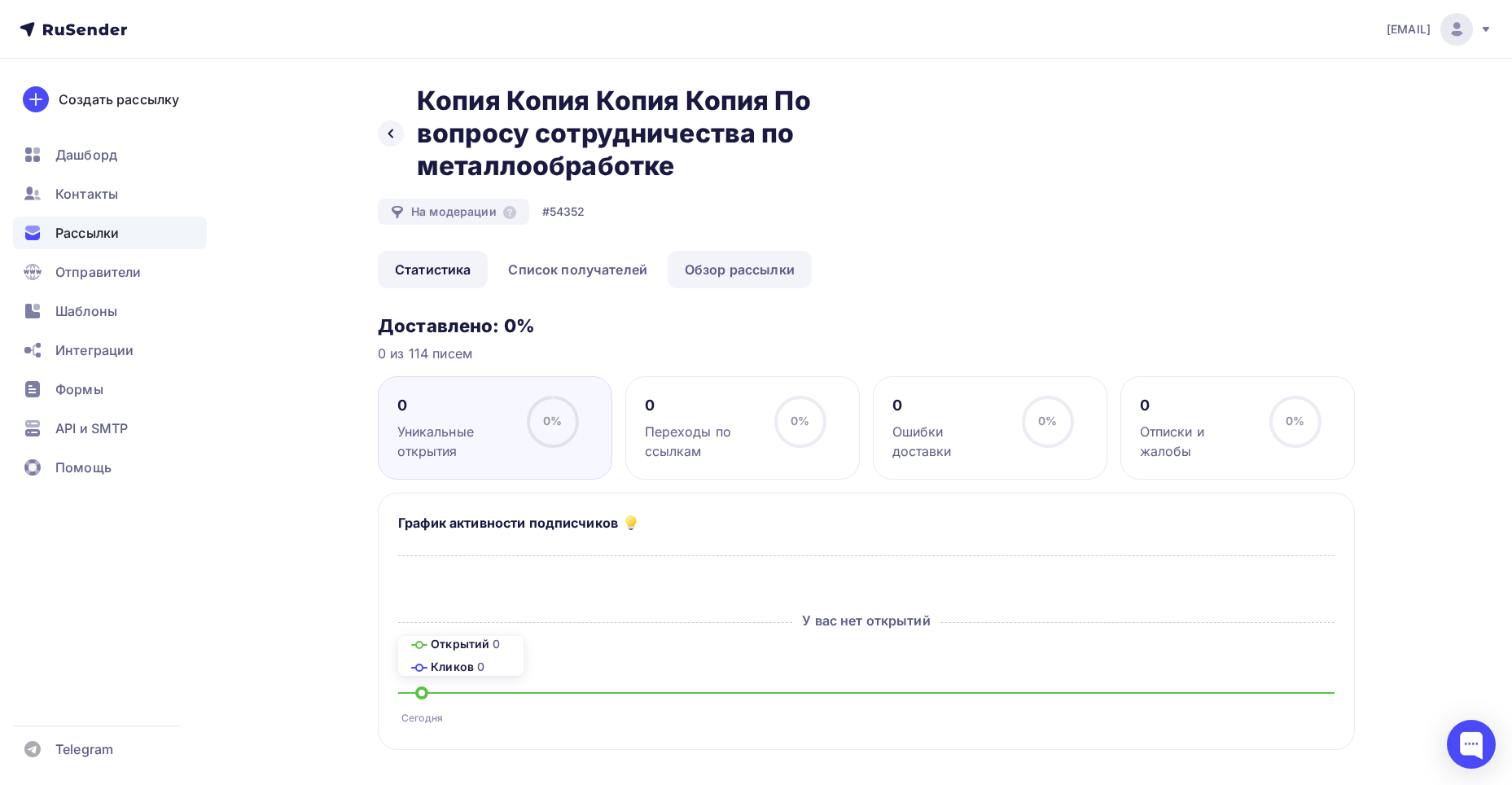 click on "Обзор рассылки" at bounding box center [739, 270] 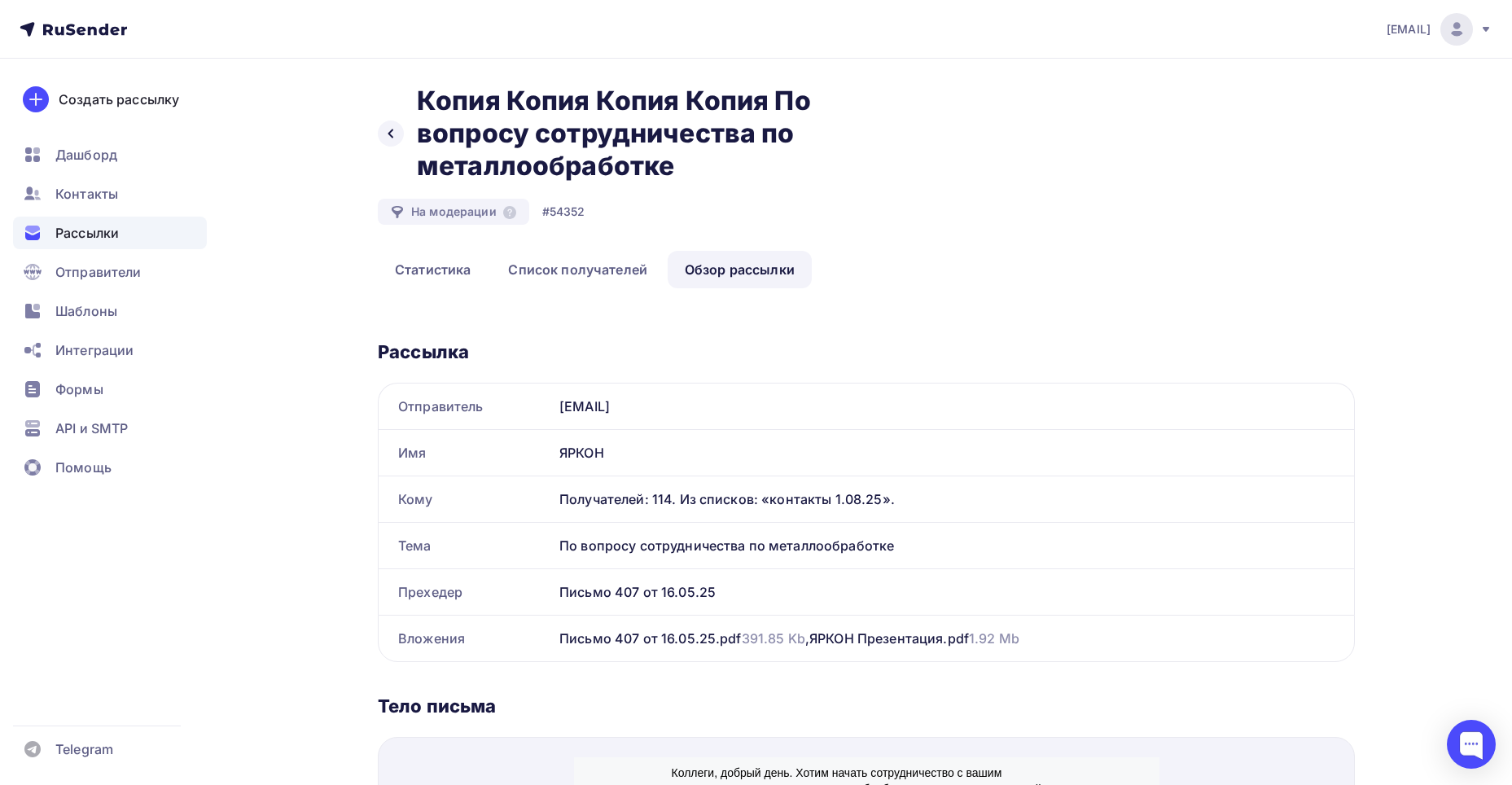 scroll, scrollTop: 0, scrollLeft: 0, axis: both 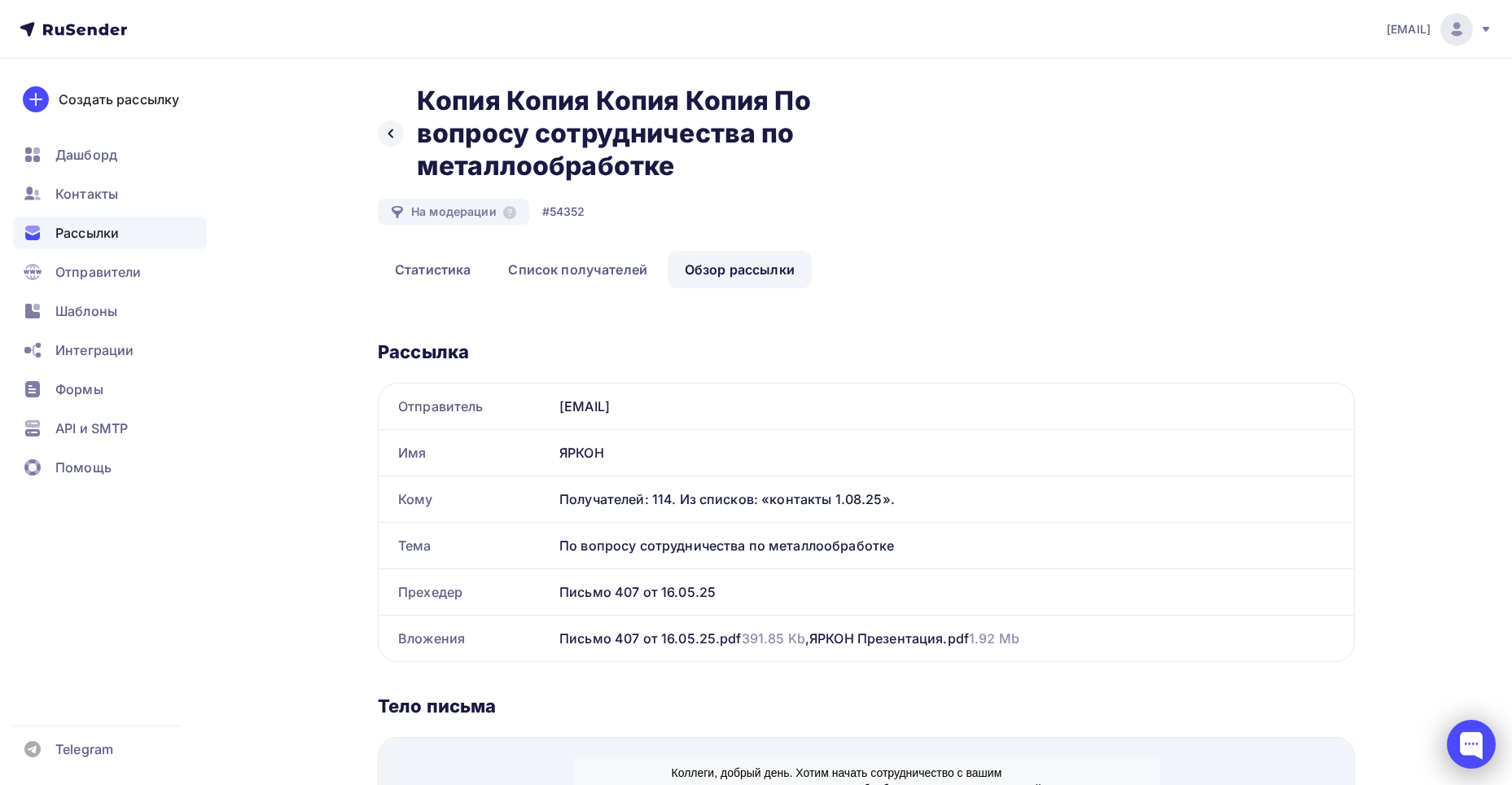 click at bounding box center [1471, 744] 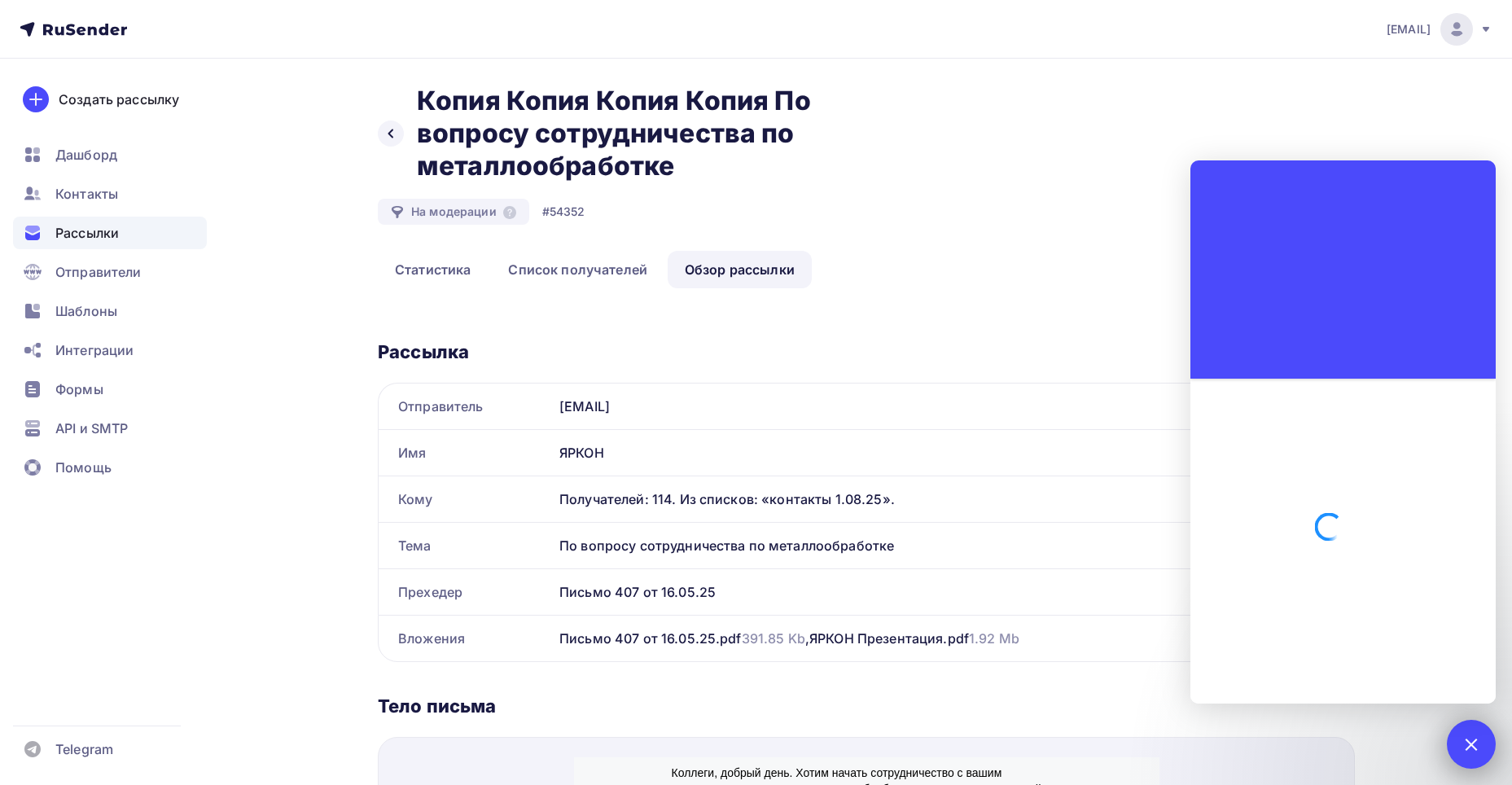 click at bounding box center [1471, 744] 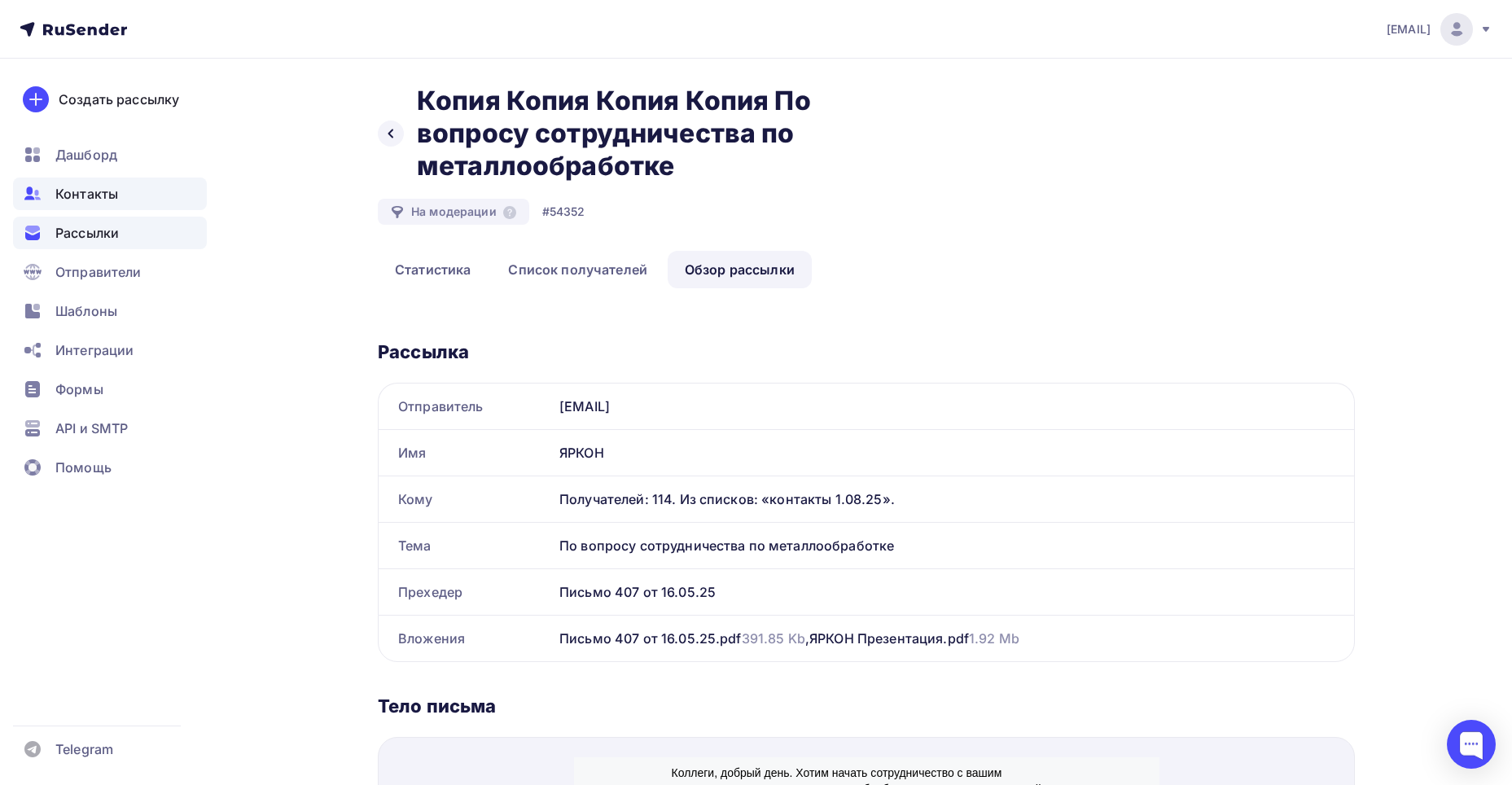 click on "Контакты" at bounding box center (86, 194) 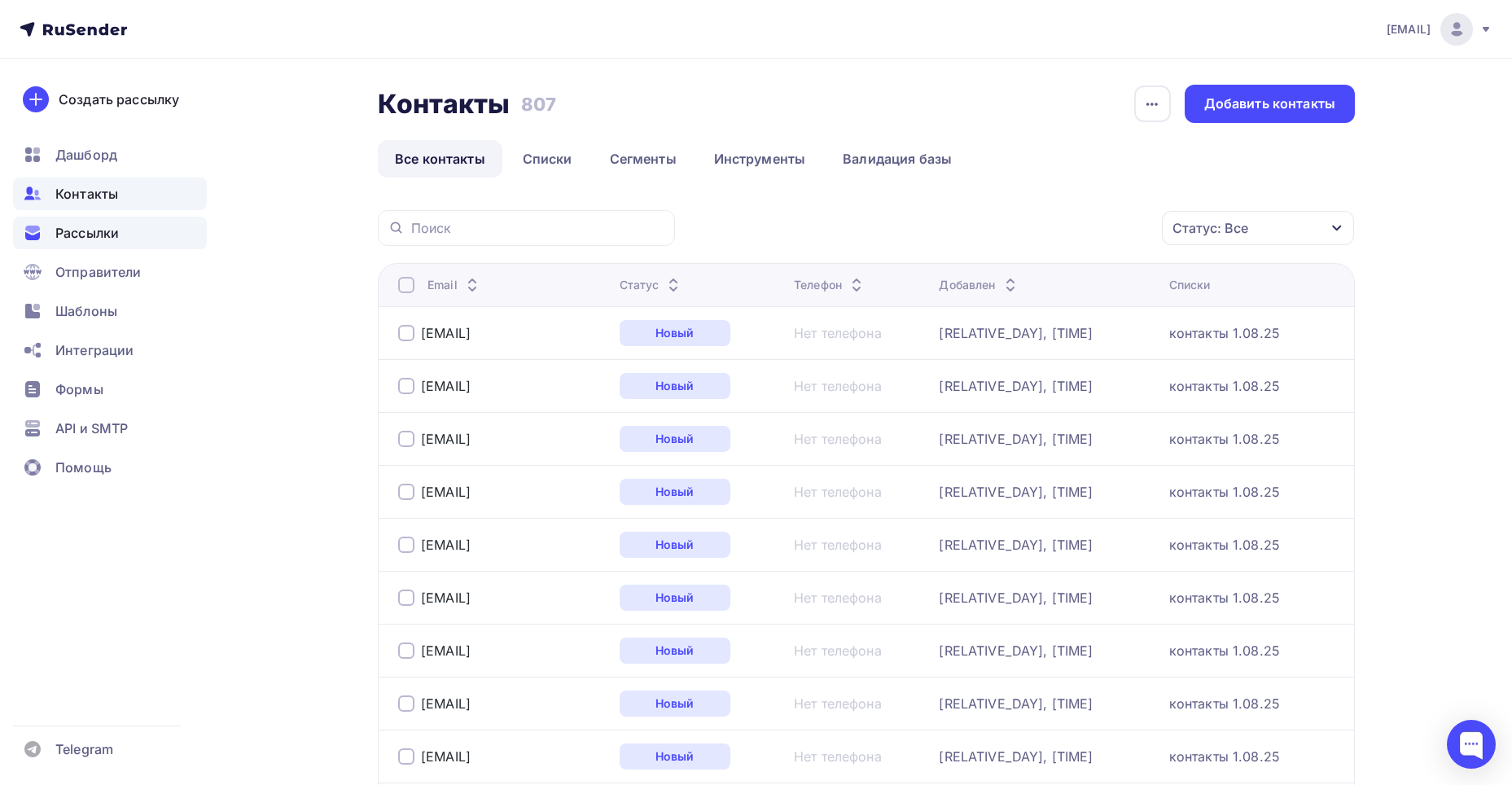 click on "Рассылки" at bounding box center [87, 233] 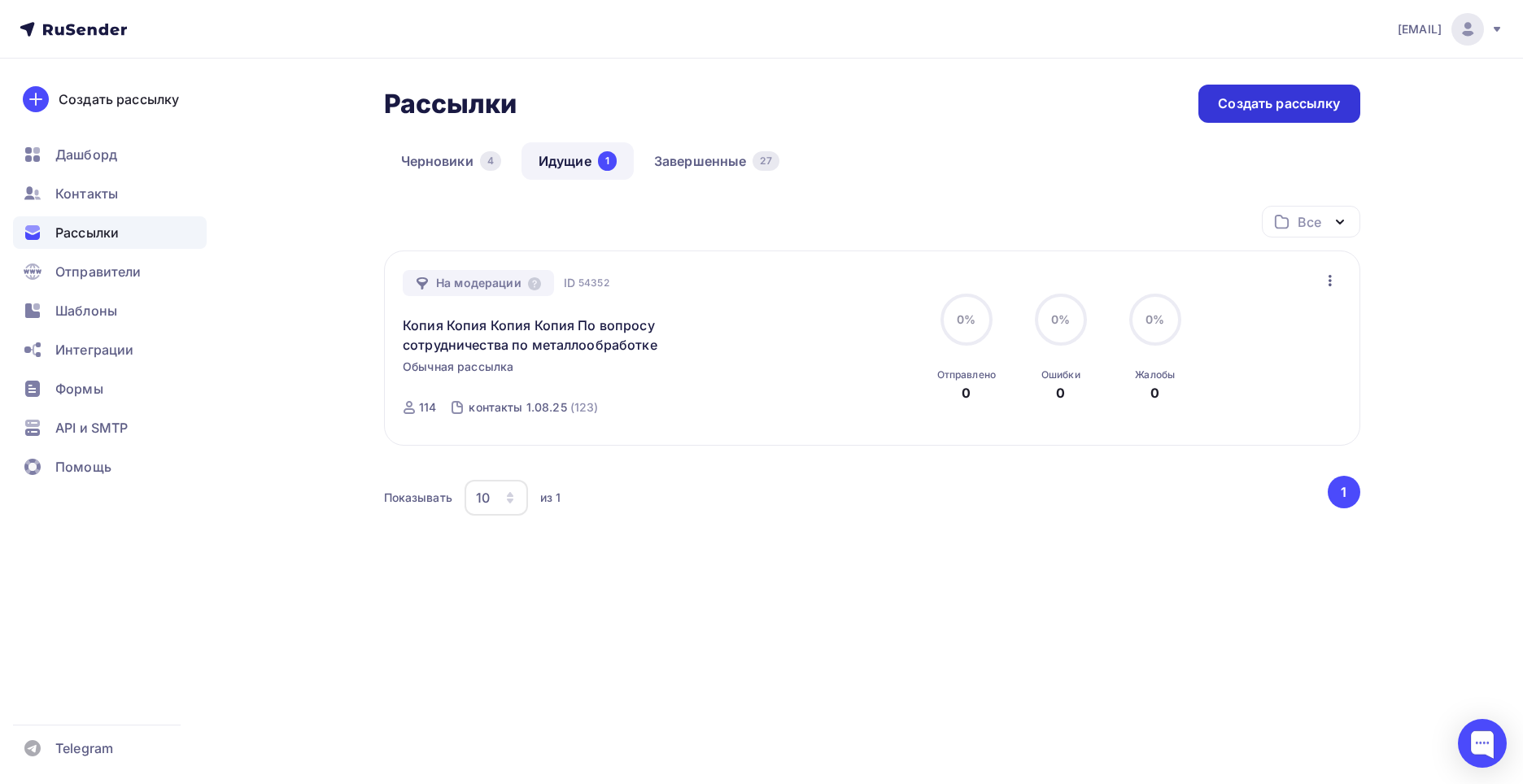 click on "Создать рассылку" at bounding box center (1279, 103) 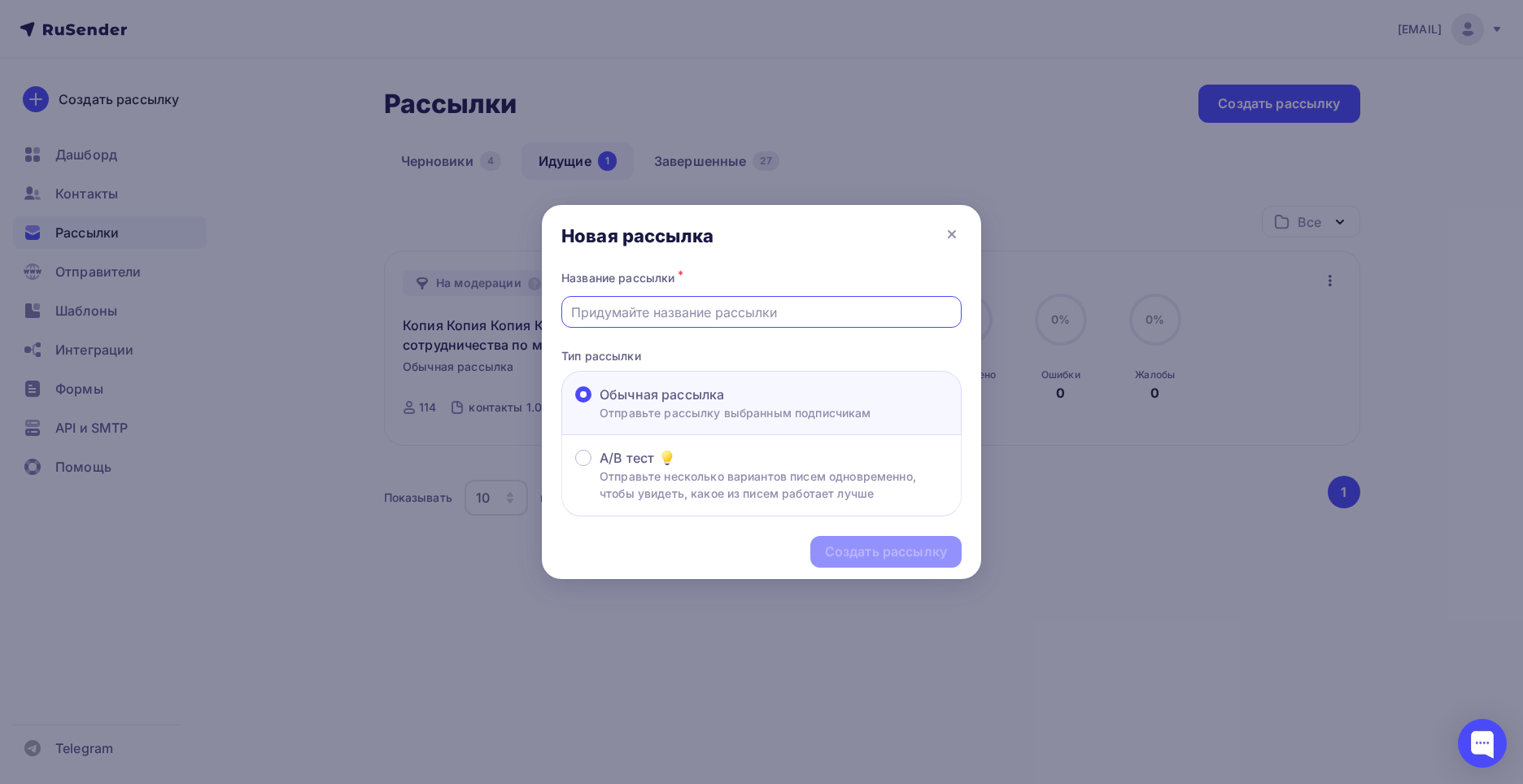 click at bounding box center (762, 312) 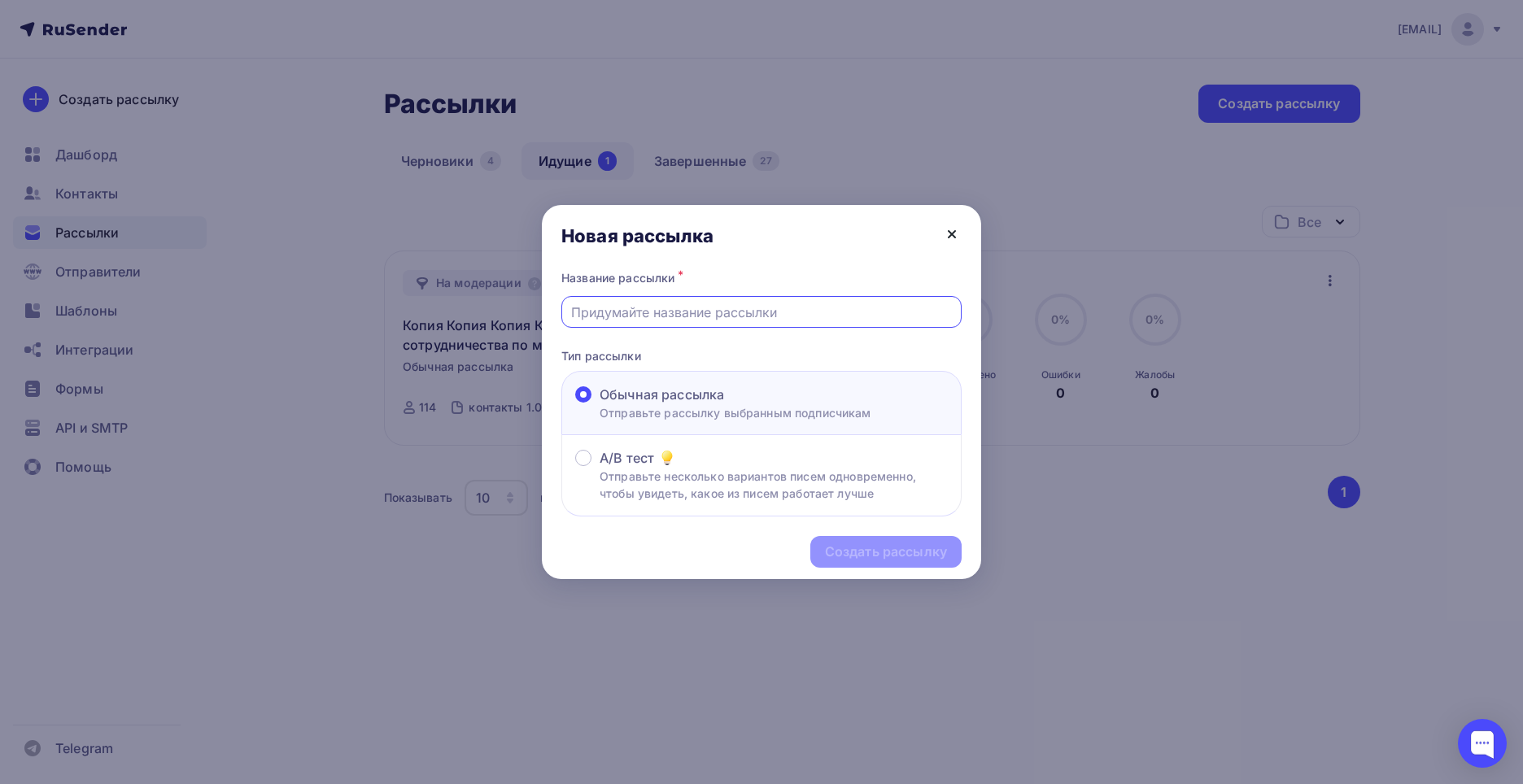 click 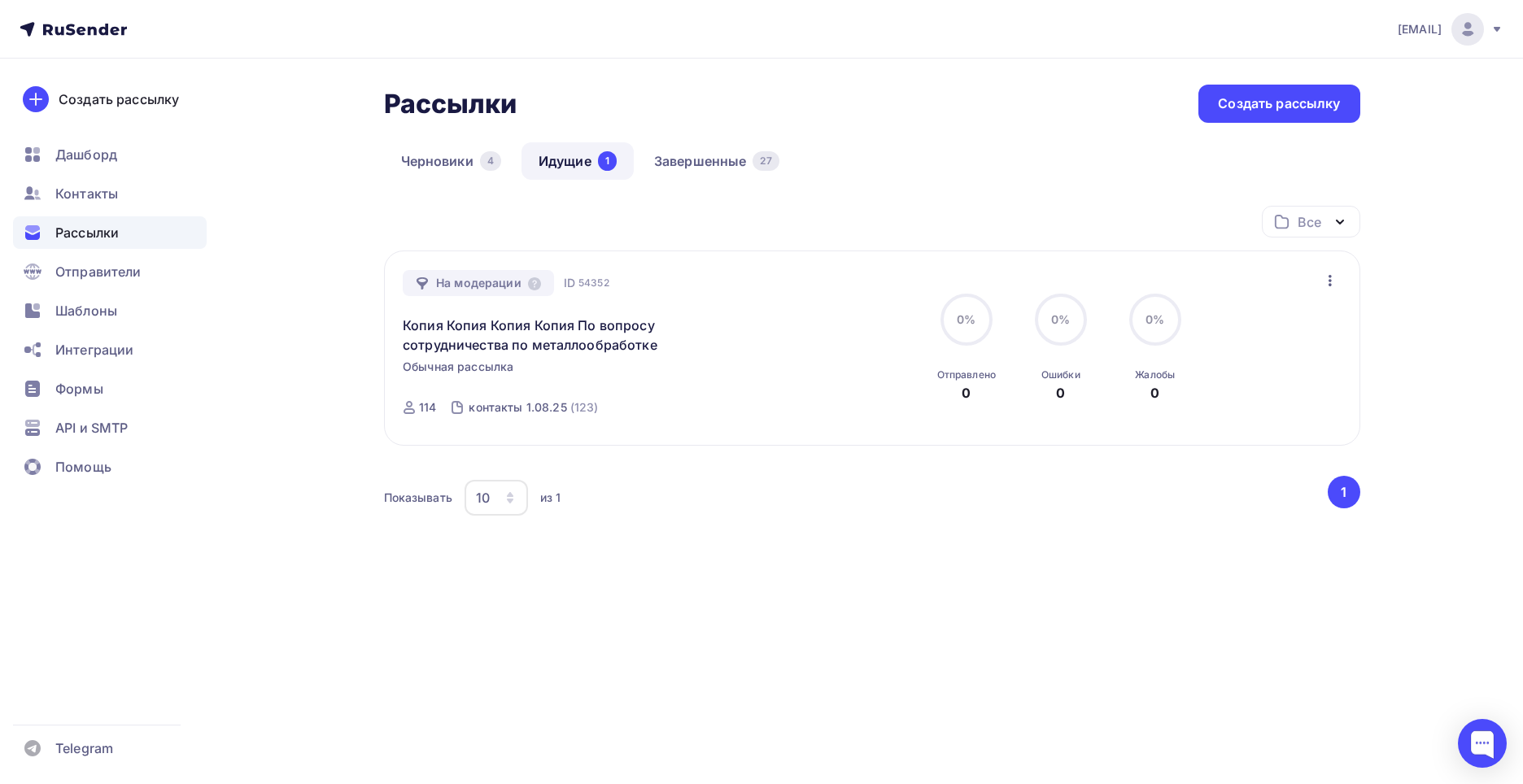 click at bounding box center (762, 392) 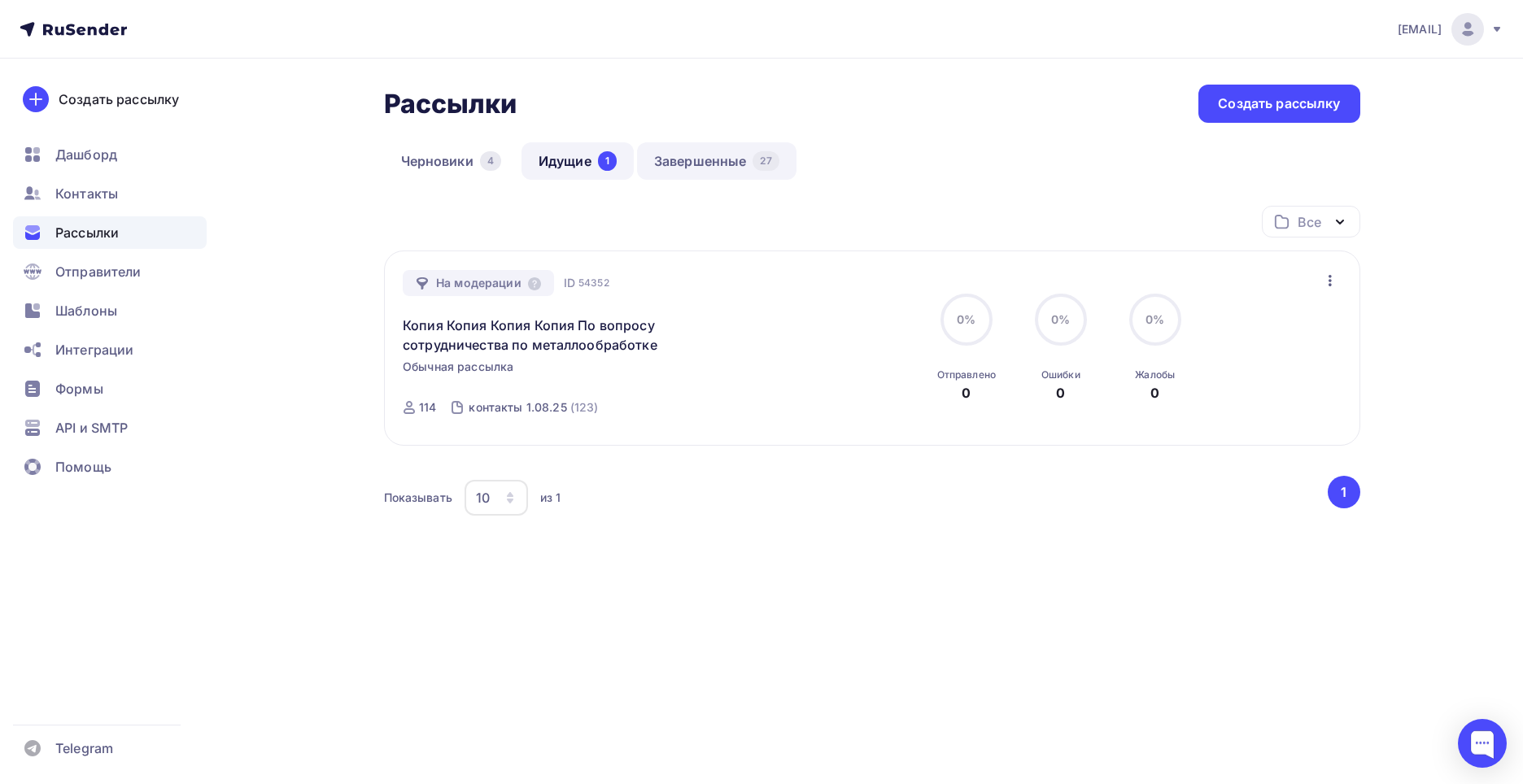click on "Завершенные
27" at bounding box center [717, 161] 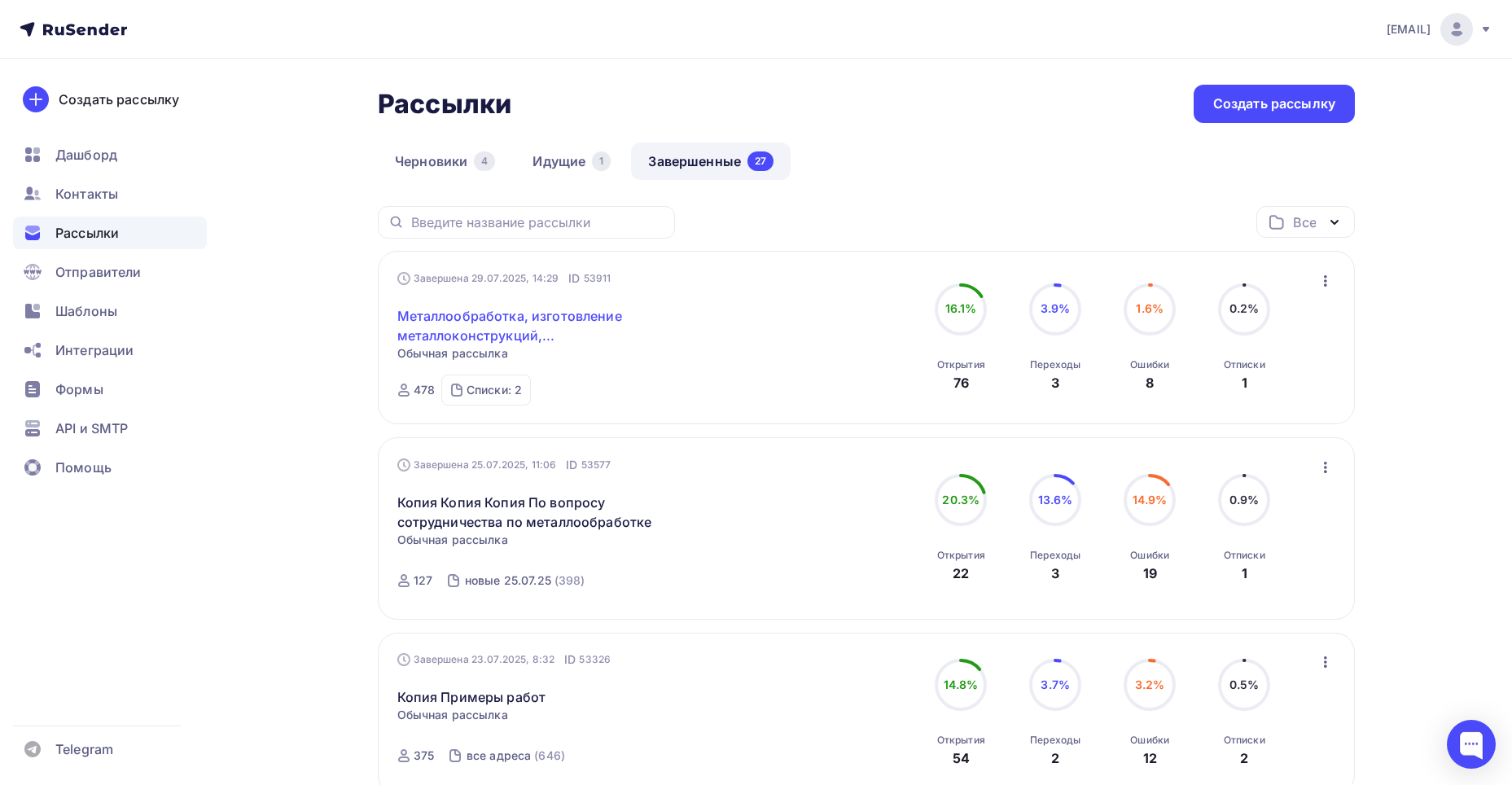 click on "Металлообработка, изготовление металлоконструкций,..." at bounding box center (537, 326) 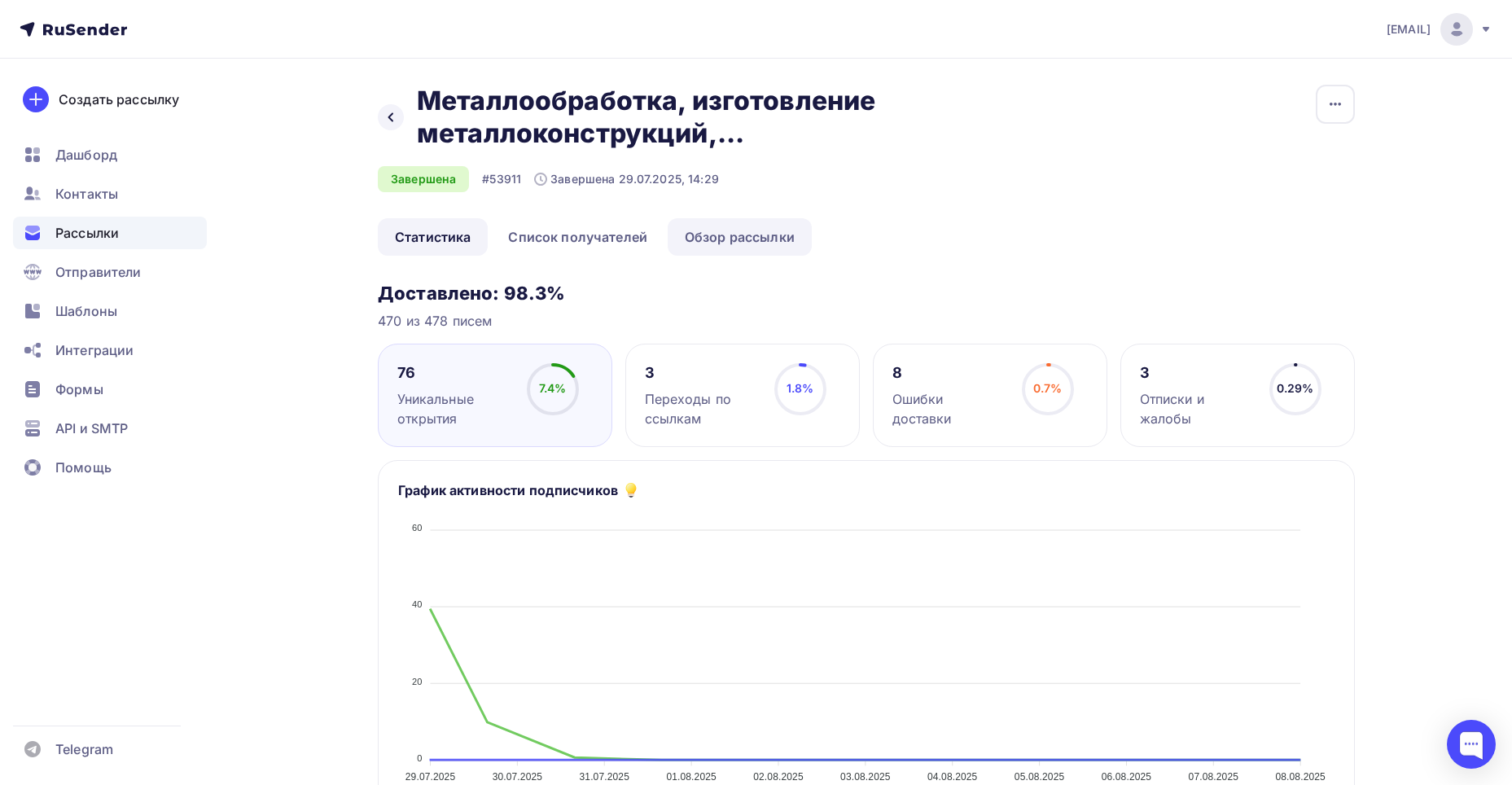 click on "Обзор рассылки" at bounding box center (739, 237) 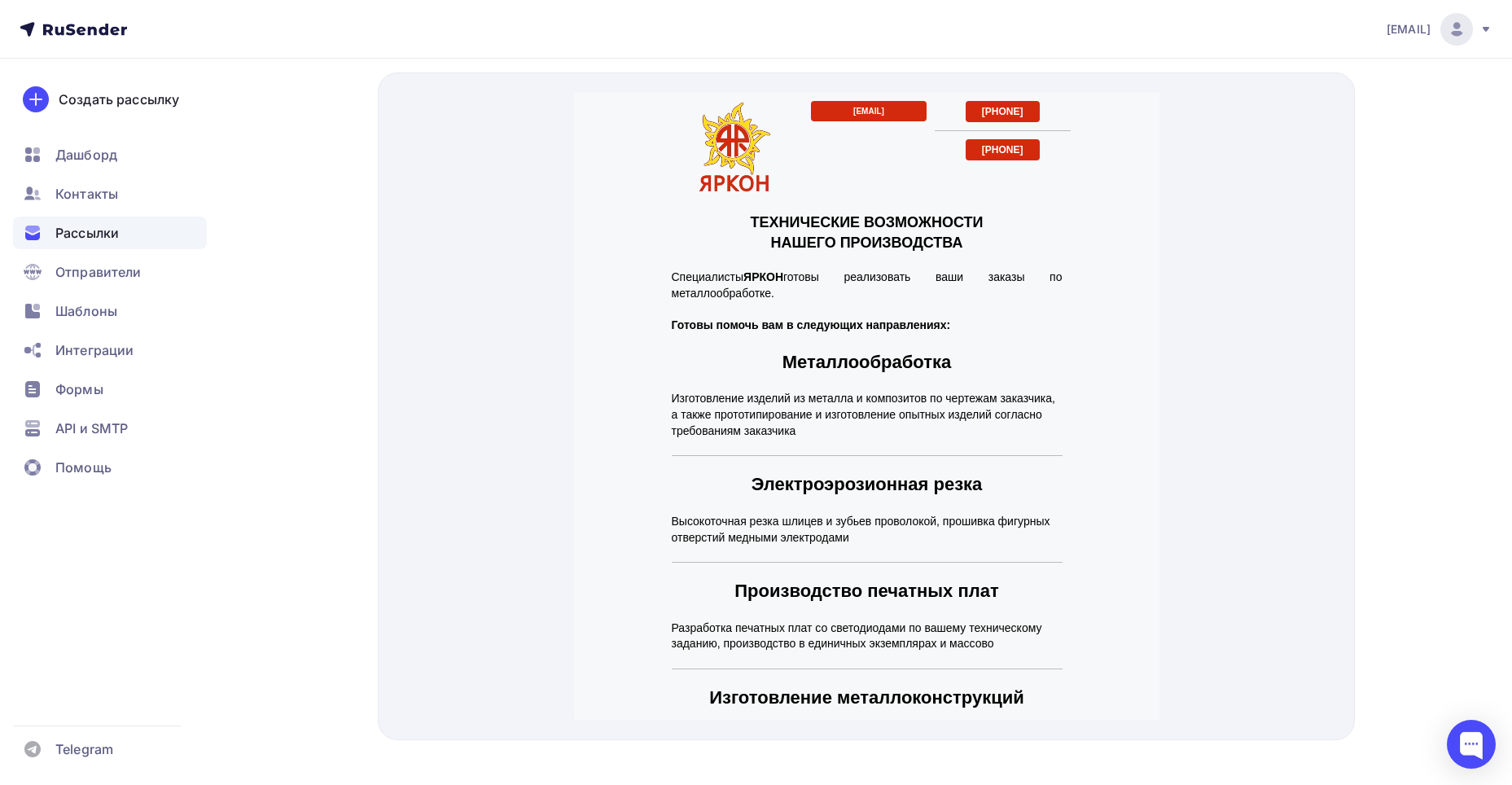scroll, scrollTop: 672, scrollLeft: 0, axis: vertical 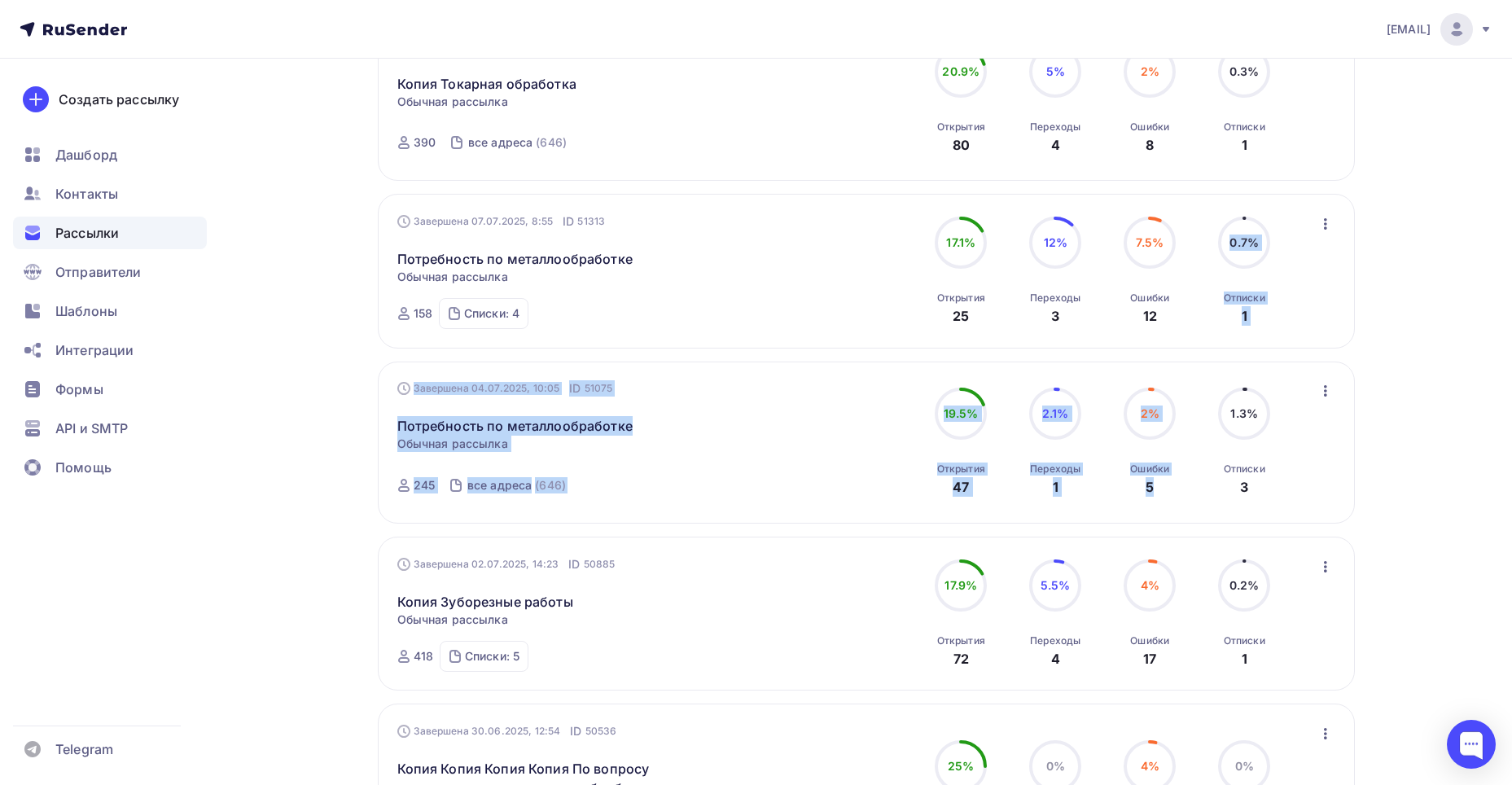 drag, startPoint x: 1506, startPoint y: 387, endPoint x: 1523, endPoint y: 269, distance: 119.2183 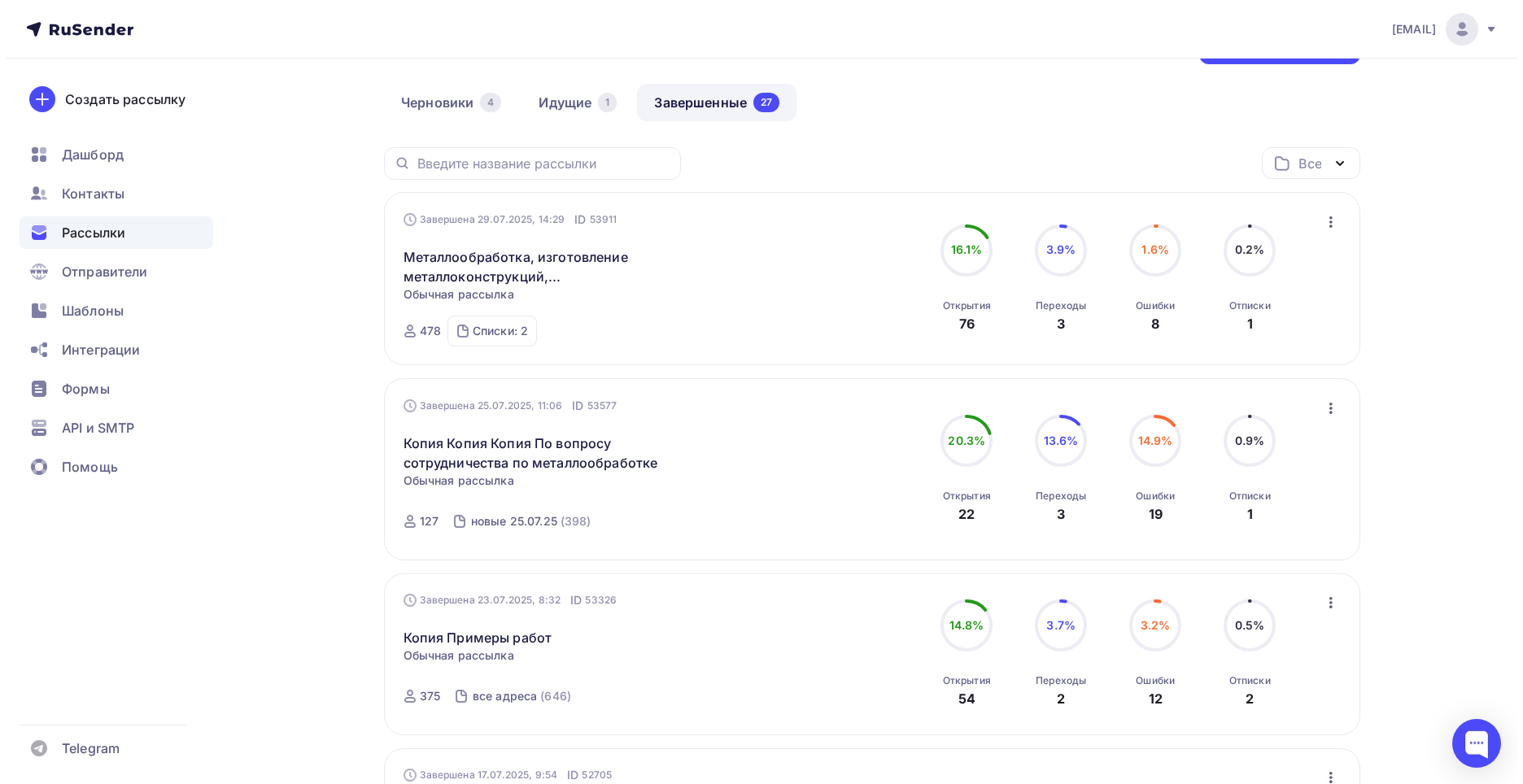 scroll, scrollTop: 0, scrollLeft: 0, axis: both 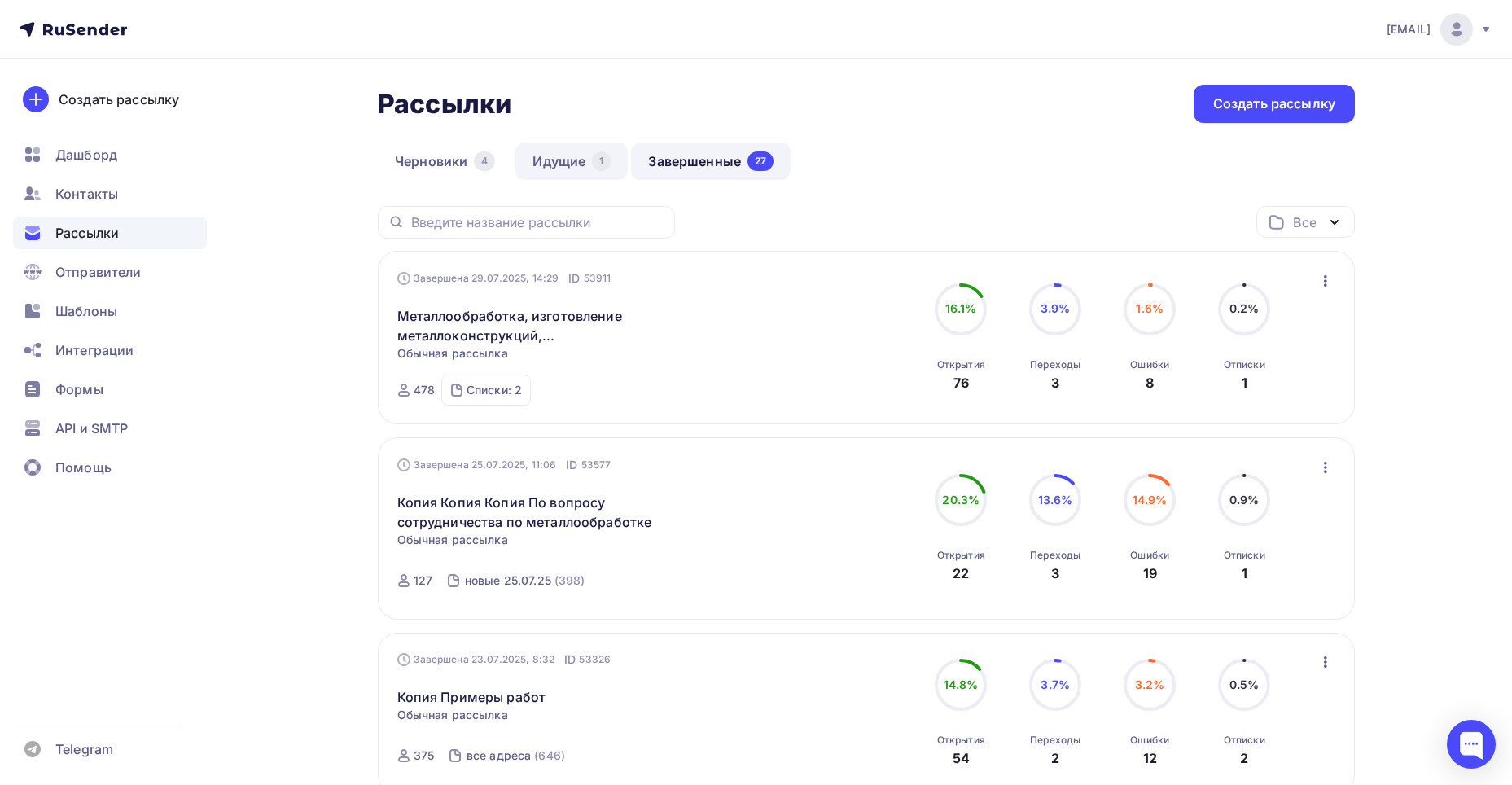 click on "Идущие
1" at bounding box center (572, 161) 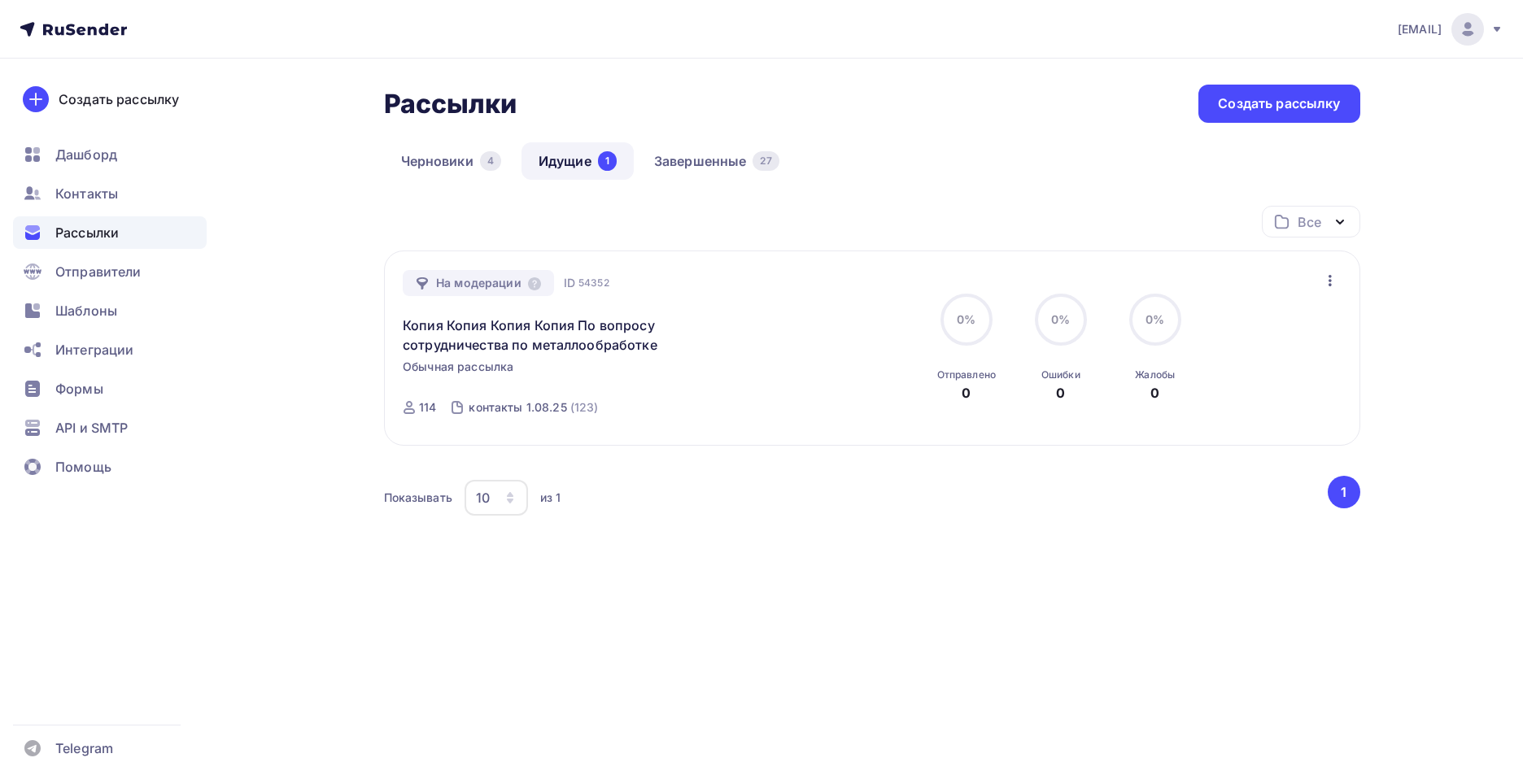 scroll, scrollTop: 0, scrollLeft: 0, axis: both 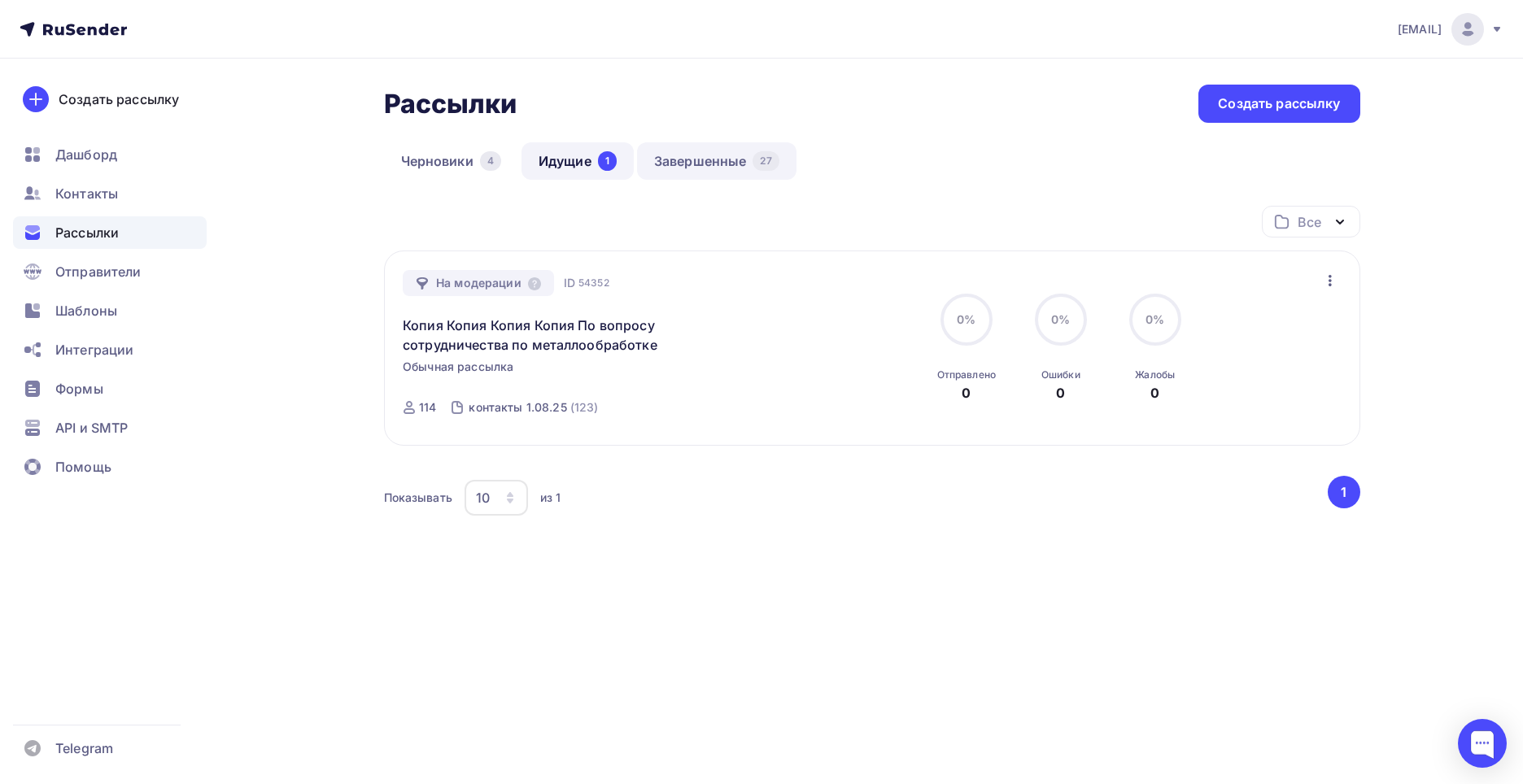 click on "27" at bounding box center [766, 161] 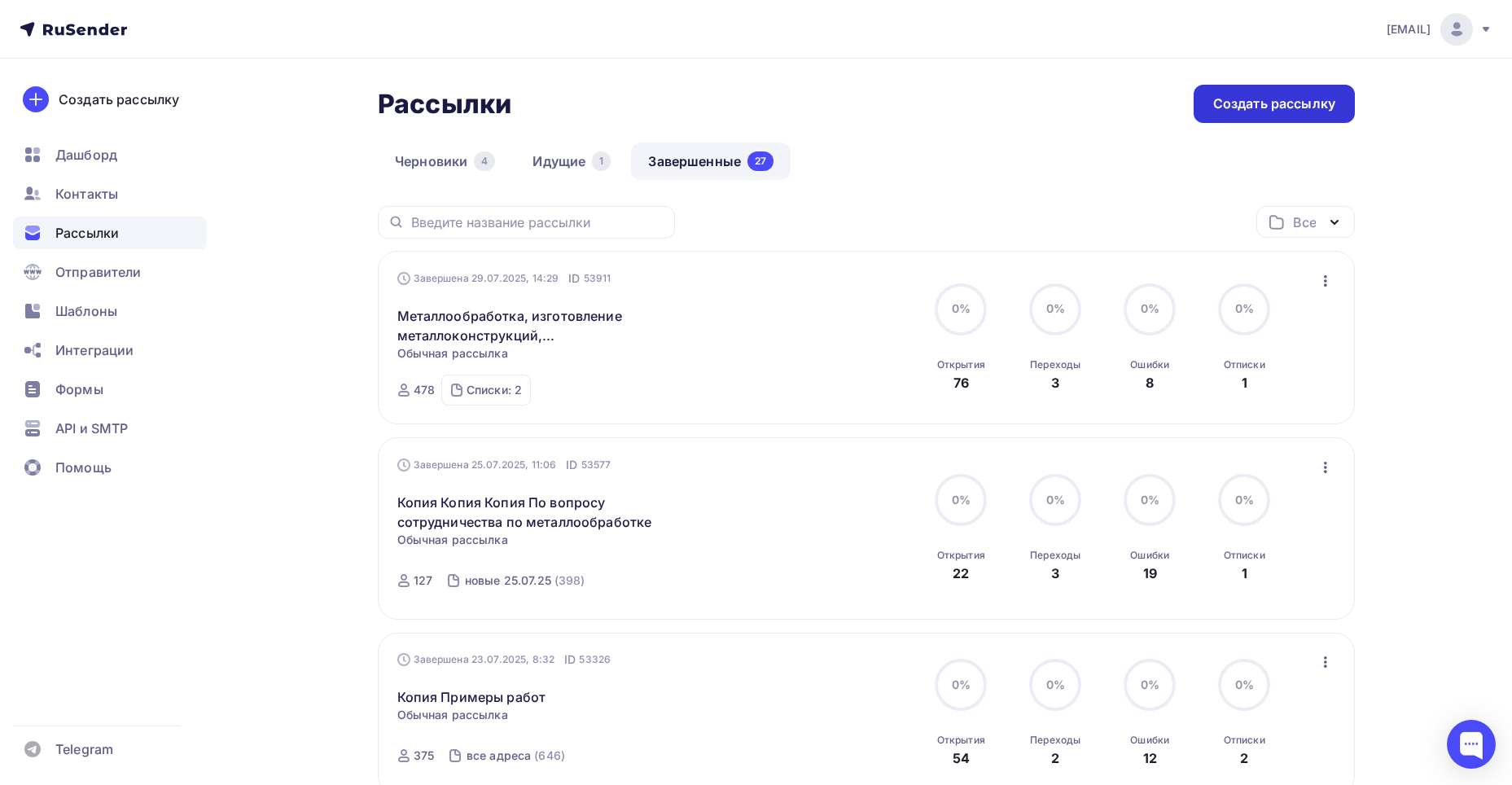 click on "Создать рассылку" at bounding box center (1274, 103) 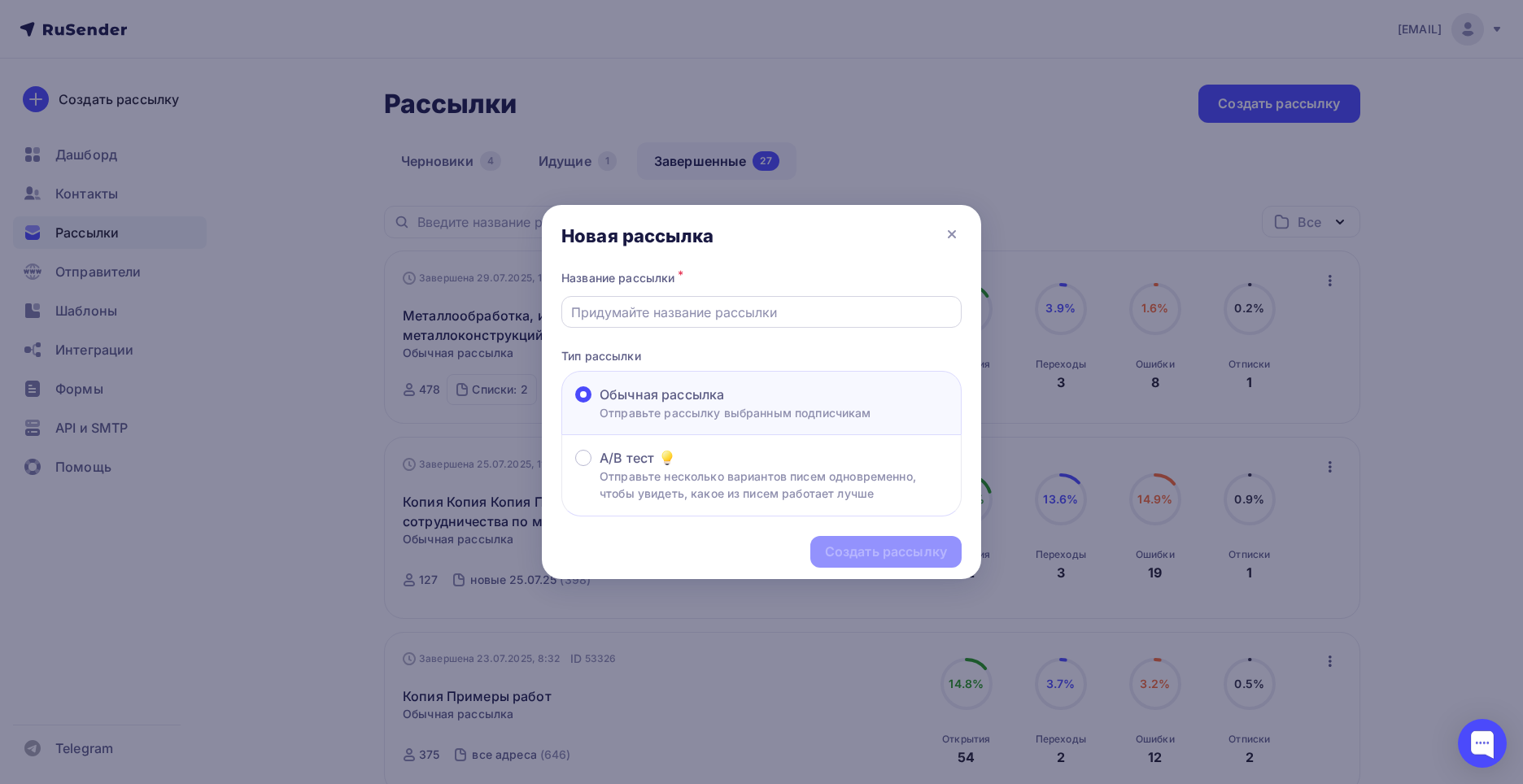 click at bounding box center (762, 311) 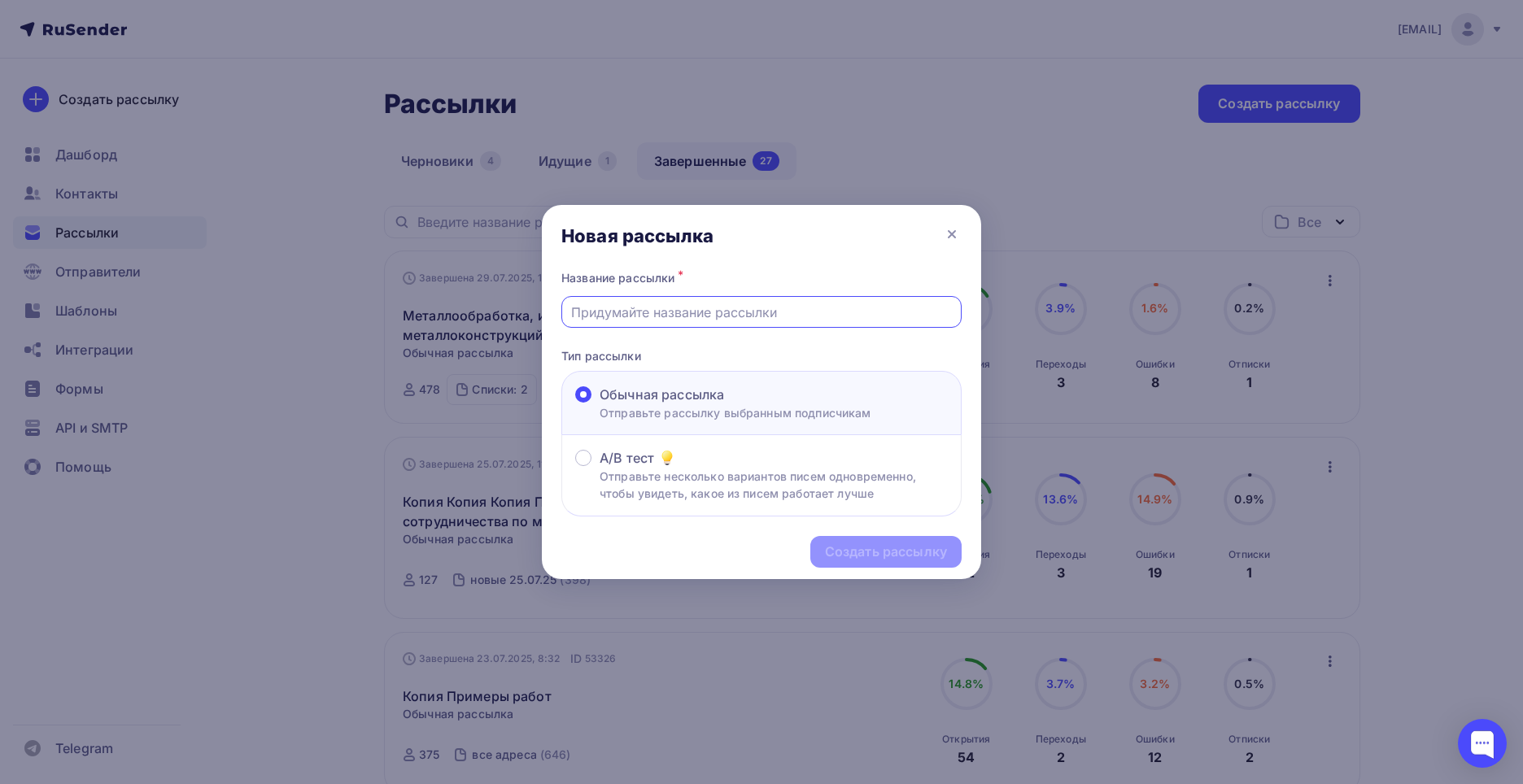paste on "металлообработка под заказ" 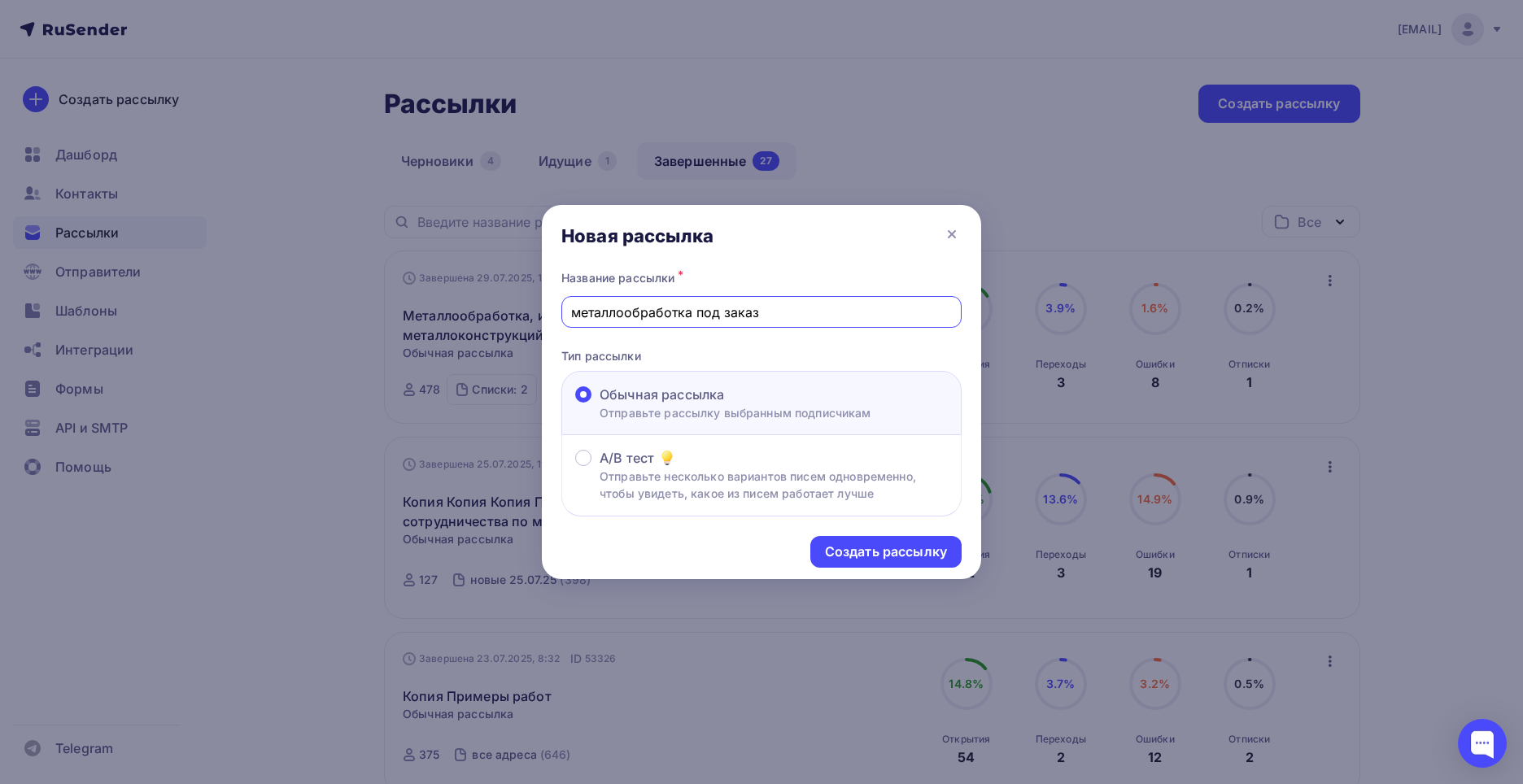 drag, startPoint x: 581, startPoint y: 310, endPoint x: 561, endPoint y: 316, distance: 20.88061 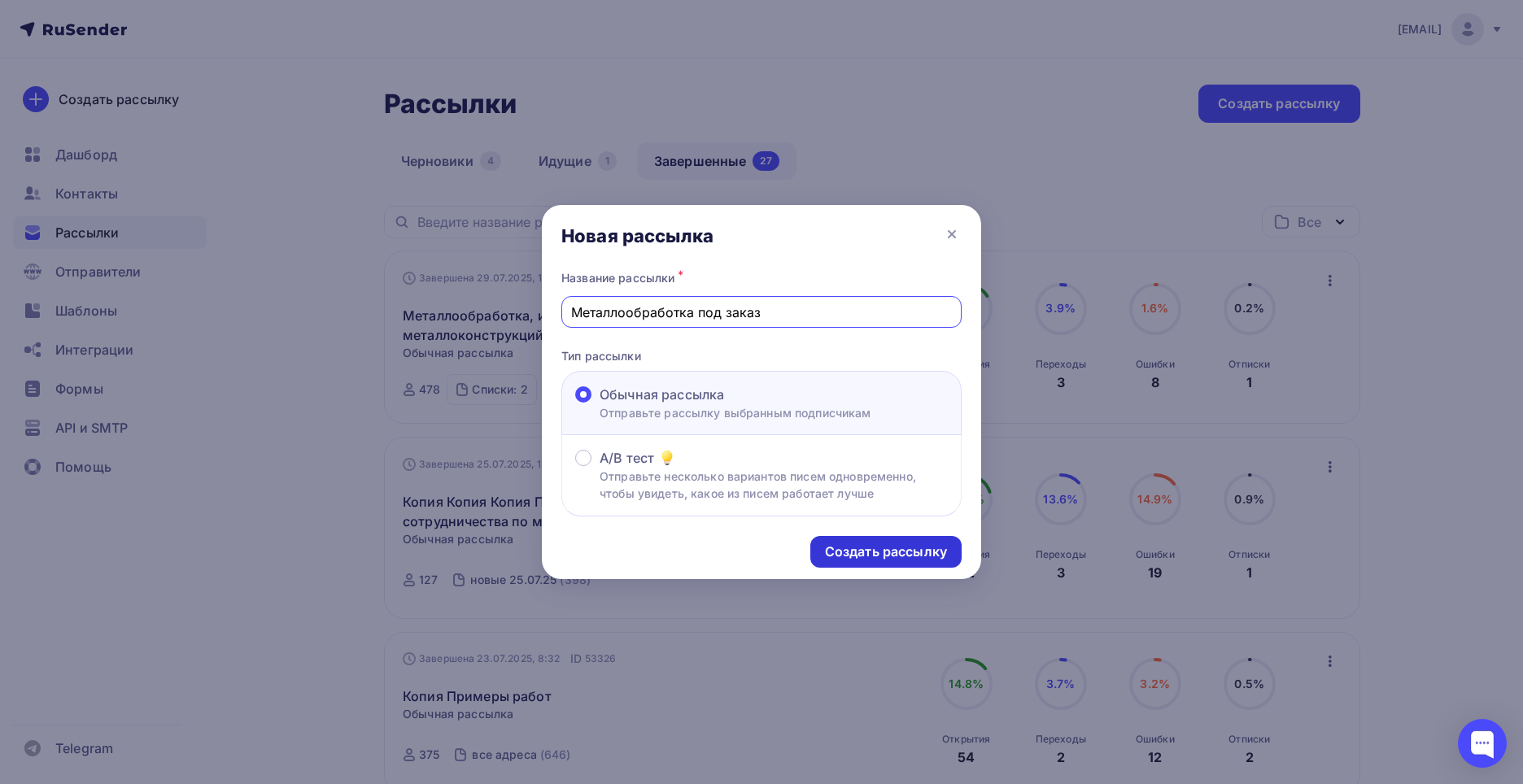 type on "Металлообработка под заказ" 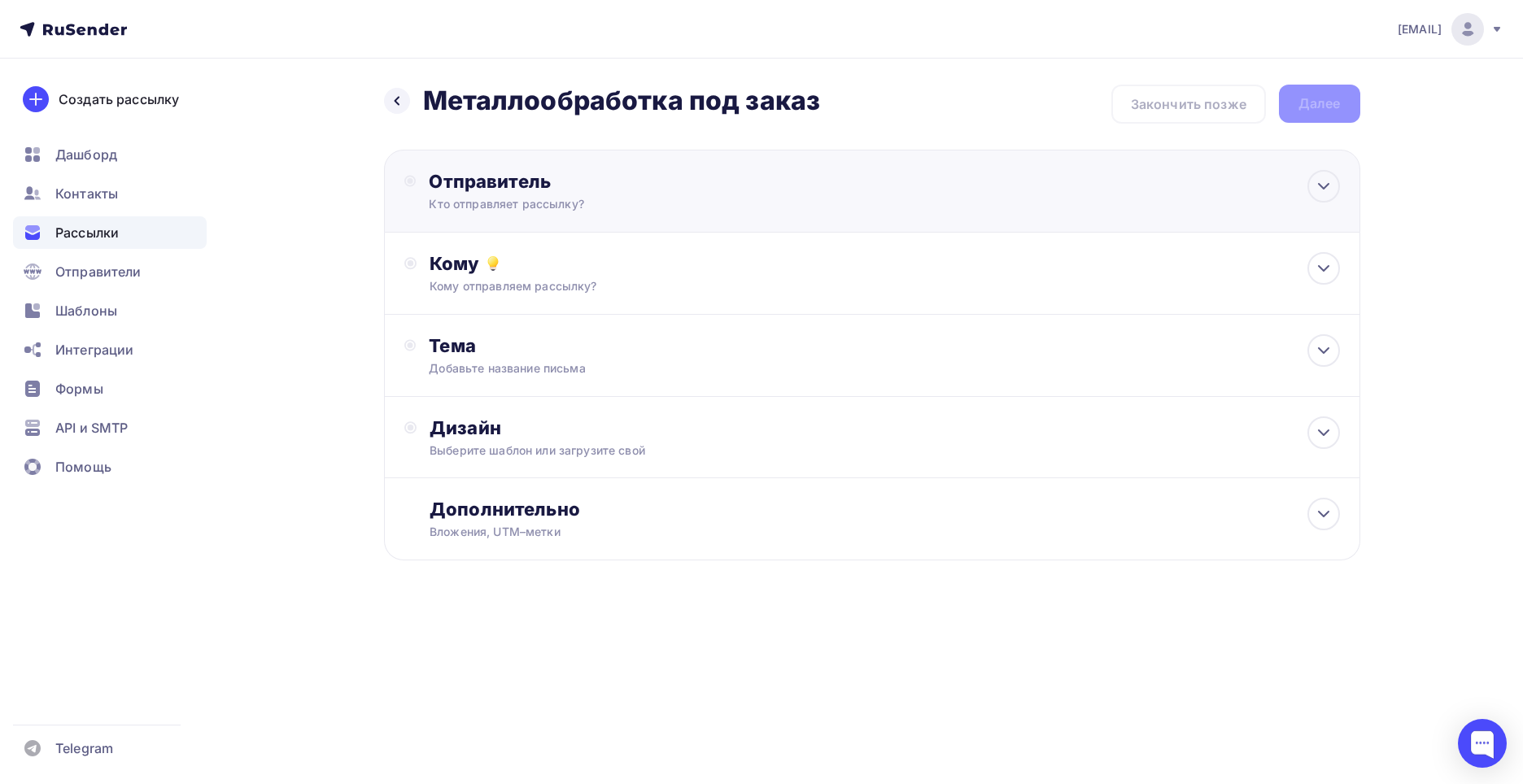 click on "Кто отправляет рассылку?" at bounding box center [587, 204] 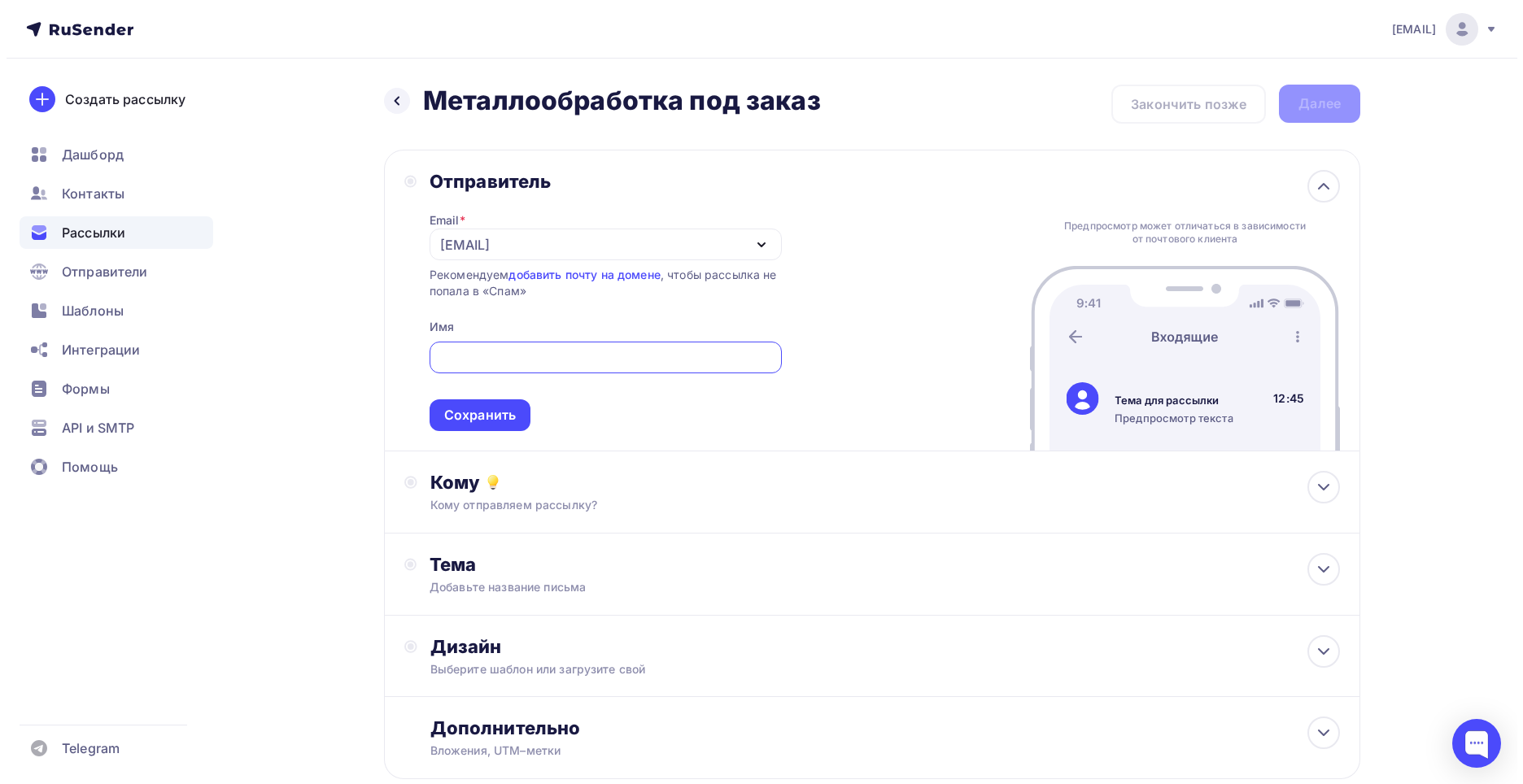 scroll, scrollTop: 0, scrollLeft: 0, axis: both 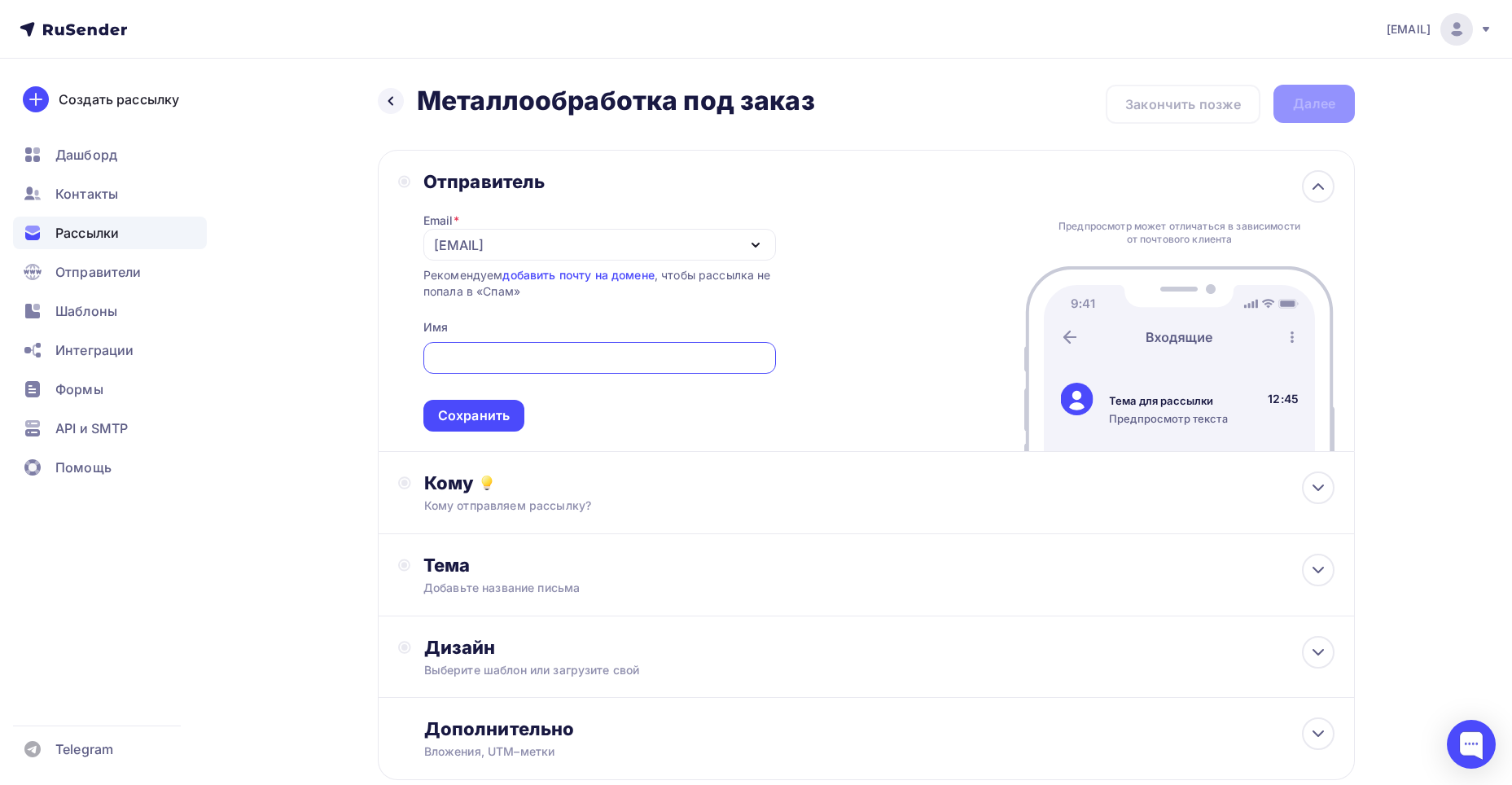 click at bounding box center (599, 358) 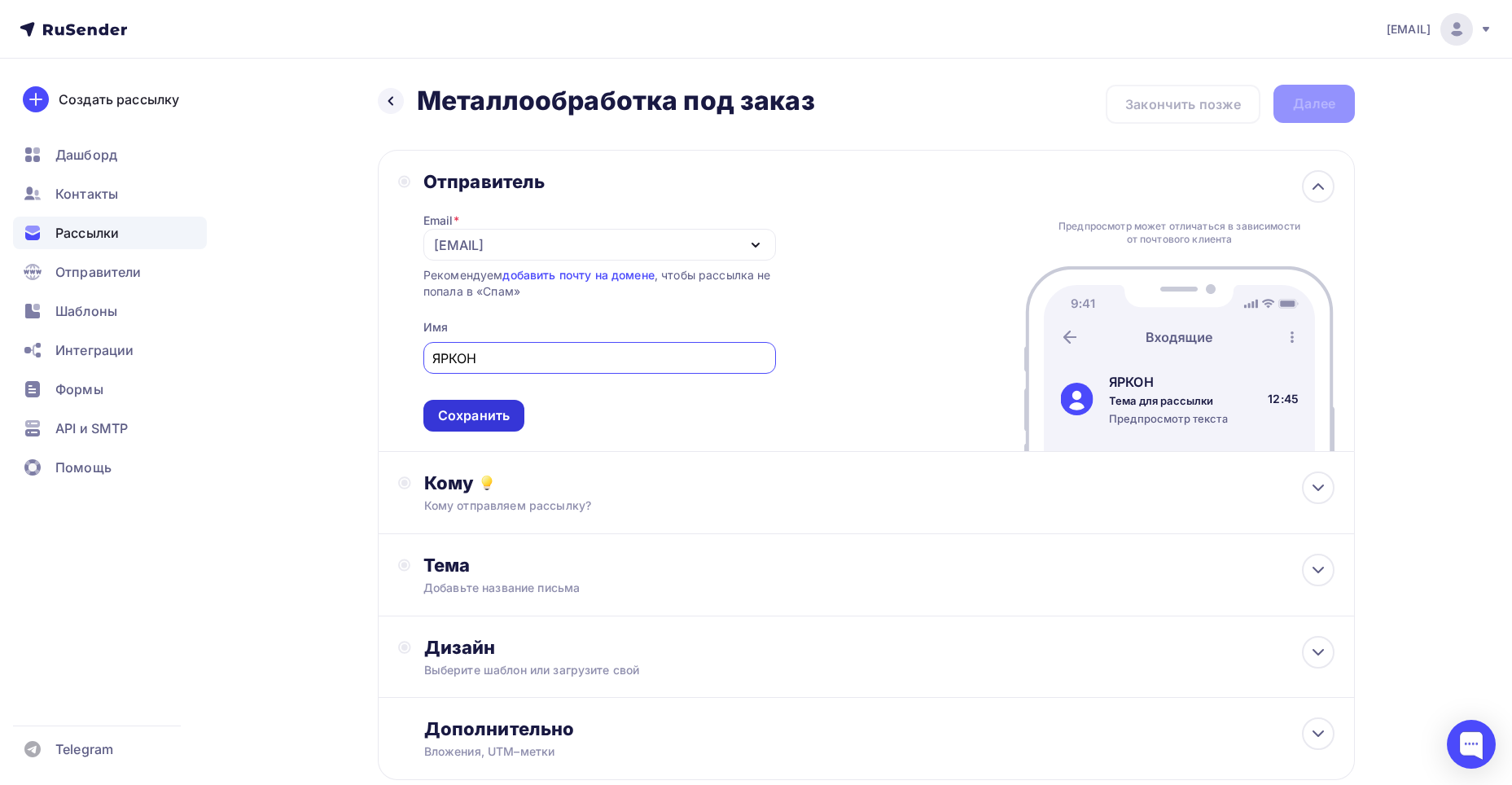 type on "ЯРКОН" 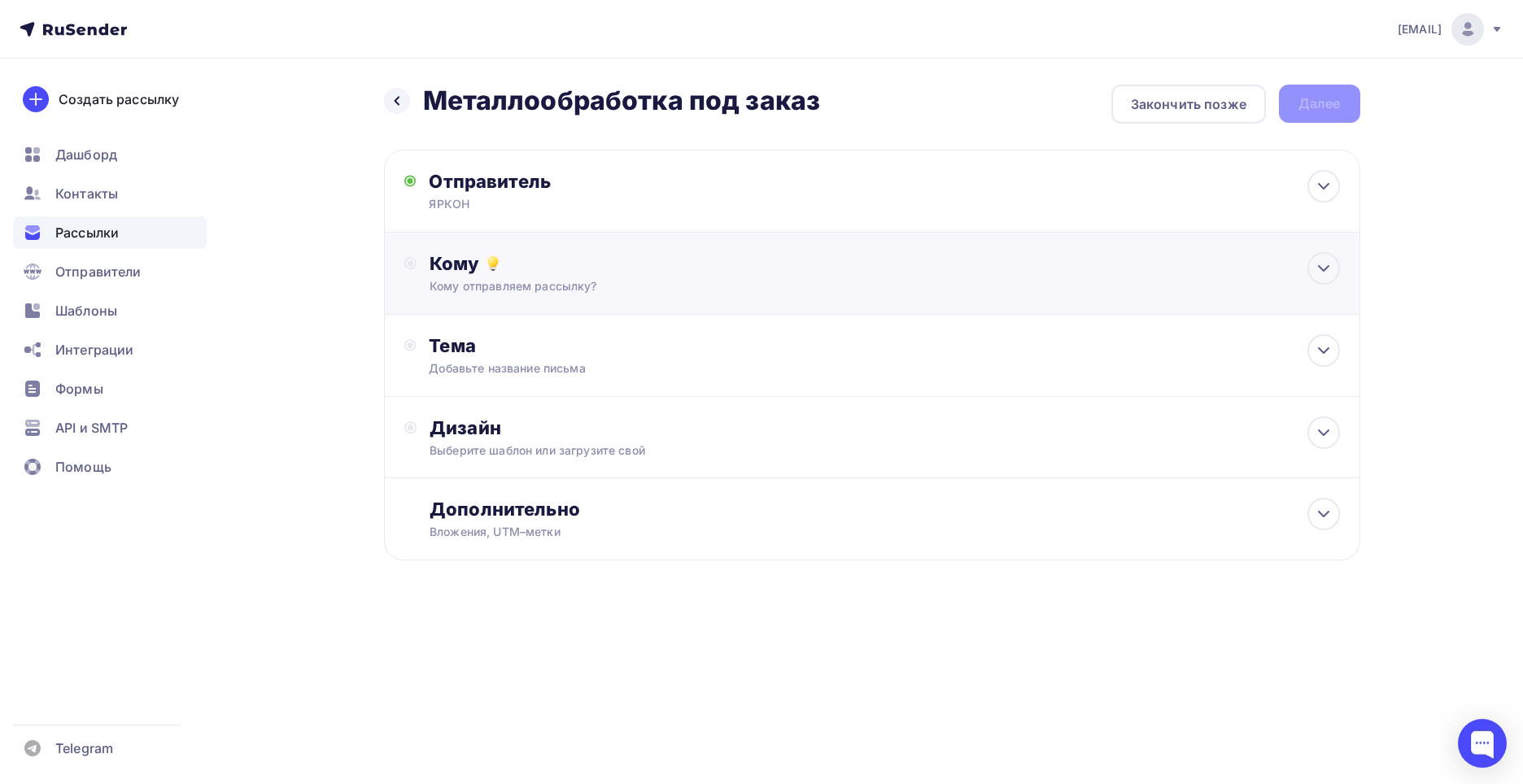 click on "Кому" at bounding box center [884, 264] 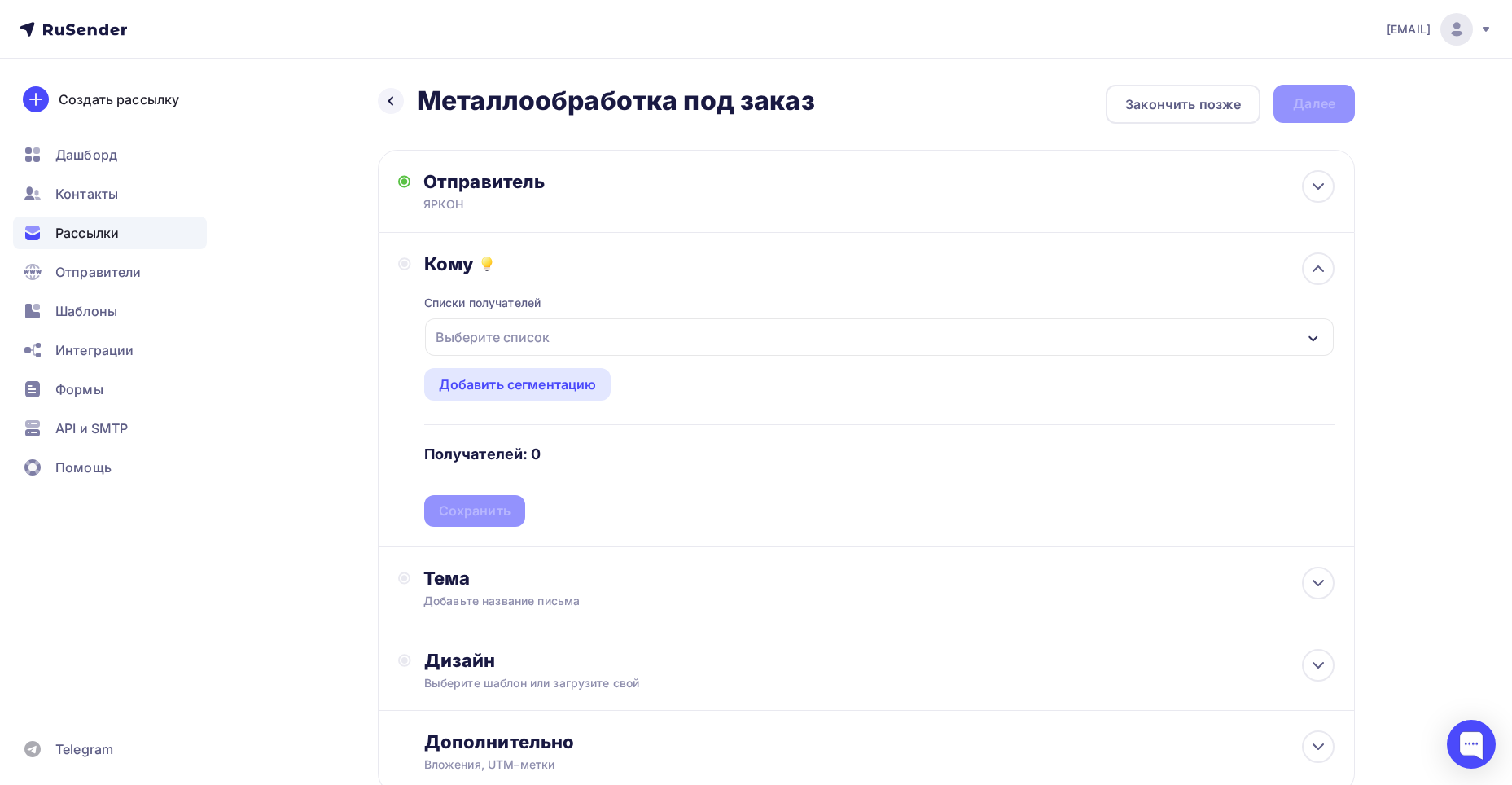click on "Выберите список" at bounding box center [879, 337] 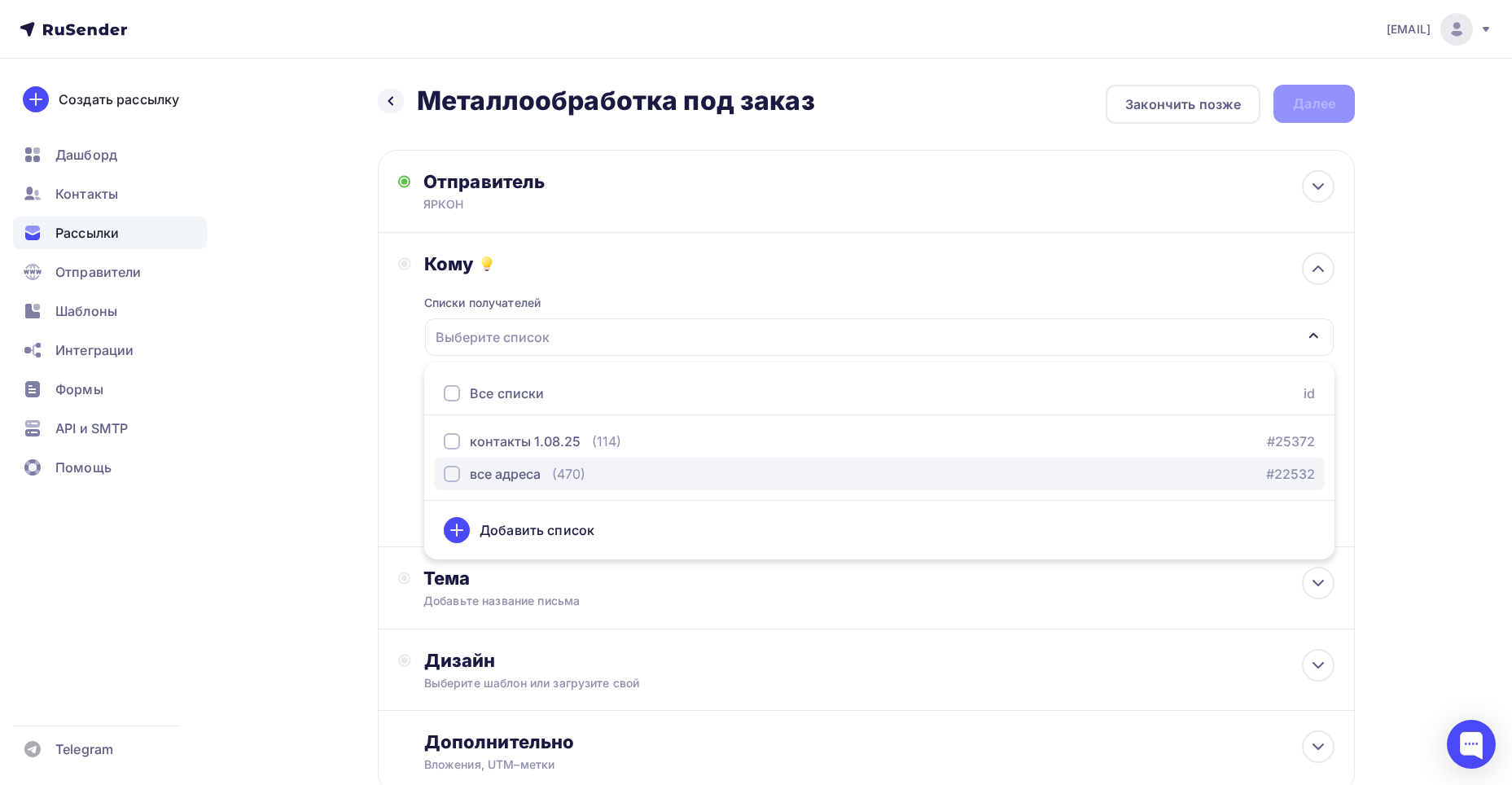 click on "все адреса
(470)
#22532" at bounding box center (879, 474) 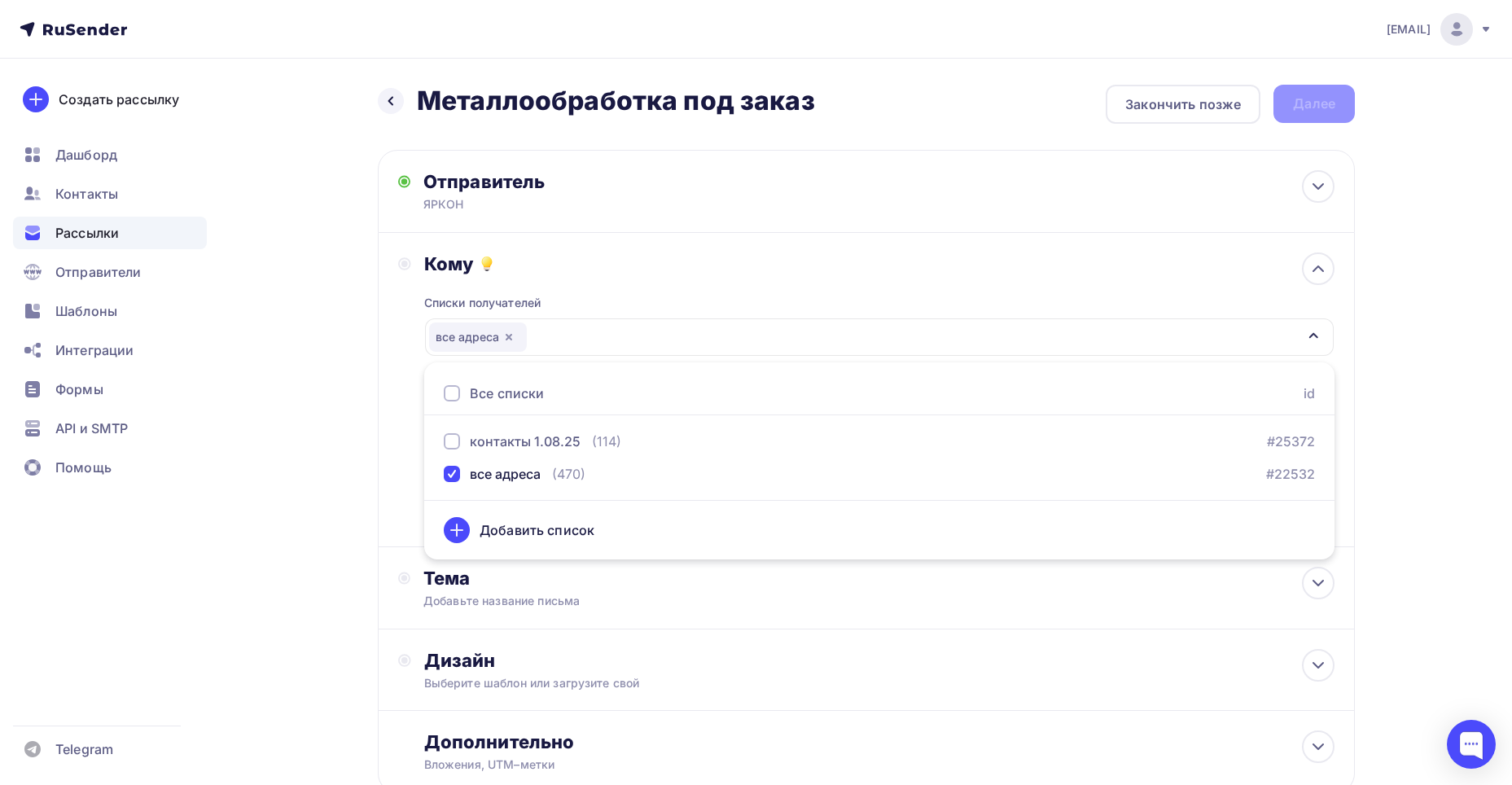 click on "Кому
Списки получателей
все адреса
Все списки
id
контакты 1.08.25
(114)
#25372
все адреса
(470)
#22532
Добавить список
Добавить сегментацию
Получателей:
470
Сохранить" at bounding box center (866, 389) 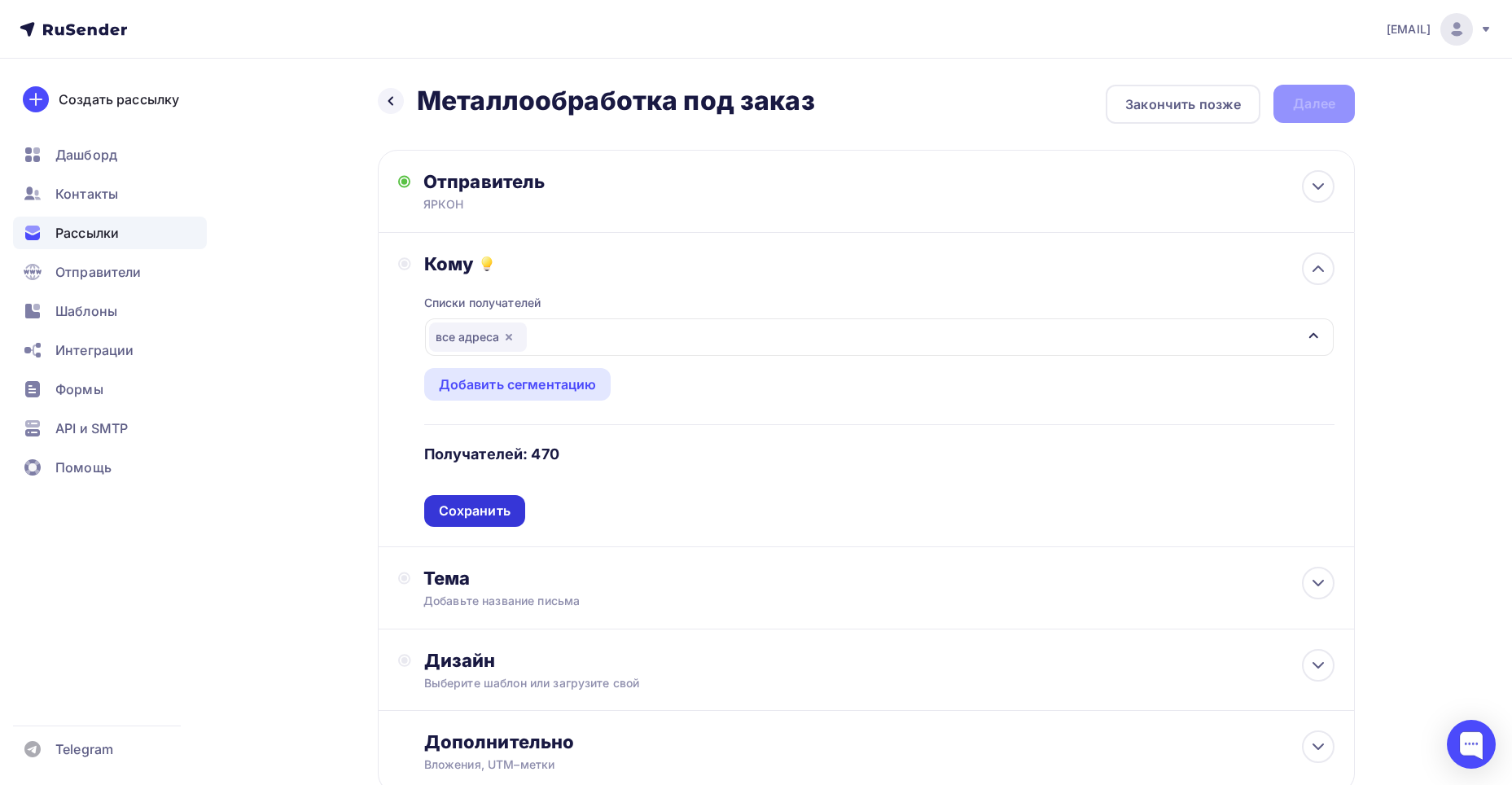 click on "Сохранить" at bounding box center [475, 511] 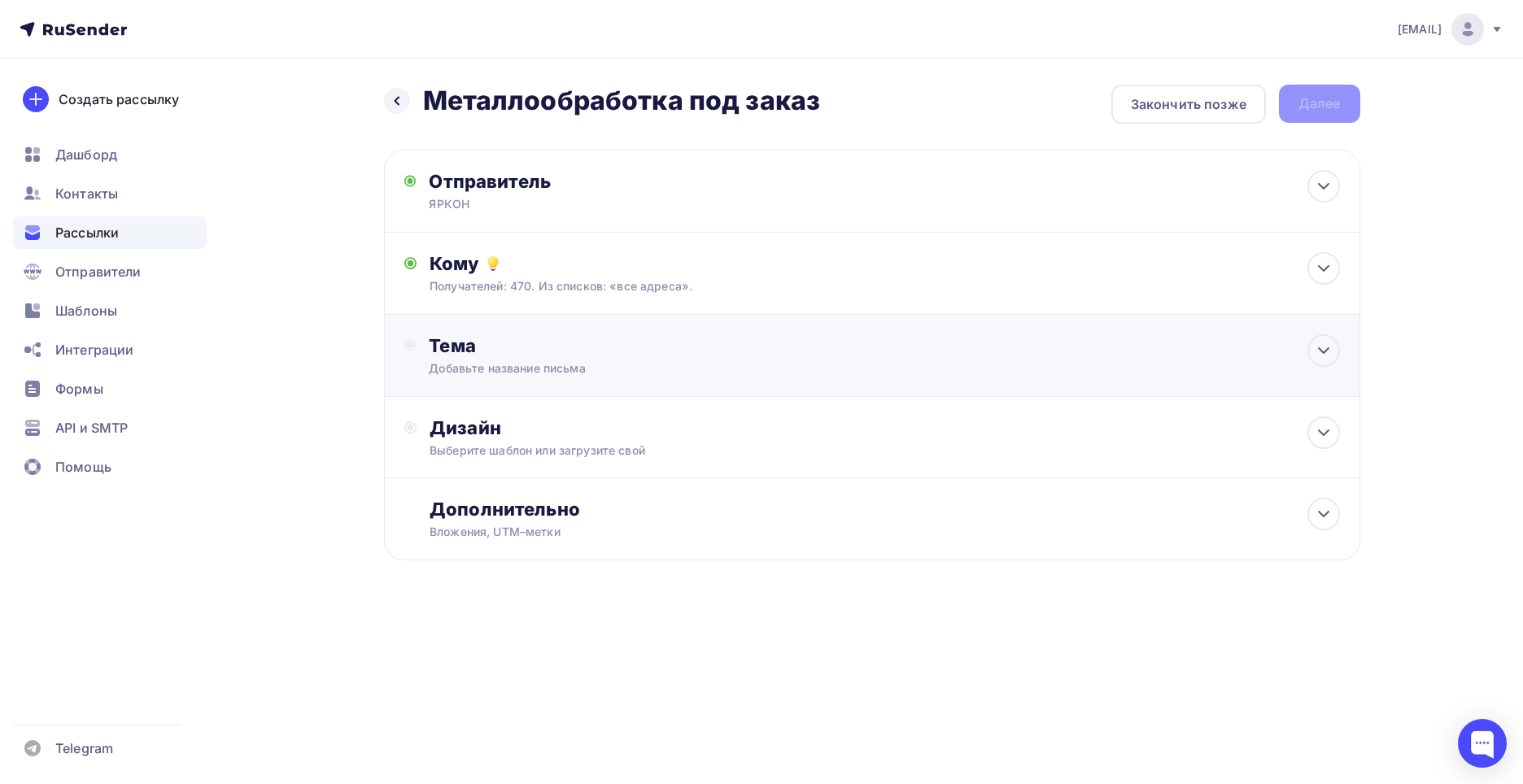 click on "Добавьте название письма" at bounding box center (574, 368) 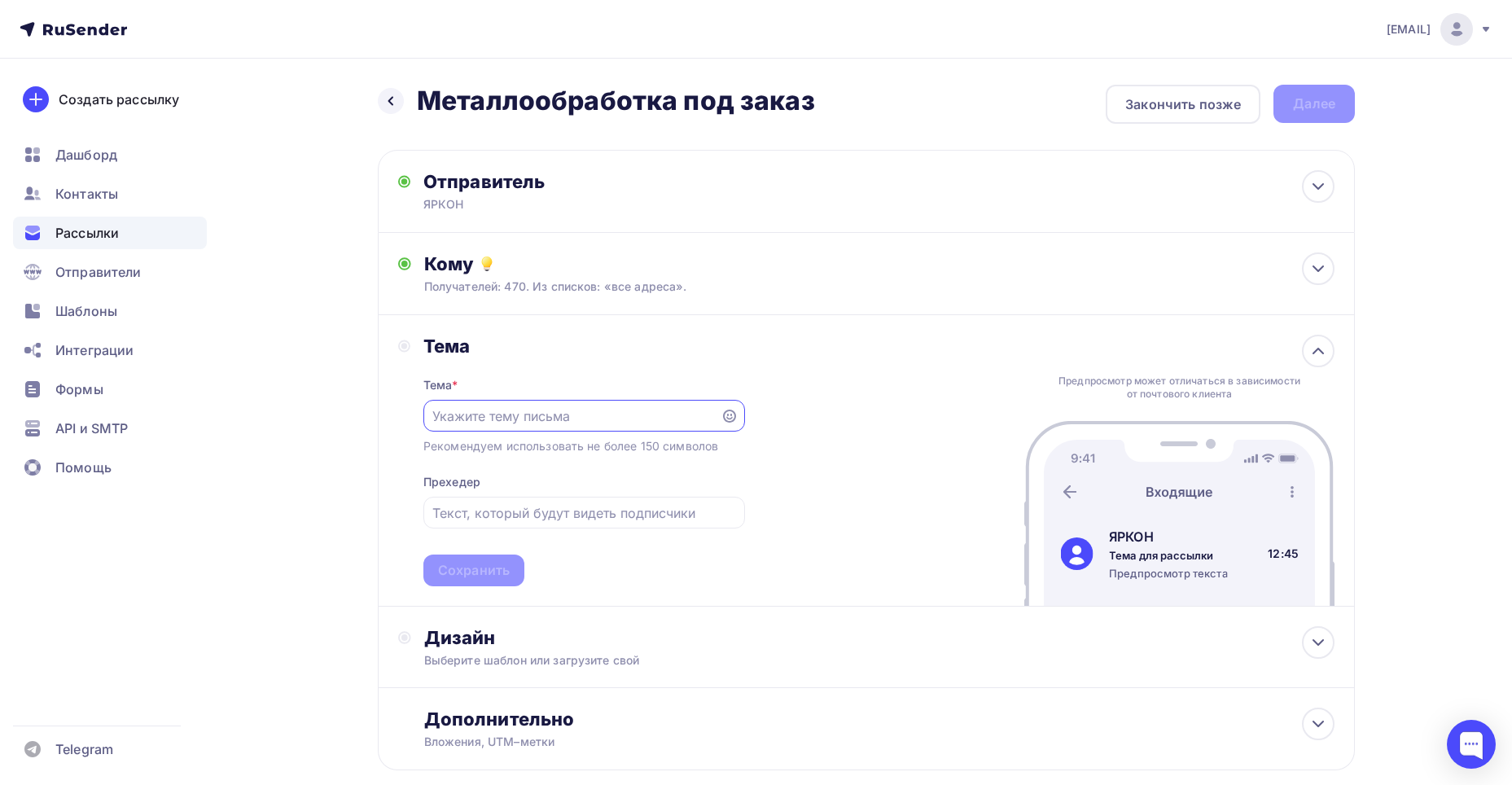 scroll, scrollTop: 0, scrollLeft: 0, axis: both 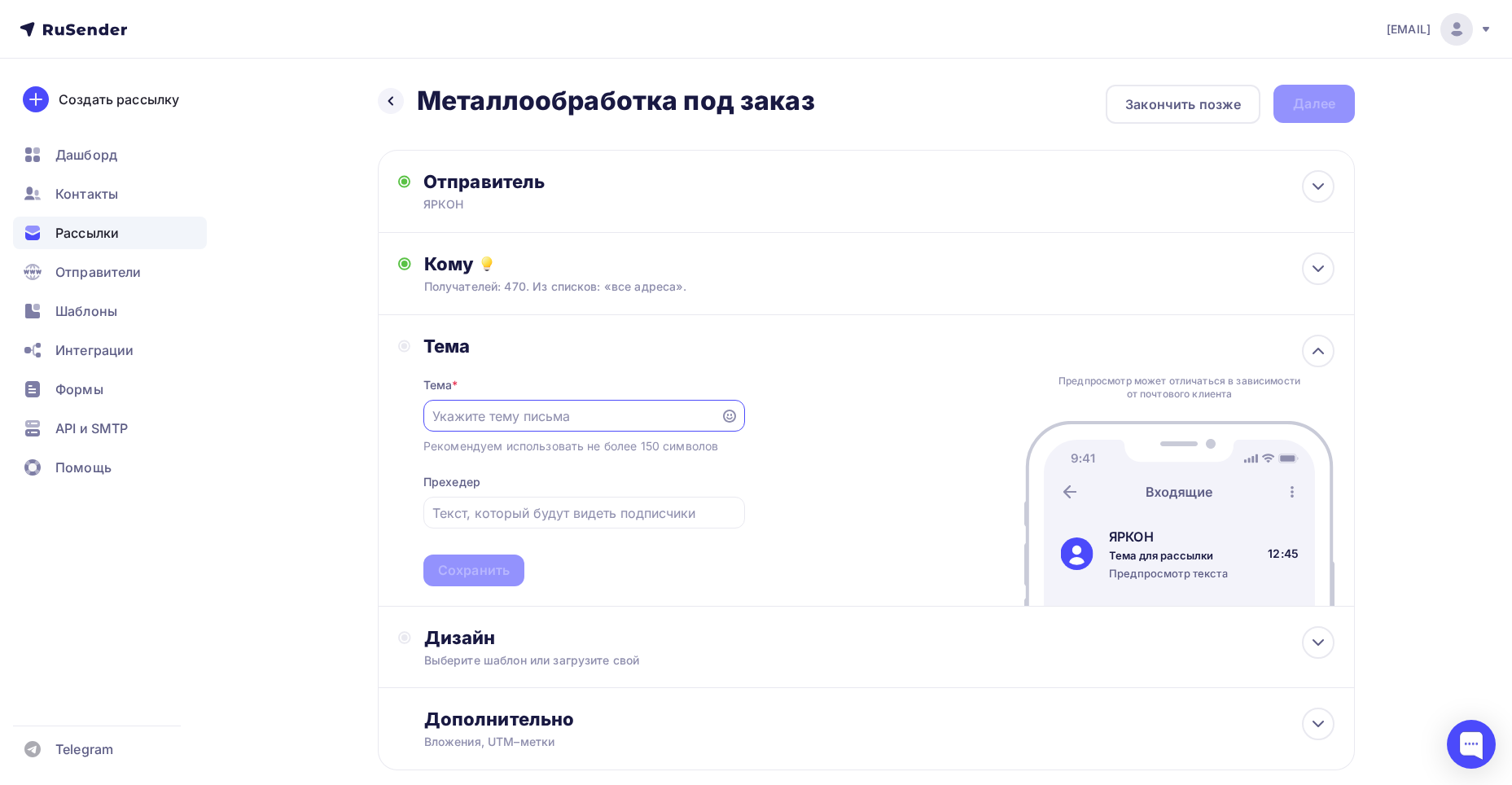 paste on "металлообработка под заказ" 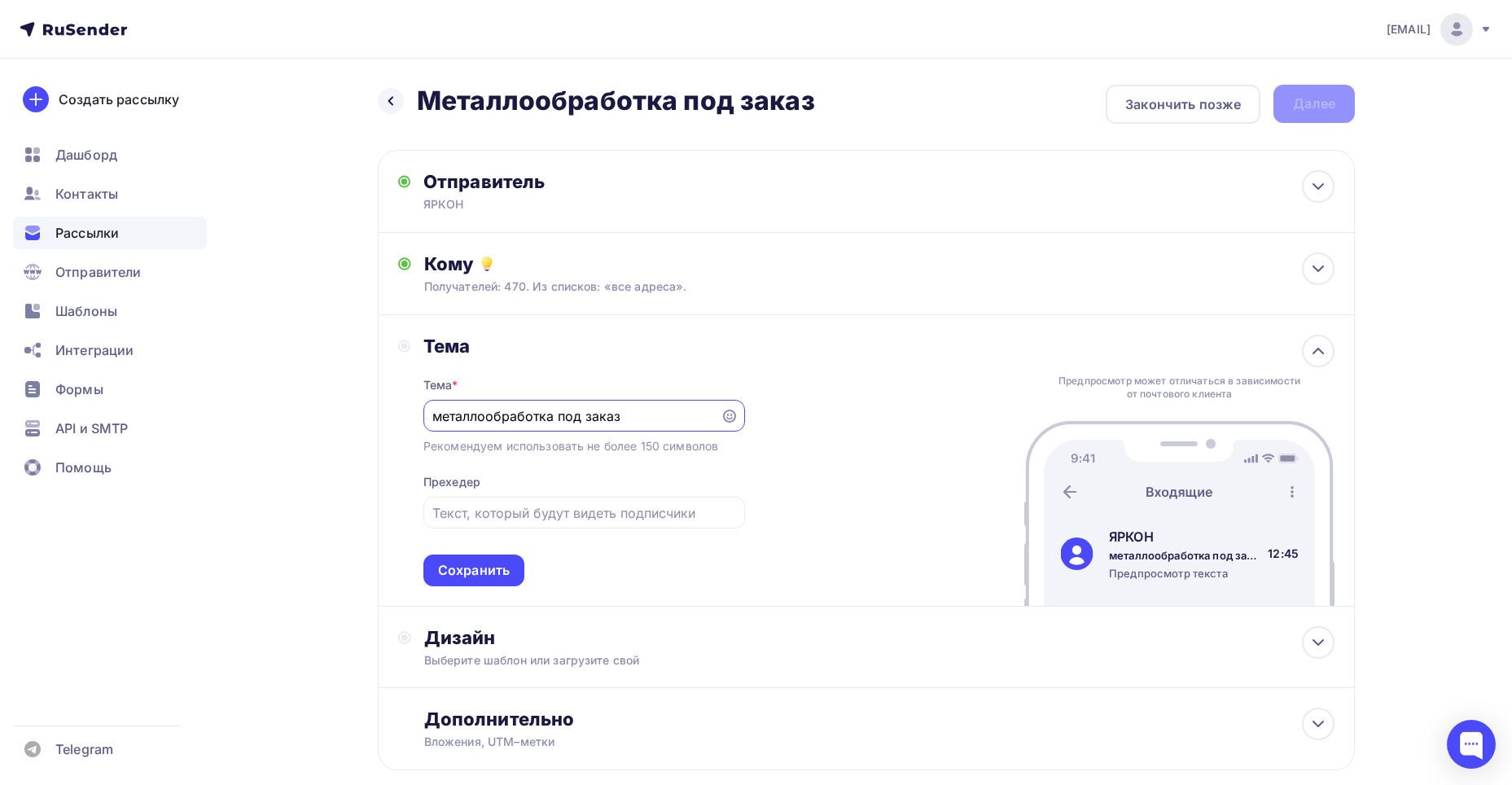 drag, startPoint x: 440, startPoint y: 418, endPoint x: 430, endPoint y: 421, distance: 10.440307 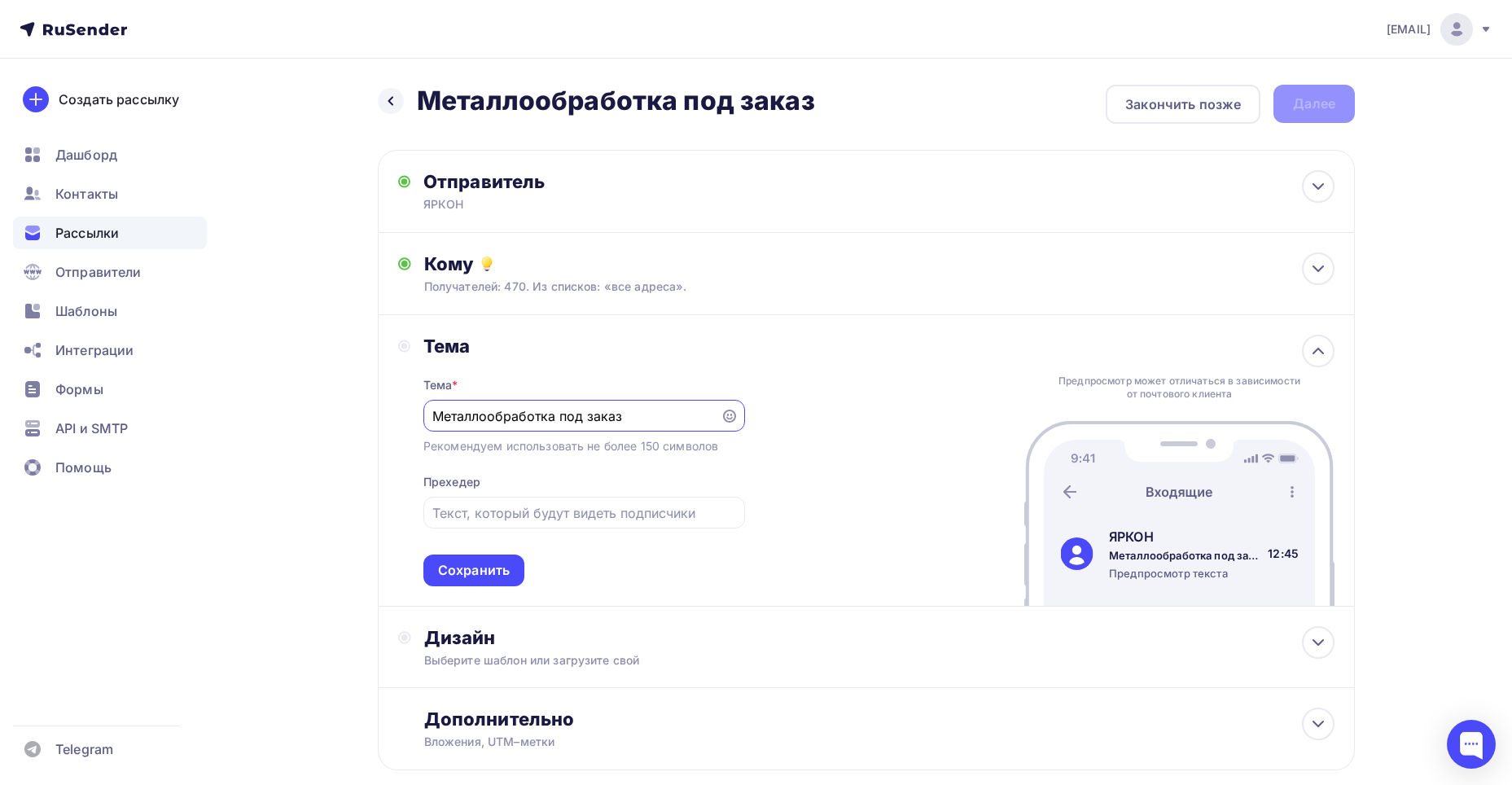 type on "Металлообработка под заказ" 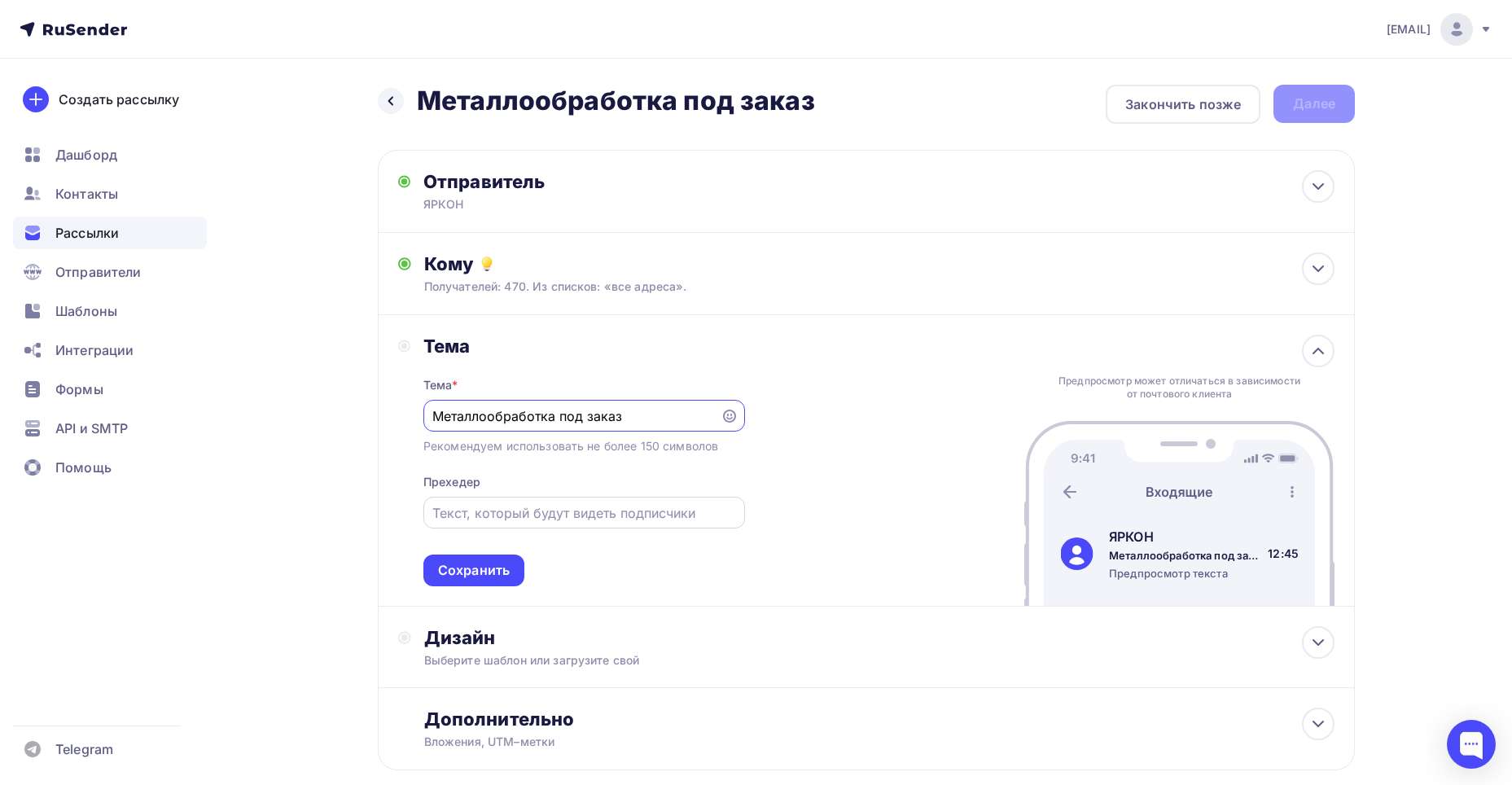 click at bounding box center (584, 513) 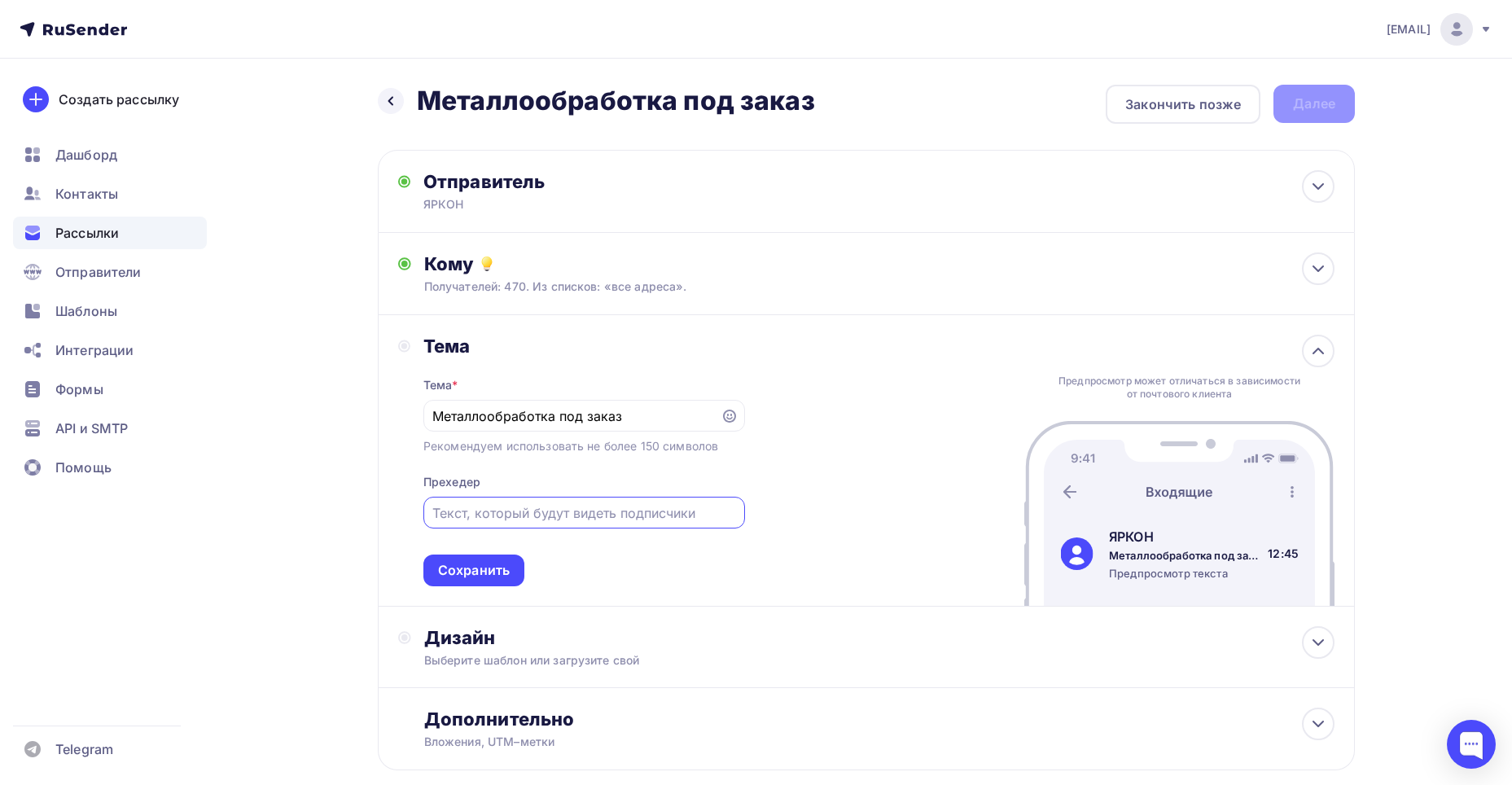 paste on "Ваша задача — наша работа" 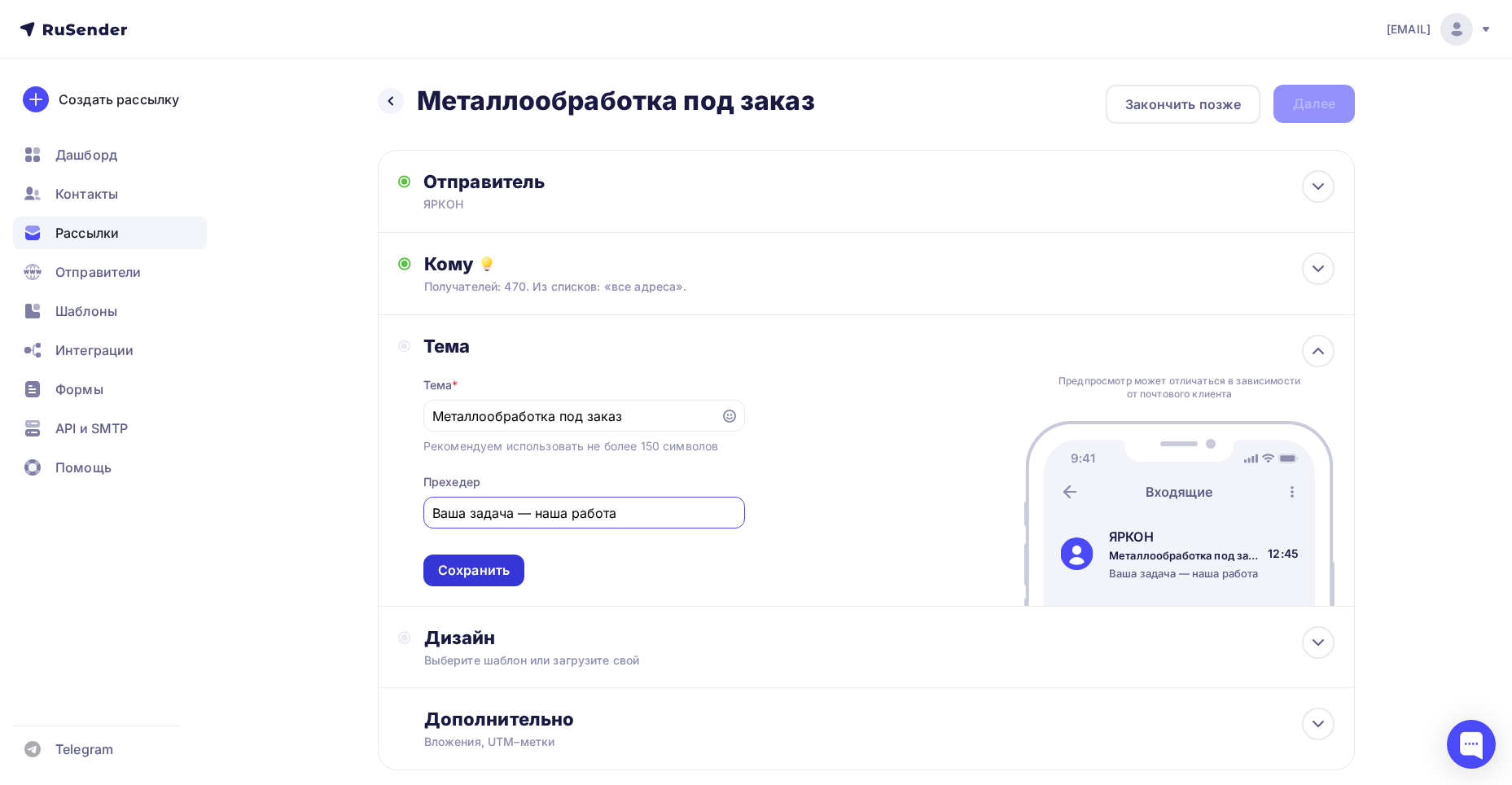 type on "Ваша задача — наша работа" 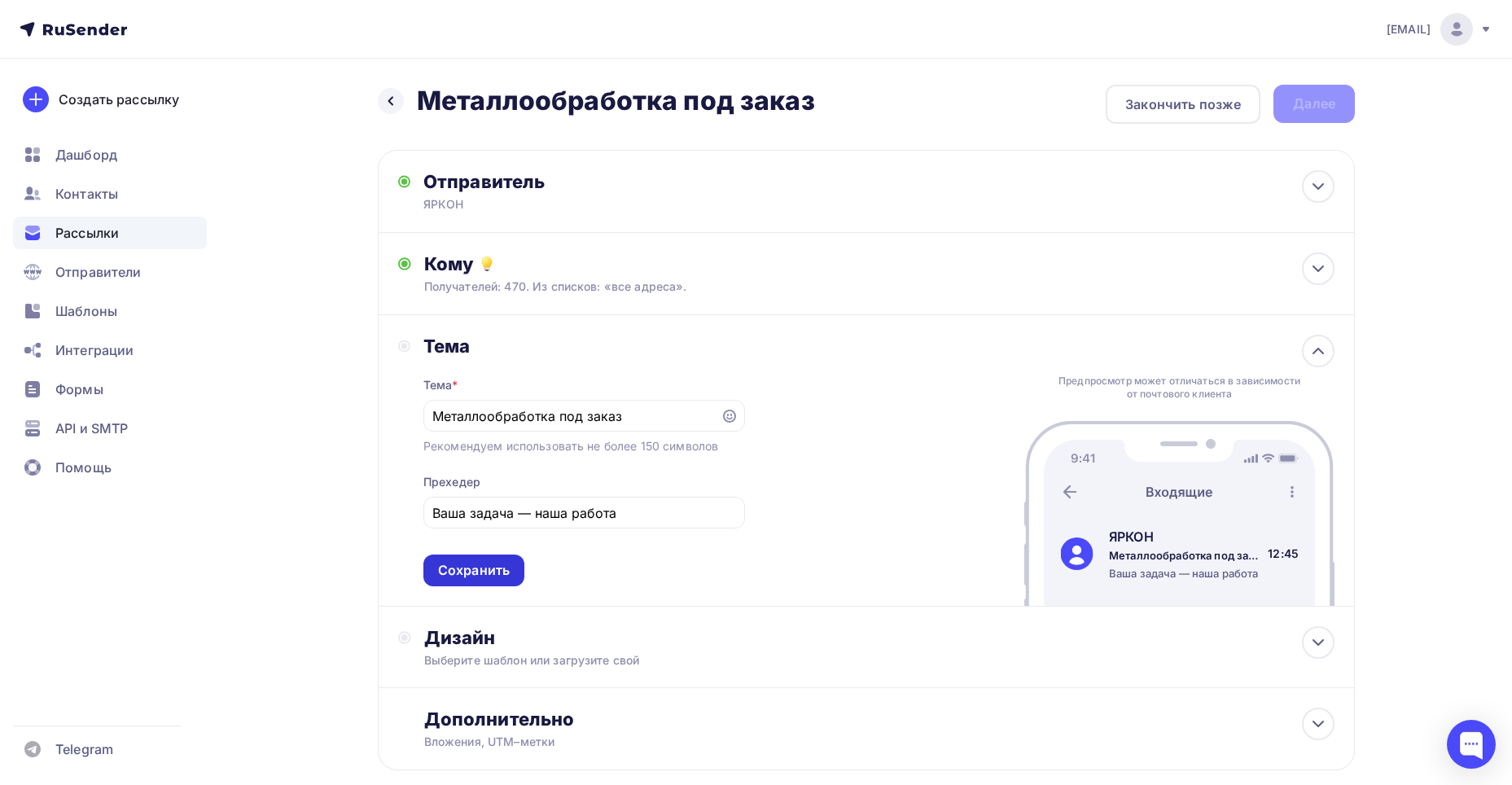 click on "Сохранить" at bounding box center [474, 570] 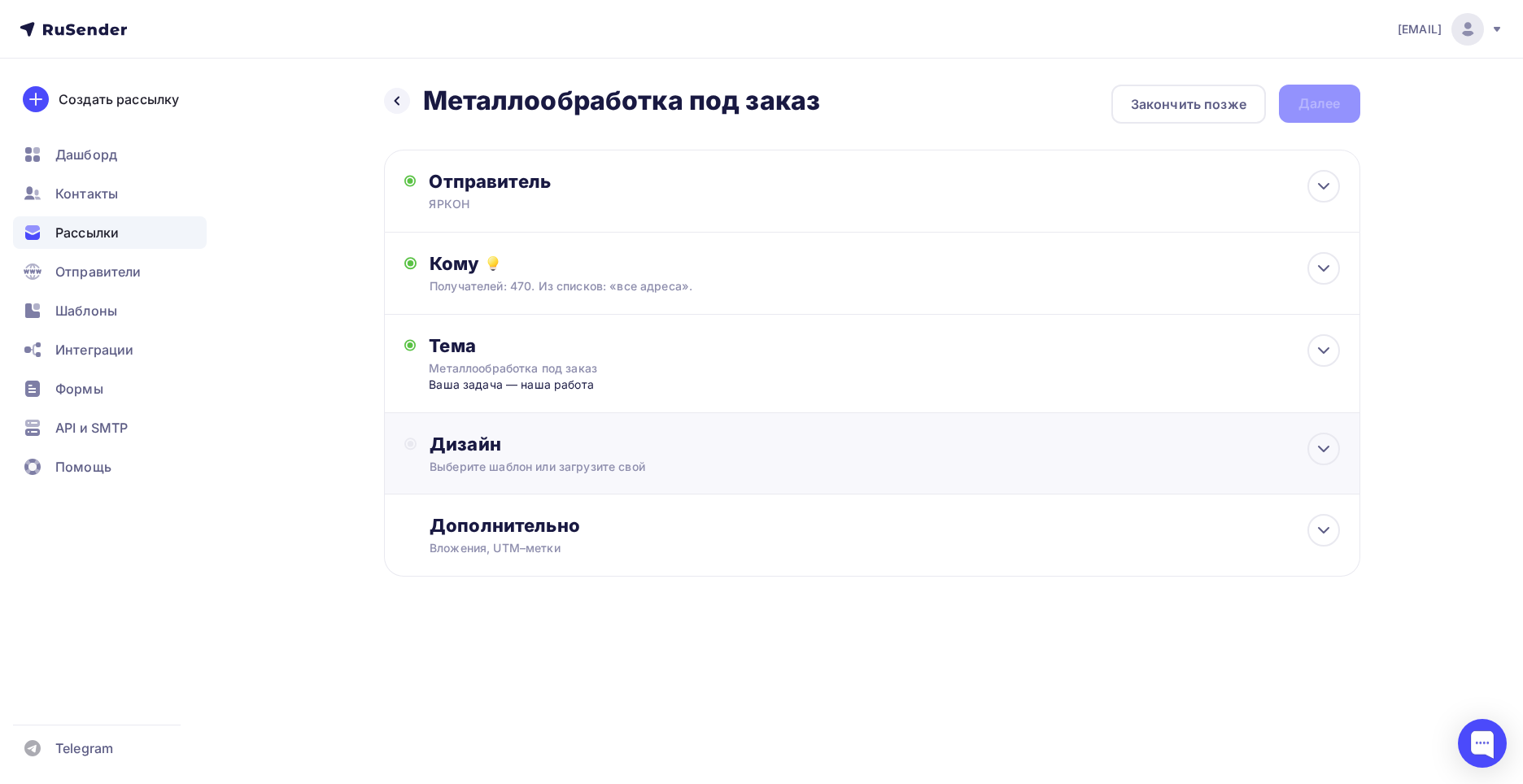 click on "Выберите шаблон или загрузите свой" at bounding box center [839, 467] 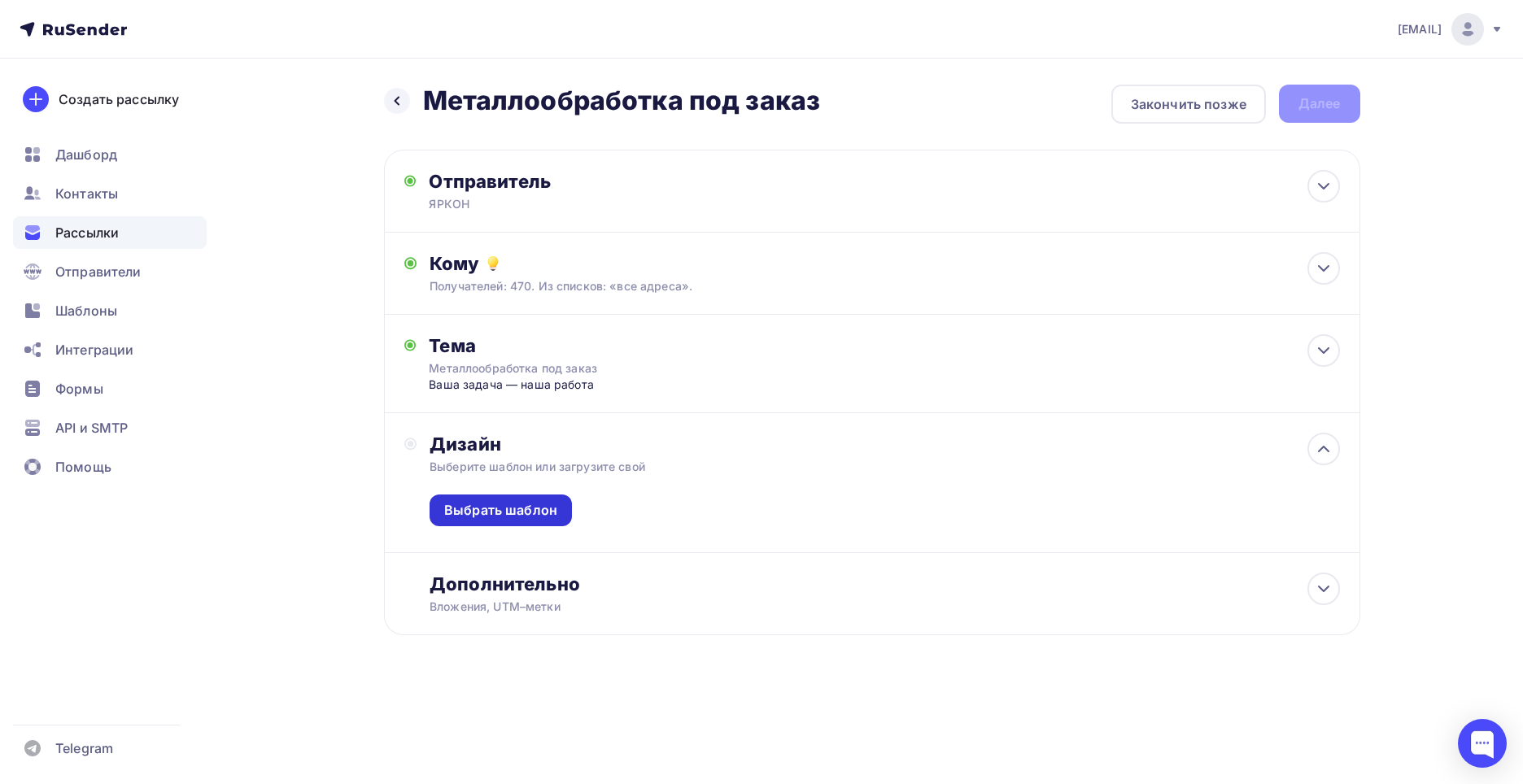 click on "Выбрать шаблон" at bounding box center [500, 510] 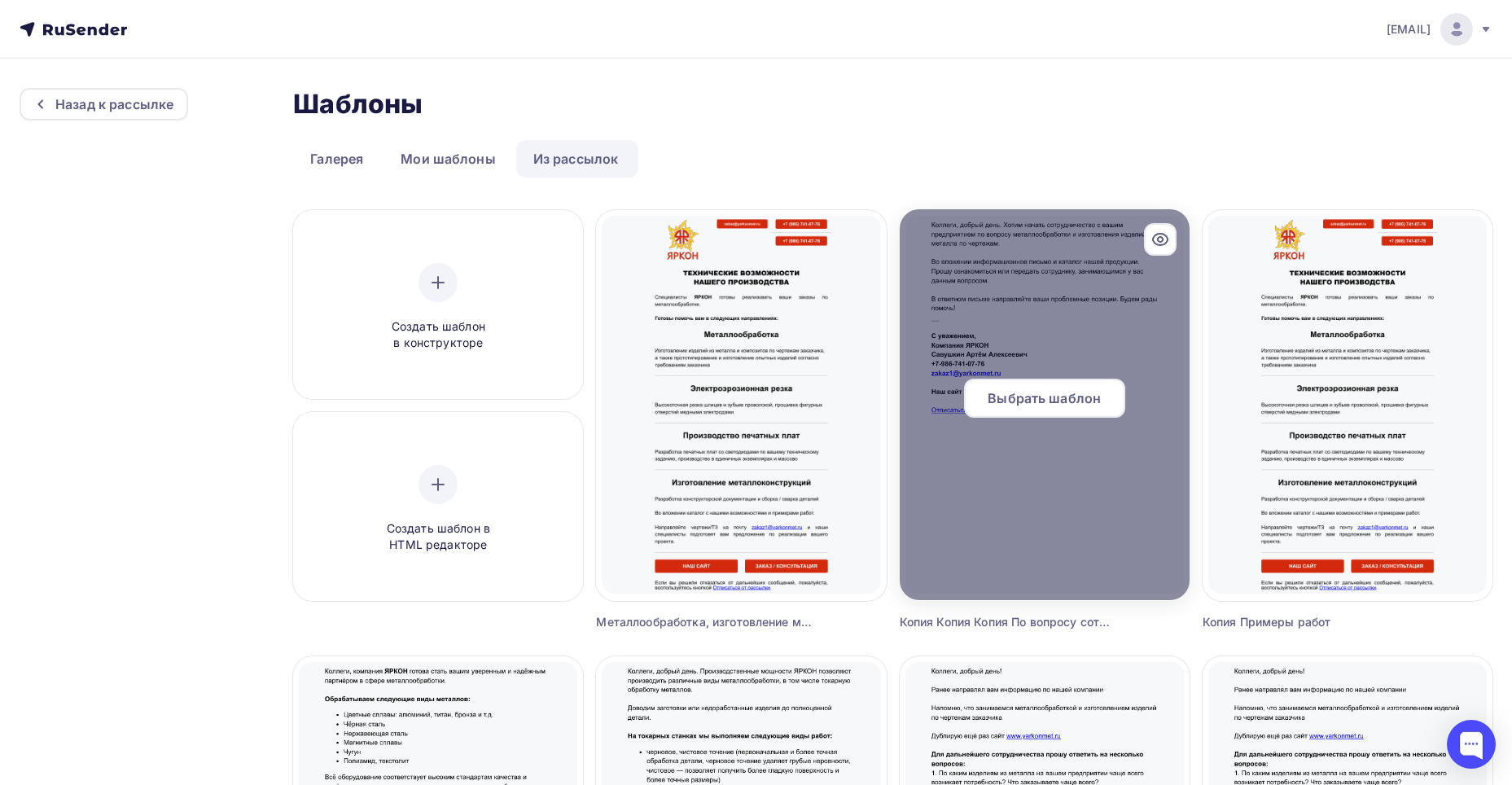 click on "Выбрать шаблон" at bounding box center (1044, 398) 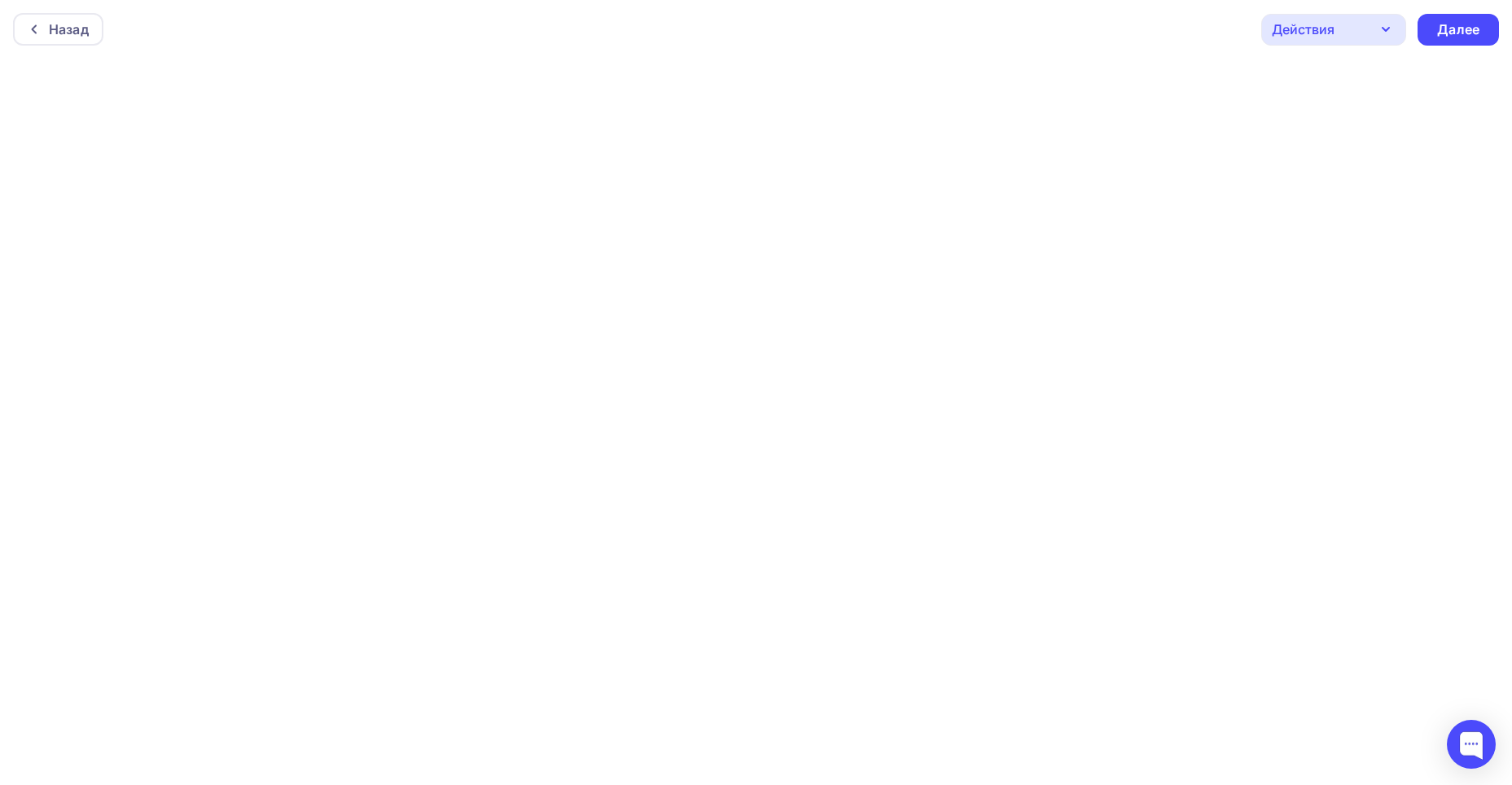 click on "Действия" at bounding box center [1334, 29] 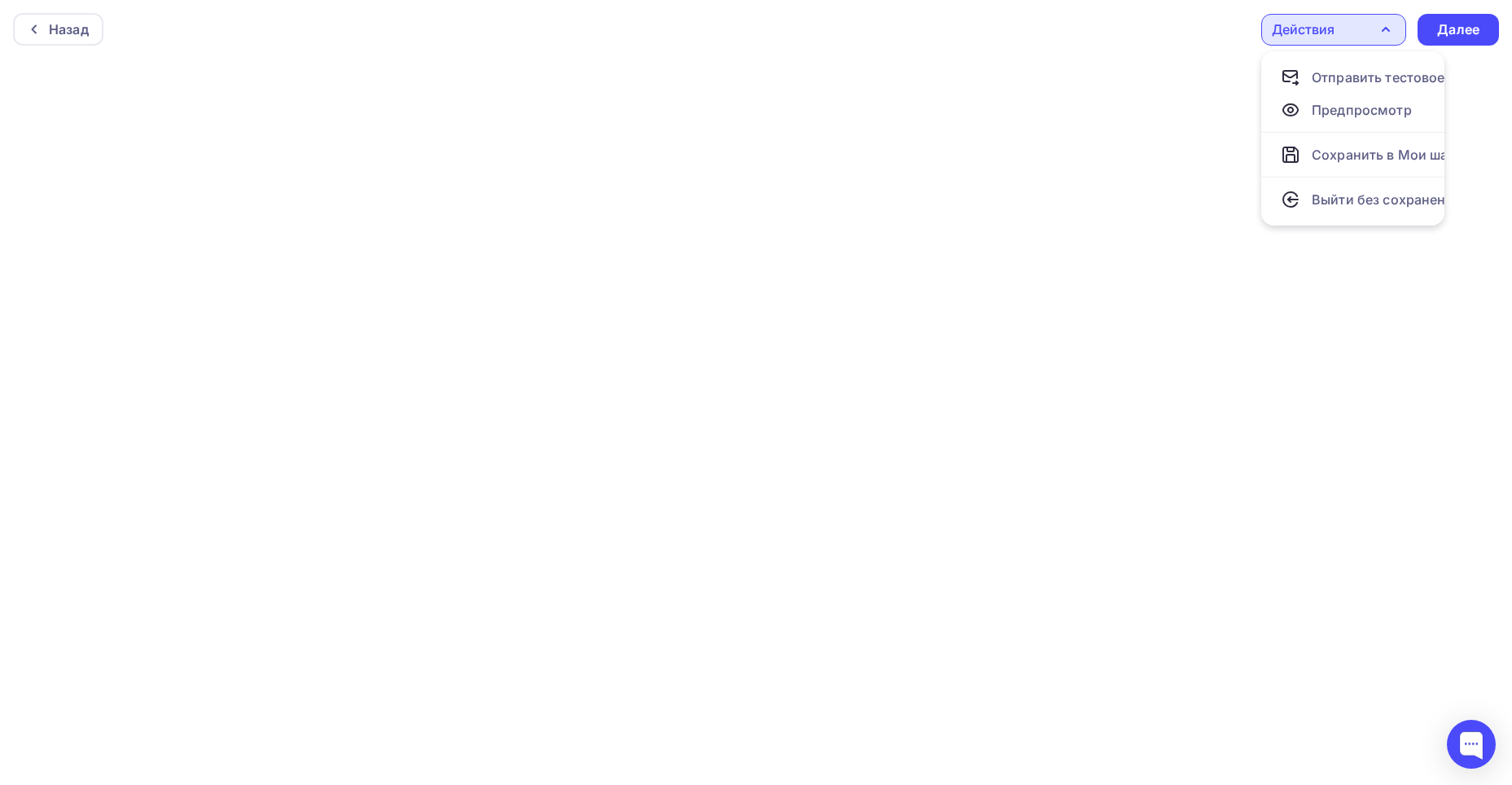 scroll, scrollTop: 4, scrollLeft: 0, axis: vertical 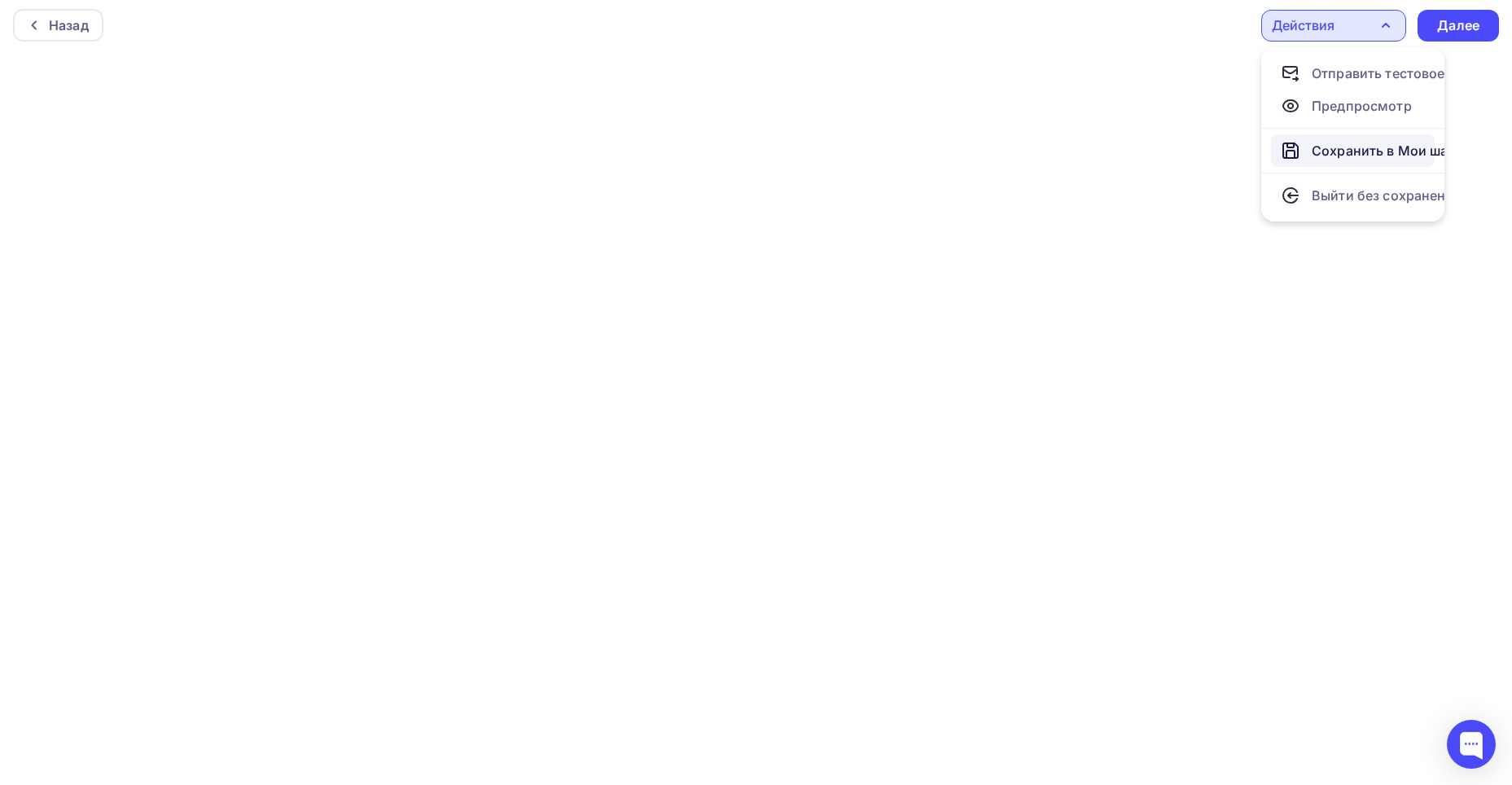 click on "Сохранить в Мои шаблоны" at bounding box center [1400, 151] 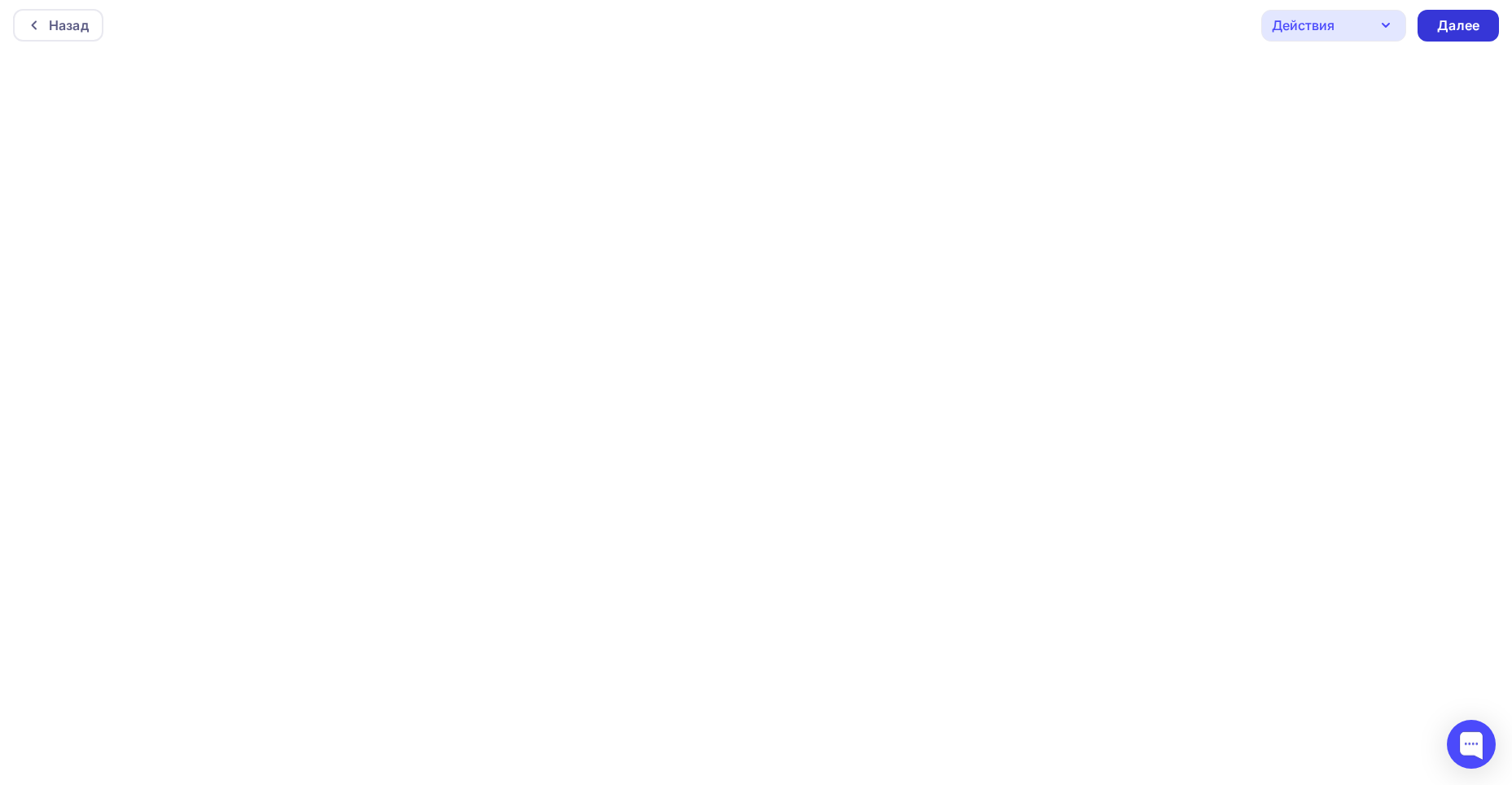 click on "Далее" at bounding box center (1458, 25) 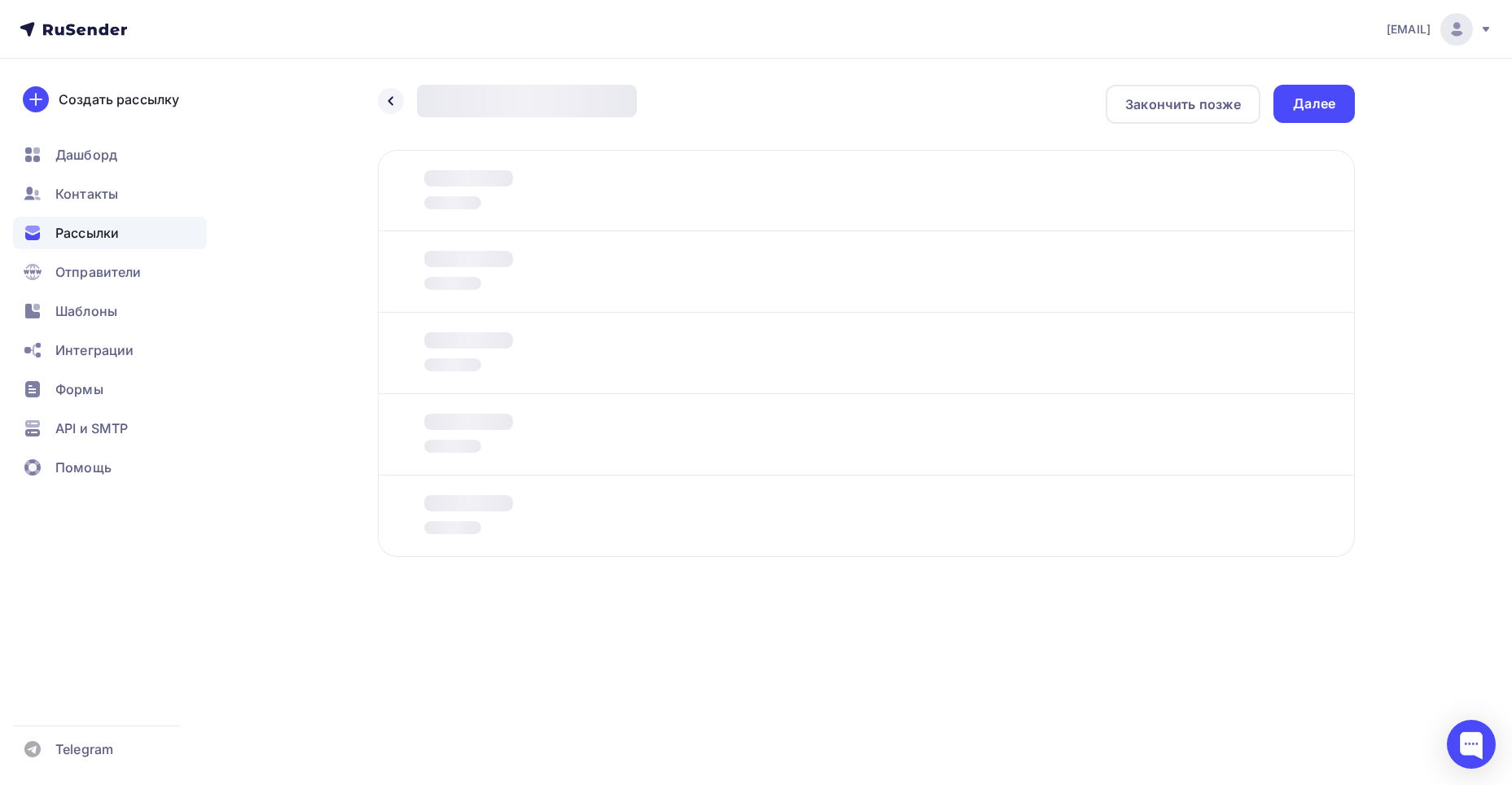 scroll, scrollTop: 0, scrollLeft: 0, axis: both 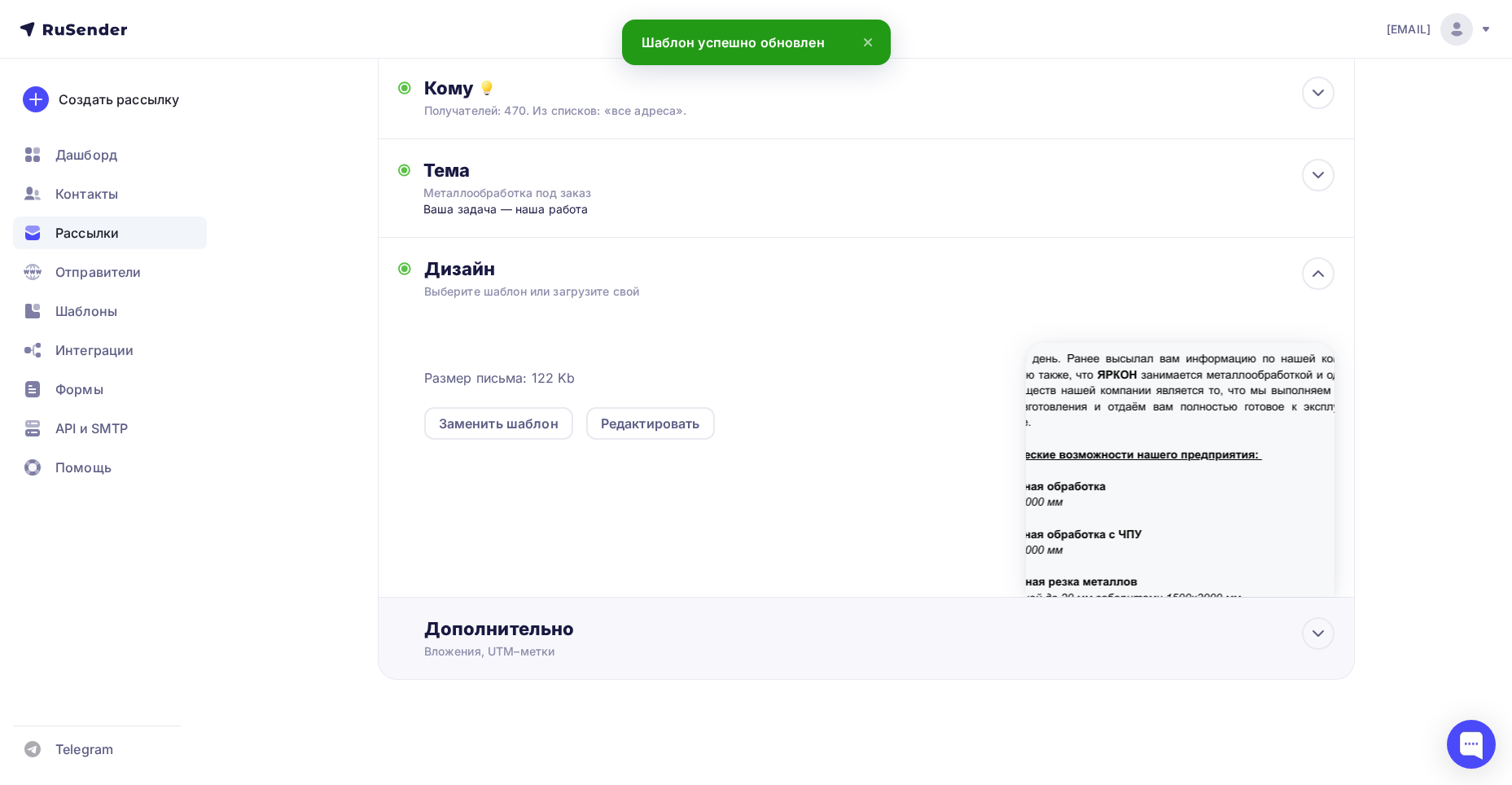 click on "Дополнительно
Вложения, UTM–метки
Вложения                                                                                                 Добавить файл
Максимальный суммарный размер прикрепляемых файлов — 5 Мб.
UTM-метки
Название кампании
Источник кампании
Тип трафика
Сохранить" at bounding box center [879, 638] 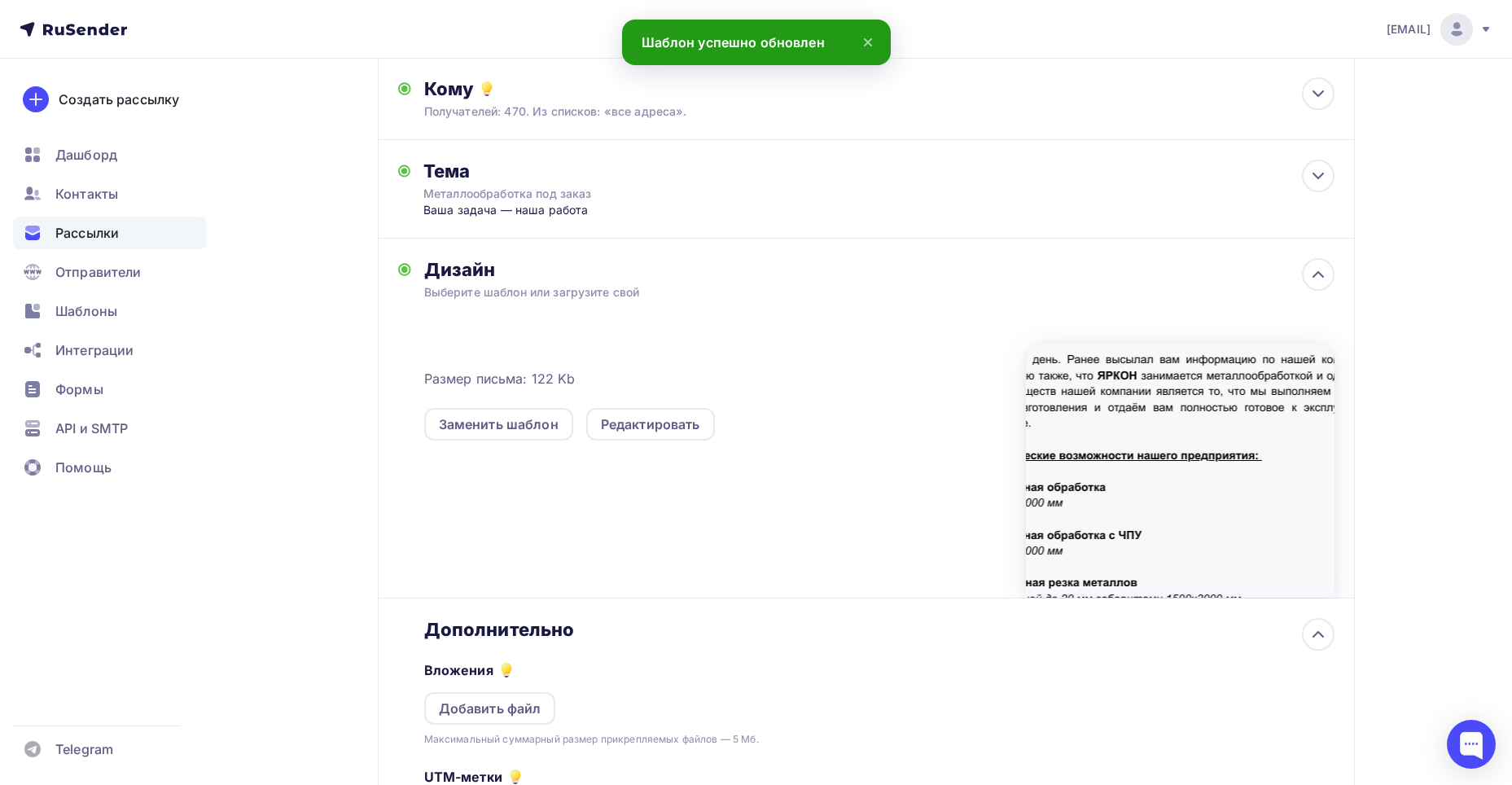 scroll, scrollTop: 0, scrollLeft: 0, axis: both 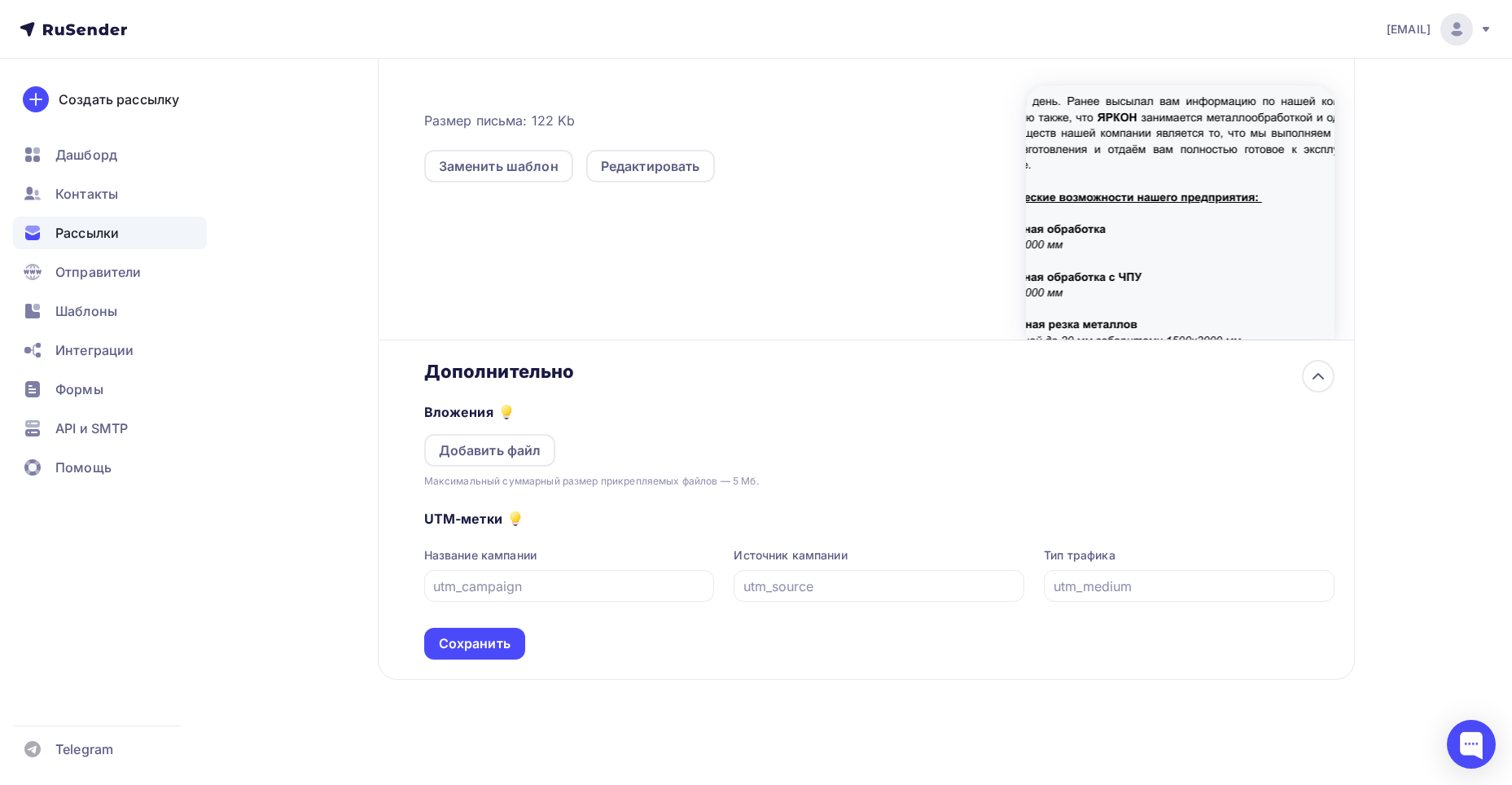 click on "UTM-метки
Название кампании
Источник кампании
Тип трафика
Сохранить" at bounding box center (879, 574) 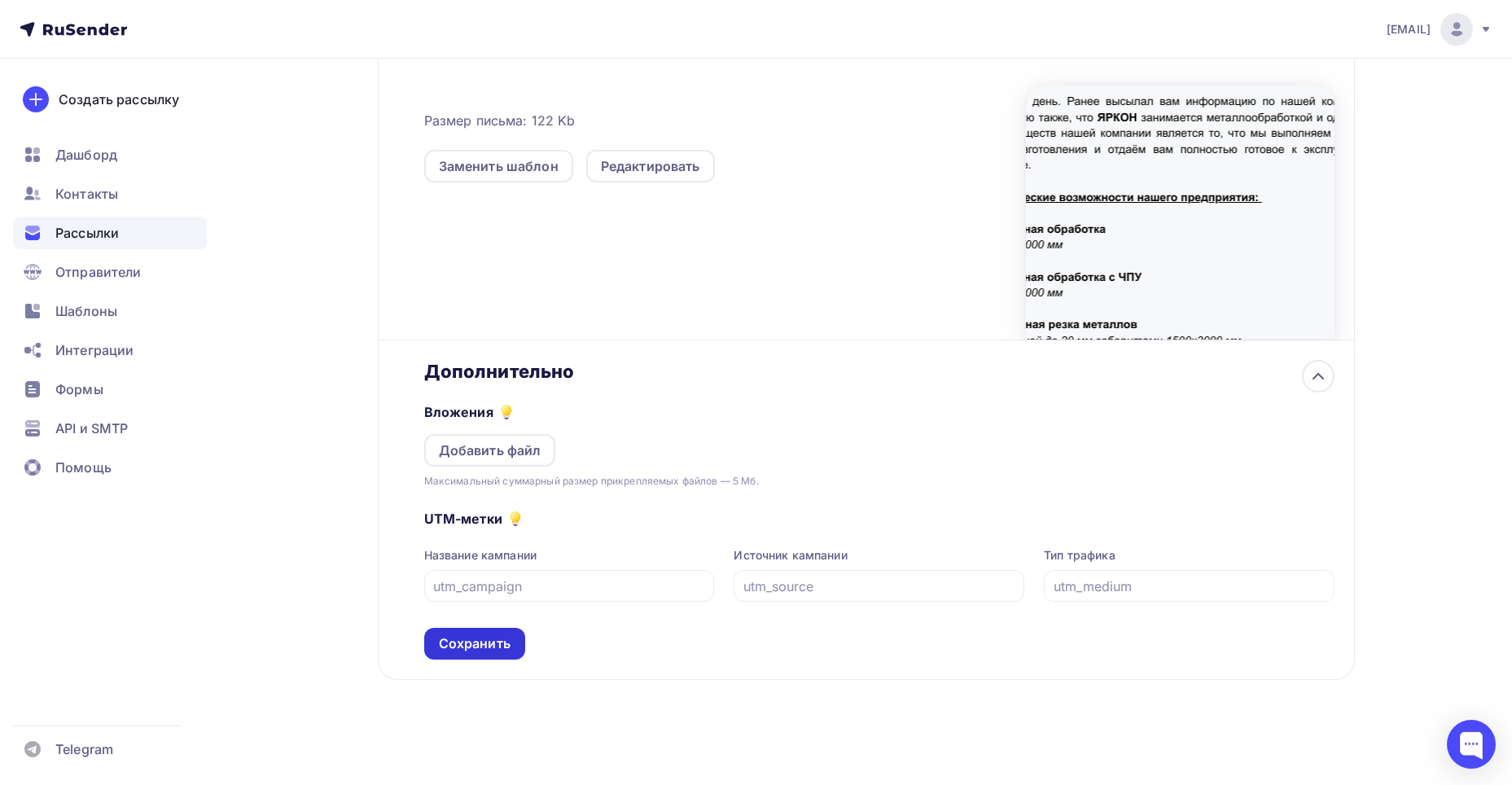 click on "Сохранить" at bounding box center (475, 643) 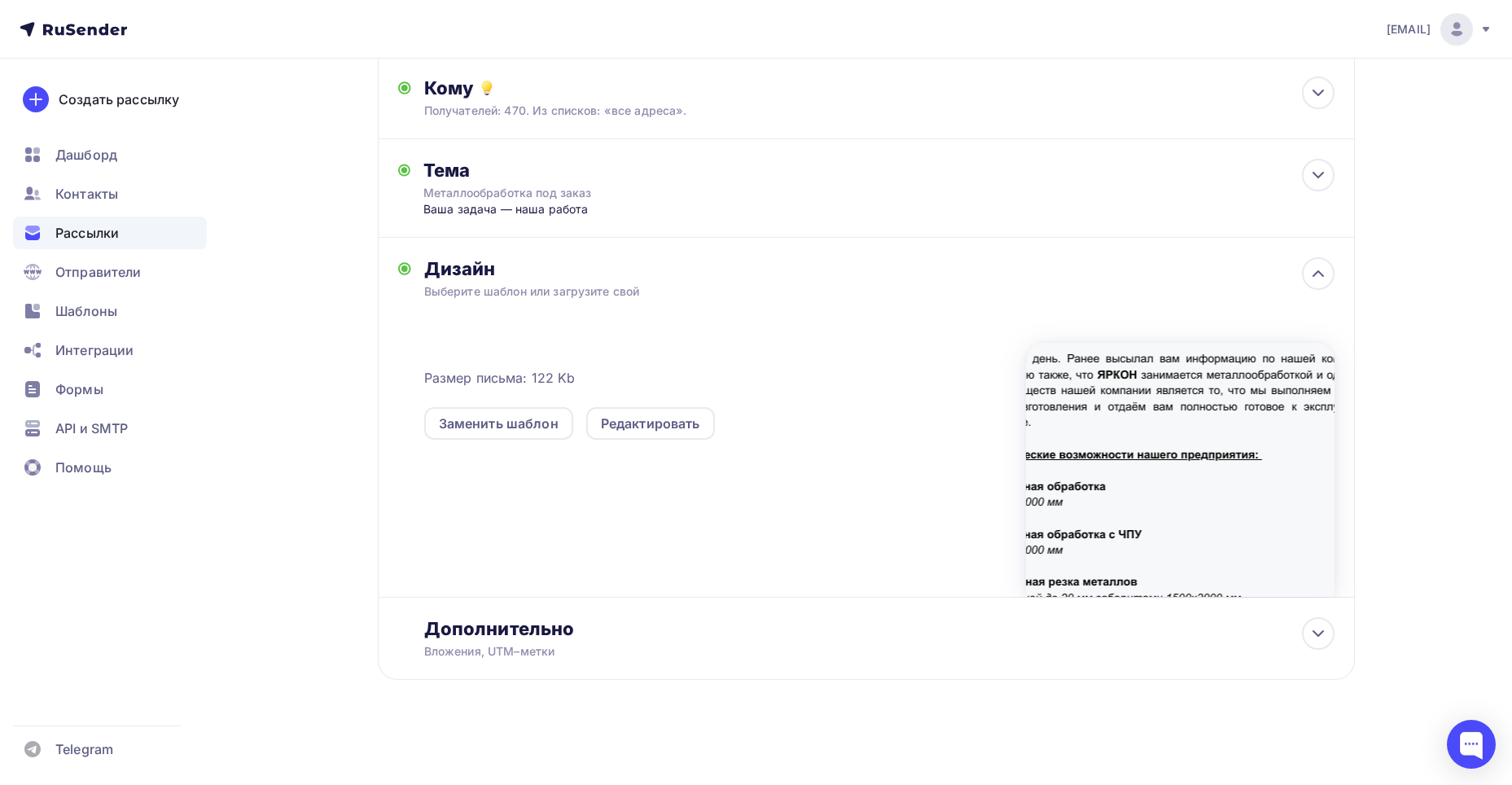 scroll, scrollTop: 176, scrollLeft: 0, axis: vertical 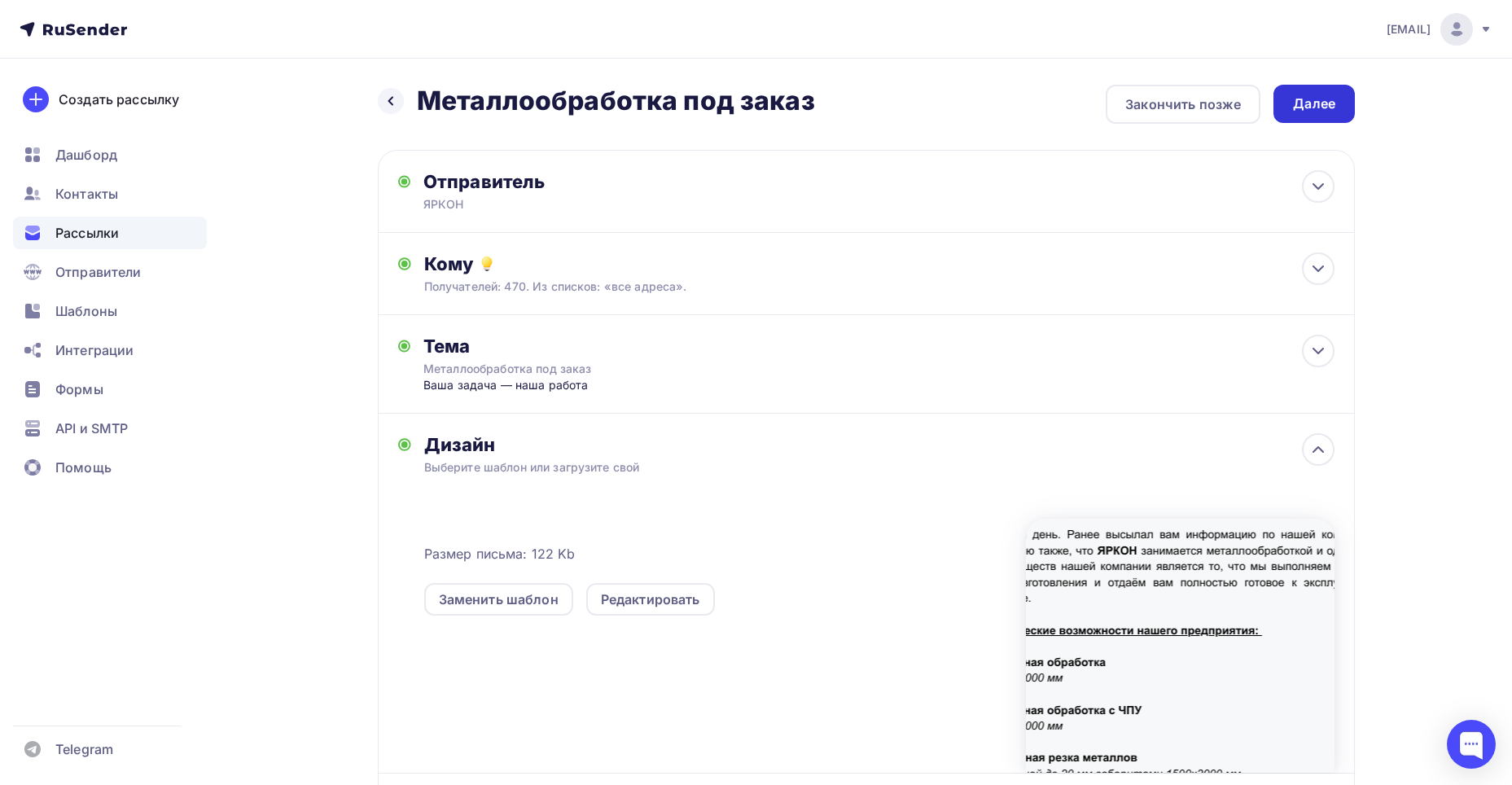 click on "Далее" at bounding box center (1314, 103) 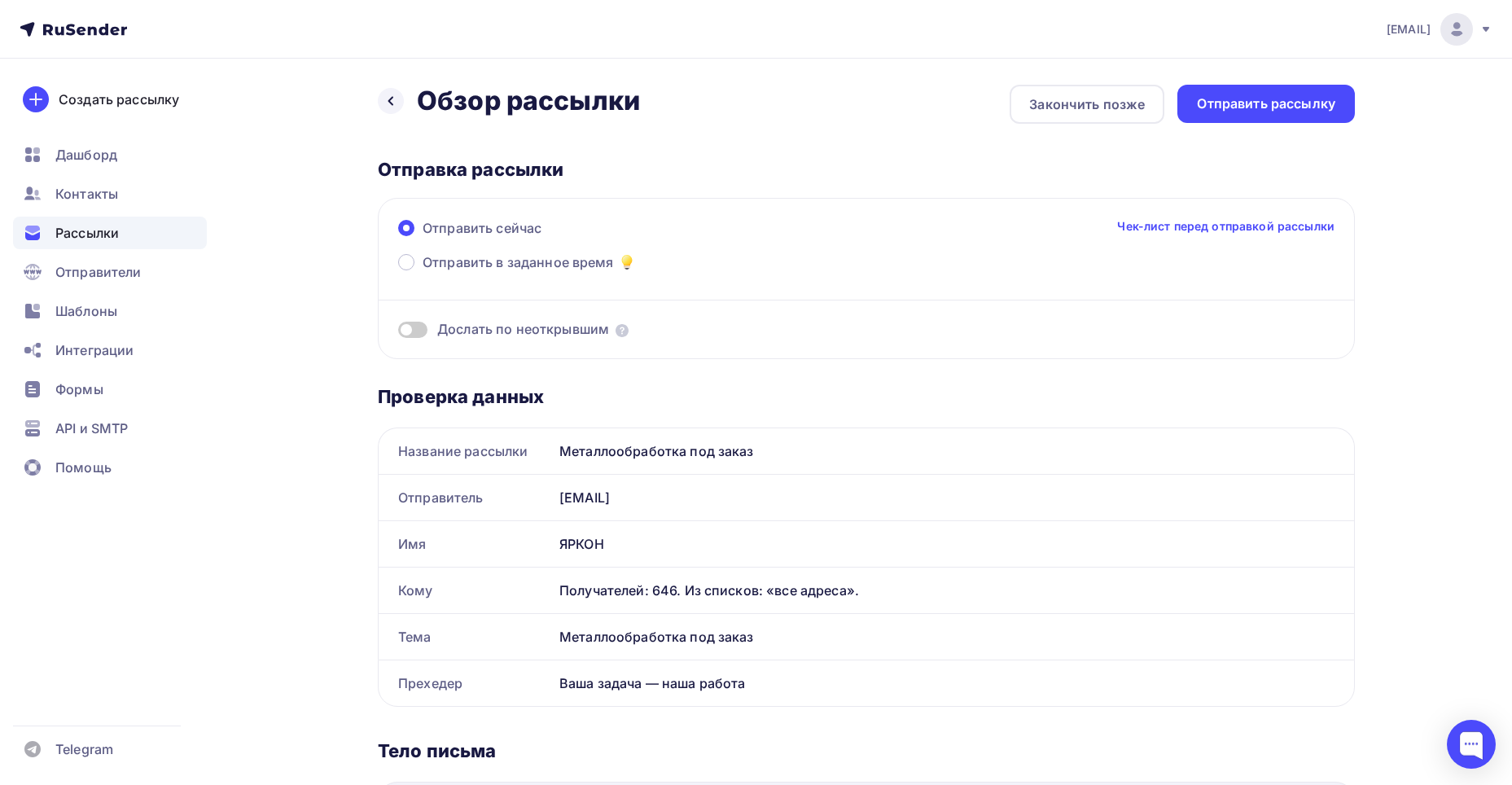 scroll, scrollTop: 0, scrollLeft: 0, axis: both 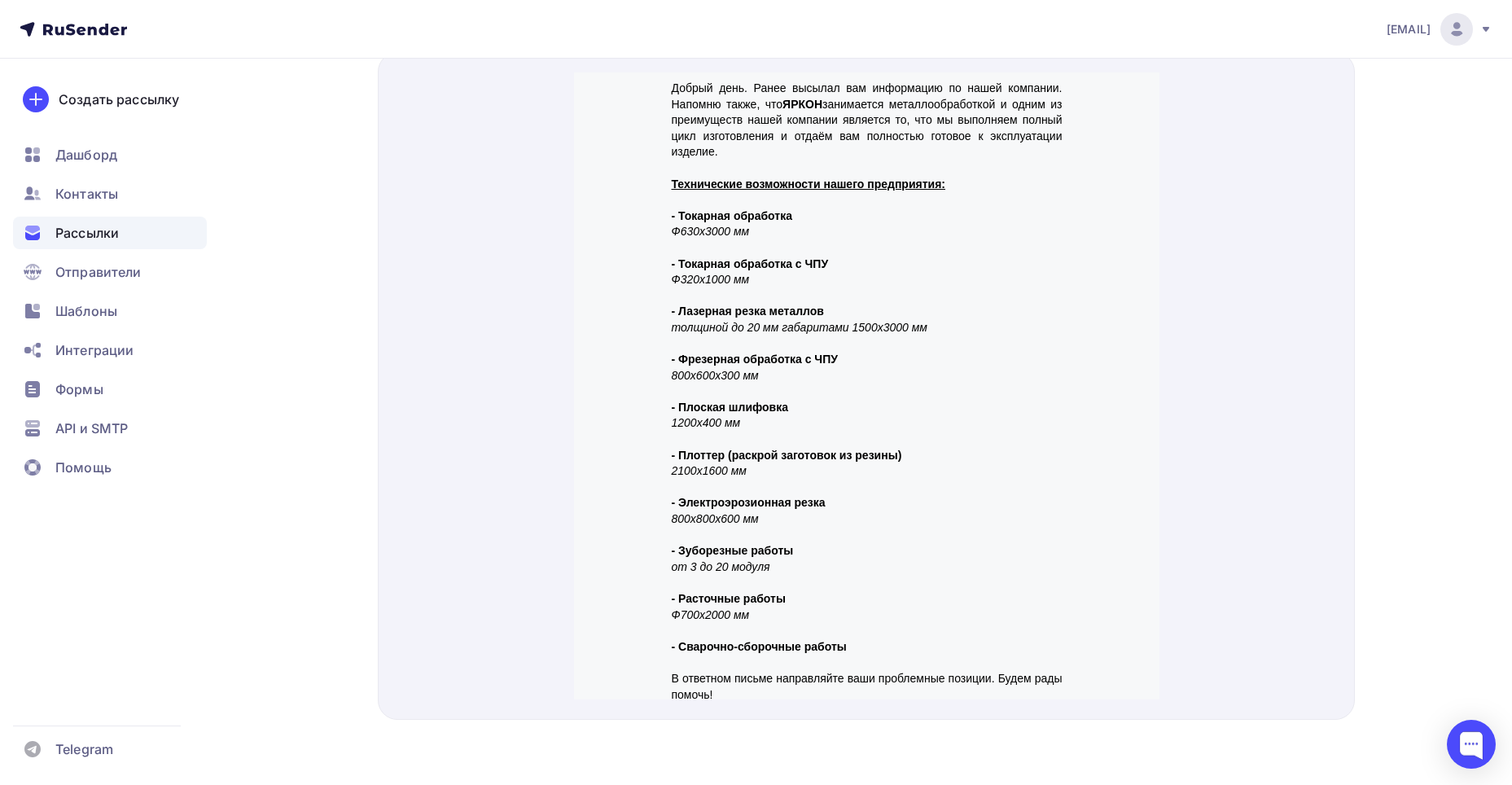 drag, startPoint x: 1150, startPoint y: 481, endPoint x: 1775, endPoint y: 479, distance: 625.0032 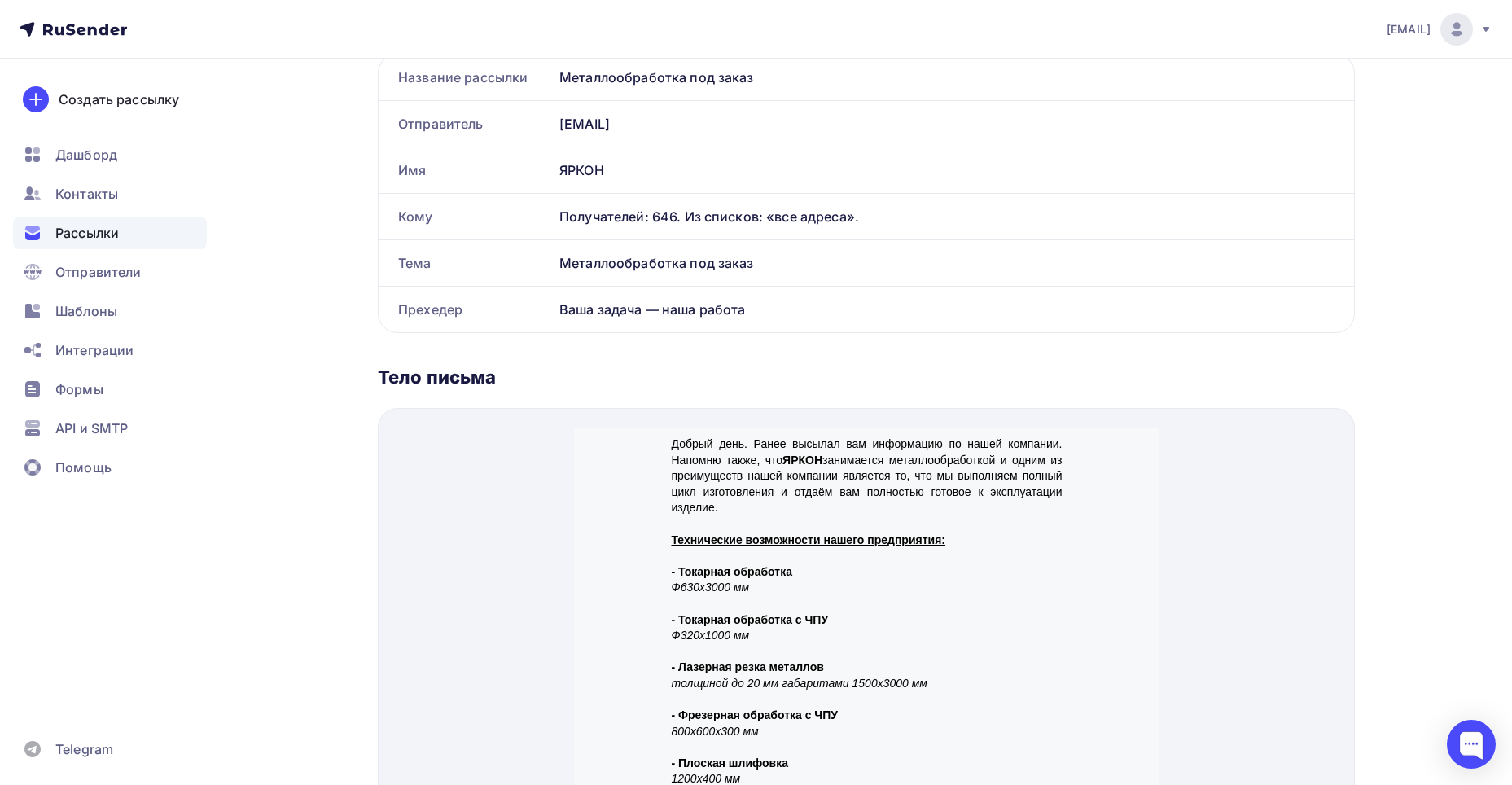 scroll, scrollTop: 0, scrollLeft: 0, axis: both 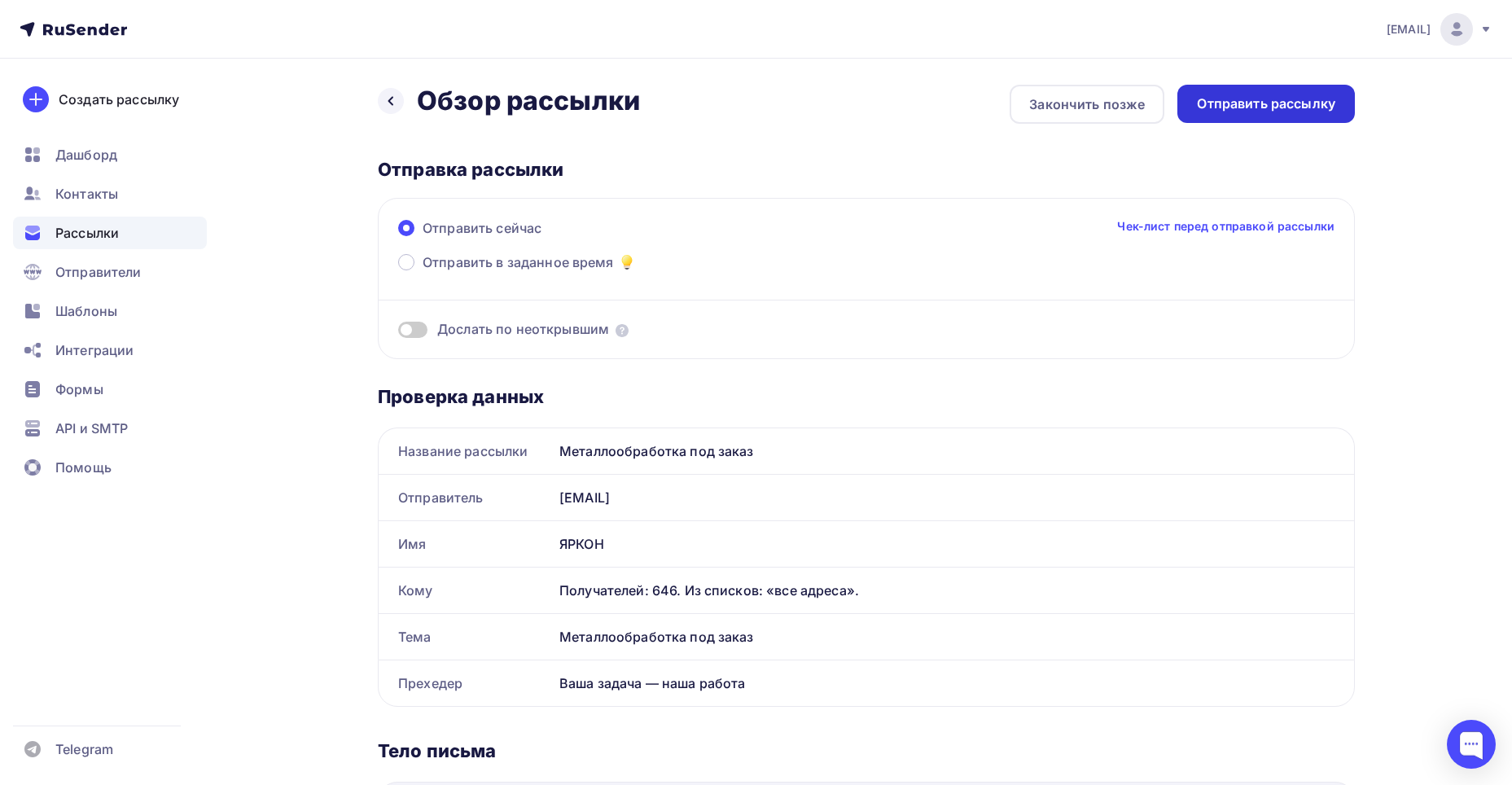 click on "Отправить рассылку" at bounding box center [1266, 103] 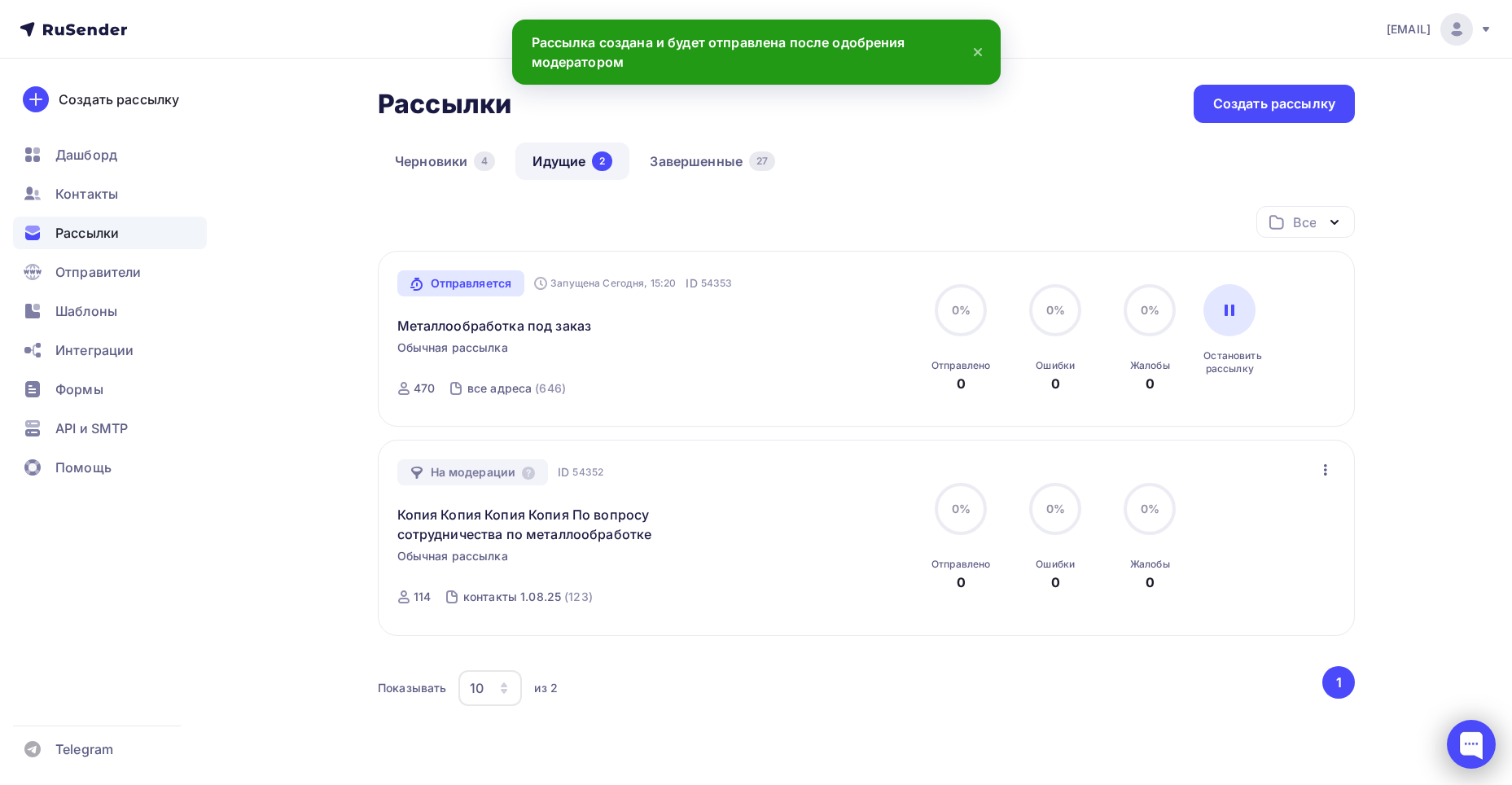 click at bounding box center [1471, 744] 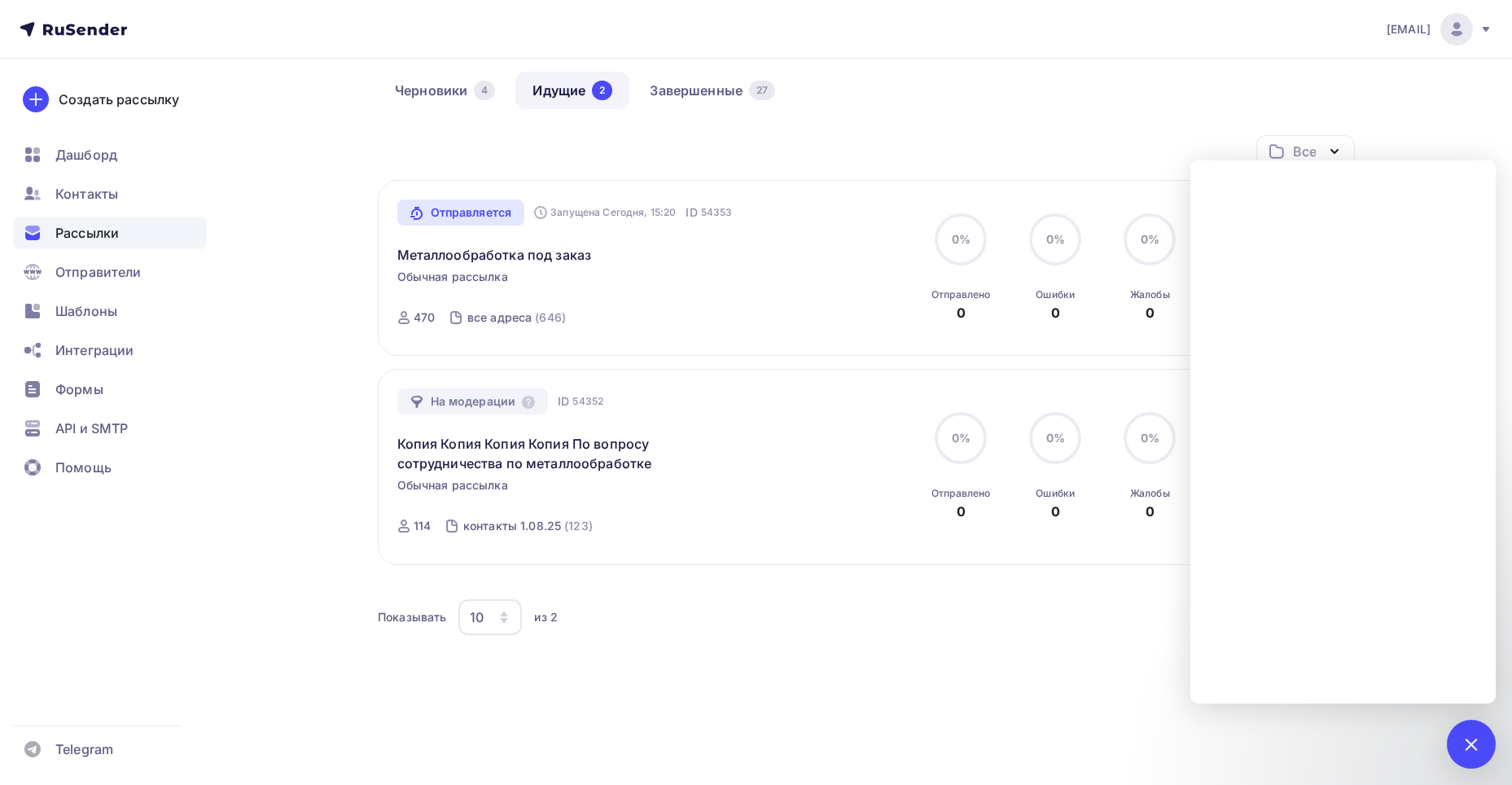 scroll, scrollTop: 81, scrollLeft: 0, axis: vertical 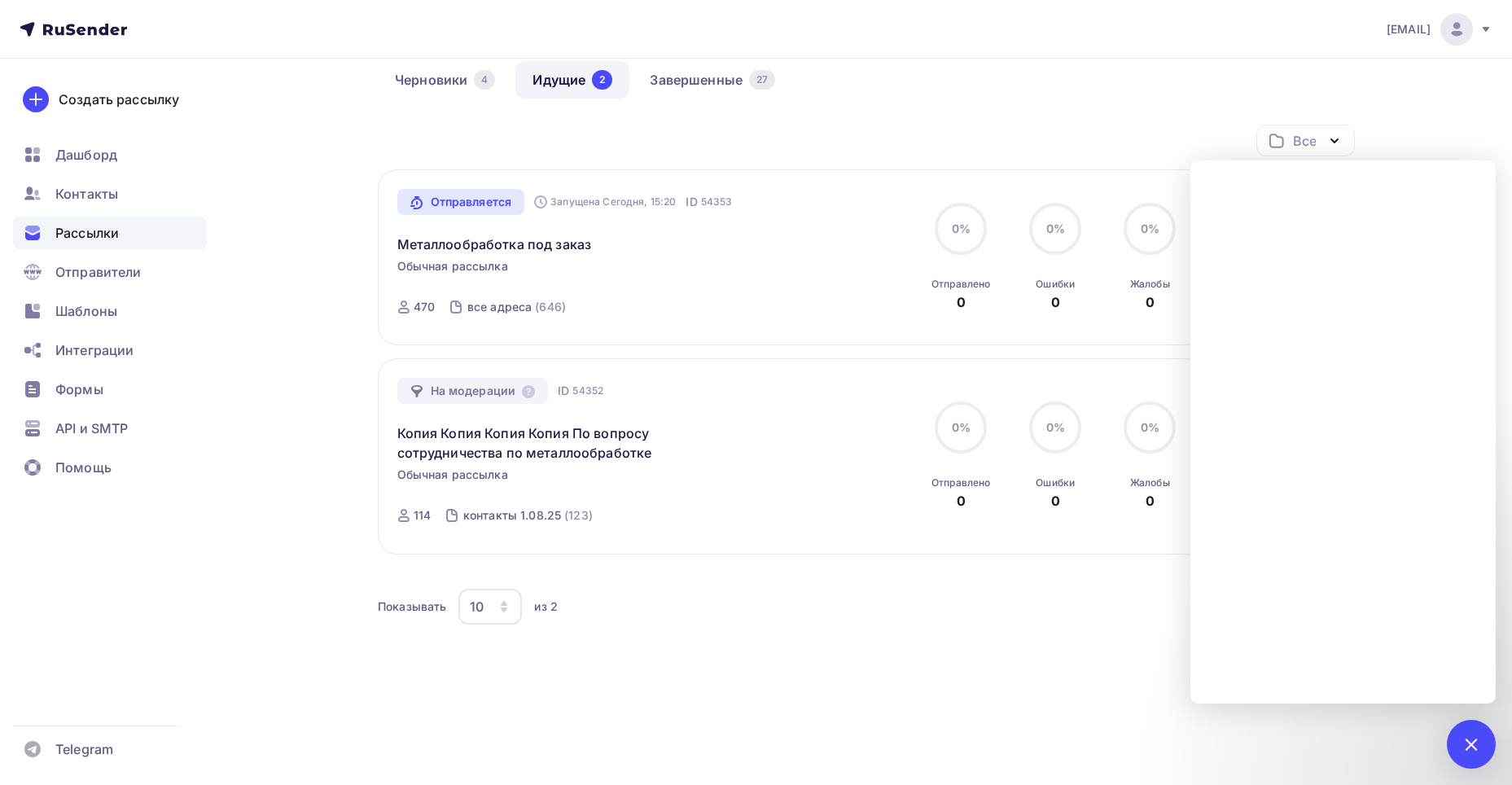 click on "Показывать
10
10
20
50
100
из 2   ‹ 1 ›" at bounding box center [866, 607] 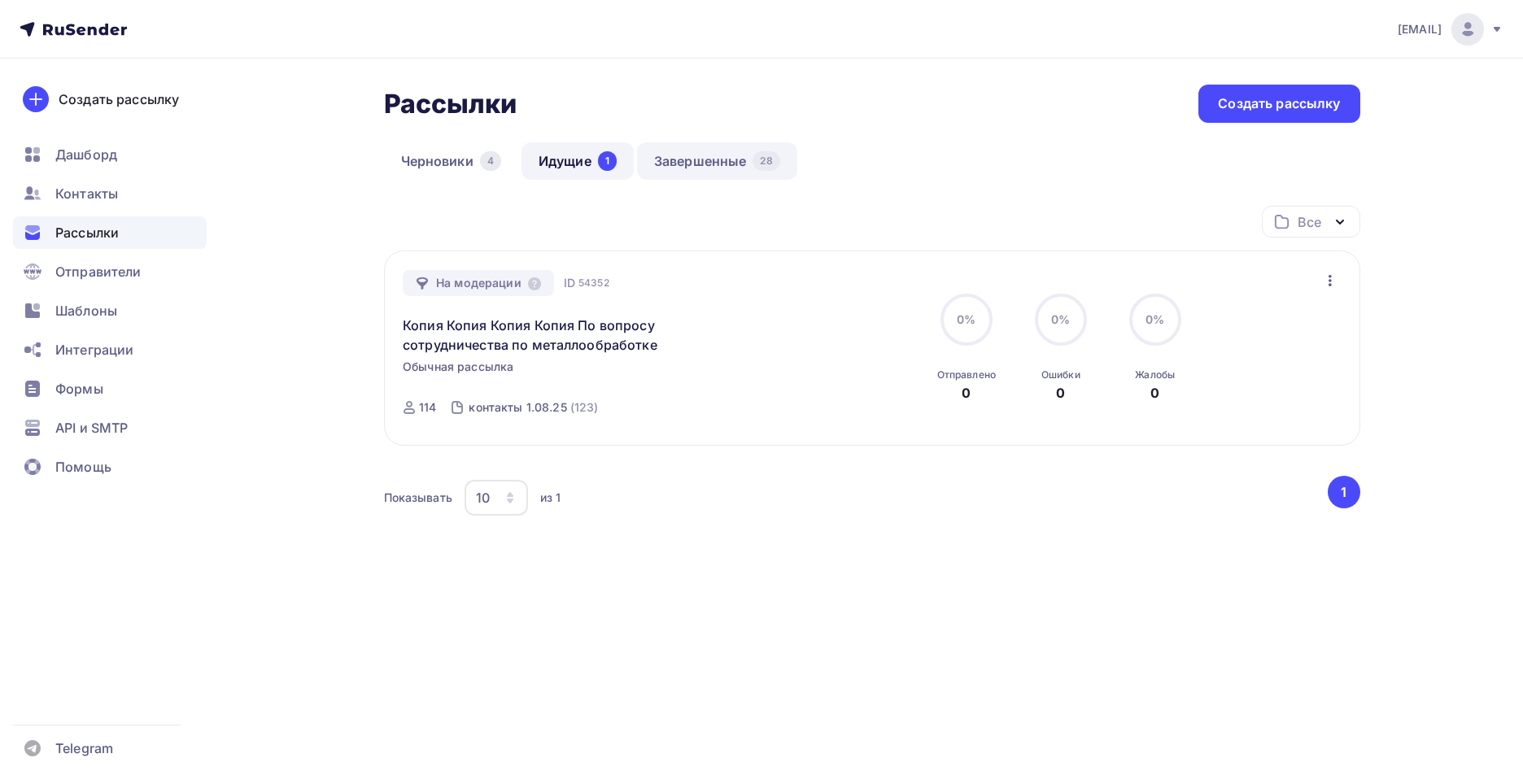 scroll, scrollTop: 0, scrollLeft: 0, axis: both 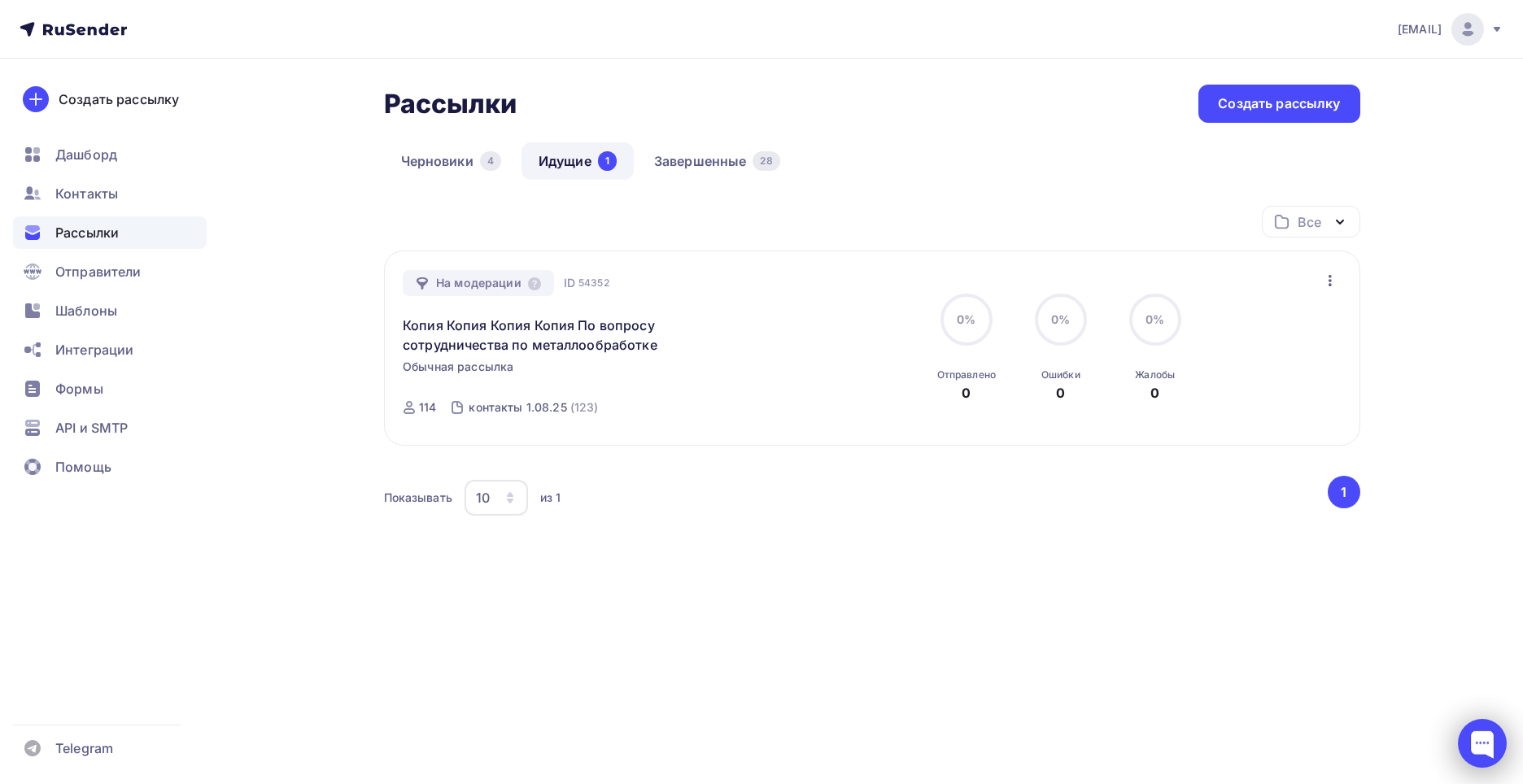 click at bounding box center [1482, 743] 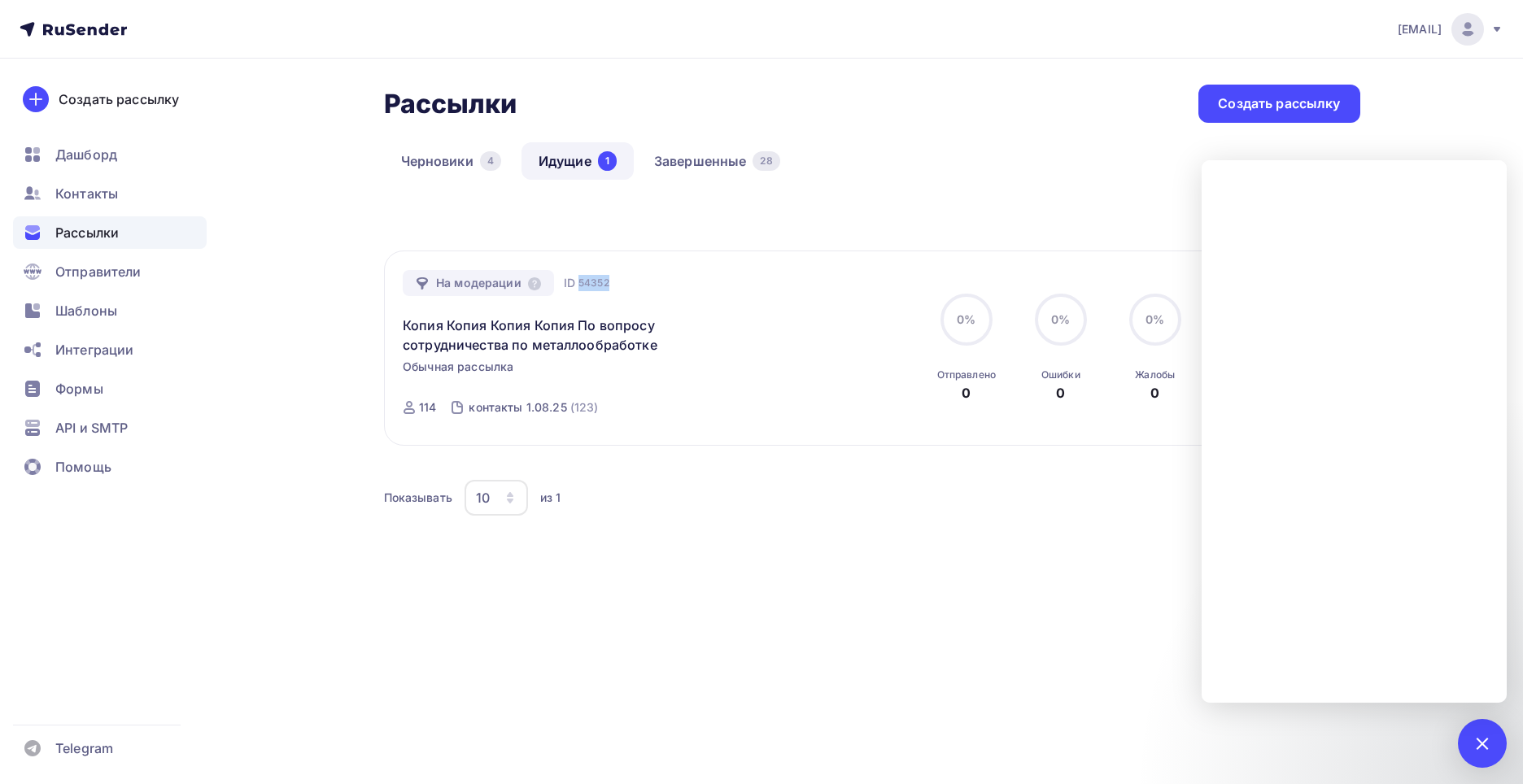 drag, startPoint x: 578, startPoint y: 282, endPoint x: 609, endPoint y: 284, distance: 31.064449 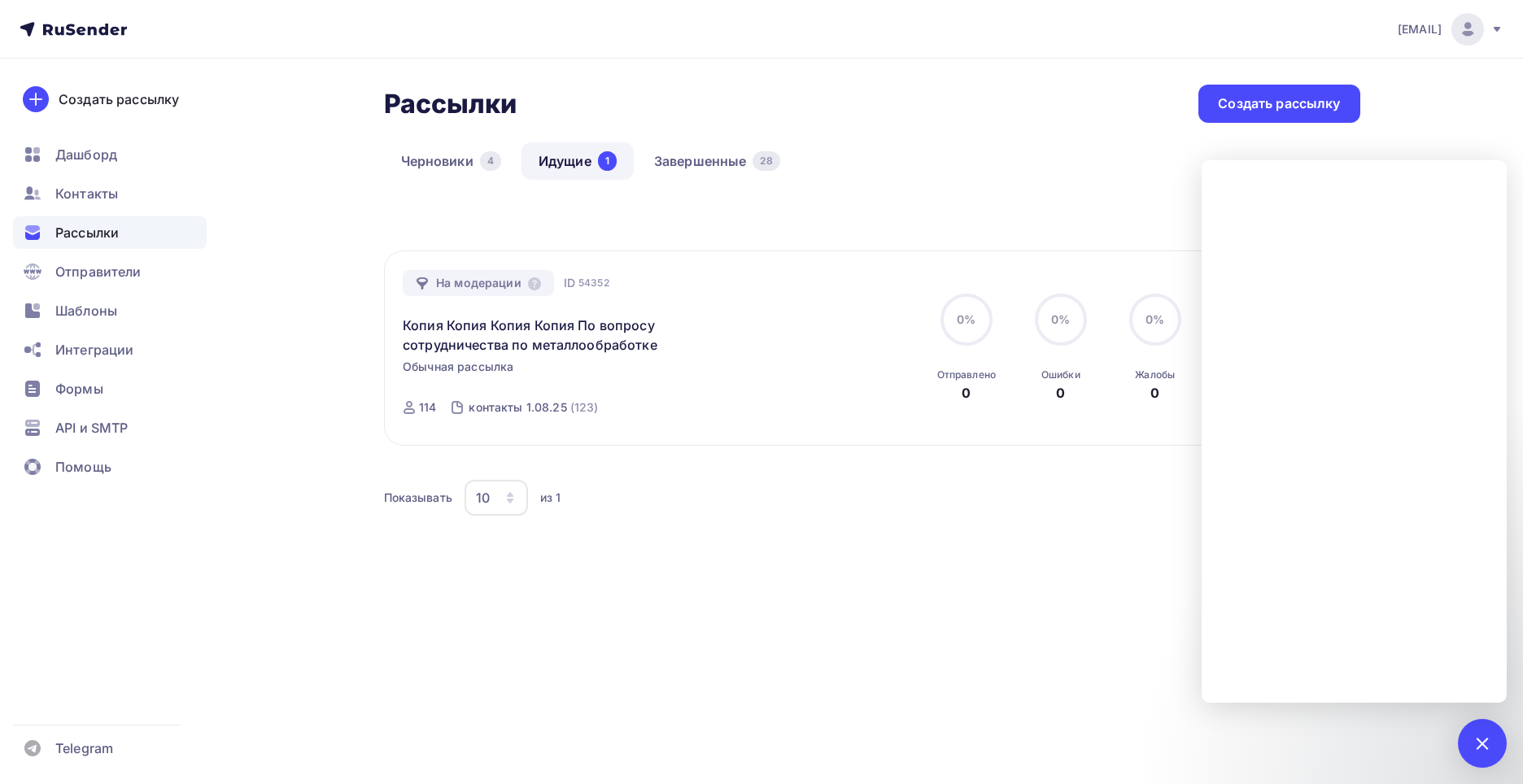 click on "Рассылки
Рассылки
Создать рассылку
Черновики
4
Идущие
1
Завершенные
28
Идущие
1
Черновики
4
Завершенные
28
Все
Все папки           Создать новую папку
На модерации
ID   [NUMBER]
Копия Копия Копия Копия По вопросу сотрудничества по металлообработке
Обычная рассылка
Отправка
ID   [NUMBER]
[NUMBER]
контакты [DATE]   ([PHONE])     0%   0%
0
0%   0%" at bounding box center (762, 370) 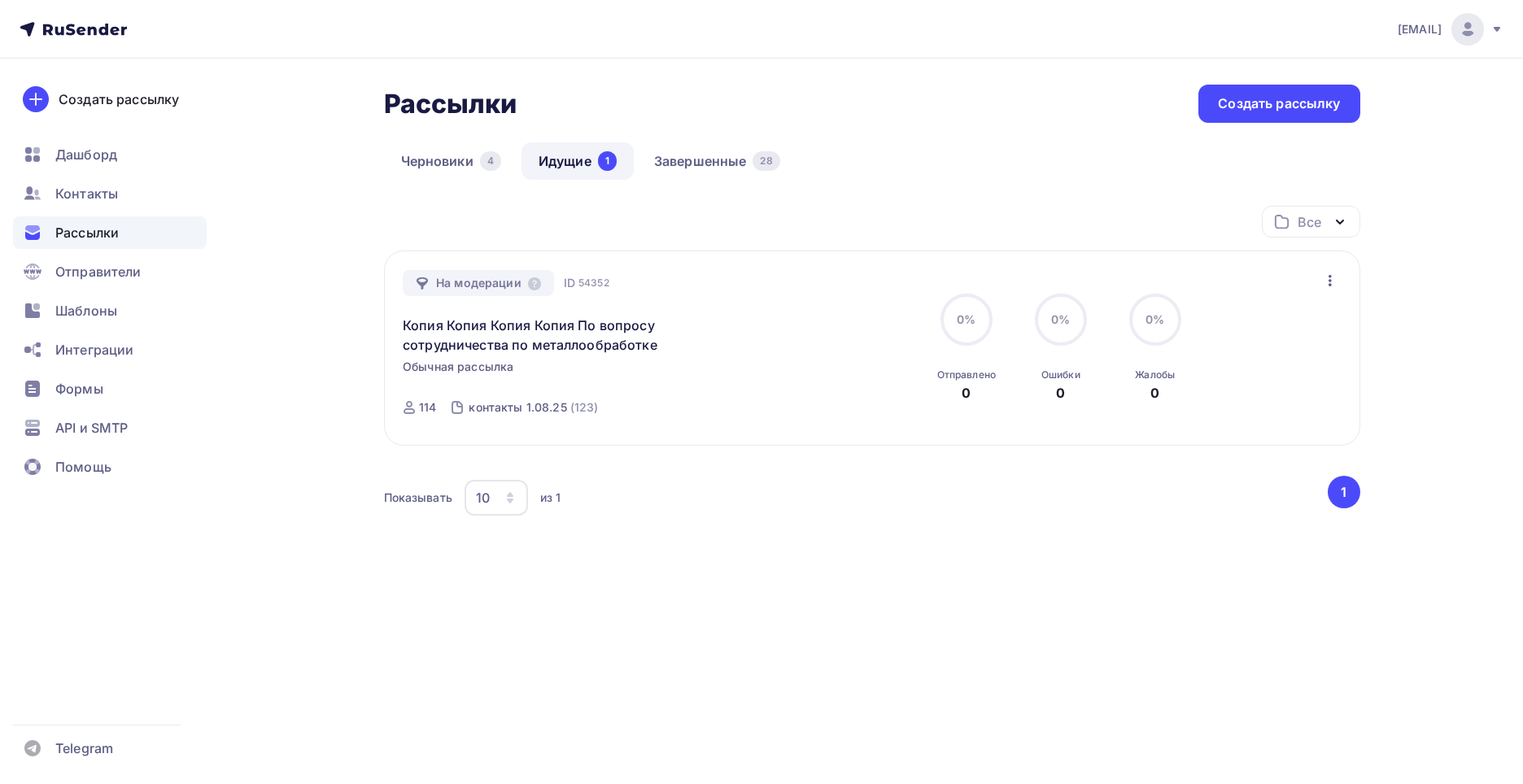scroll, scrollTop: 0, scrollLeft: 0, axis: both 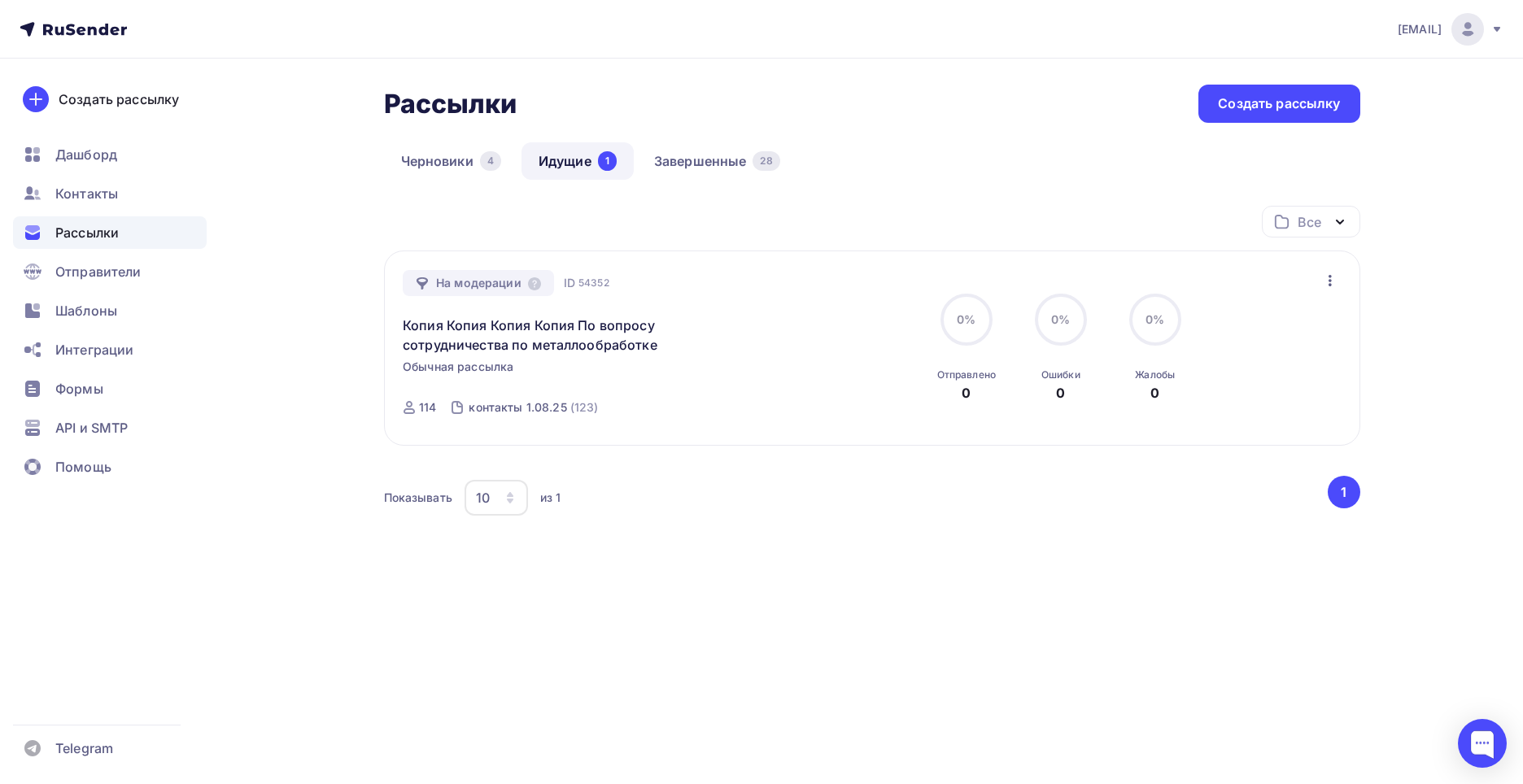 click on "Все
Все папки           Создать новую папку
На модерации
ID   54352
Копия Копия Копия Копия По вопросу сотрудничества по металлообработке
Обычная рассылка
Отправка
ID   54352
114
контакты 1.08.25   [PHONE]
Отправлено
0
0%   0%
Ошибки
0
0%   0%
Жалобы
0
Изменить время отправки
Отменить рассылку
Добавить в папку
Показывать
10
10
20
из 1   ‹ 1" at bounding box center (872, 391) 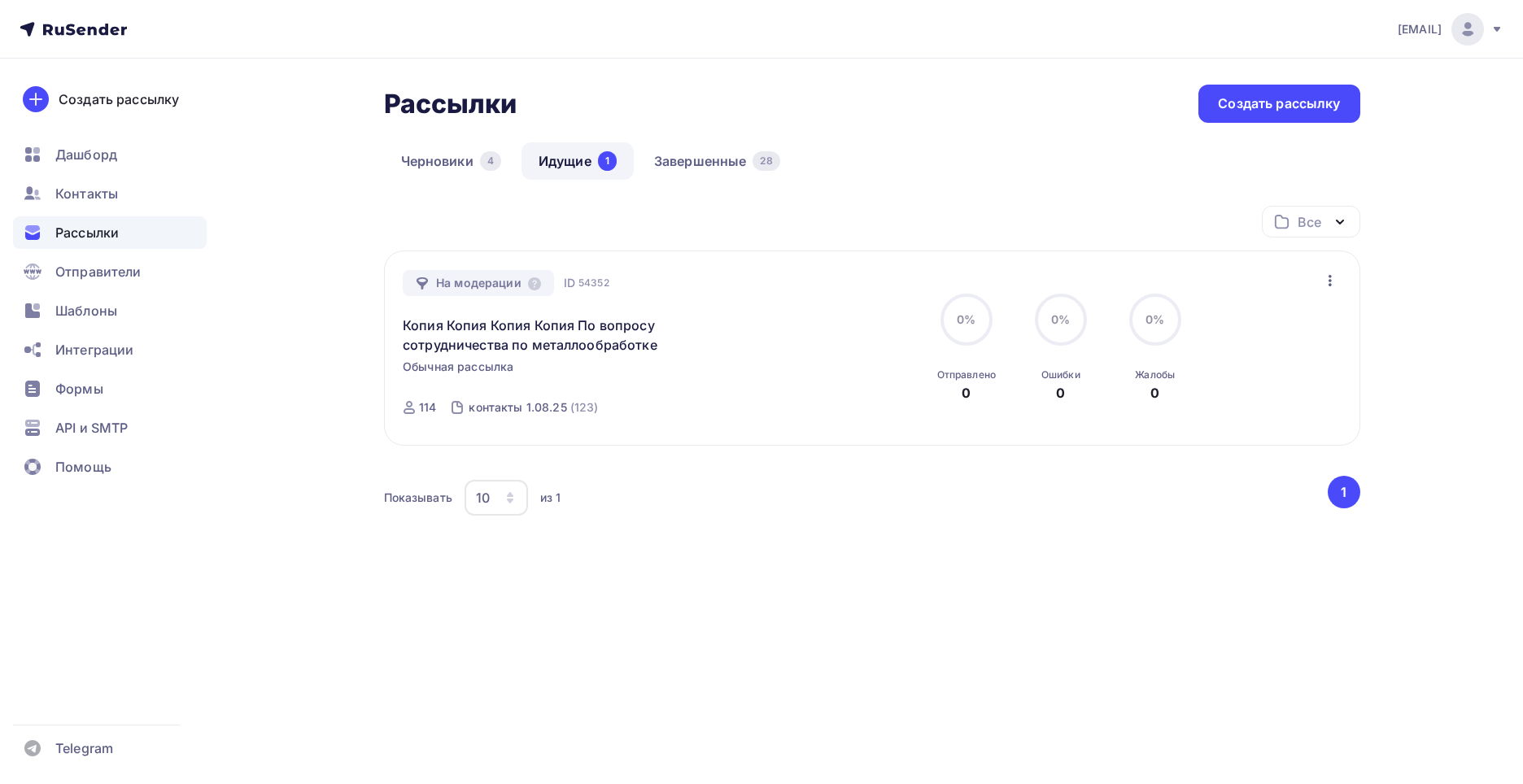scroll, scrollTop: 0, scrollLeft: 0, axis: both 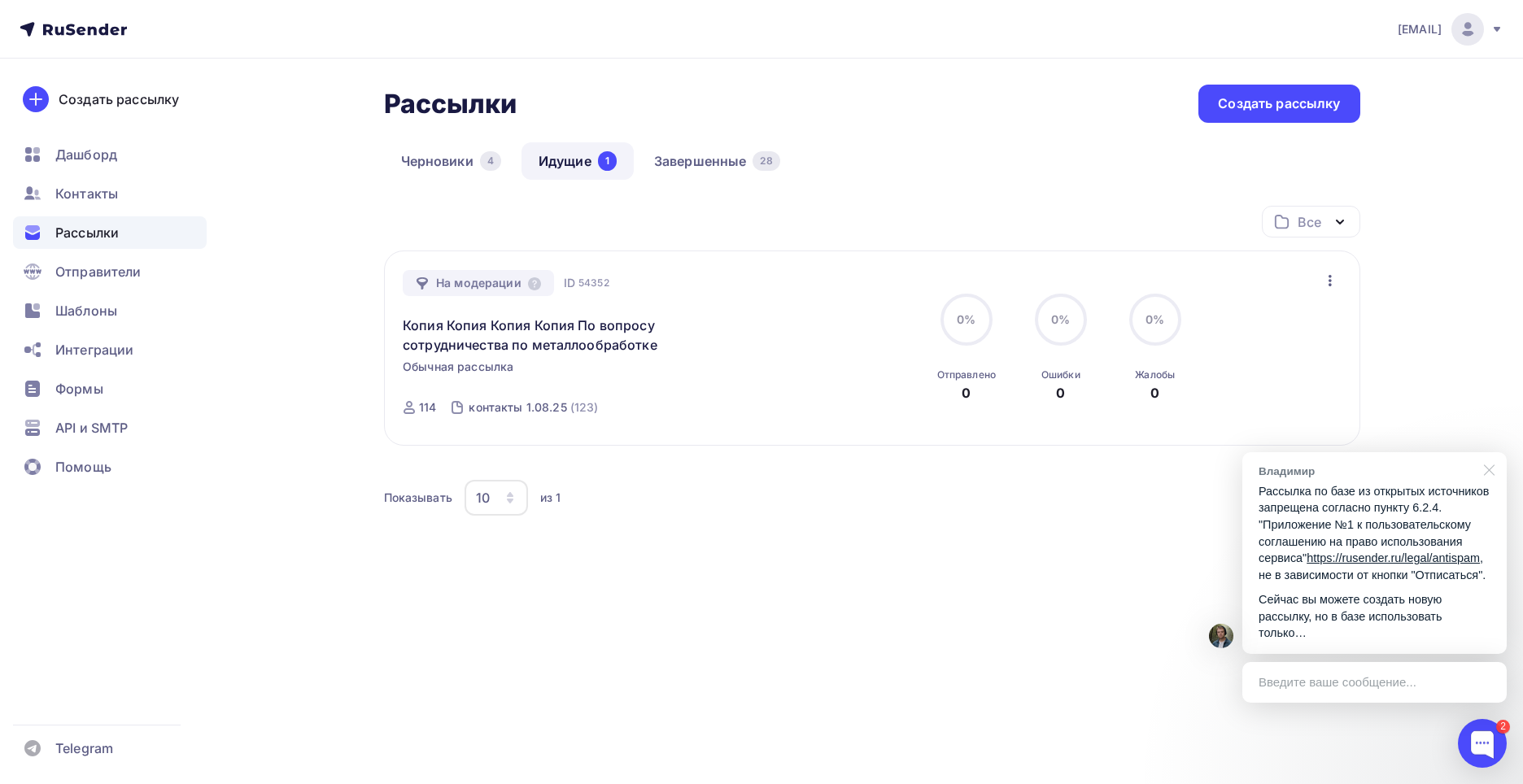 click at bounding box center [1486, 468] 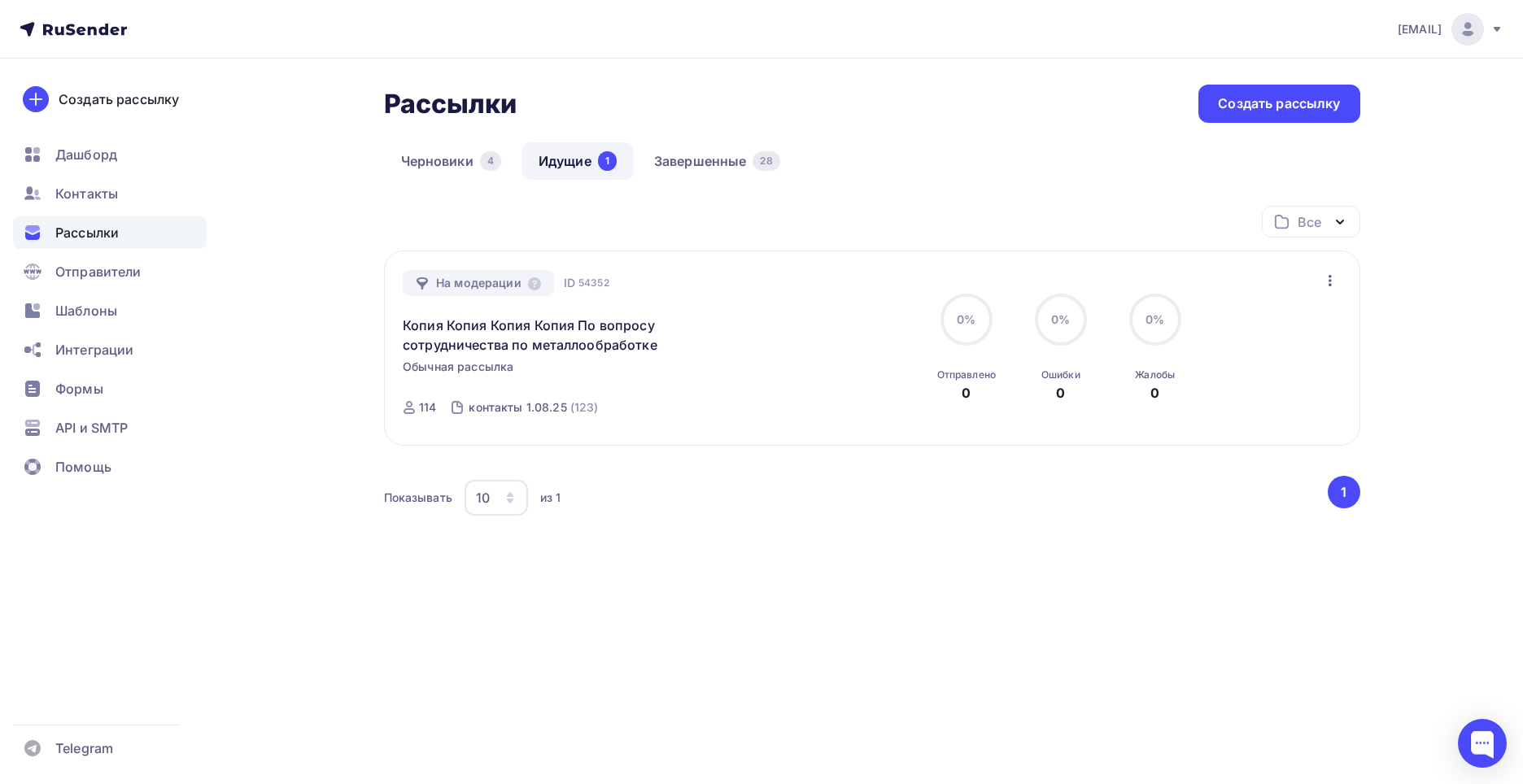 click on "Рассылки
Рассылки
Создать рассылку
Черновики
4
Идущие
1
Завершенные
28
Идущие
1
Черновики
4
Завершенные
28
Все
Все папки           Создать новую папку
На модерации
ID   [NUMBER]
Копия Копия Копия Копия По вопросу сотрудничества по металлообработке
Обычная рассылка
Отправка
ID   [NUMBER]
[NUMBER]
контакты [DATE]   ([PHONE])     0%   0%
0
0%   0%" at bounding box center (762, 370) 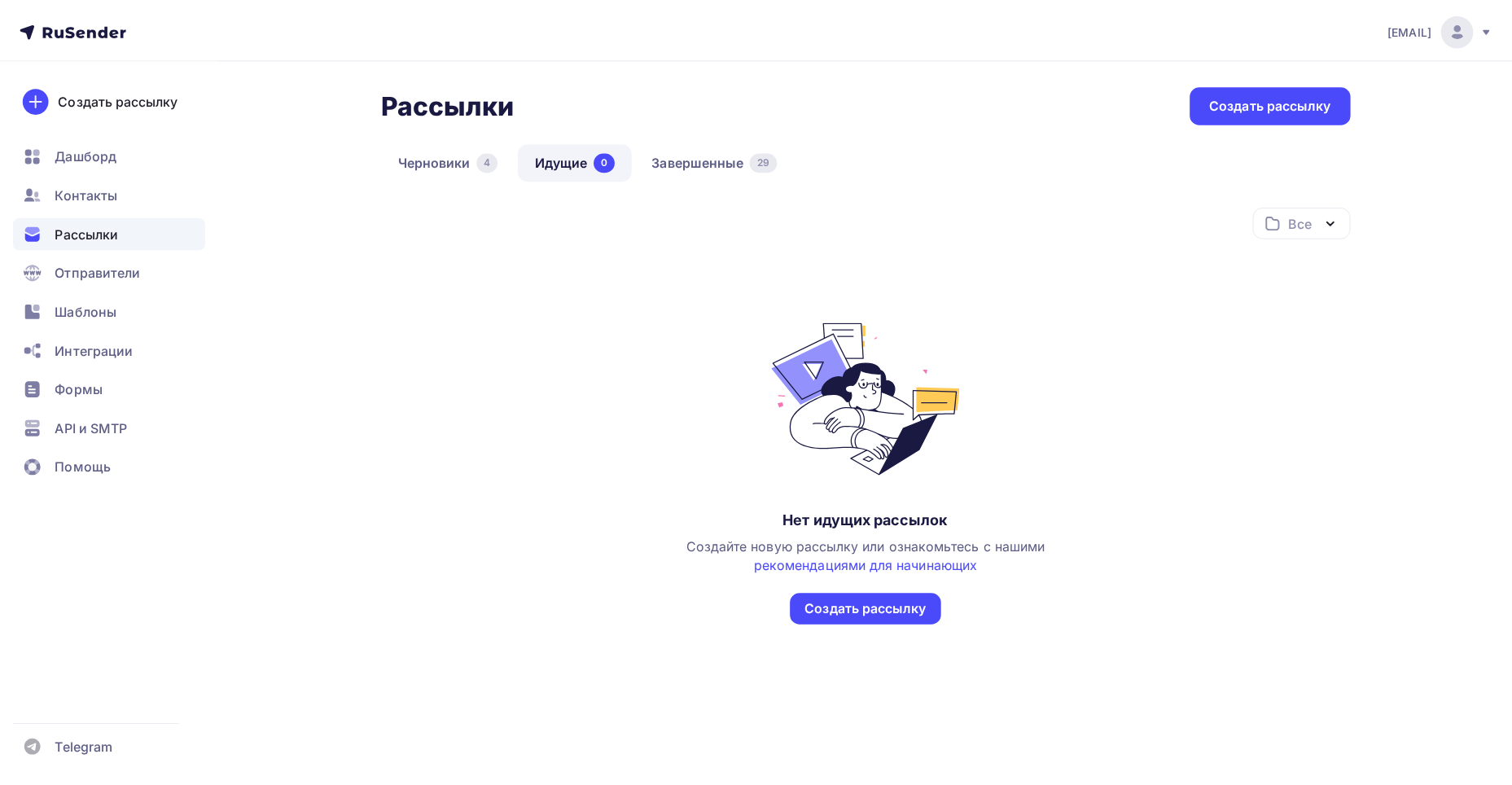 scroll, scrollTop: 0, scrollLeft: 0, axis: both 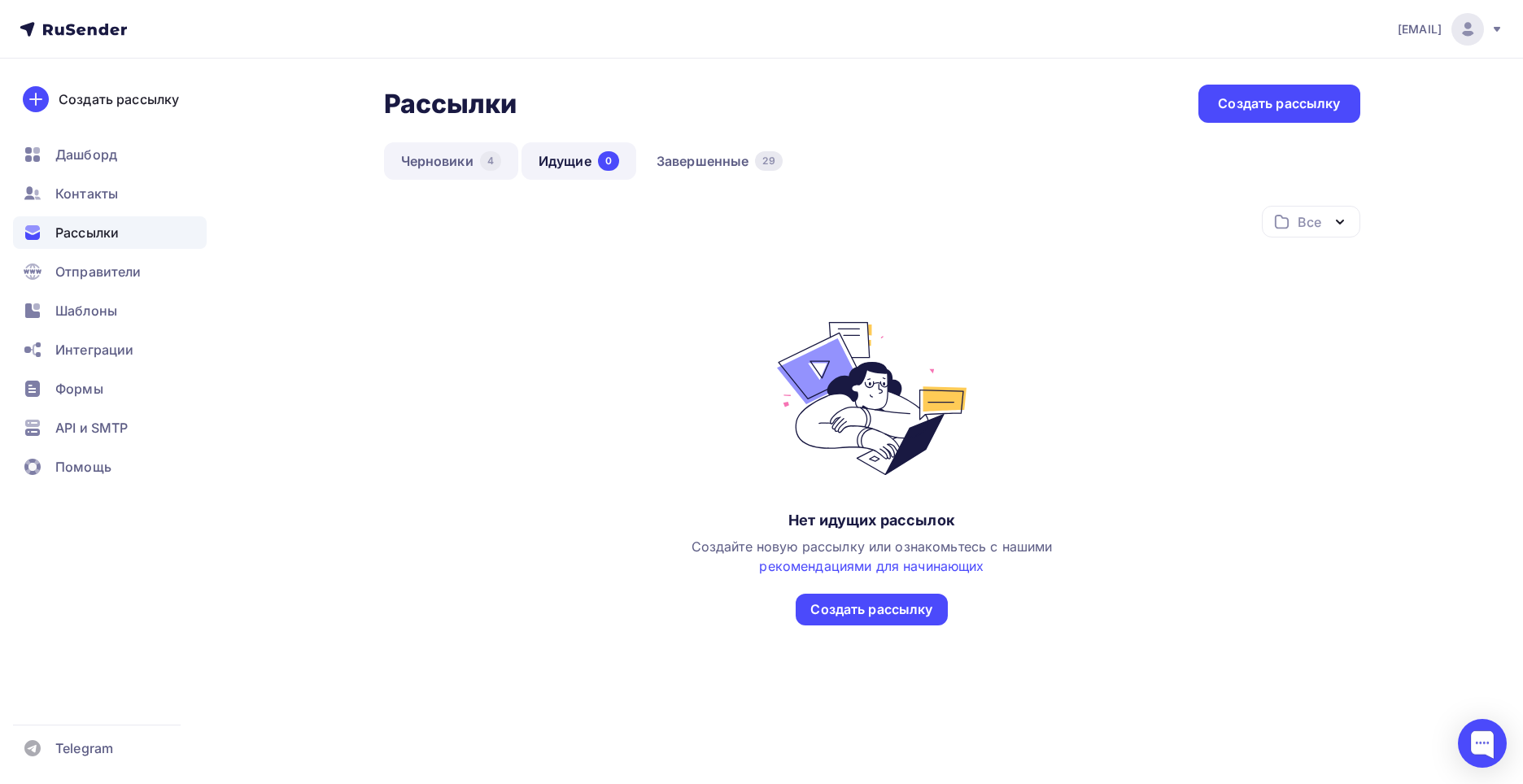 click on "Черновики
4" at bounding box center (451, 161) 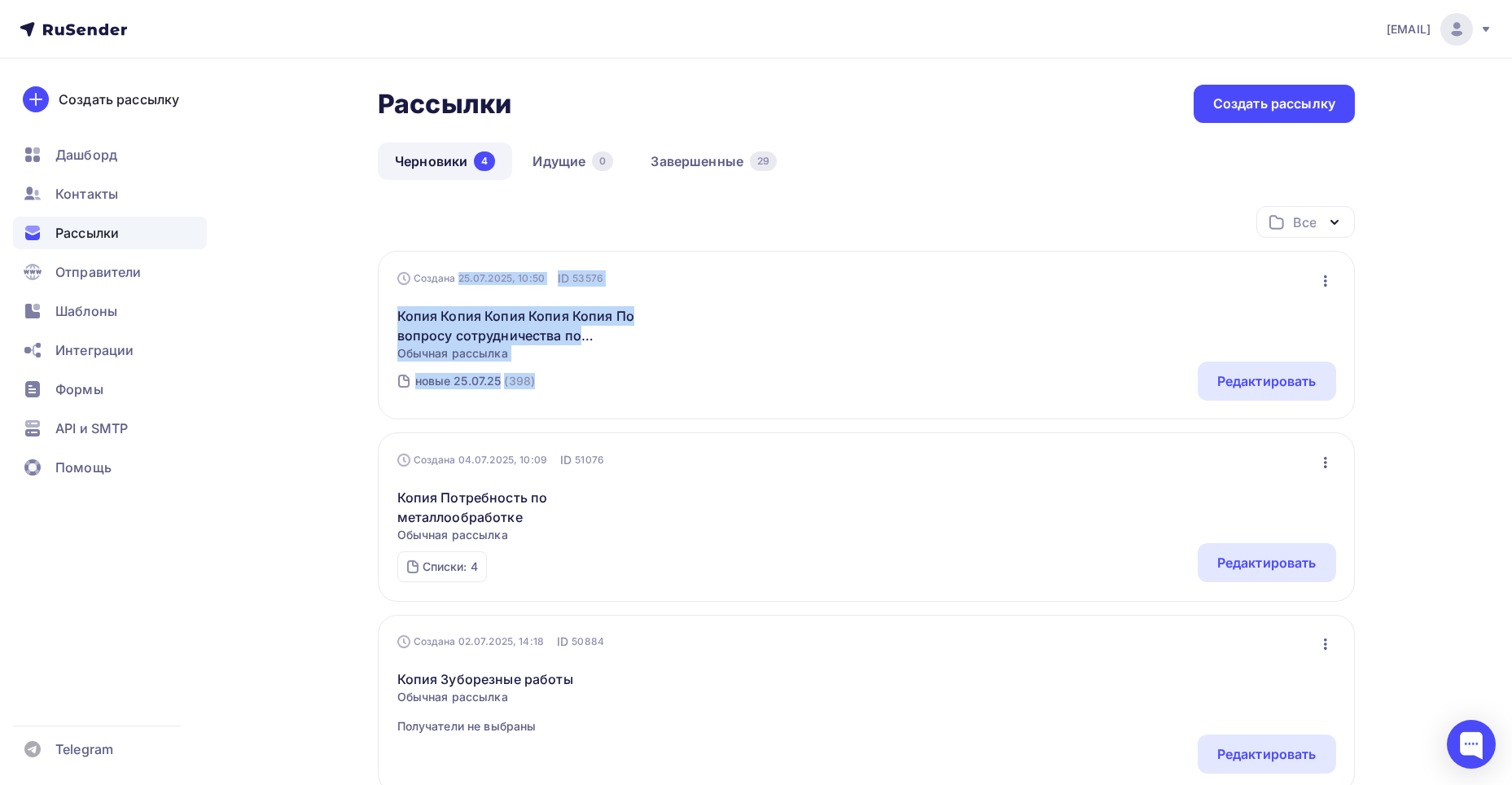 drag, startPoint x: 392, startPoint y: 261, endPoint x: 641, endPoint y: 370, distance: 271.81244 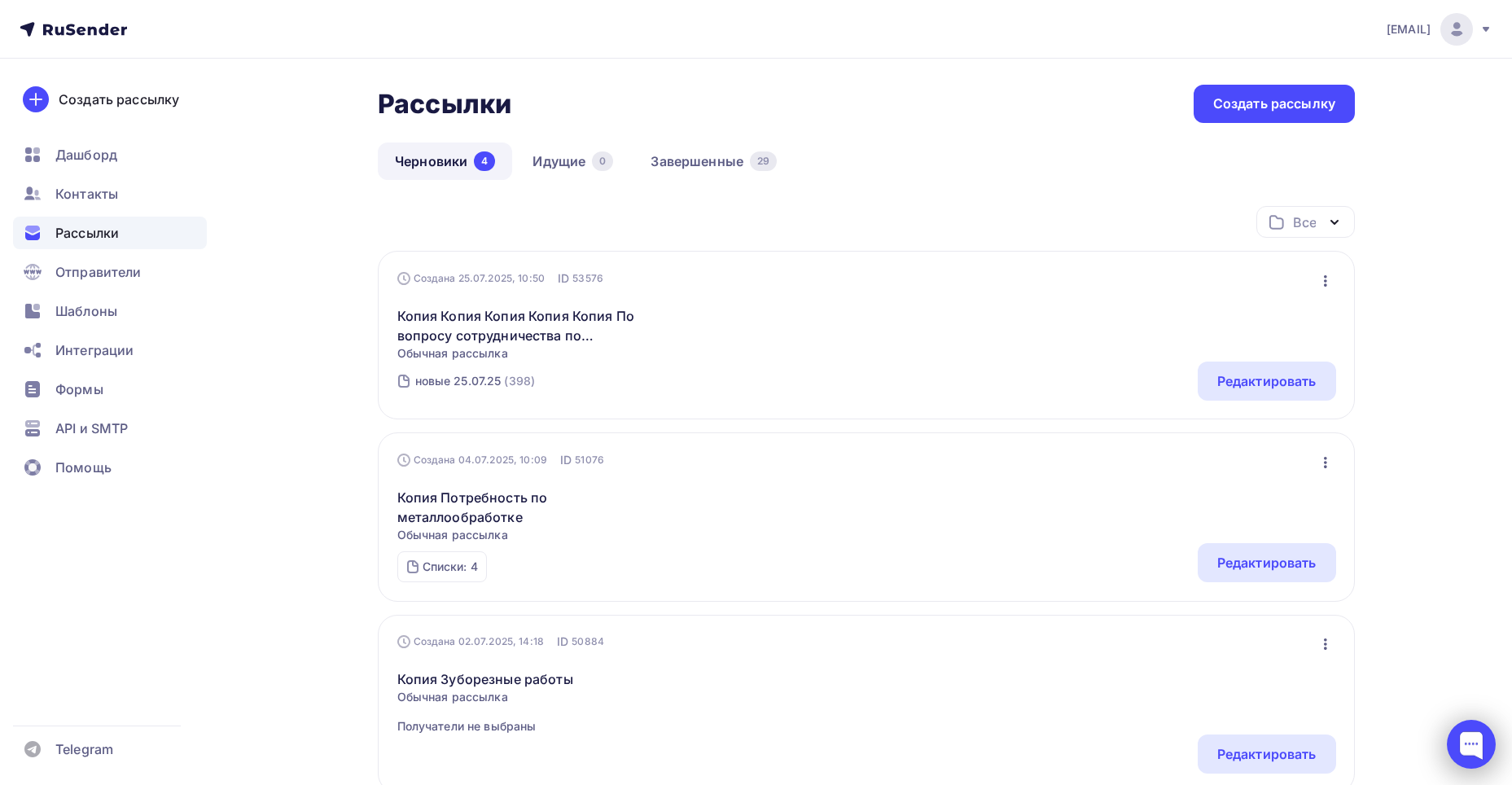 click at bounding box center [1471, 744] 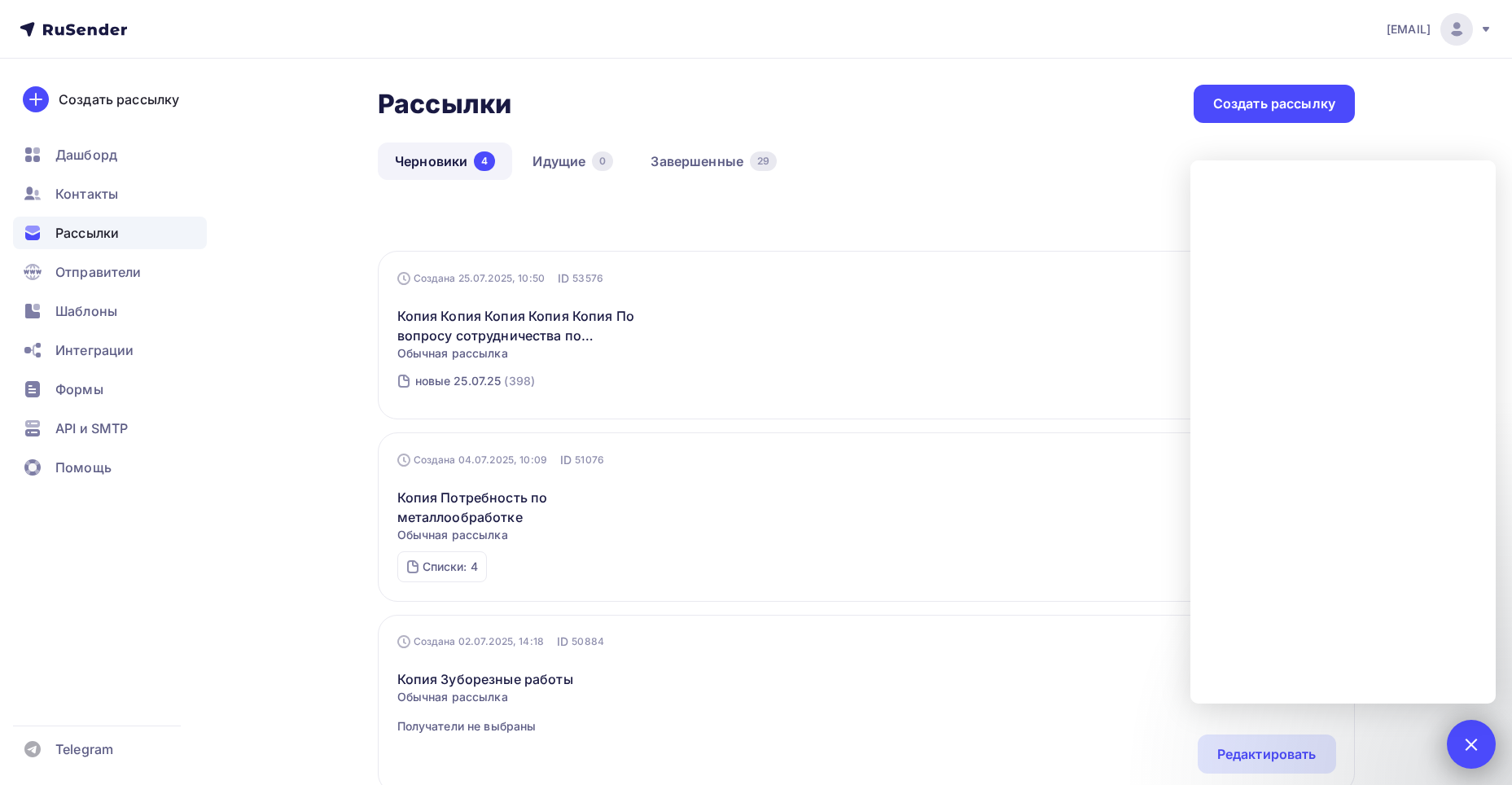 click at bounding box center [1470, 743] 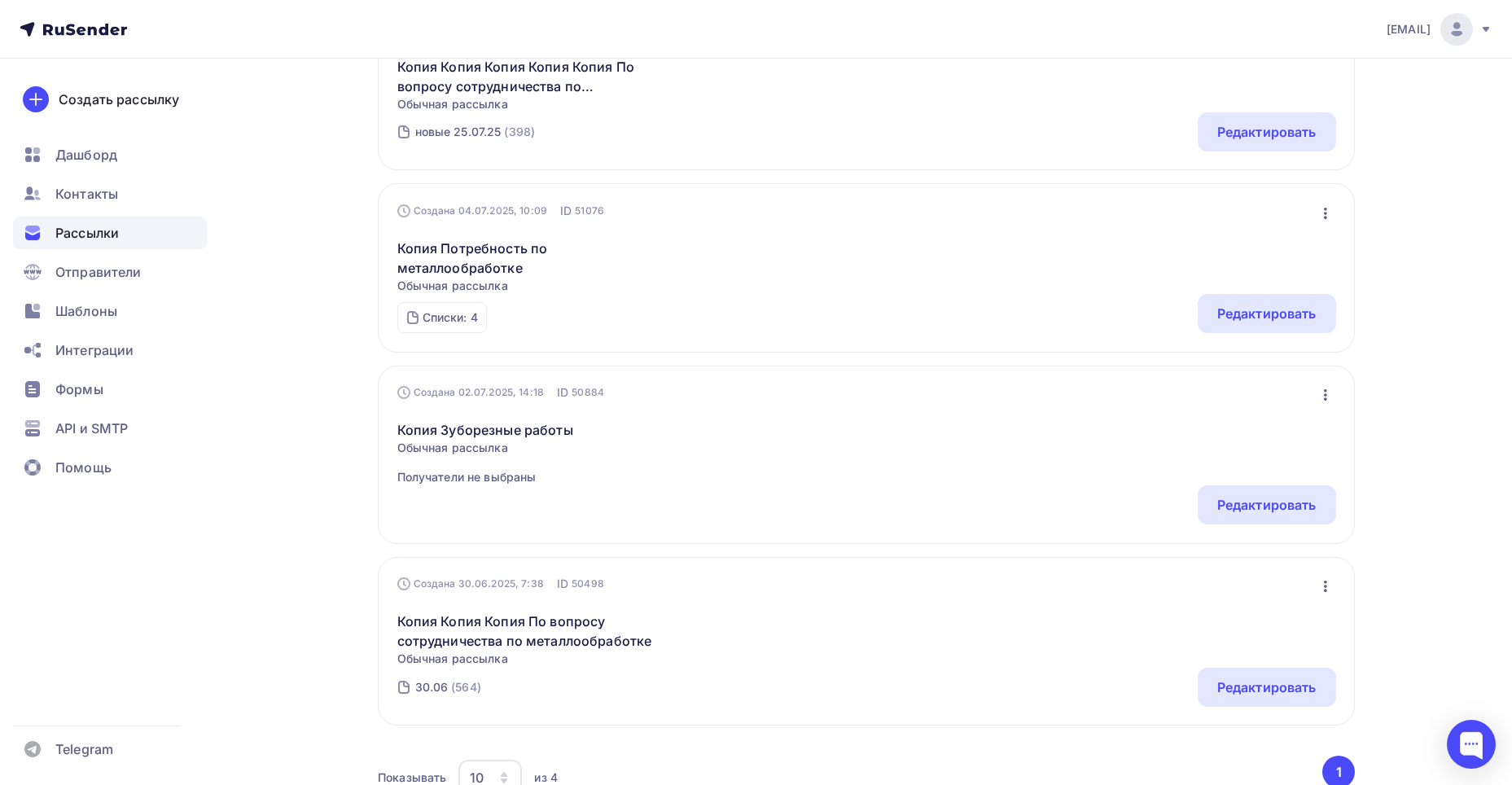 scroll, scrollTop: 0, scrollLeft: 0, axis: both 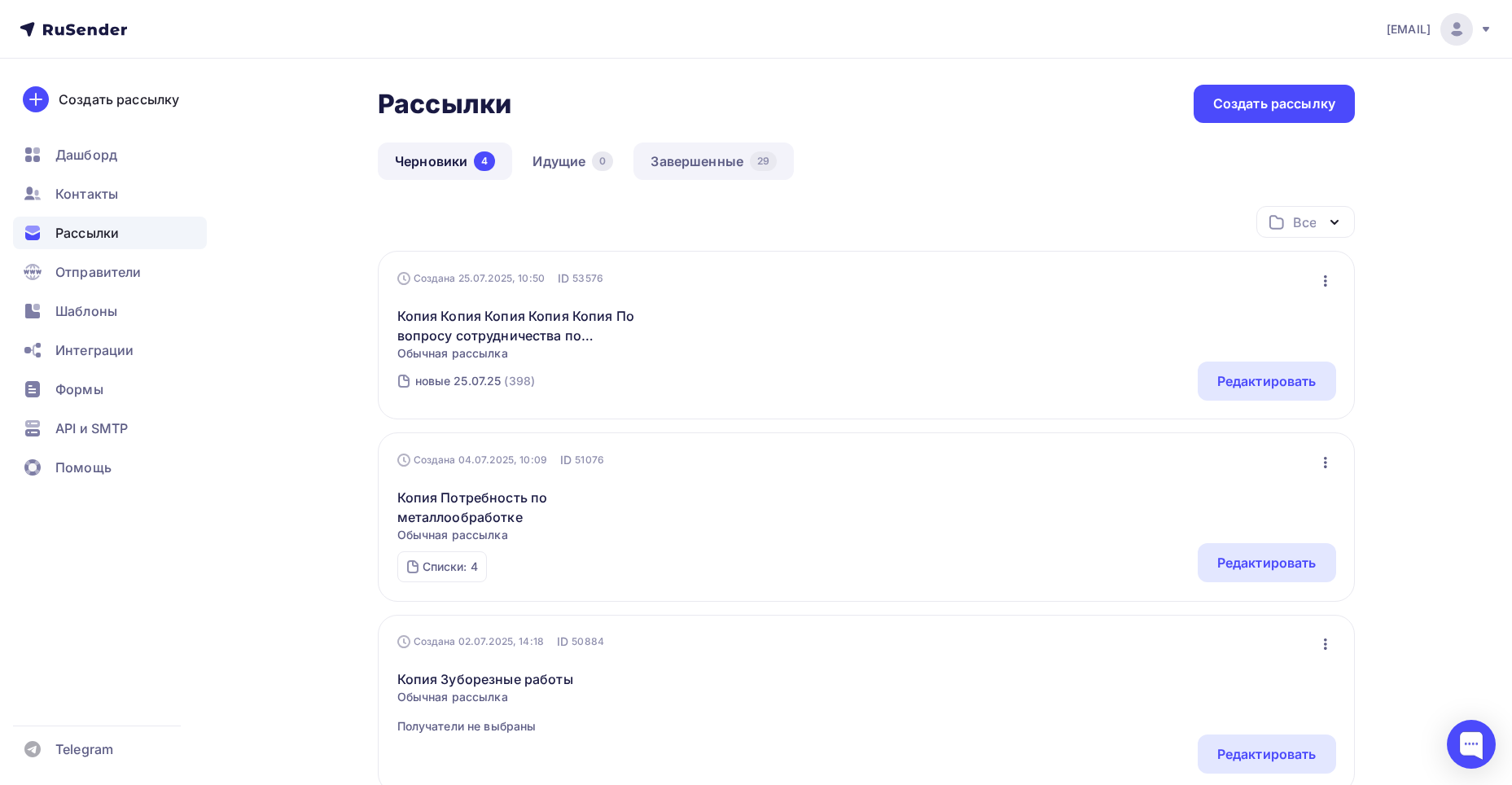 click on "Завершенные
29" at bounding box center [713, 161] 